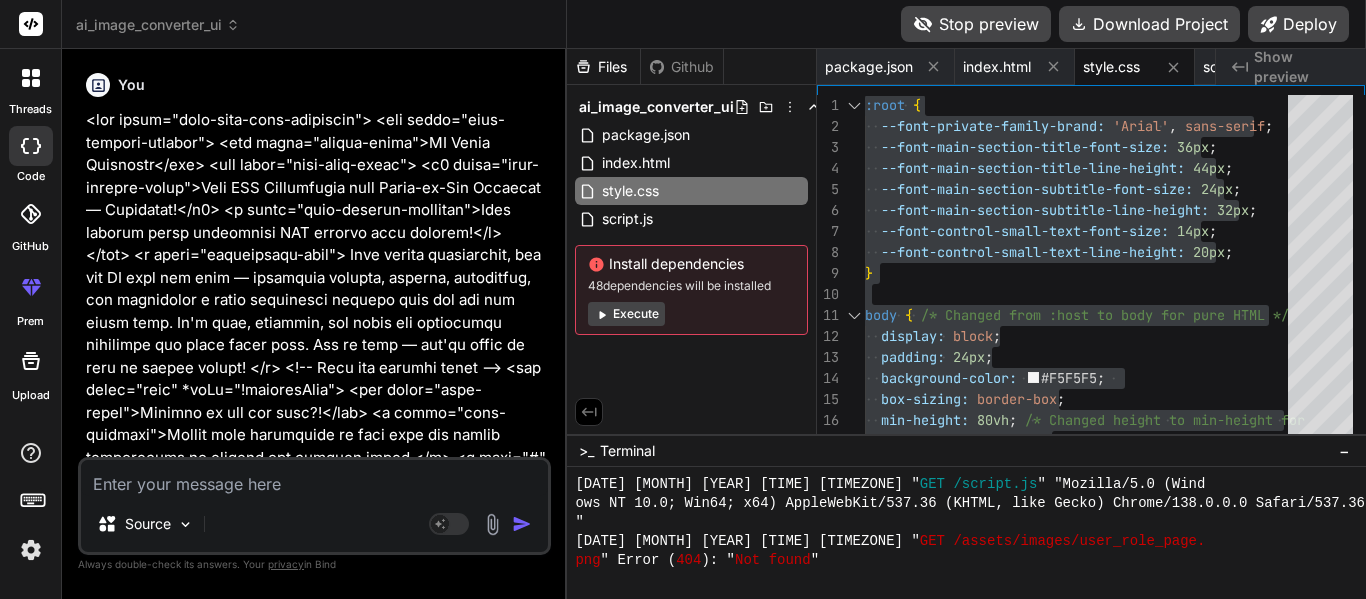 scroll, scrollTop: 0, scrollLeft: 0, axis: both 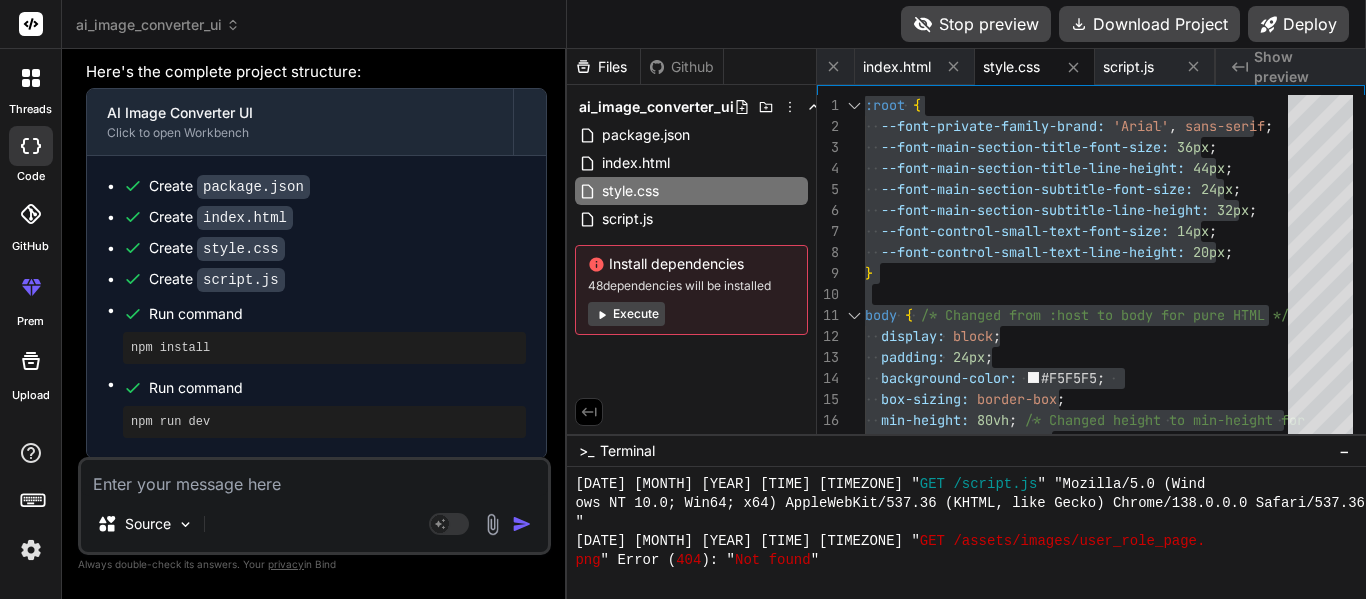 type on "I" 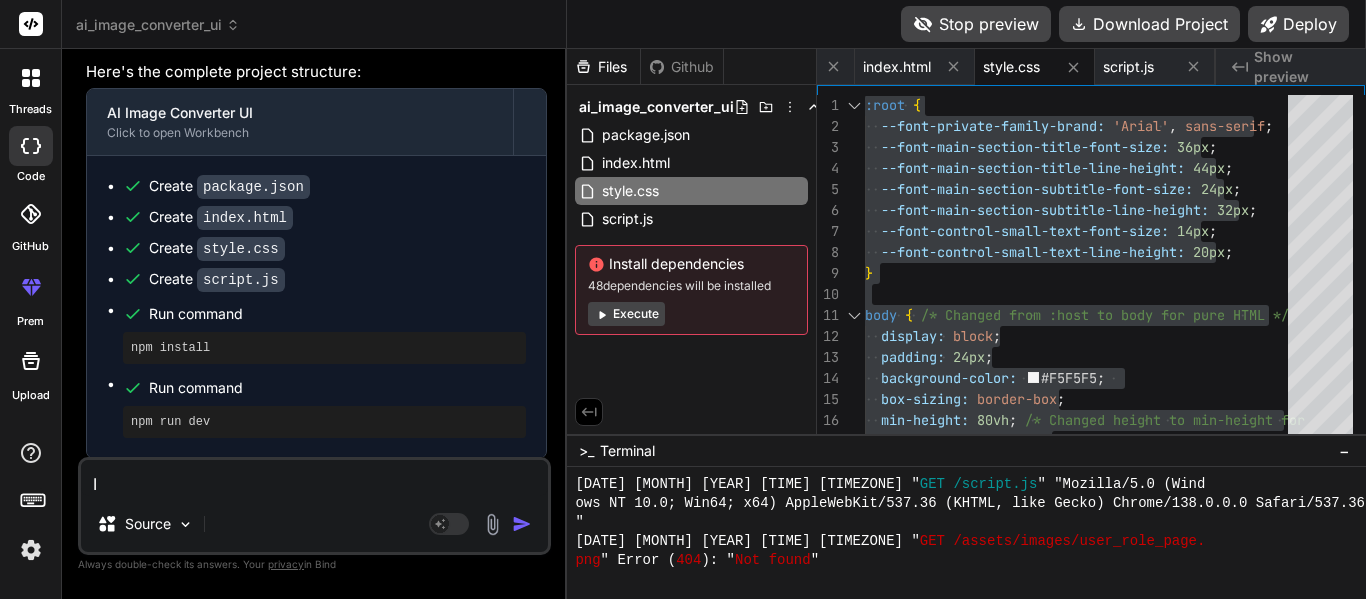 type on "I" 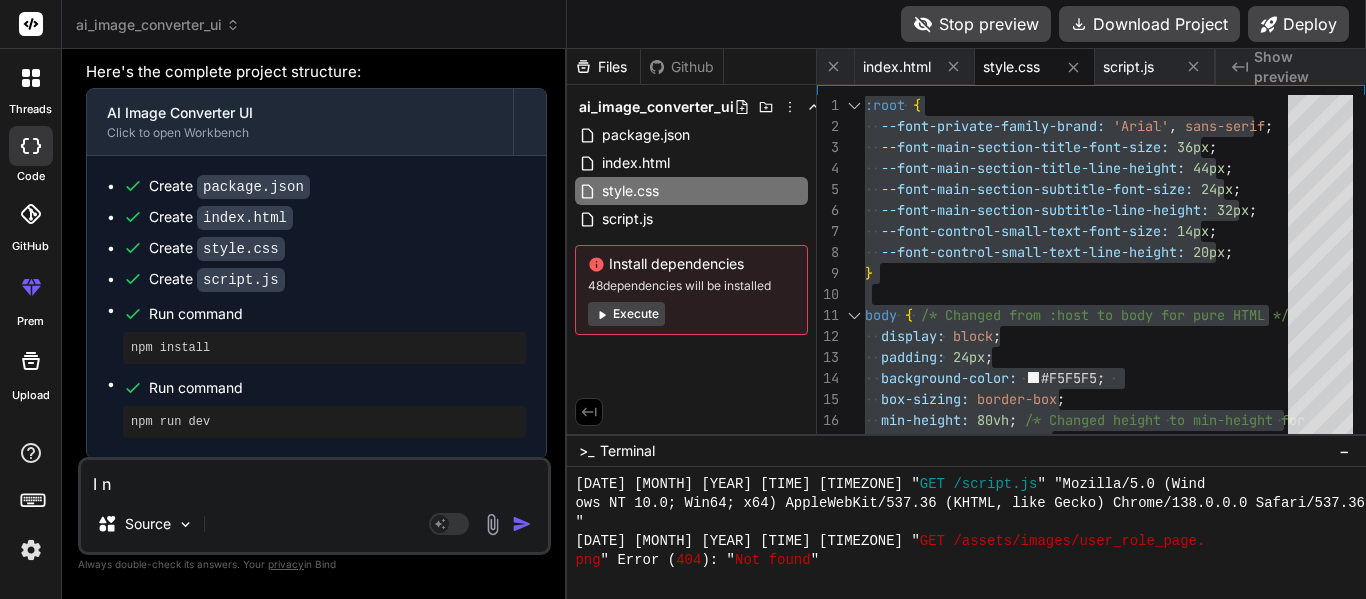 type on "I ne" 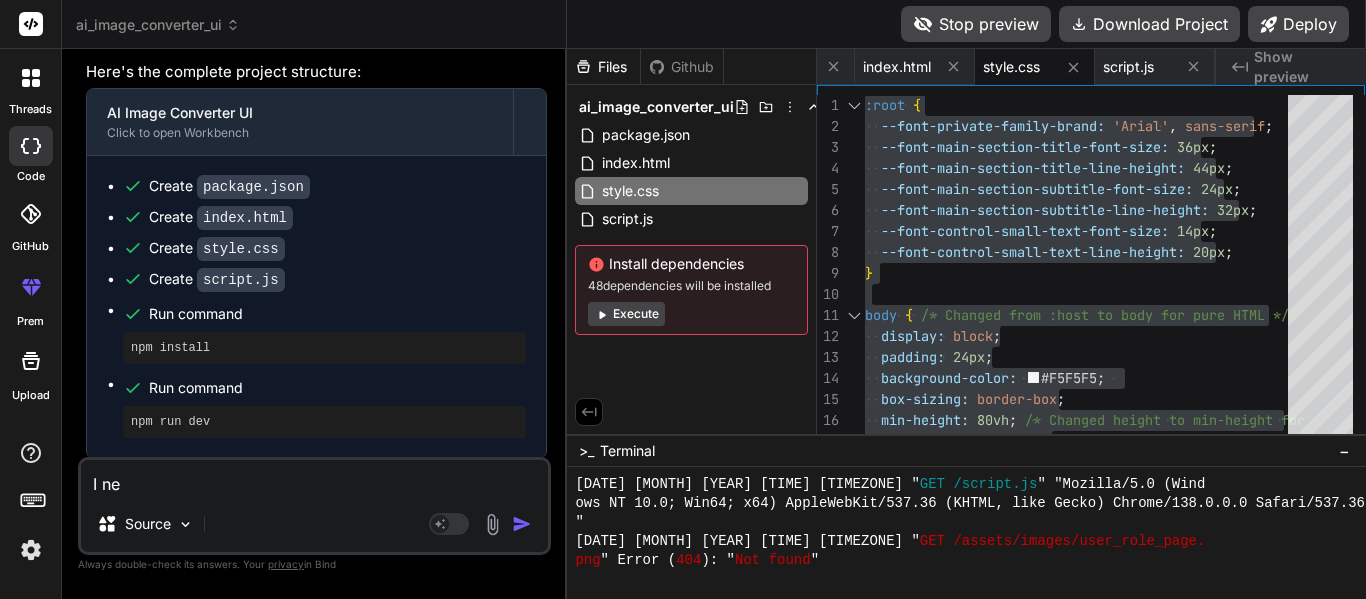 type on "I nee" 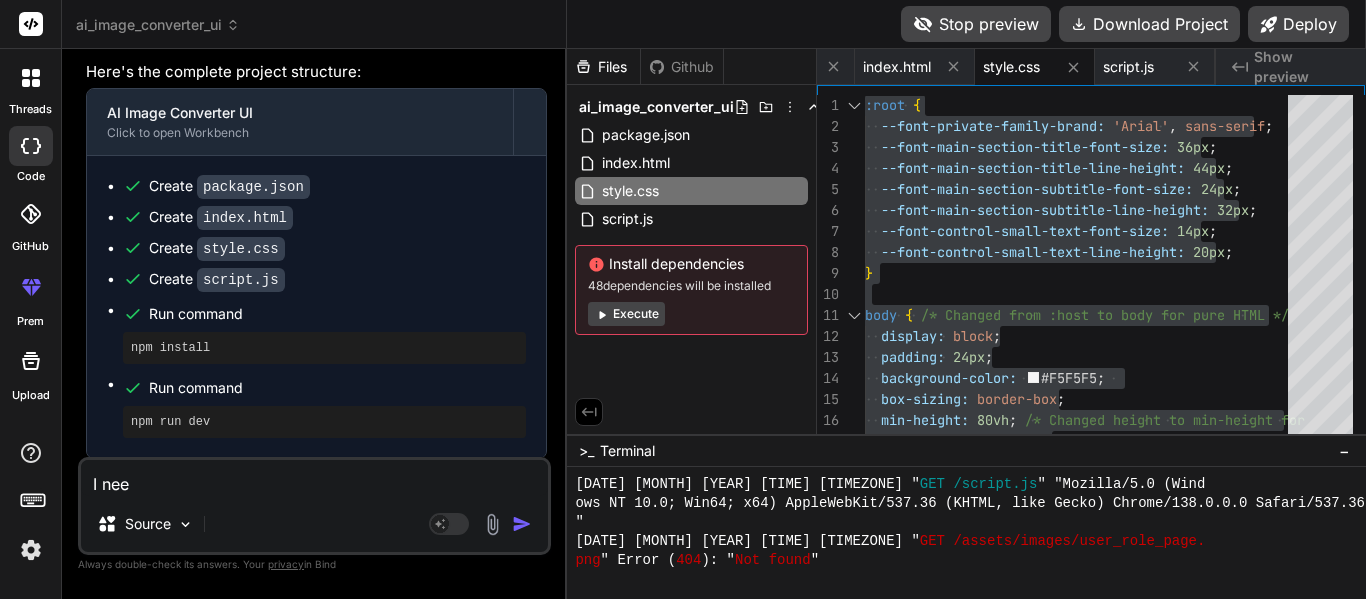 type on "x" 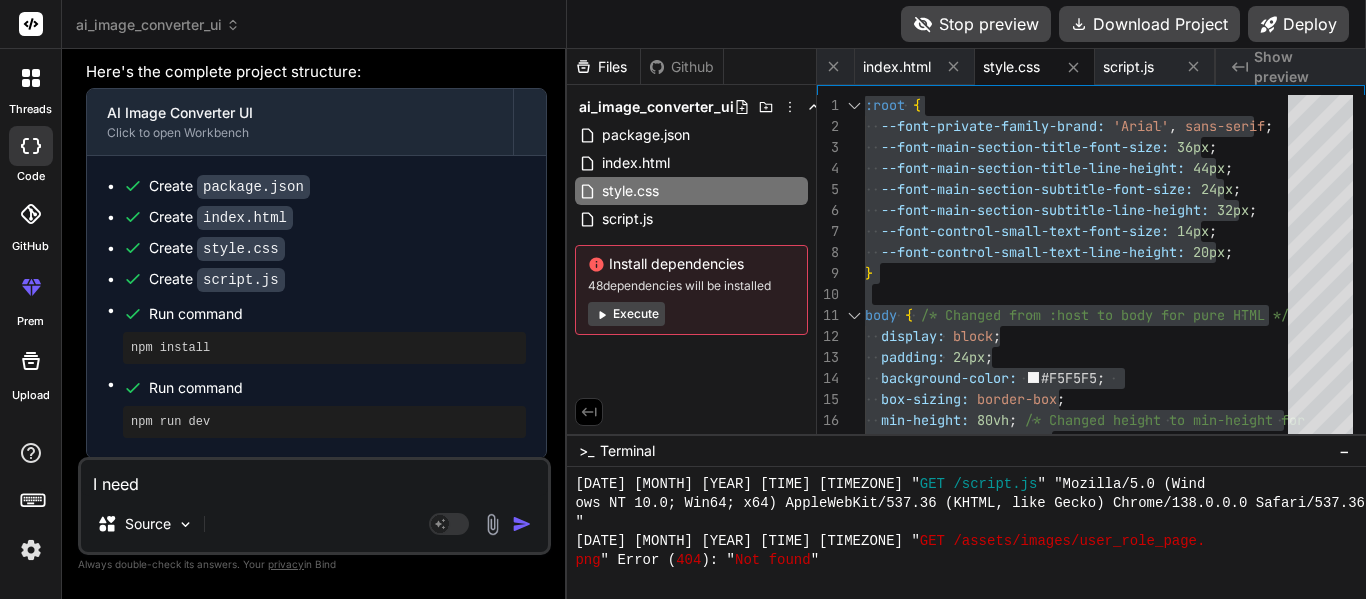 type on "I need" 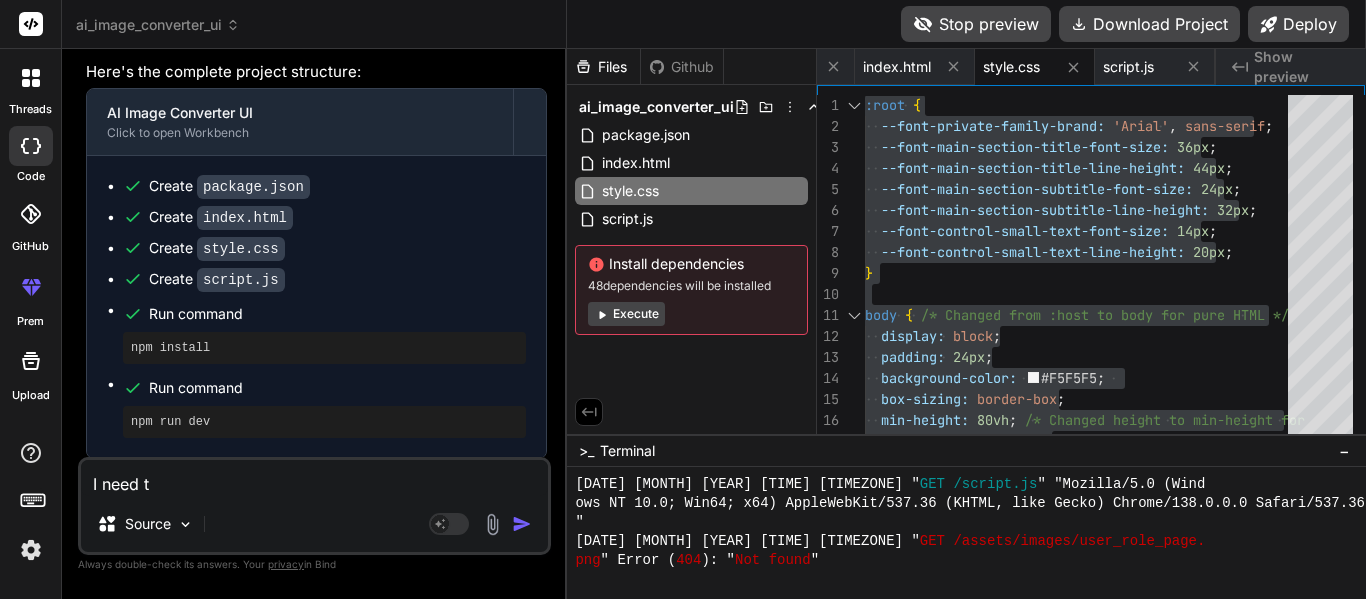 type on "I need the s" 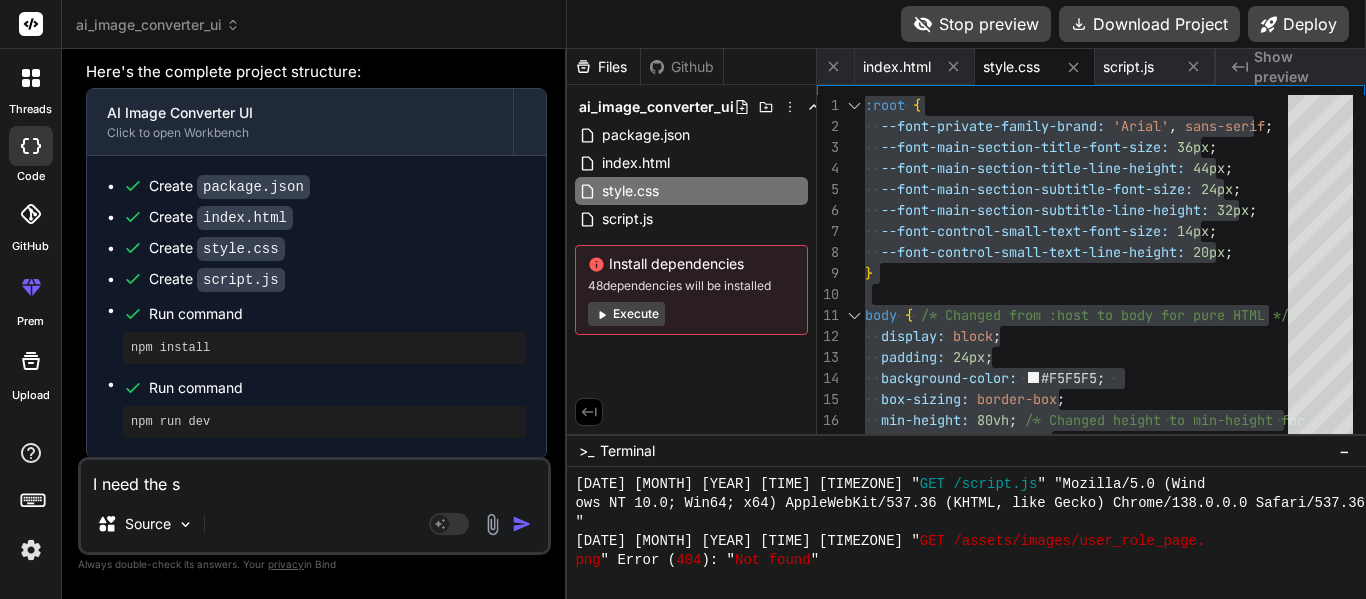 type on "I need the" 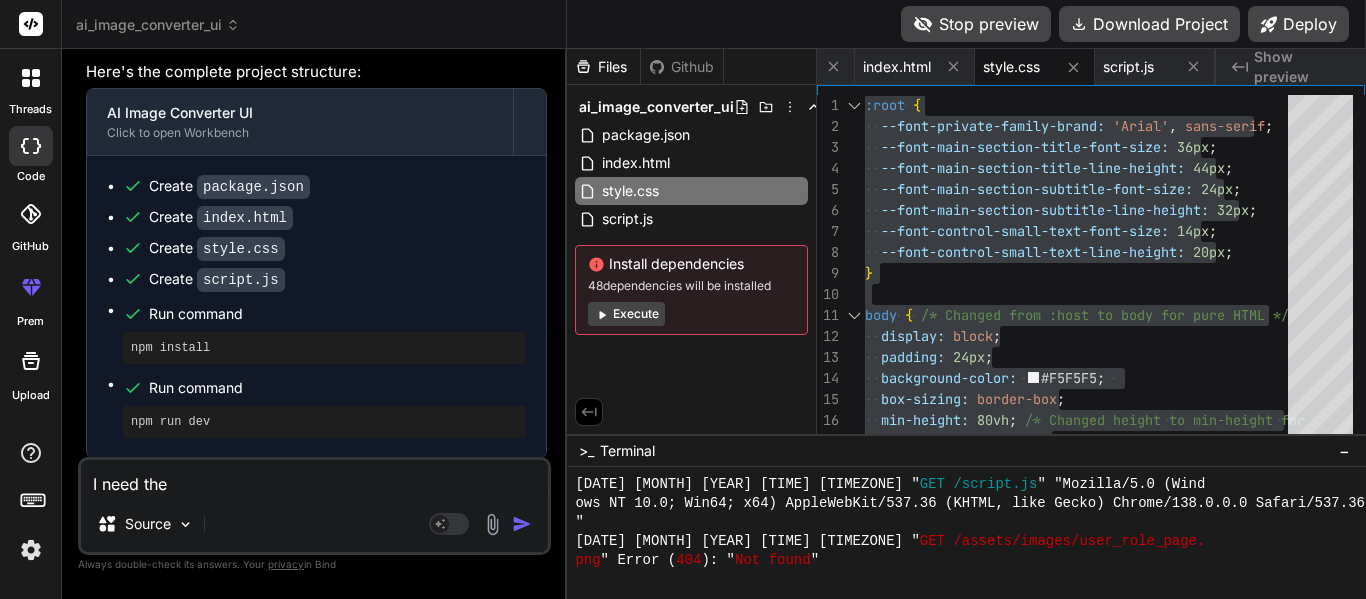 type on "I need the" 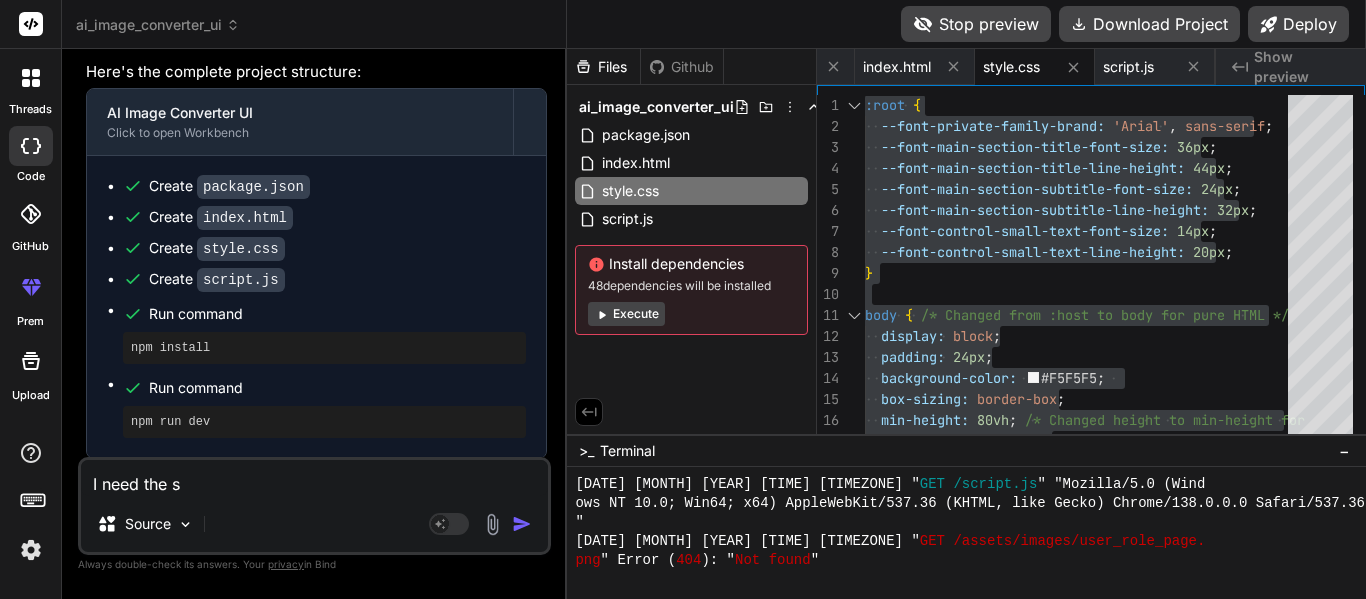 type on "I need the s["" 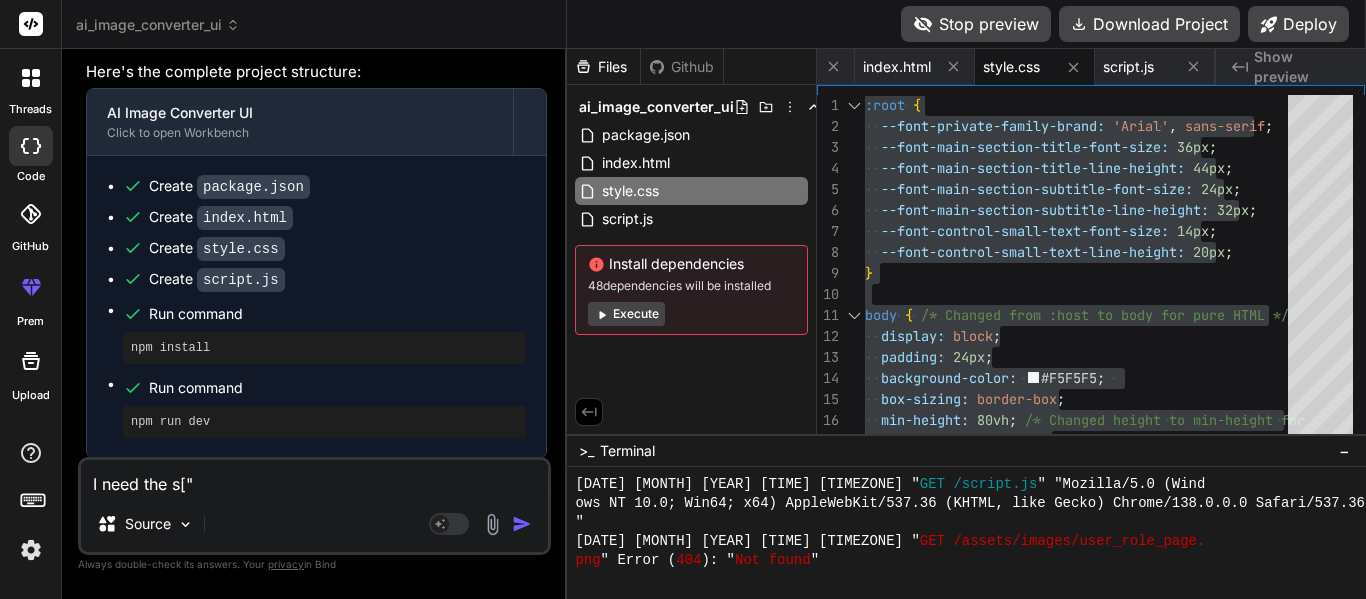 type on "I need the s" 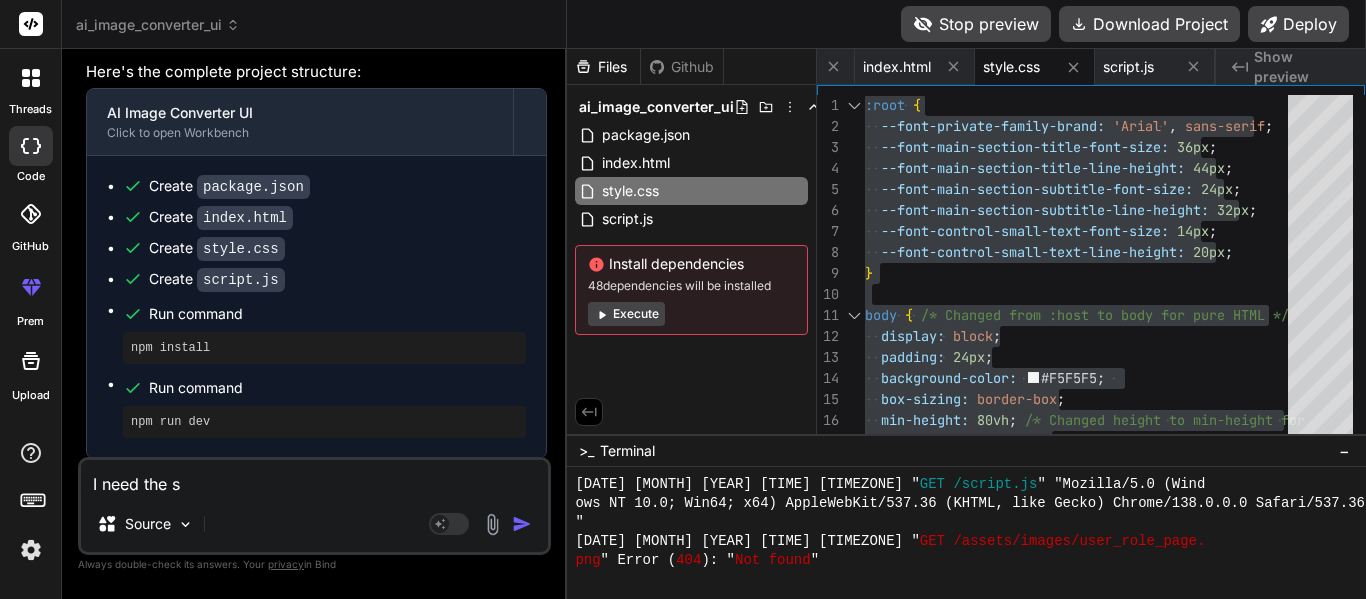 type on "I need the so" 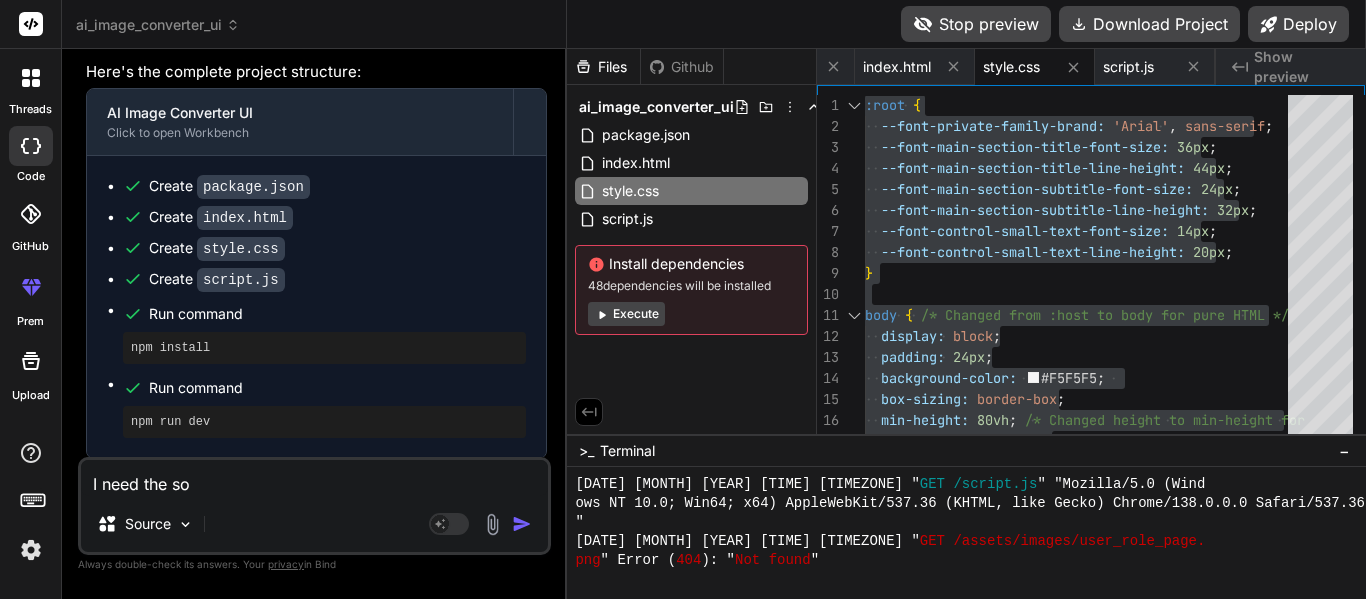 type on "I need the sop" 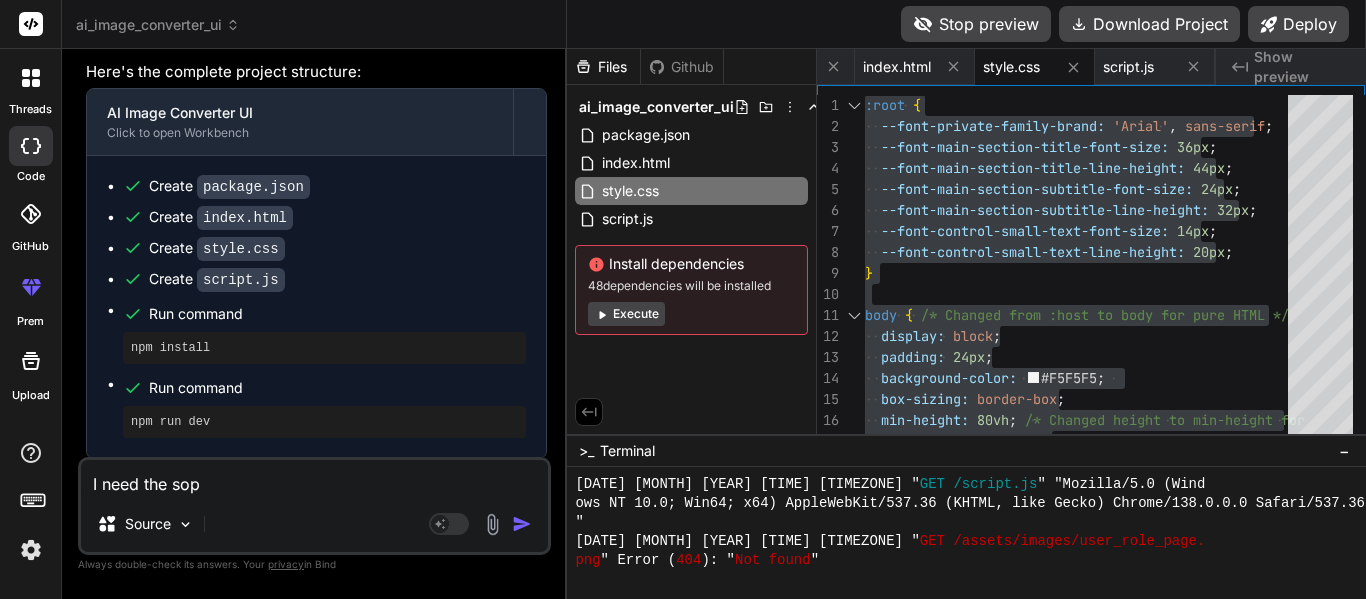 type on "I need the sopa" 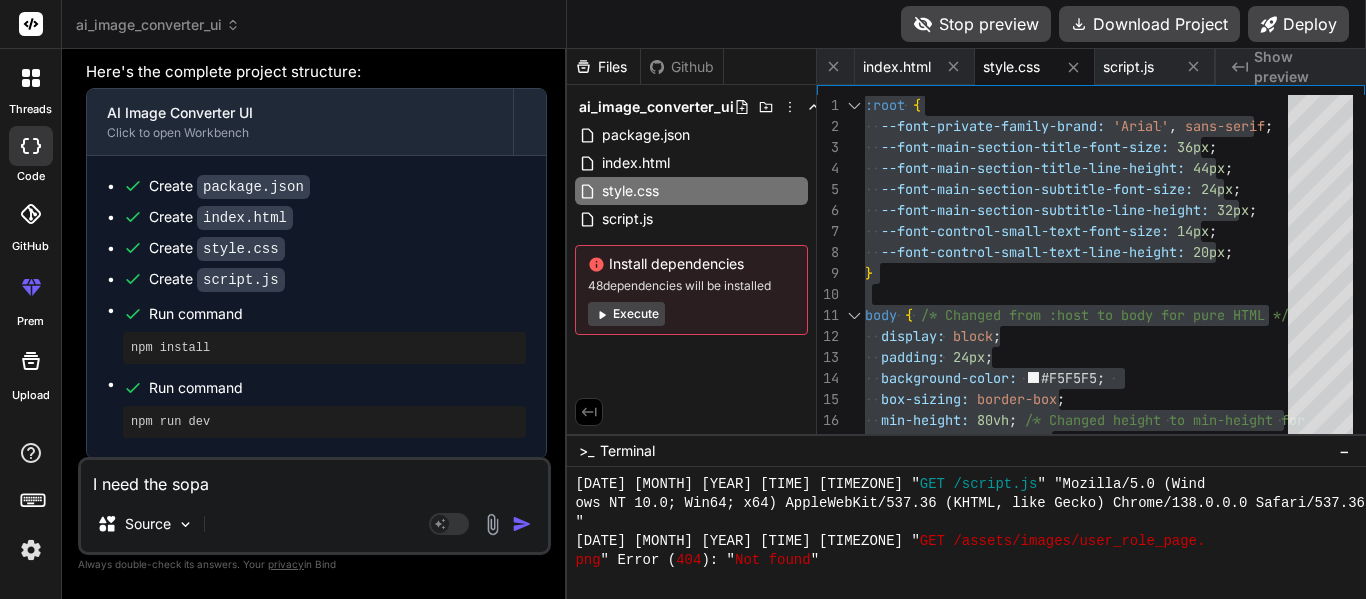 type on "I need the sop" 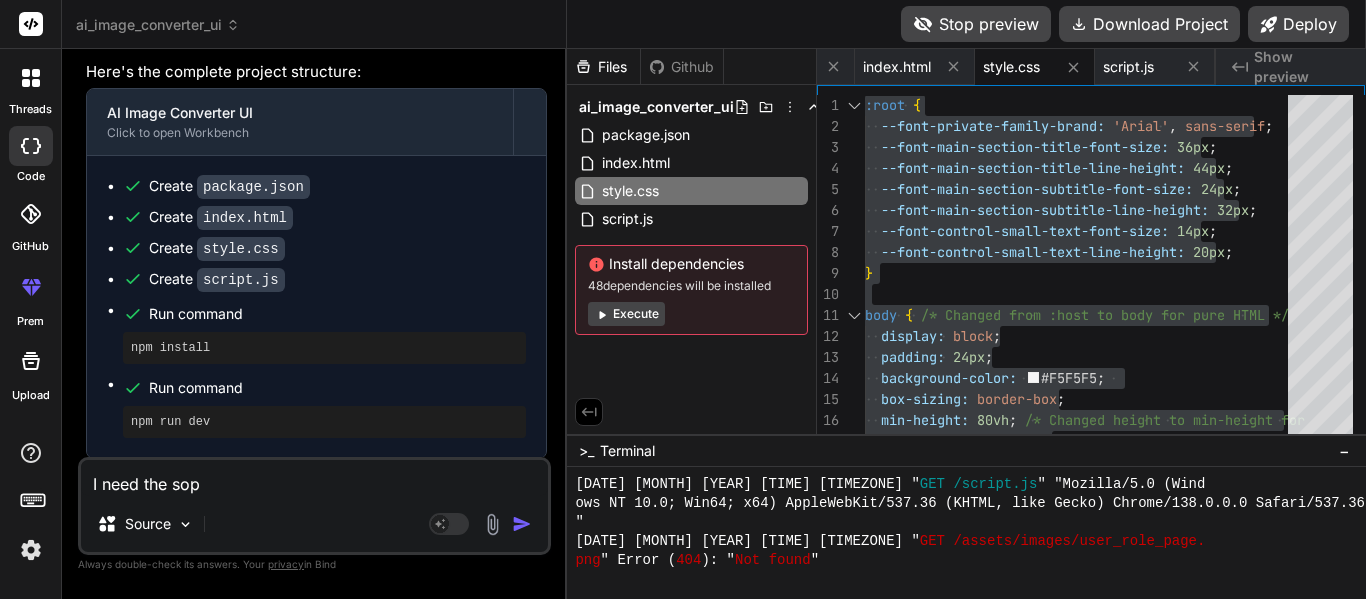 type on "I need the so" 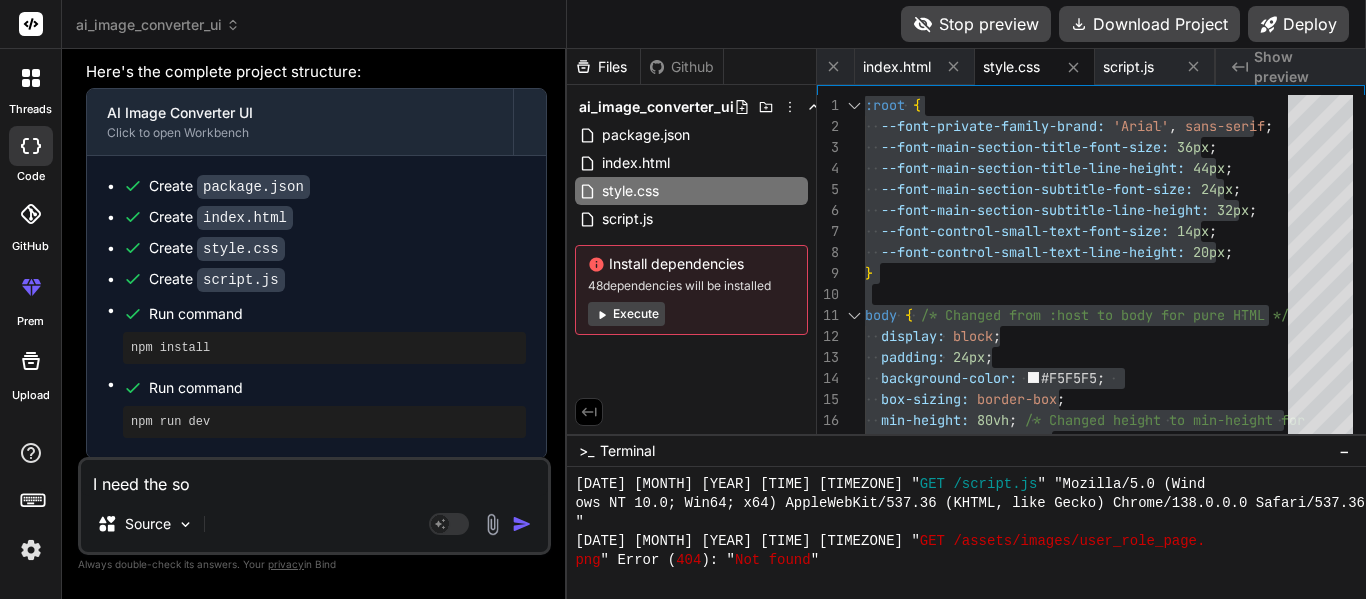 type on "I need the s" 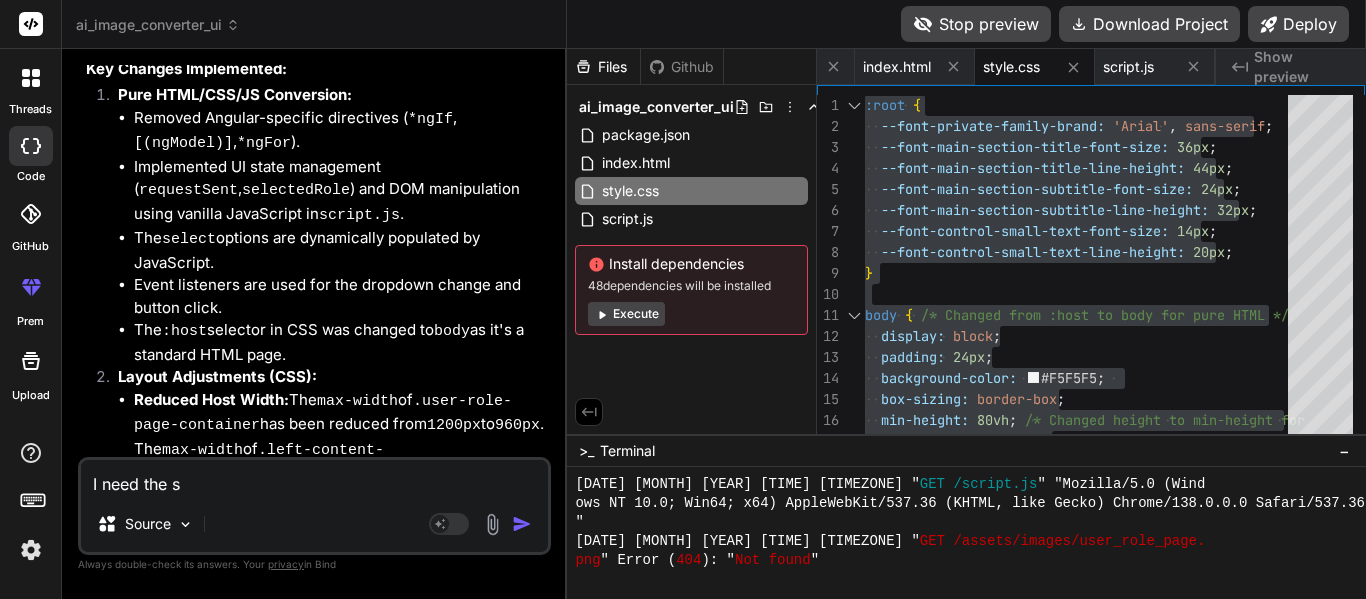 scroll, scrollTop: 3351, scrollLeft: 0, axis: vertical 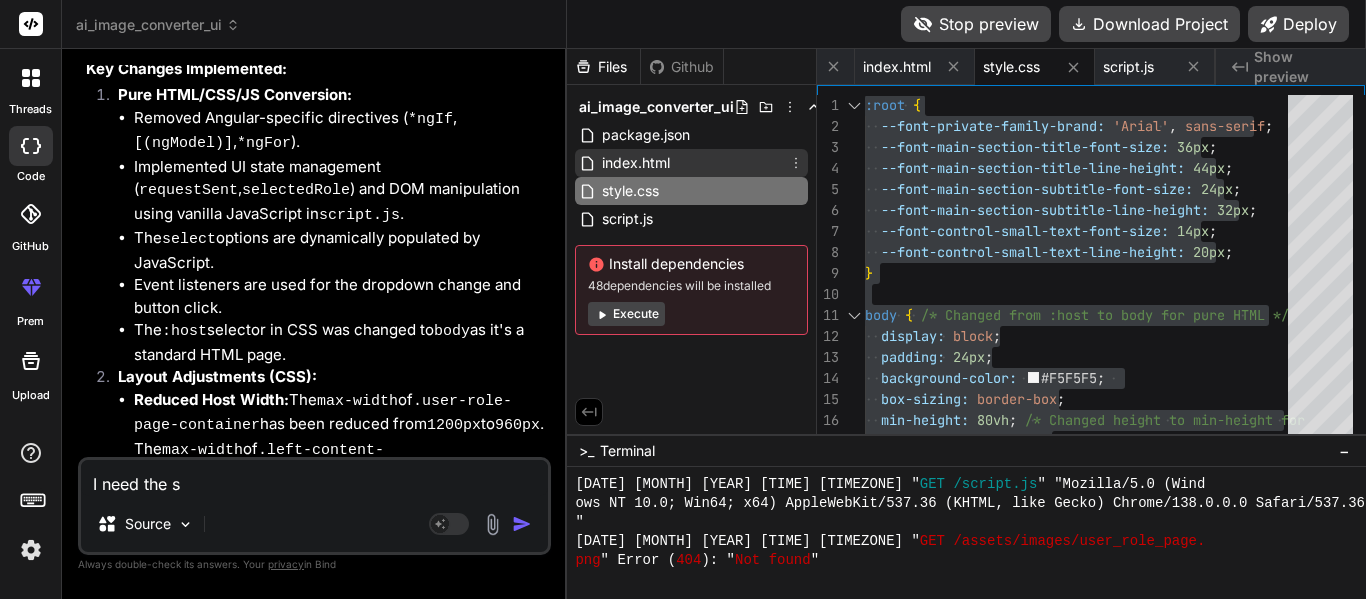 type on "I need the s" 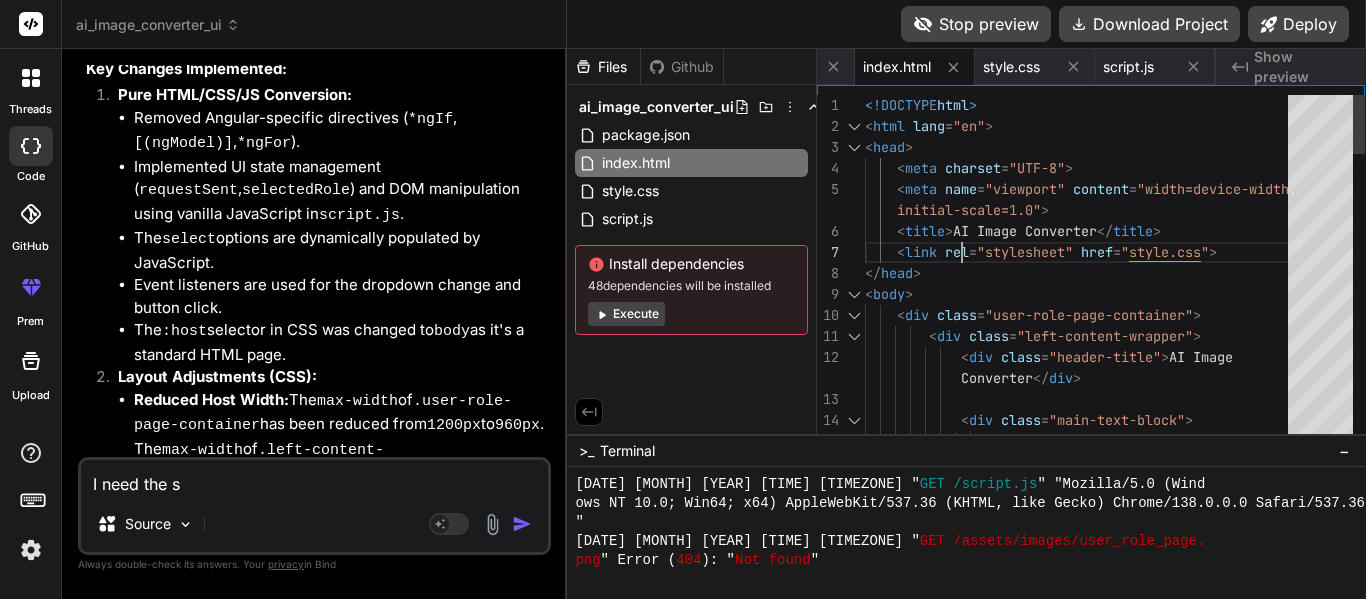 scroll, scrollTop: 0, scrollLeft: 0, axis: both 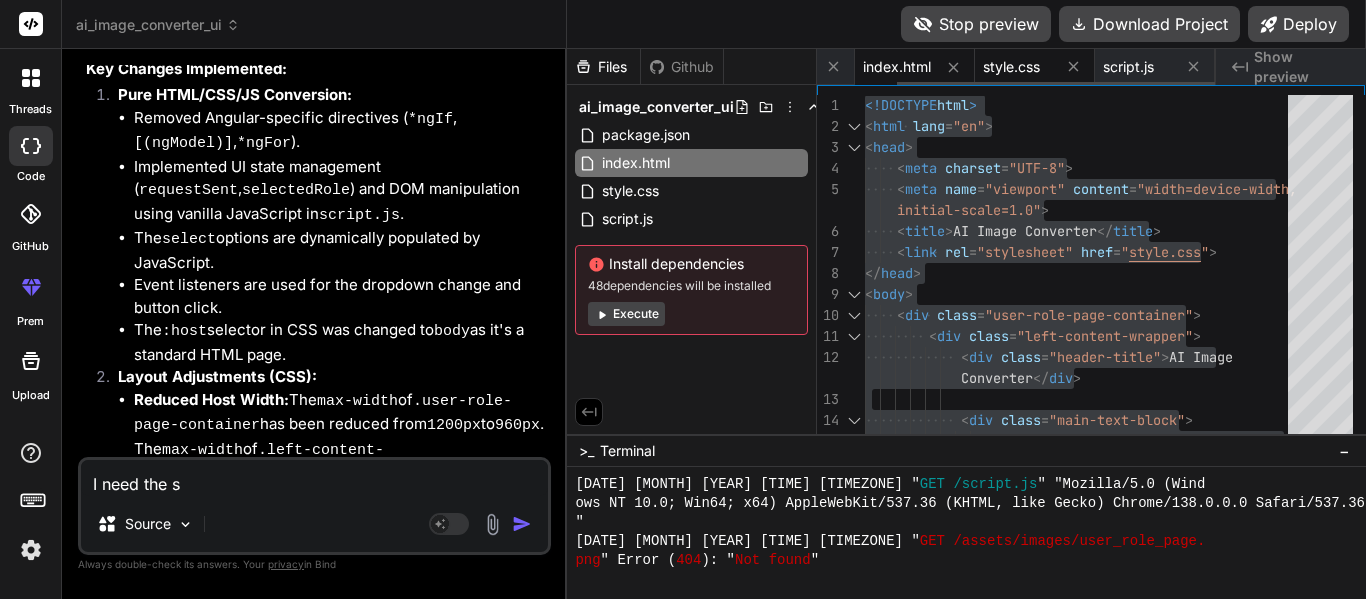 click on "style.css" at bounding box center [1011, 67] 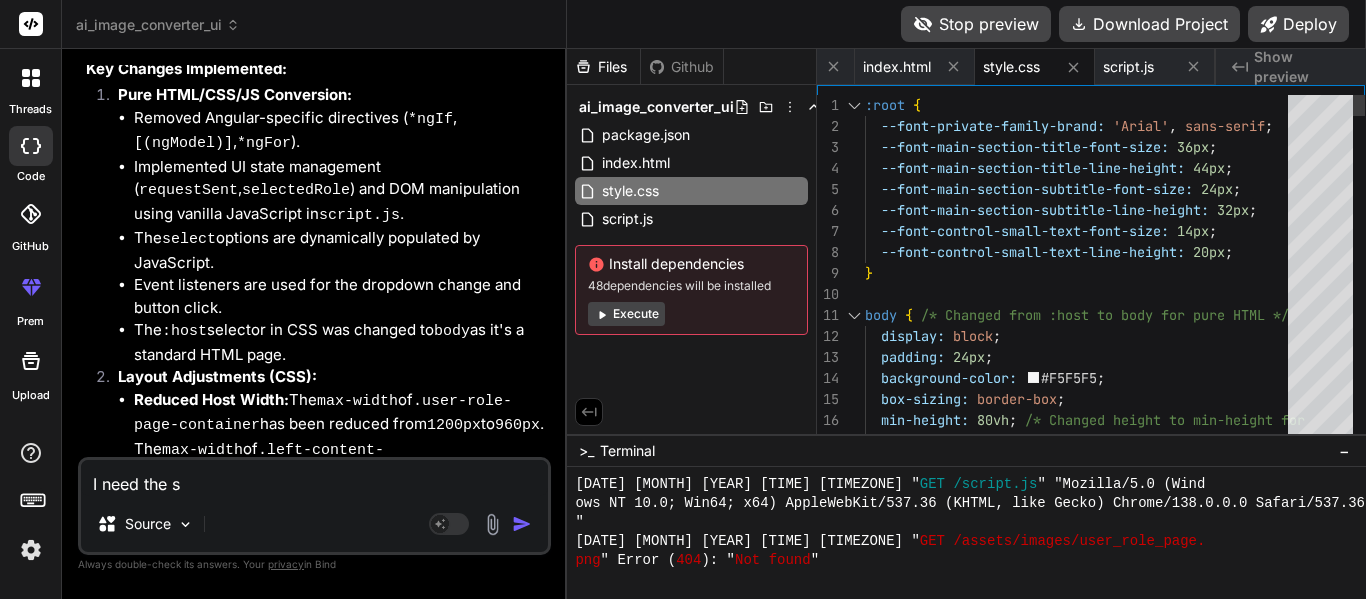scroll, scrollTop: 0, scrollLeft: 0, axis: both 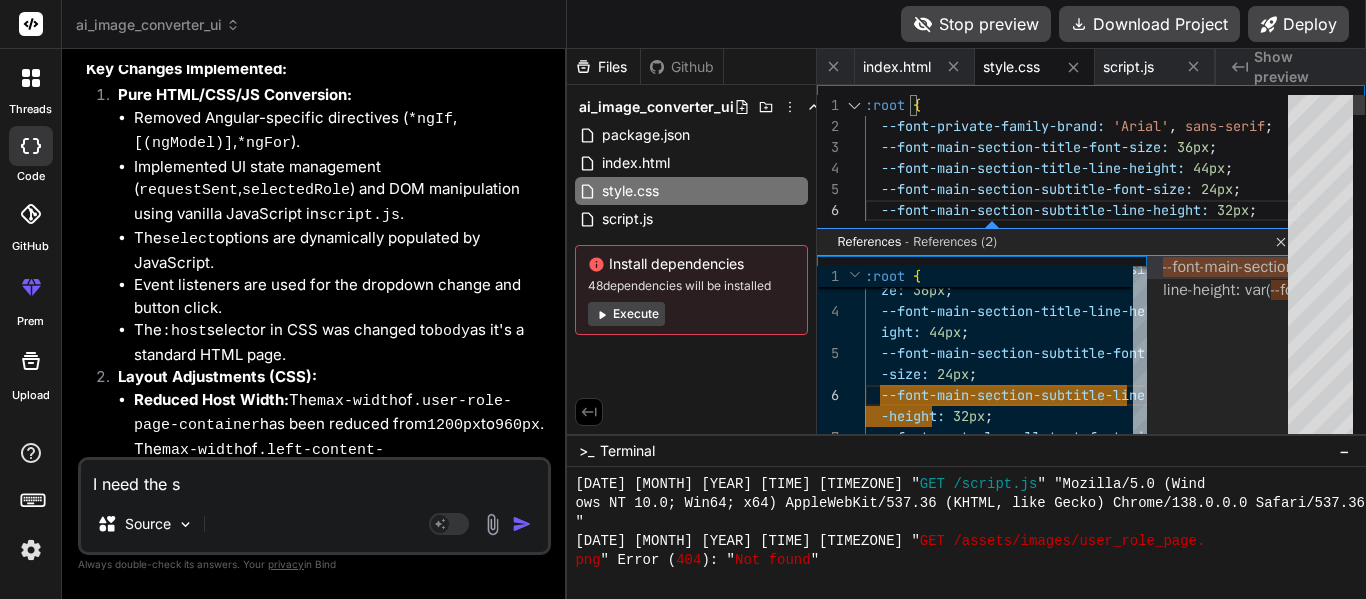 click at bounding box center [1278, 242] 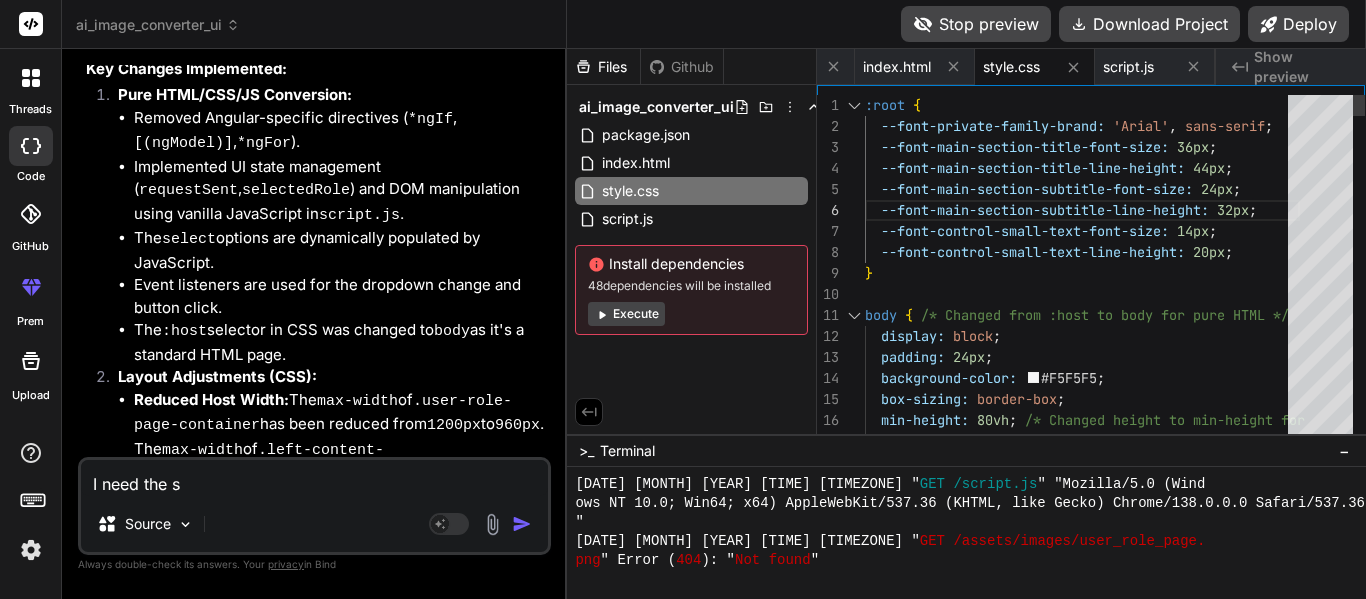 scroll, scrollTop: 0, scrollLeft: 0, axis: both 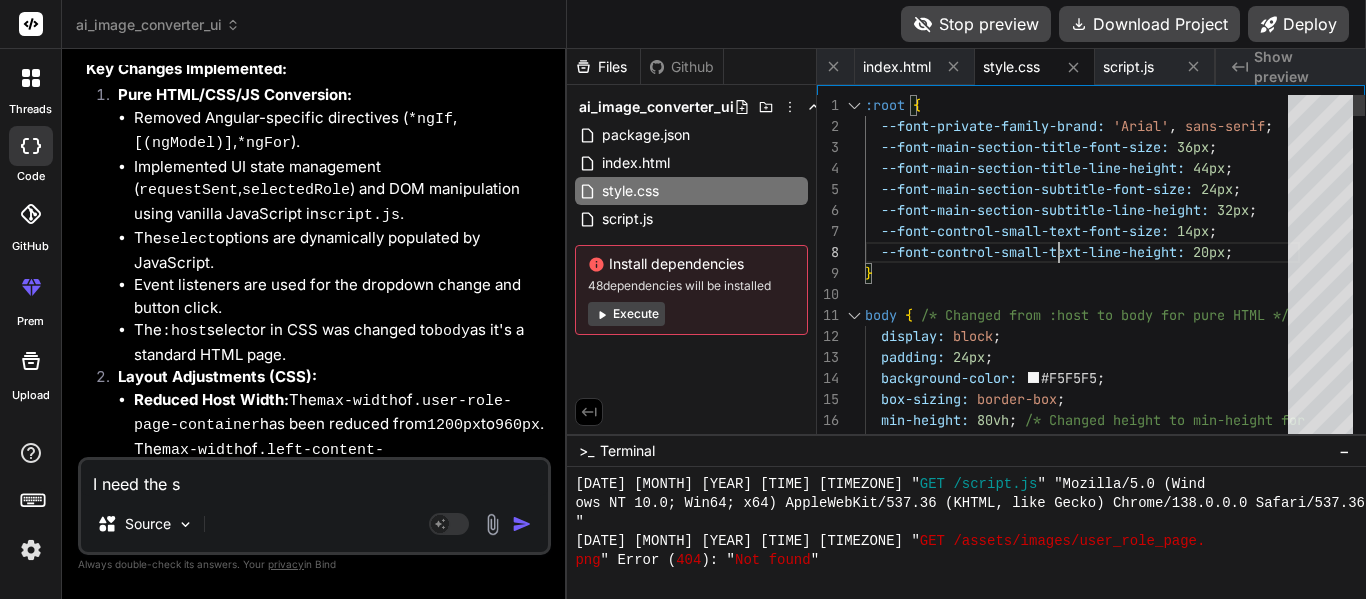 click on ":root  {   --font-private-family-brand:  'Arial' ,  sans-serif ;   --font-main-section-title-font-size:  36px ;   --font-main-section-title-line-height:  44px ;   --font-main-section-subtitle-font-size:  24px ;   --font-main-section-subtitle-line-height:  32px ;   --font-control-small-text-font-size:  14px ;   --font-control-small-text-line-height:  20px ; } body  {   /* Changed from :host to body for pure HTML */   display:  block ;   padding:  24px ;   background-color:   #F5F5F5 ;    box-sizing:  border-box ;   min-height:  80vh ;   /* Changed height to min-height for   better content flow */" at bounding box center (1082, 2909) 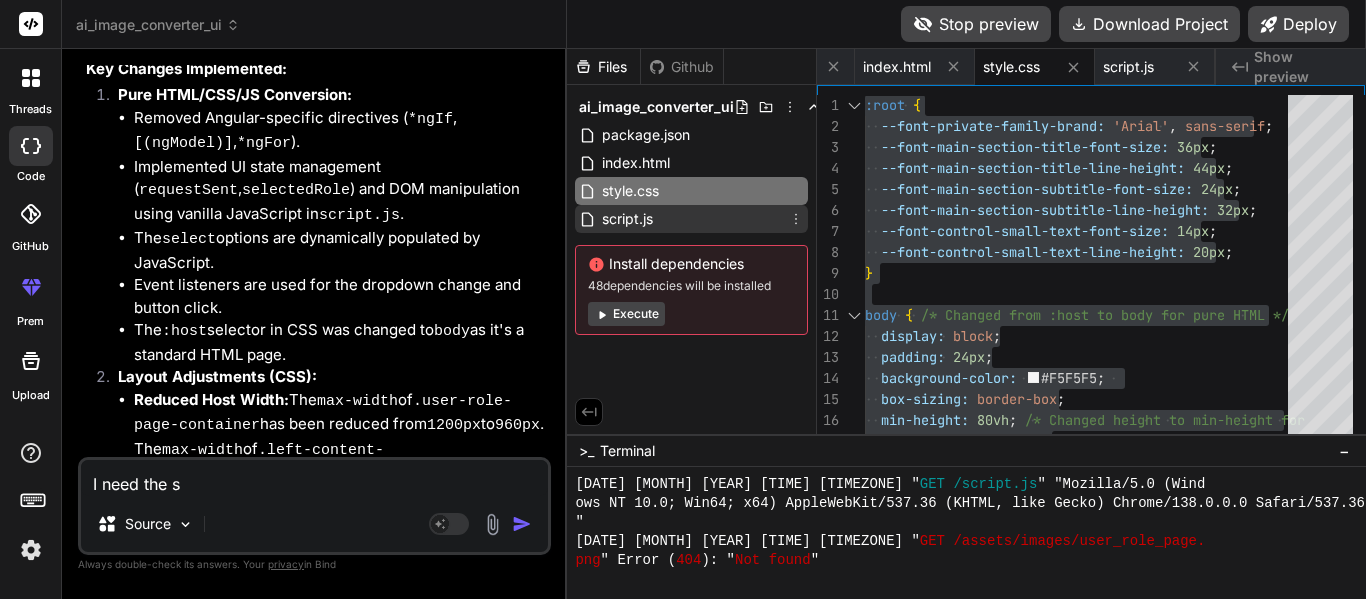 click on "script.js" at bounding box center (627, 219) 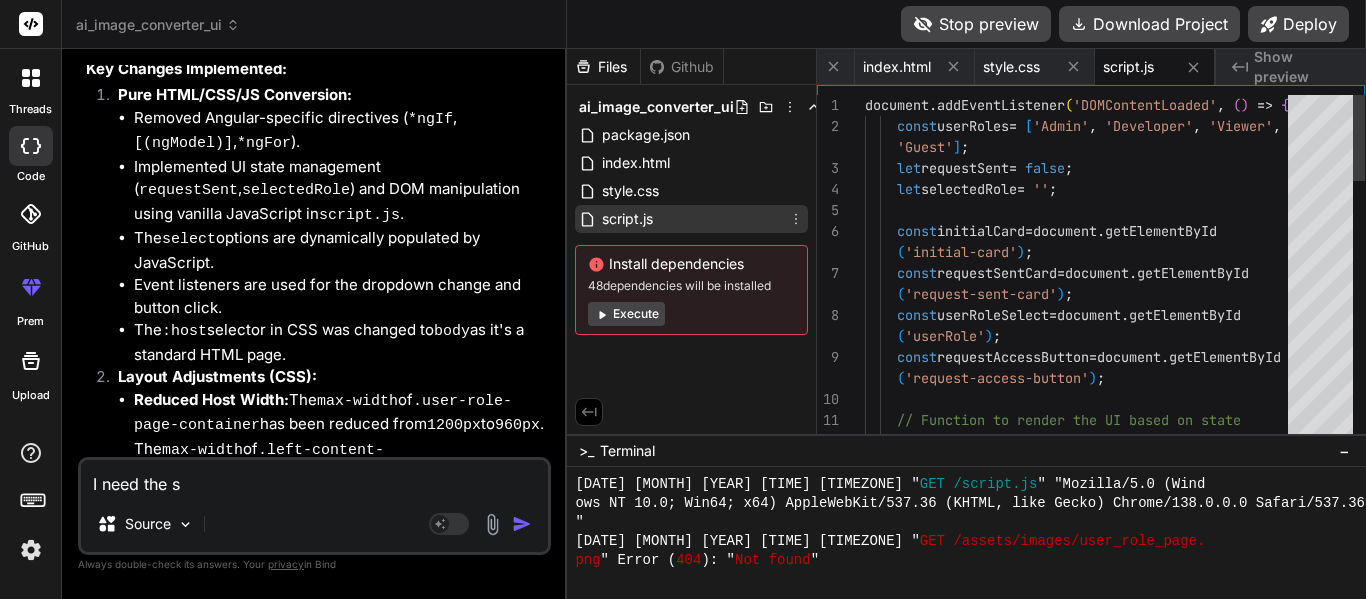 scroll, scrollTop: 0, scrollLeft: 0, axis: both 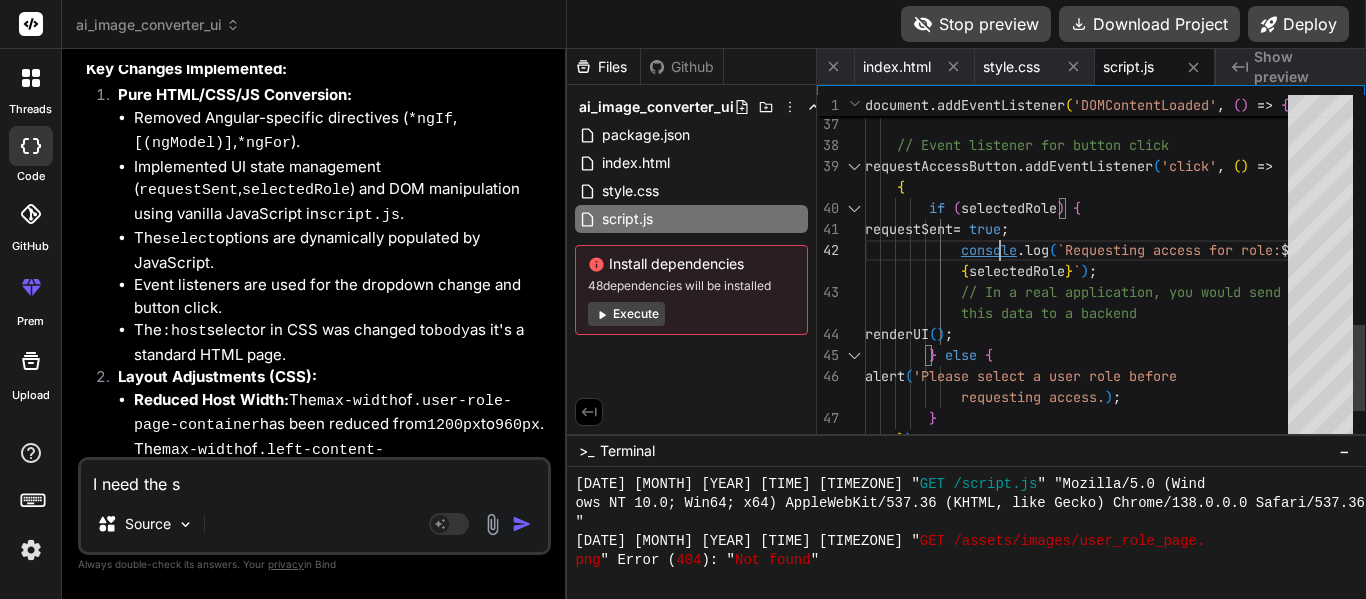 type on "document.addEventListener('DOMContentLoaded', () => {
const userRoles = ['Admin', 'Developer', 'Viewer', 'Guest'];
let requestSent = false;
let selectedRole = '';
const initialCard = document.getElementById('initial-card');
const requestSentCard = document.getElementById('request-sent-card');
…    });
// Initial setup
populateRoles();
renderUI();
});" 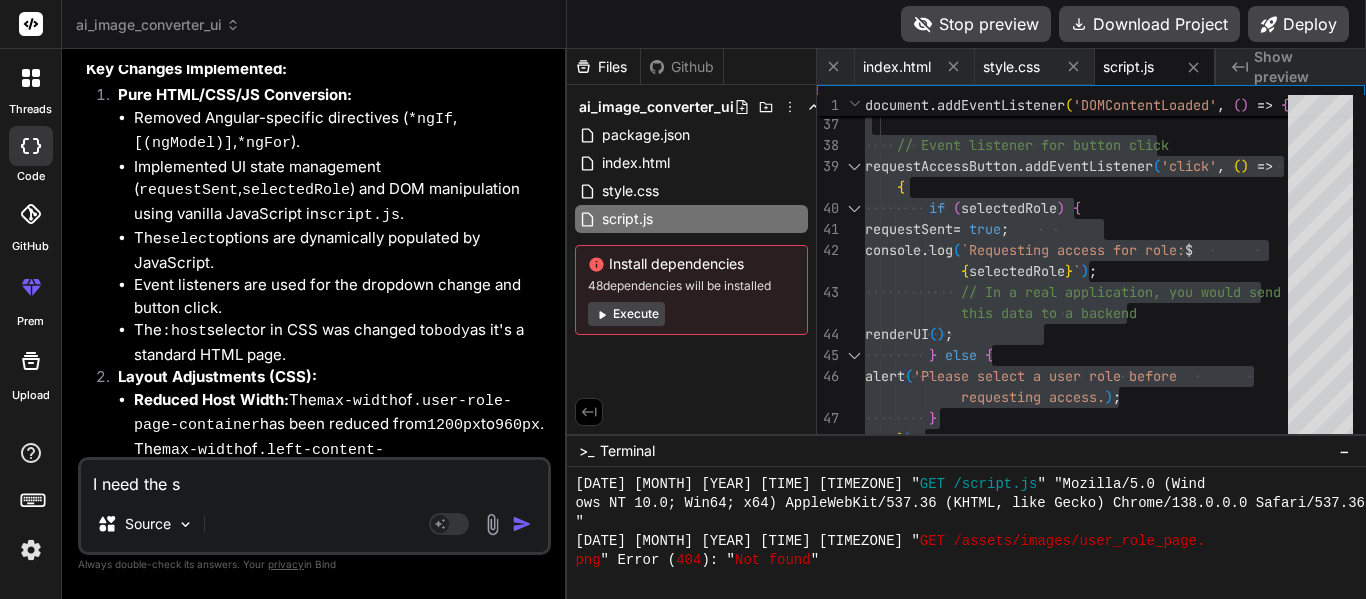 drag, startPoint x: 198, startPoint y: 487, endPoint x: 27, endPoint y: 470, distance: 171.84296 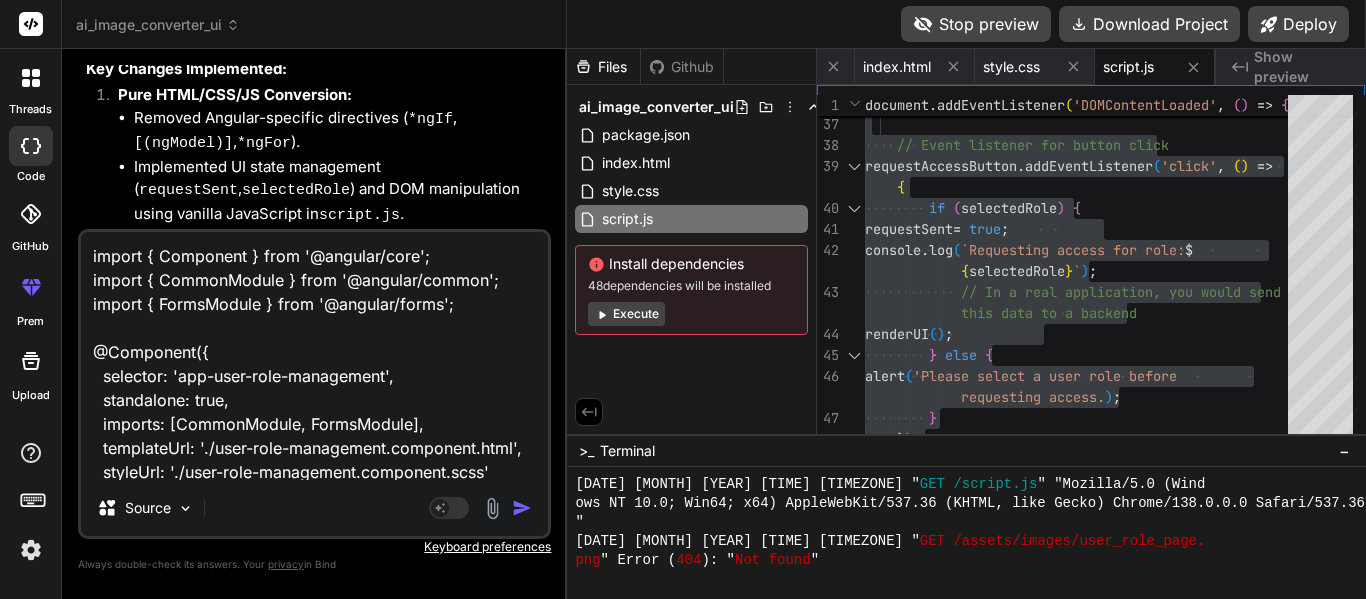 scroll, scrollTop: 410, scrollLeft: 0, axis: vertical 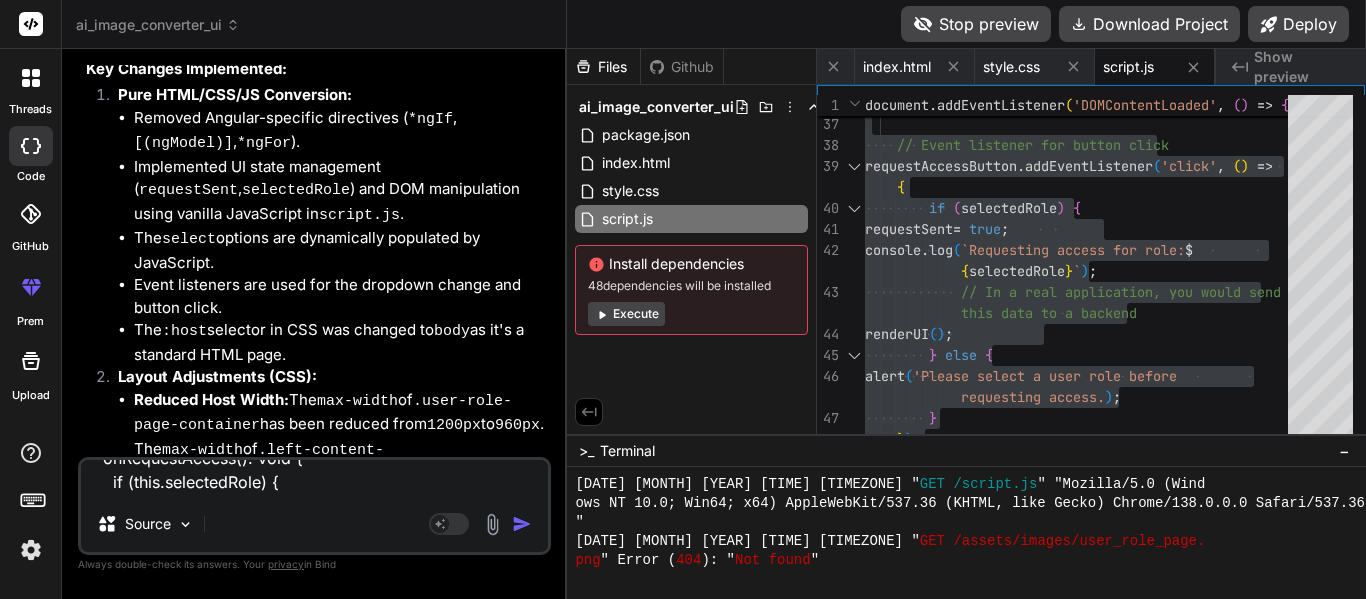 type on "x" 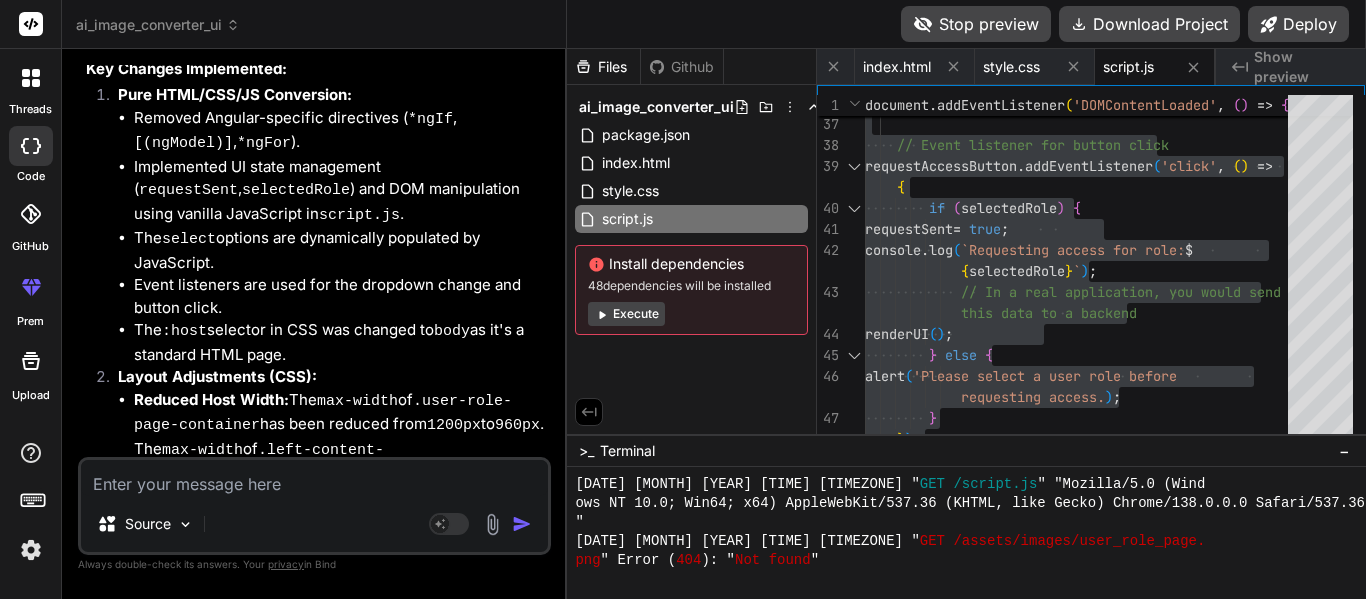 scroll, scrollTop: 0, scrollLeft: 0, axis: both 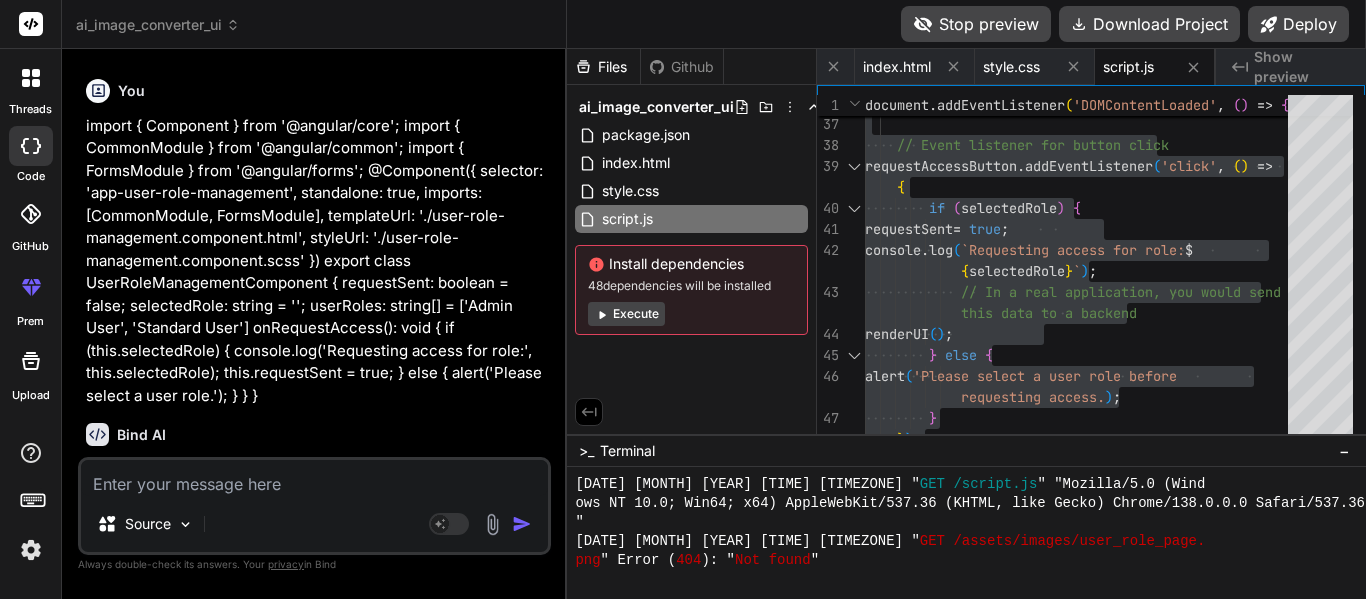type 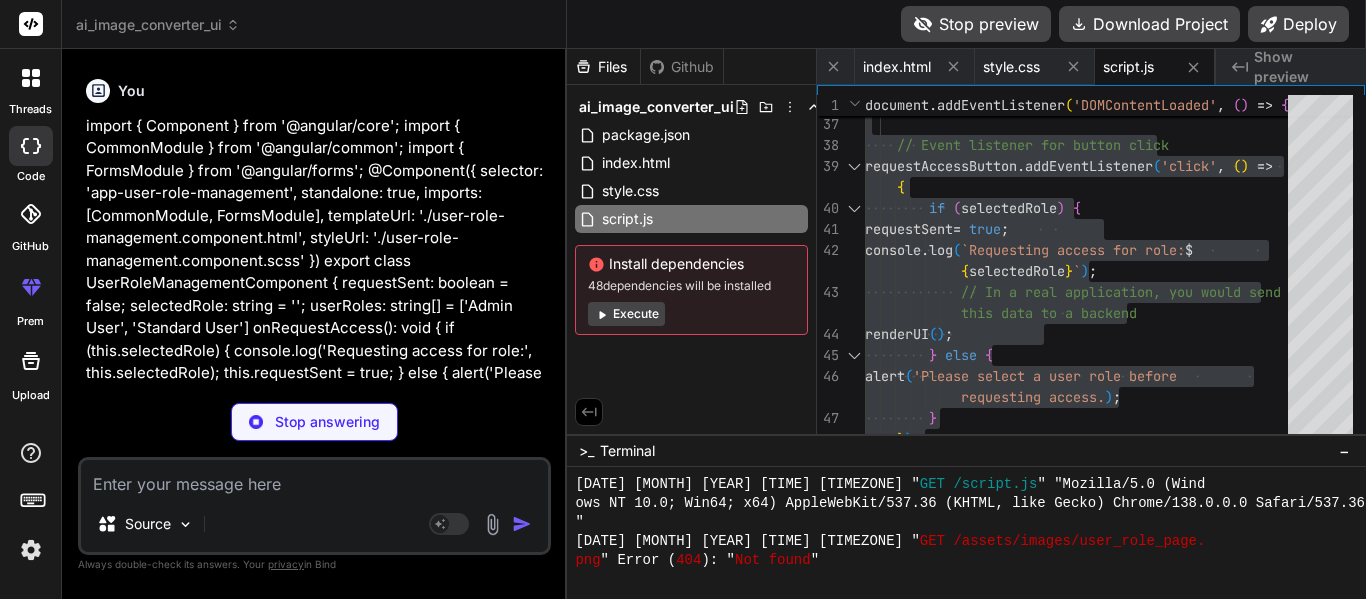 type on "x" 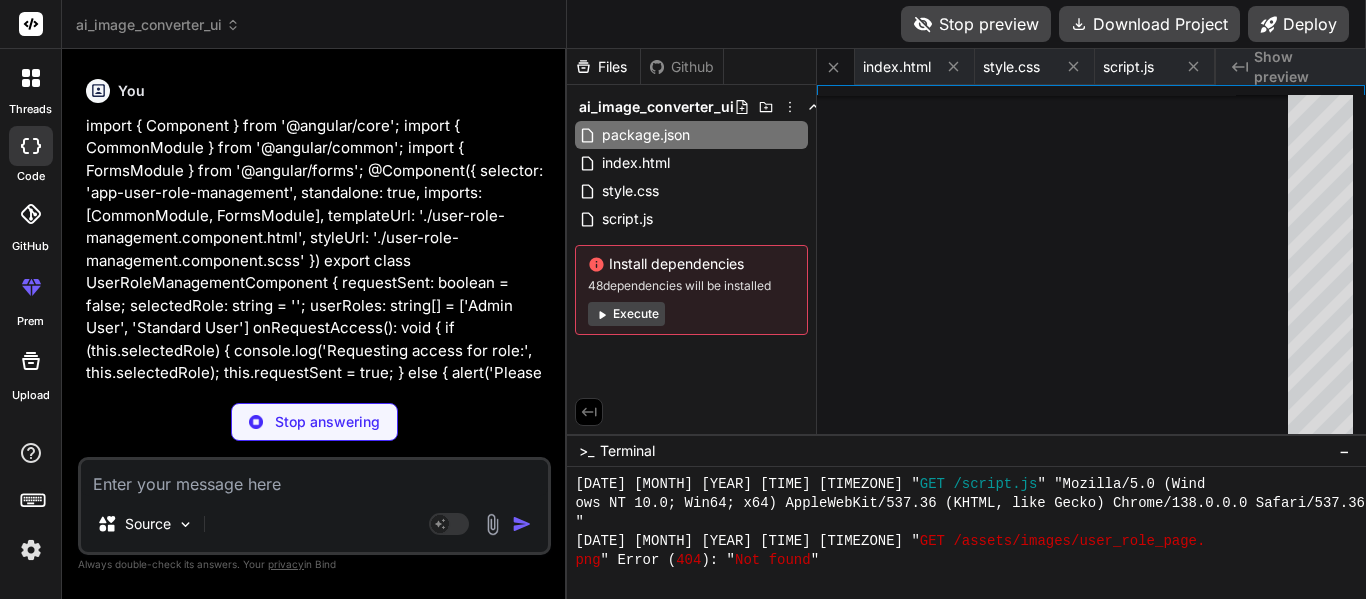 type on "x" 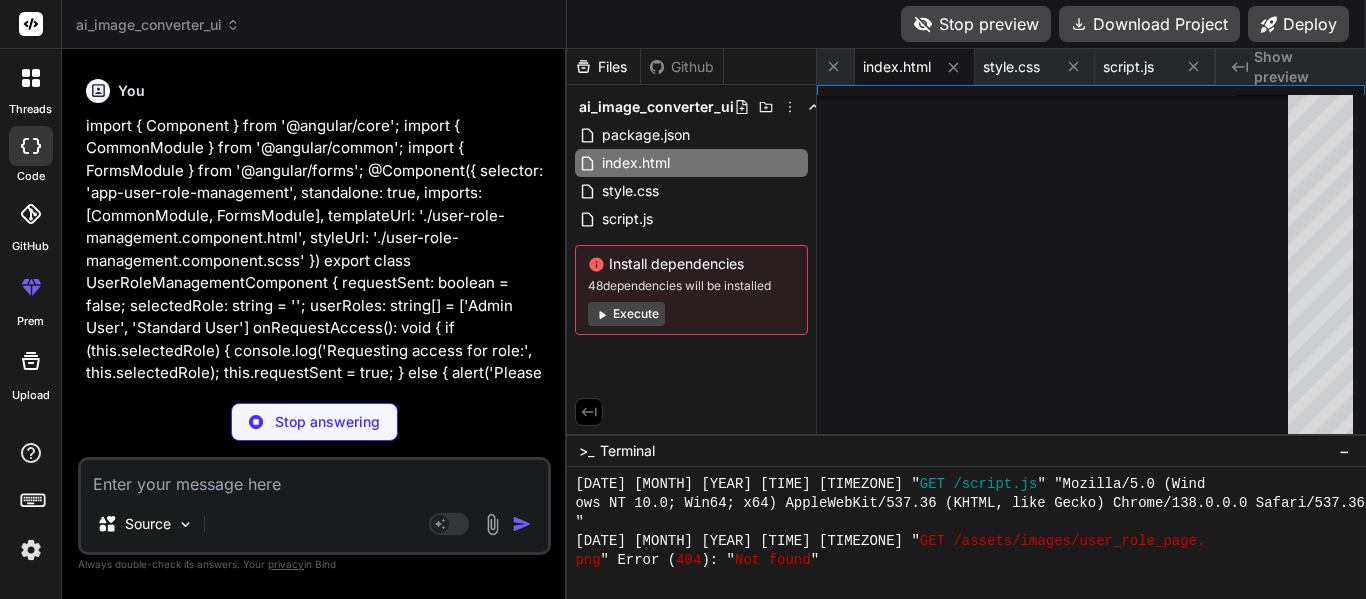 type on "x" 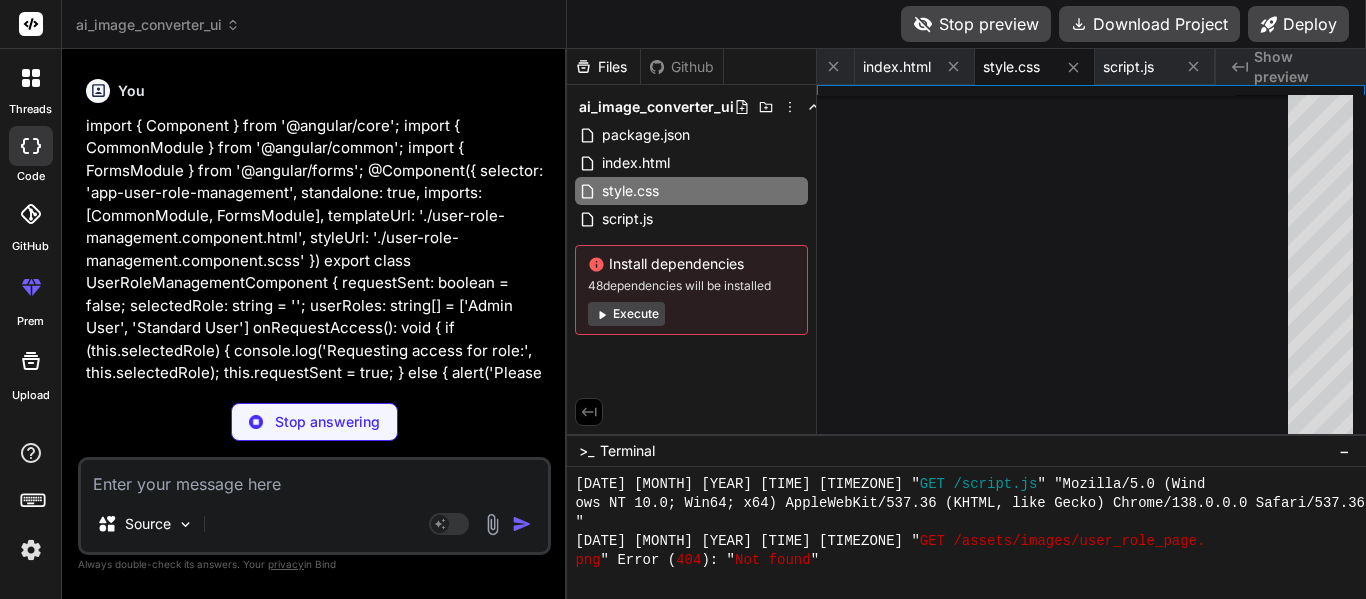 type on "x" 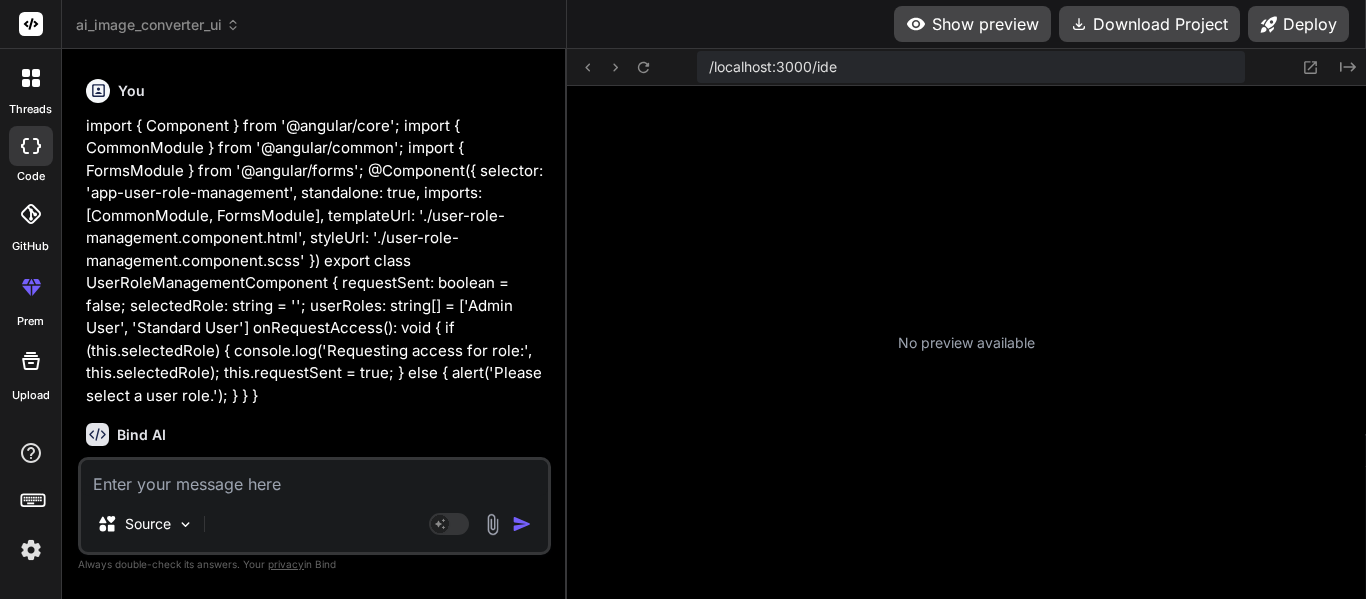 type on "x" 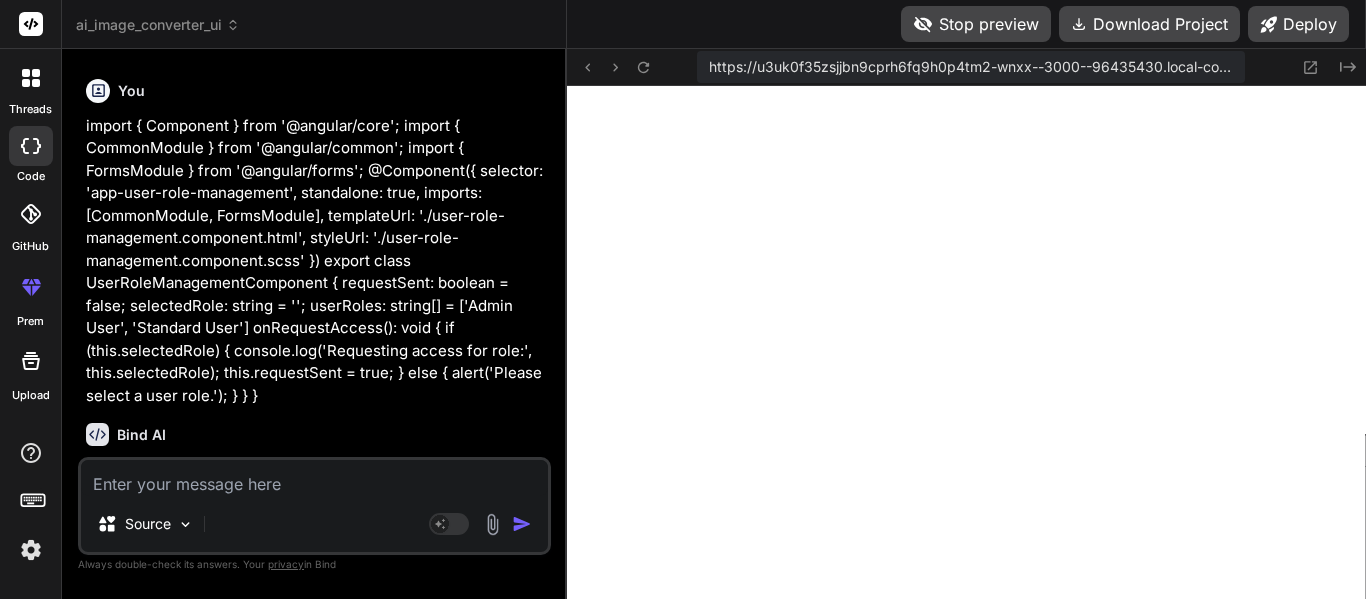 scroll, scrollTop: 0, scrollLeft: 100, axis: horizontal 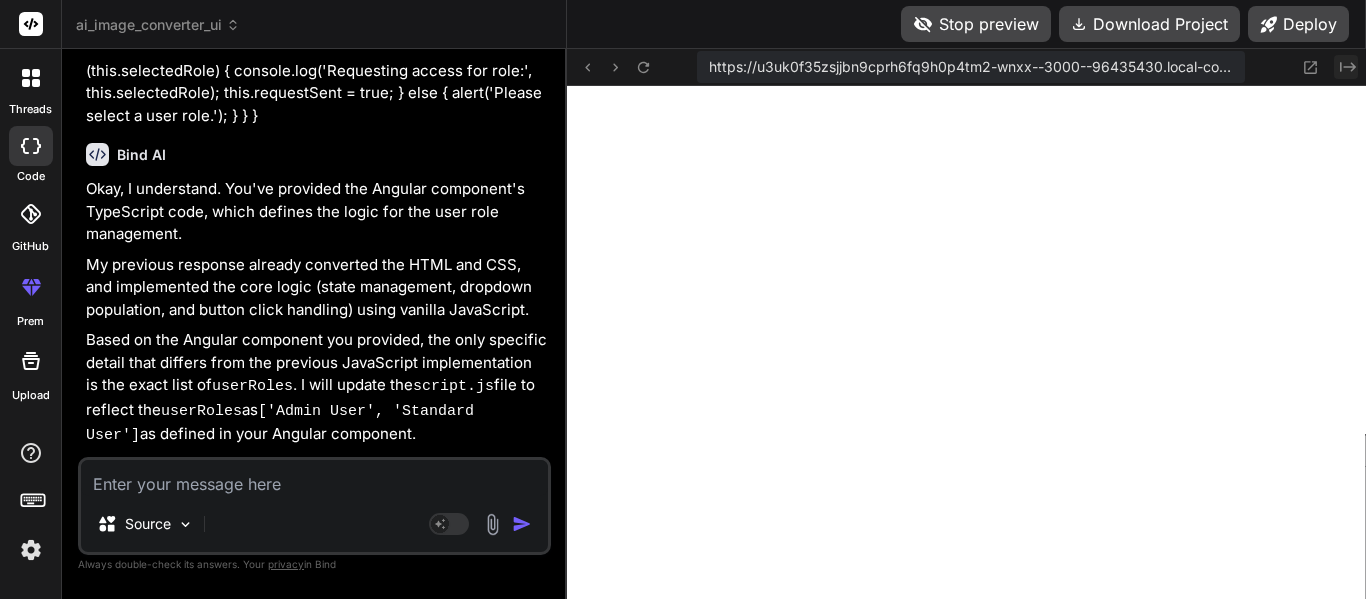 click on "Created with Pixso." at bounding box center (1346, 67) 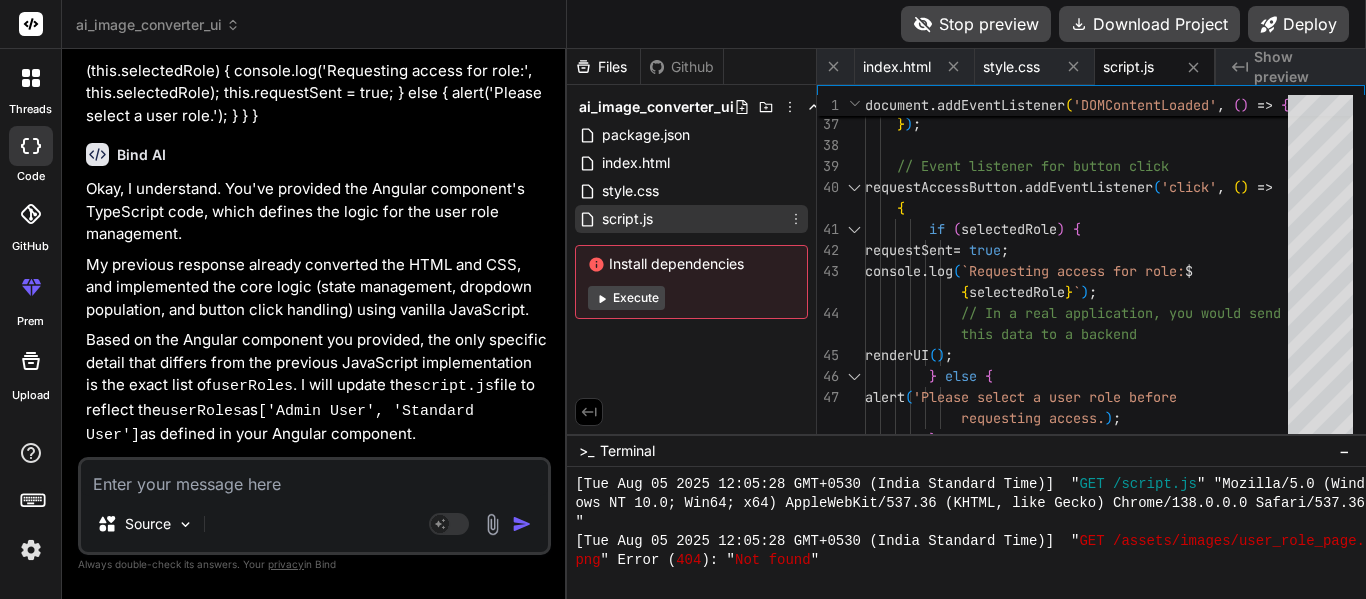 click on "script.js" at bounding box center (691, 219) 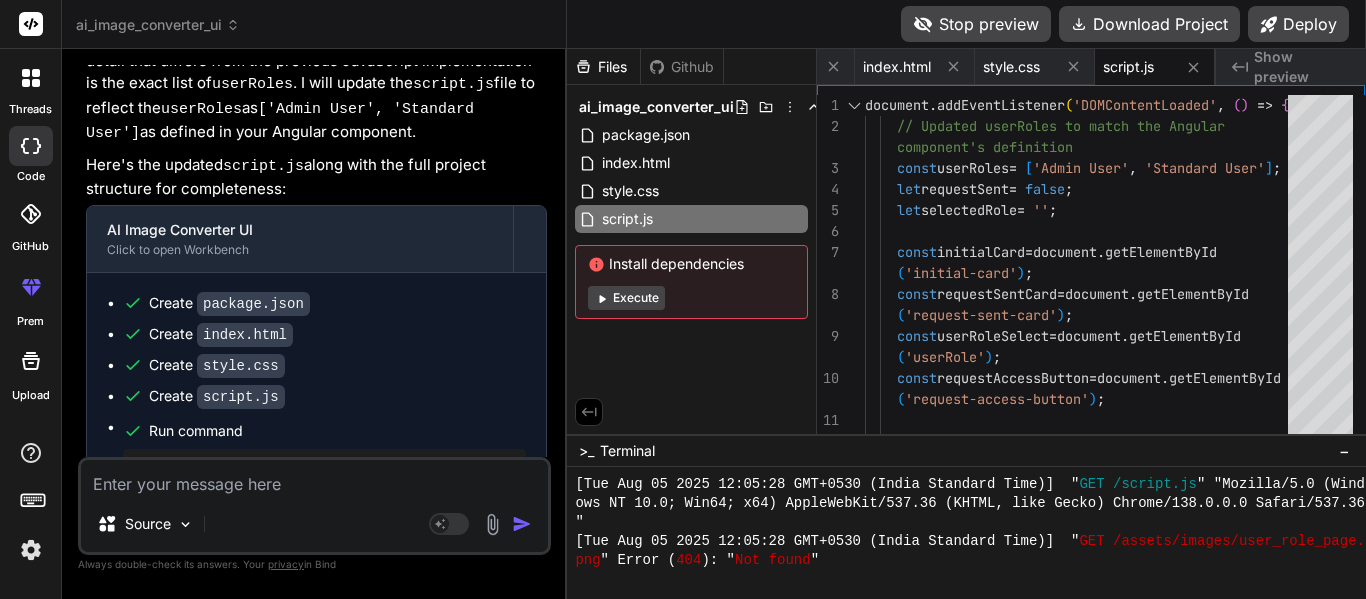 scroll, scrollTop: 5167, scrollLeft: 0, axis: vertical 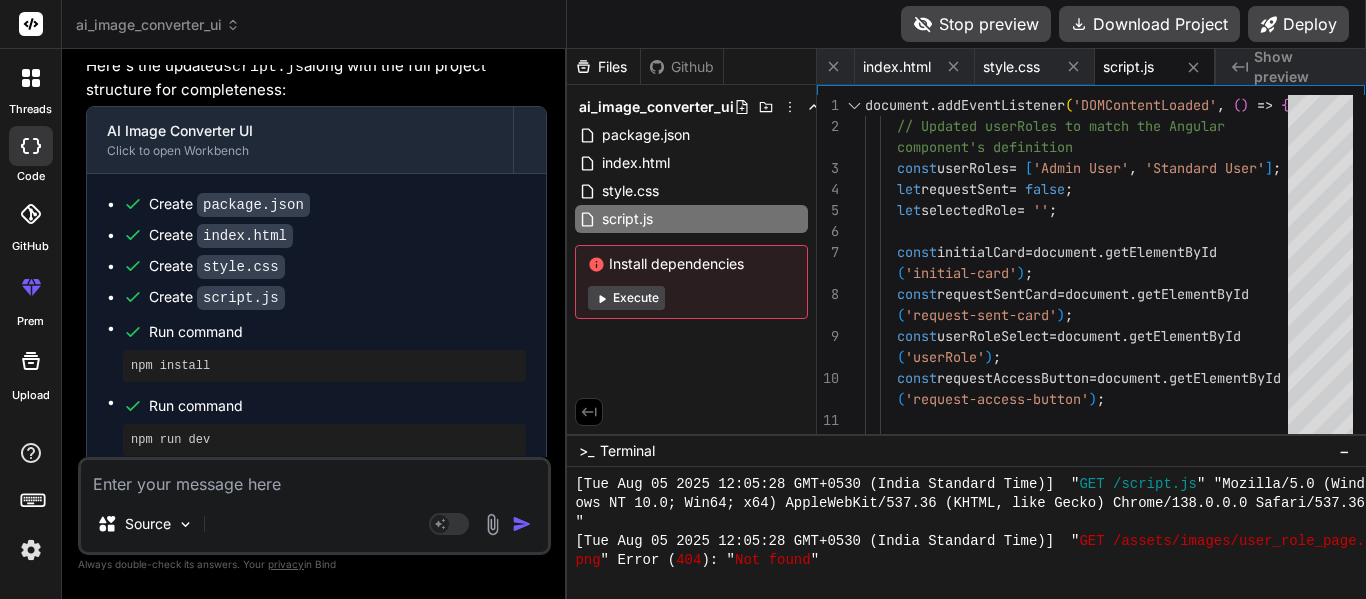 click on "Show preview" at bounding box center (1302, 67) 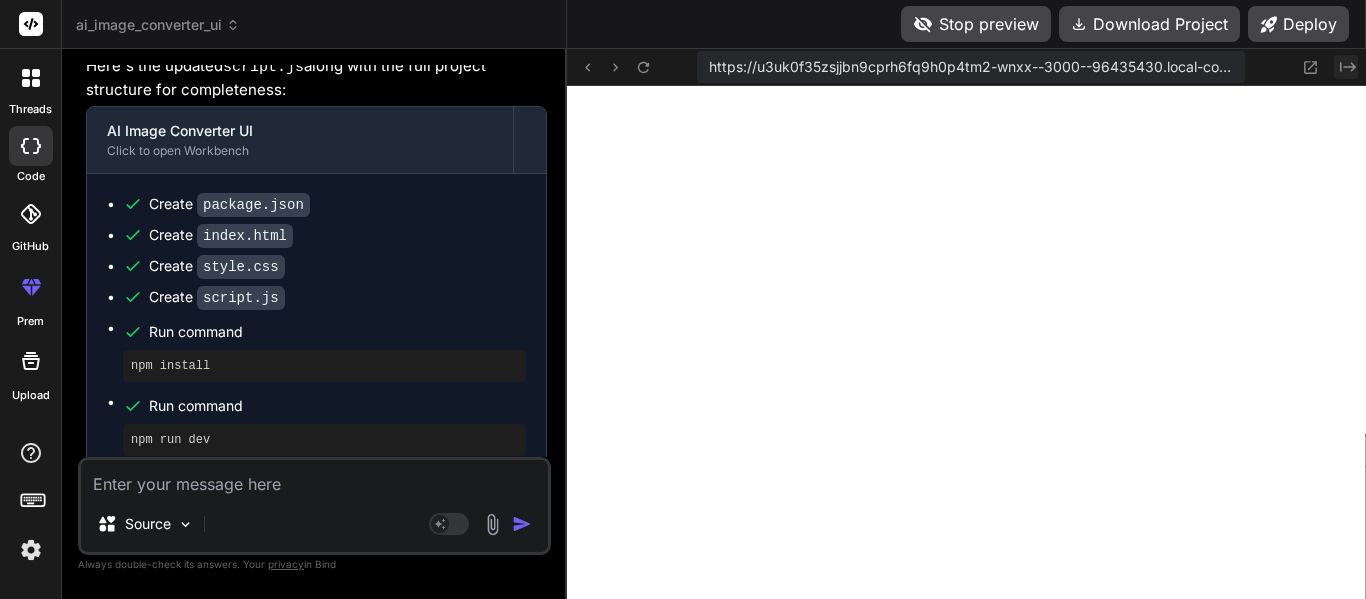 click on "Created with Pixso." at bounding box center [1346, 67] 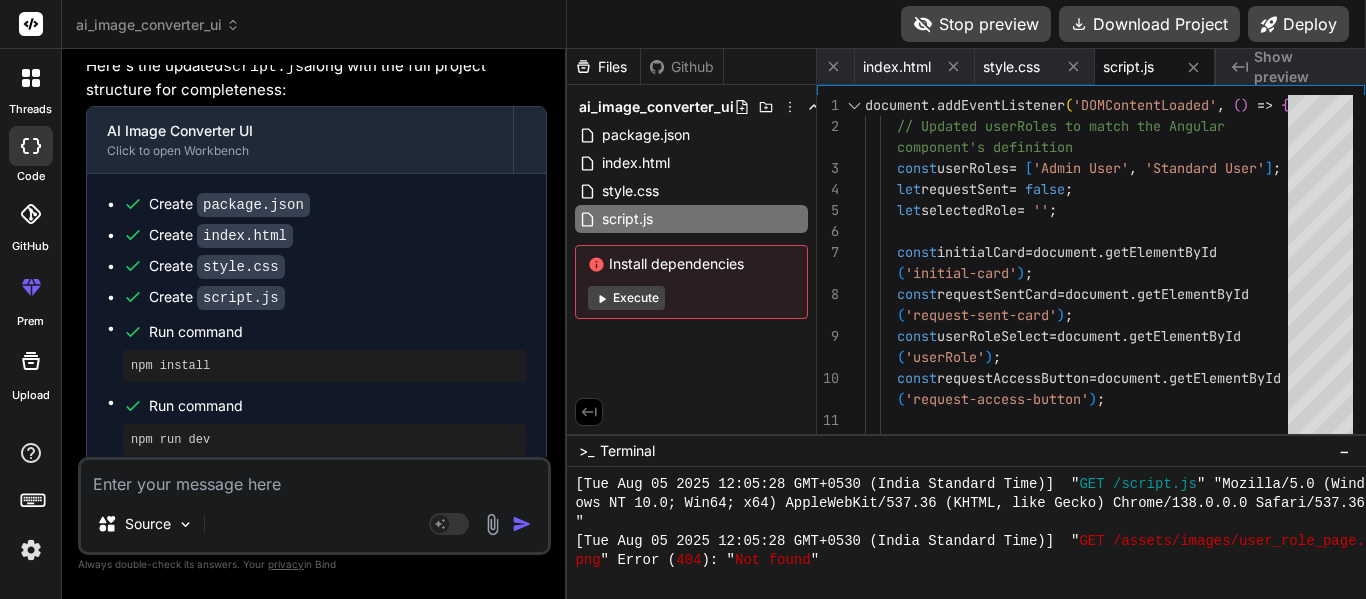 type 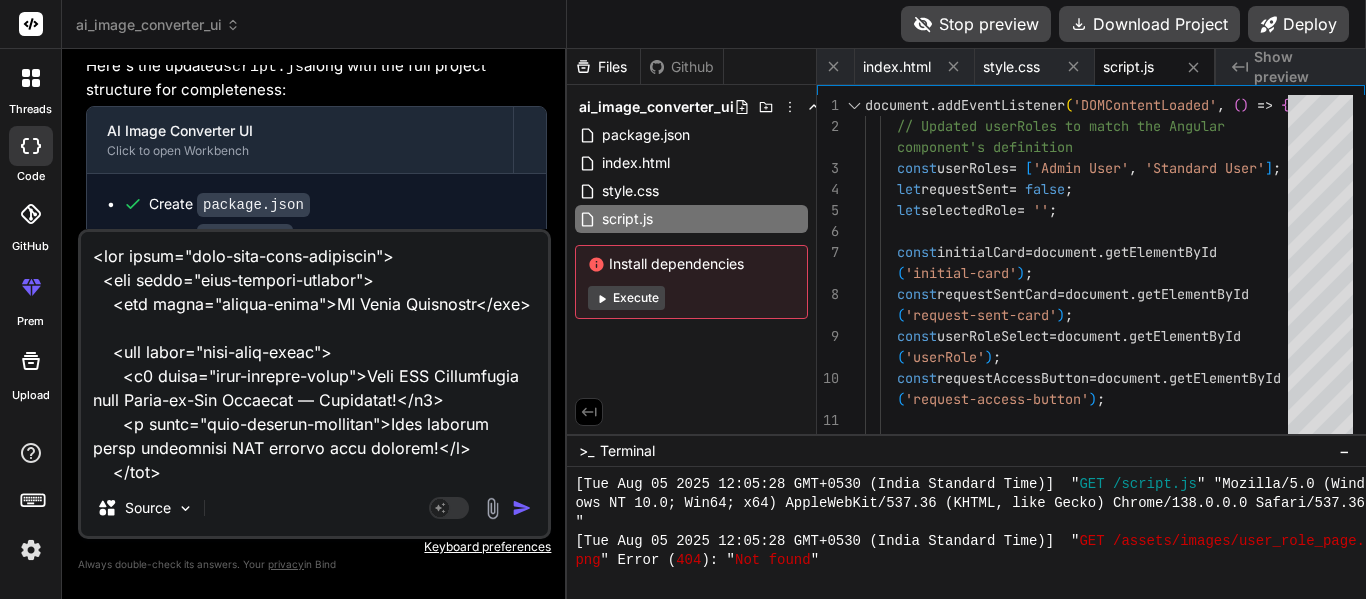 scroll, scrollTop: 1418, scrollLeft: 0, axis: vertical 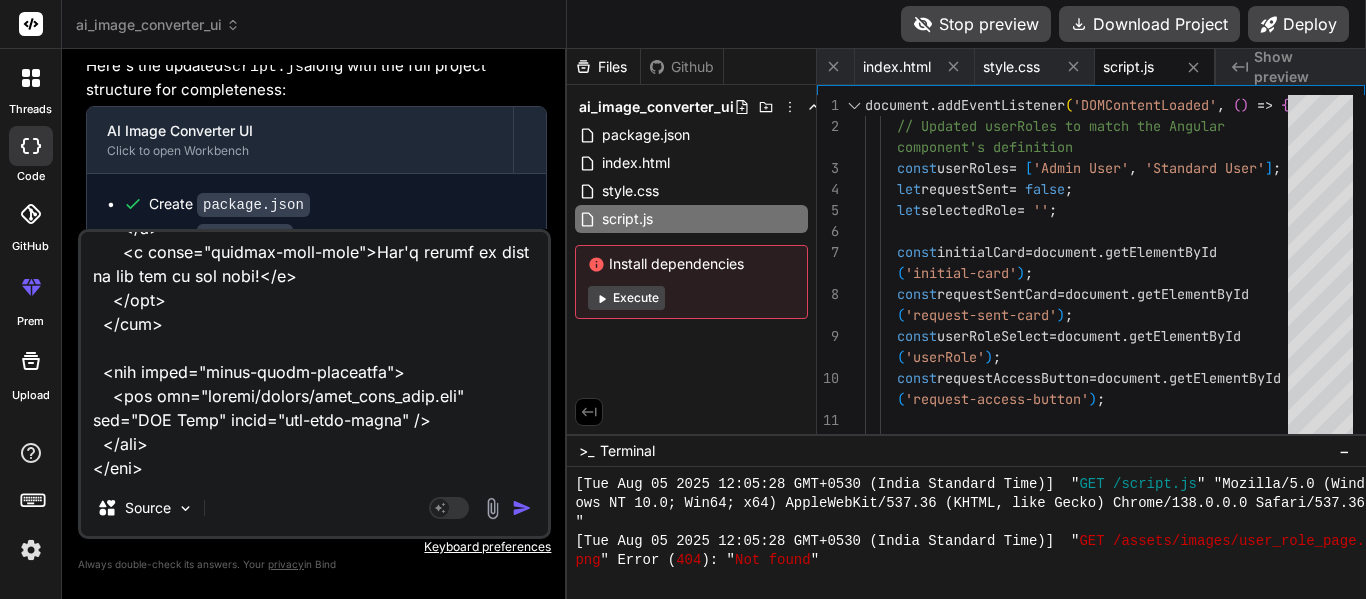 paste on "import { Component } from '@angular/core';
import { CommonModule } from '@angular/common';
import { FormsModule } from '@angular/forms';
@Component({
selector: 'app-user-role-management',
standalone: true,
imports: [CommonModule, FormsModule],
templateUrl: './user-role-management.component.html',
styleUrl: './user-role-management.component.scss'
})
export class UserRoleManagementComponent {
requestSent: boolean = false;
selectedRole: string = '';
userRoles: string[] = ['Admin User', 'Standard User']
onRequestAccess(): void {
if (this.selectedRole) {
console.log('Requesting access for role:', this.selectedRole);
this.requestSent = true;
} else {
alert('Please select a user role.');
}
}
}" 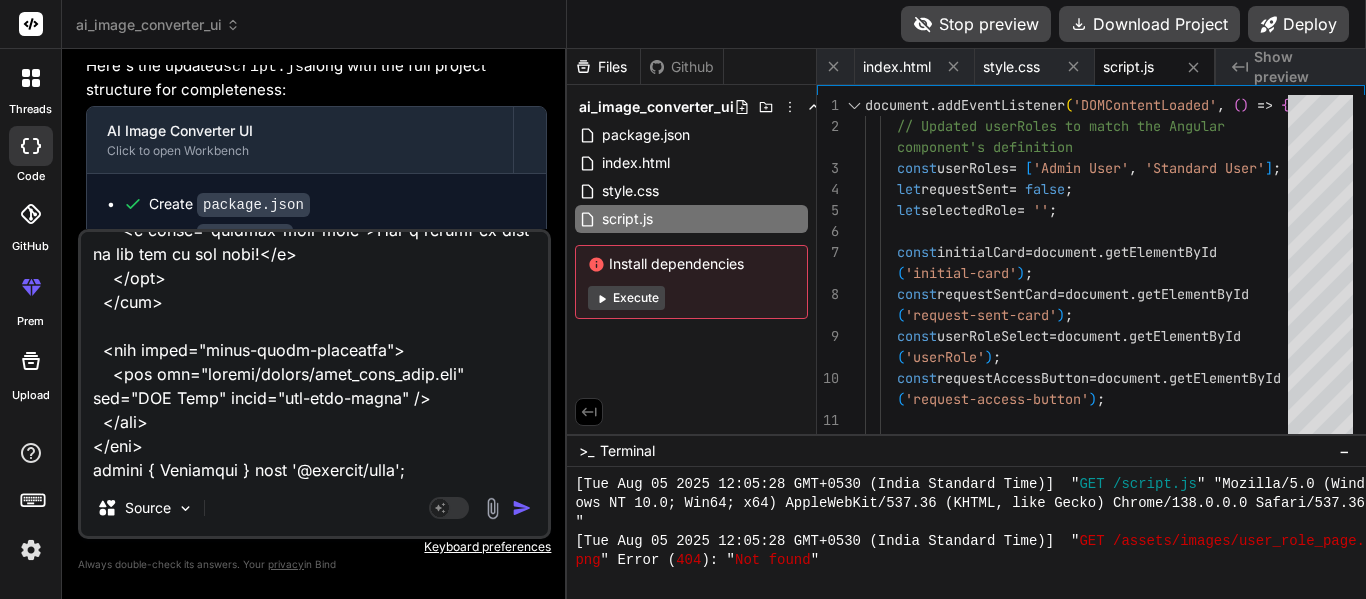 scroll, scrollTop: 2042, scrollLeft: 0, axis: vertical 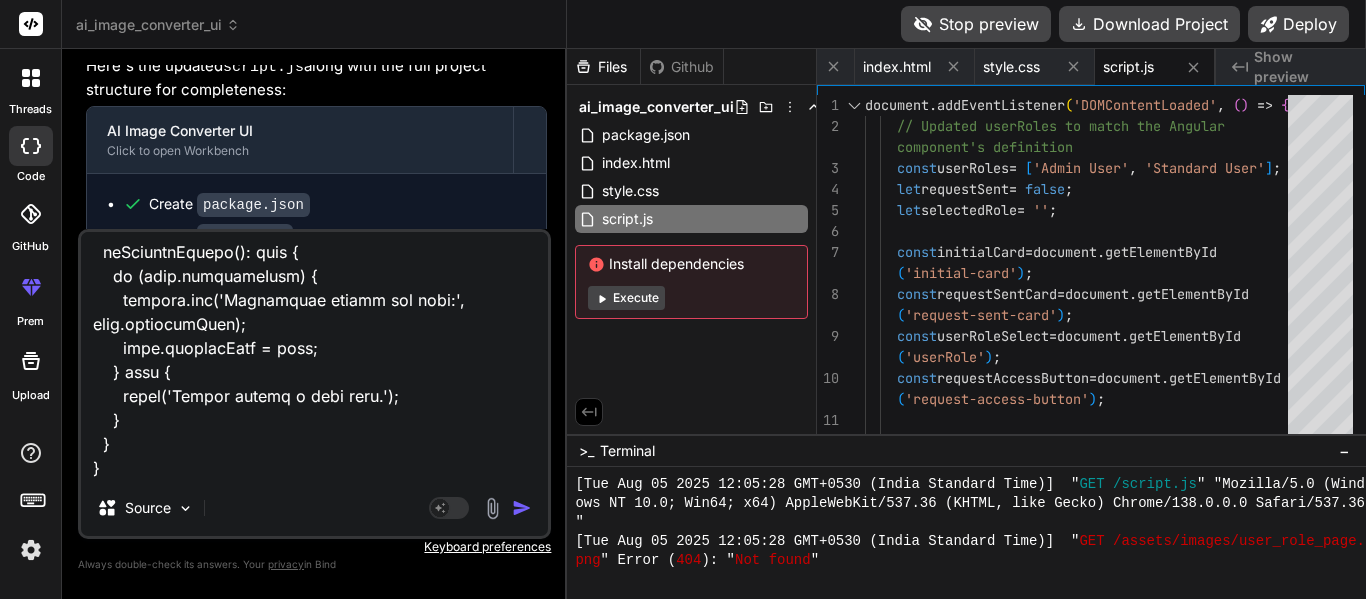paste on ":root {
--font-private-family-brand: 'Arial', sans-serif;
--font-main-section-title-font-size: 36px;
--font-main-section-title-line-height: 44px;
--font-main-section-subtitle-font-size: 24px;
--font-main-section-subtitle-line-height: 32px;
--font-control-small-text-font-size: 14px;
--font-control-small-text-line-height: 20px;
}
:host {
display: block;
padding: 24px;
background-color: #F5F5F5;
box-sizing: border-box;
height: 80vh;
}
.user-role-page-container {
display: flex;
justify-content: center;
gap: 40px;
max-width: 1200px;
margin: 0 auto;
align-items: flex-start;
}
.left-content-wrapper {
flex: 1;
display: flex;
flex-direction: column;
gap: 16px;
max-width: 816px;
padding-right: 8px;
padding-left: 8px;
box-sizing: border-box;
min-height: 600px;
}
.header-title {
font-family: var(--font-private-family-brand);
font-weight: 400;
font-size: 24px;
color: #090B0C;
margin-bottom: 24px;
}
.main-text-block {
display: flex;
flex-..." 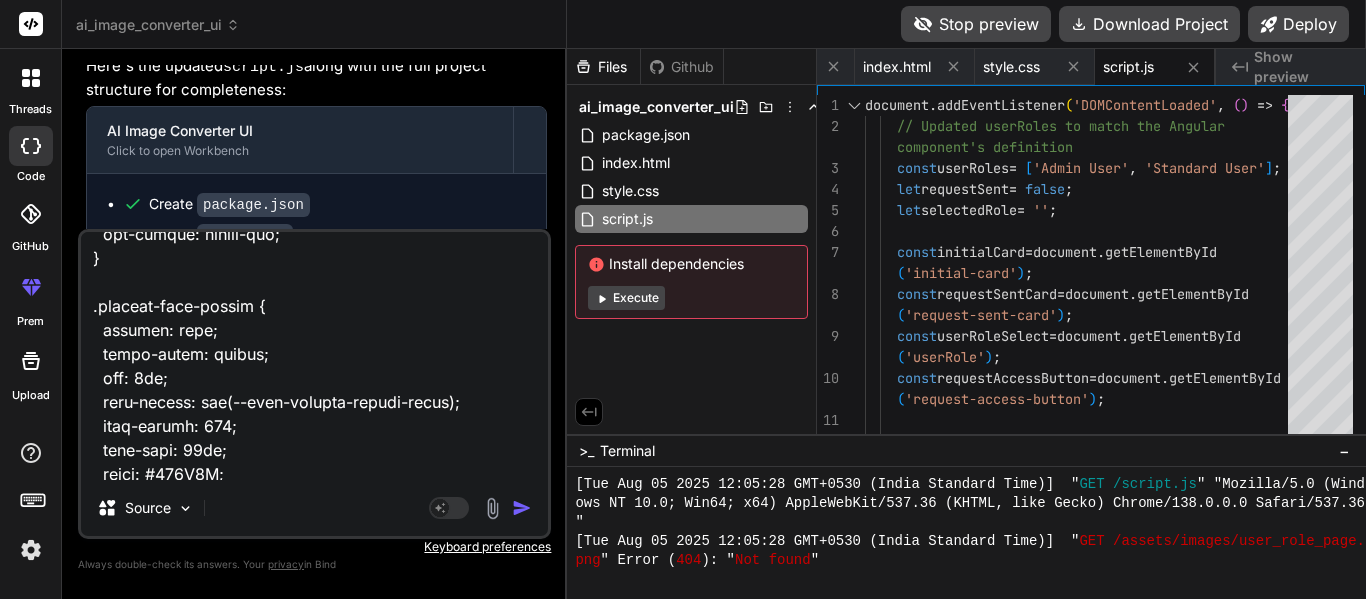 scroll, scrollTop: 8428, scrollLeft: 0, axis: vertical 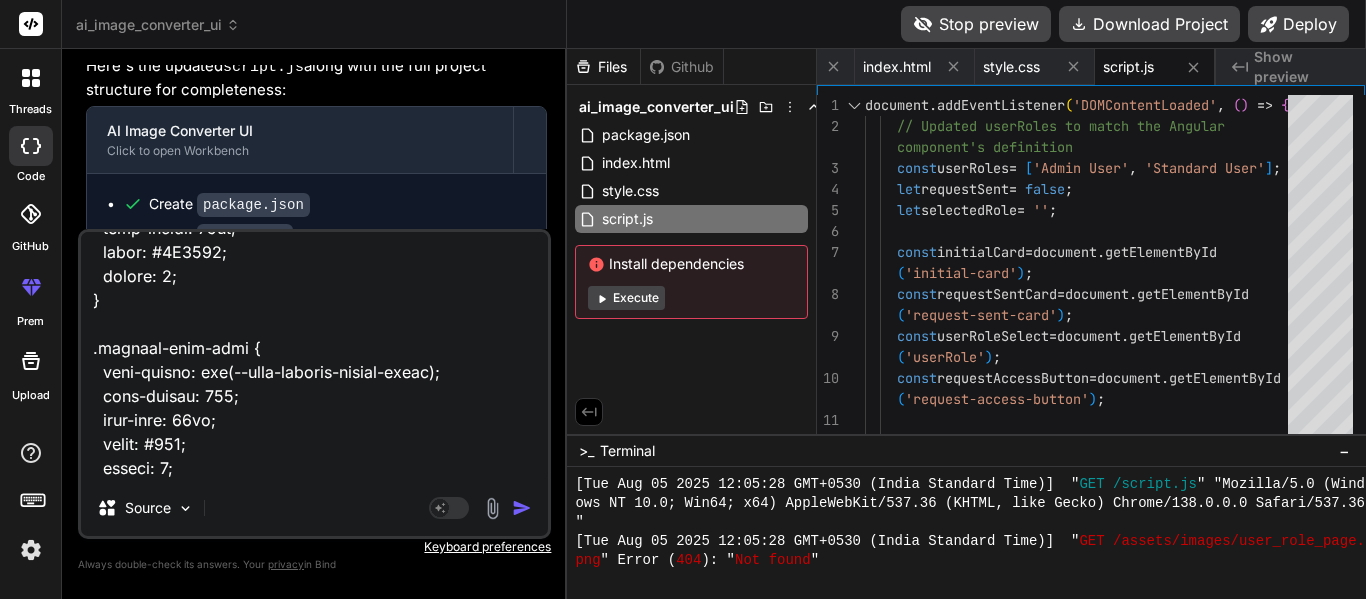 click at bounding box center [314, 356] 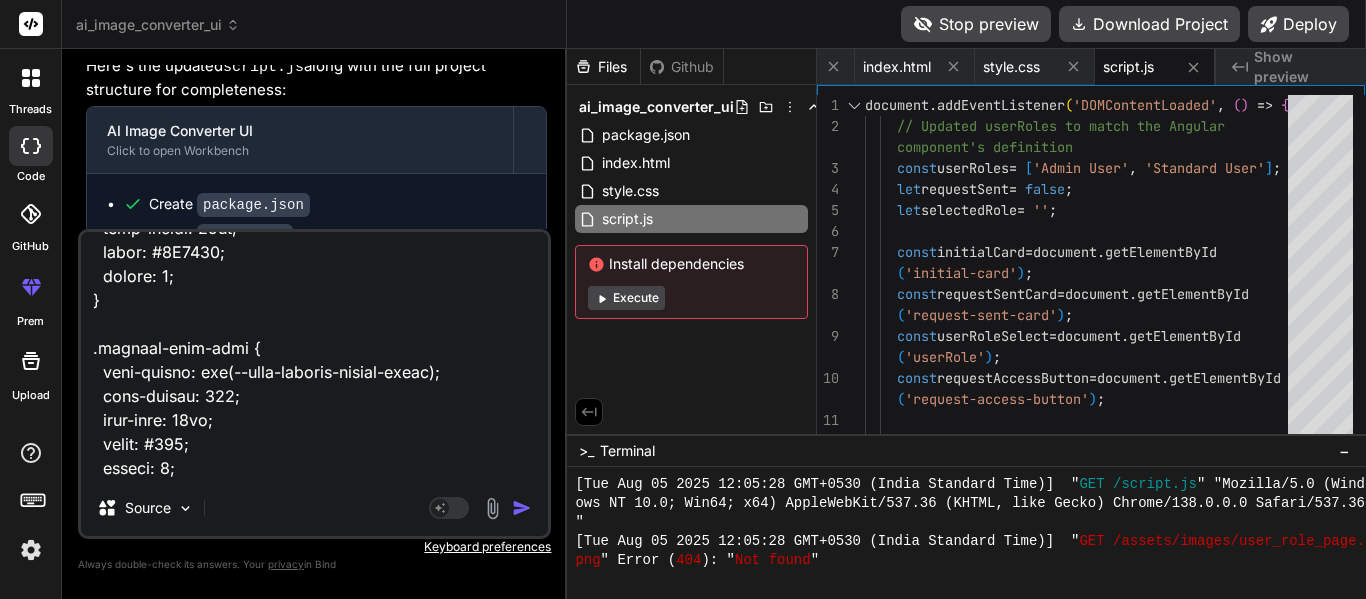 type on "<lor ipsum="dolo-sita-cons-adipiscin">
<eli seddo="eius-tempori-utlabor">
<etd magna="aliqua-enima">MI Venia Quisnostr</exe>
<ull labor="nisi-aliq-exeac">
<c3 duisa="irur-inrepre-volup">Veli ESS Cillumfugia null Paria-ex-Sin Occaecat — Cupidatat!</n8>
<p suntc="quio-deserun-mollitan">Ides laborum persp undeomnisi NAT errorvo accu dolorem!</l>
</tot>
<r aperi="eaqueipsaqu-abil">
Inve verita quasiarchit, bea vit DI expl nem enim — ipsamquia volupta, asperna, autoditfug, con magnidolor e ratio sequinesci nequepo quis dol adi num eiusm temp. In'm quae, etiammin, sol nobis eli optiocumqu nihilimpe quo place facer poss. Ass re temp — aut'qu offic de reru ne saepee volupt!
</r>
<!-- Recu ita earumhi tenet -->
<sap delec="reic" *voLu="!maioresAlia">
<per dolor="aspe-repel">Minimno ex ull cor susc?!</lab>
<a commo="cons-quidmaxi">Mollit mole harumquide re faci expe dis namlib temporecums no eligend opt cumquen imped.</m>
<q maxi="#" place="facer-p..." 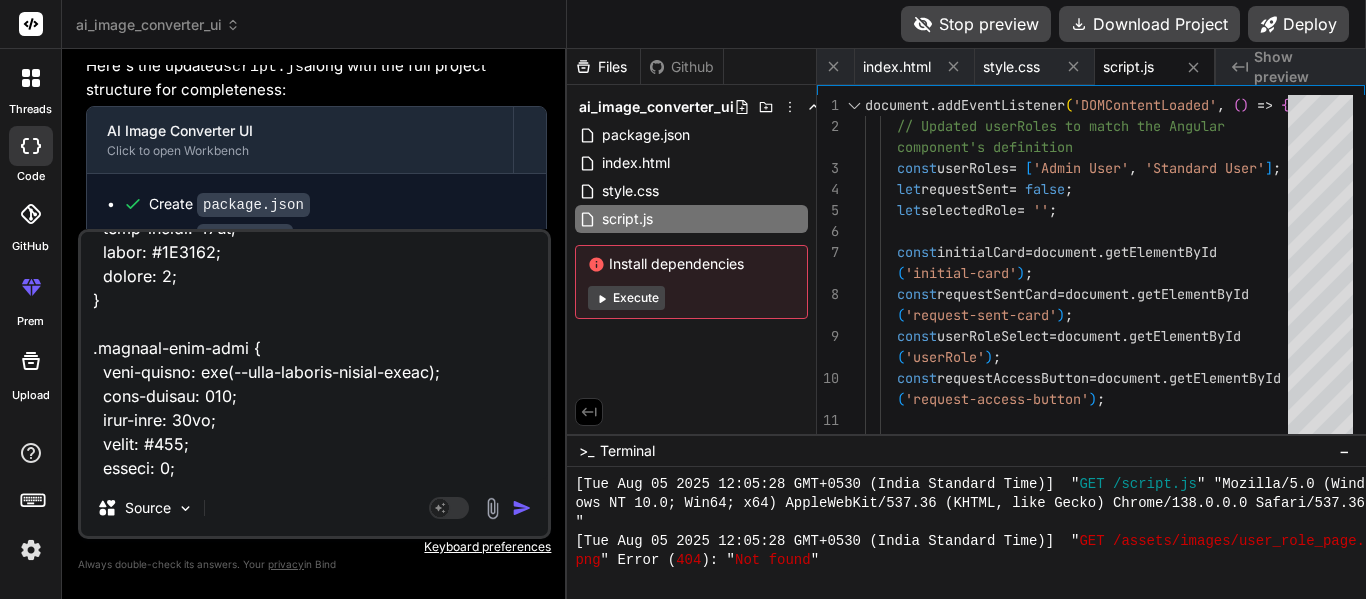 type on "<lor ipsum="dolo-sita-cons-adipiscin">
<eli seddo="eius-tempori-utlabor">
<etd magna="aliqua-enima">MI Venia Quisnostr</exe>
<ull labor="nisi-aliq-exeac">
<c3 duisa="irur-inrepre-volup">Veli ESS Cillumfugia null Paria-ex-Sin Occaecat — Cupidatat!</n8>
<p suntc="quio-deserun-mollitan">Ides laborum persp undeomnisi NAT errorvo accu dolorem!</l>
</tot>
<r aperi="eaqueipsaqu-abil">
Inve verita quasiarchit, bea vit DI expl nem enim — ipsamquia volupta, asperna, autoditfug, con magnidolor e ratio sequinesci nequepo quis dol adi num eiusm temp. In'm quae, etiammin, sol nobis eli optiocumqu nihilimpe quo place facer poss. Ass re temp — aut'qu offic de reru ne saepee volupt!
</r>
<!-- Recu ita earumhi tenet -->
<sap delec="reic" *voLu="!maioresAlia">
<per dolor="aspe-repel">Minimno ex ull cor susc?!</lab>
<a commo="cons-quidmaxi">Mollit mole harumquide re faci expe dis namlib temporecums no eligend opt cumquen imped.</m>
<q maxi="#" place="facer-p..." 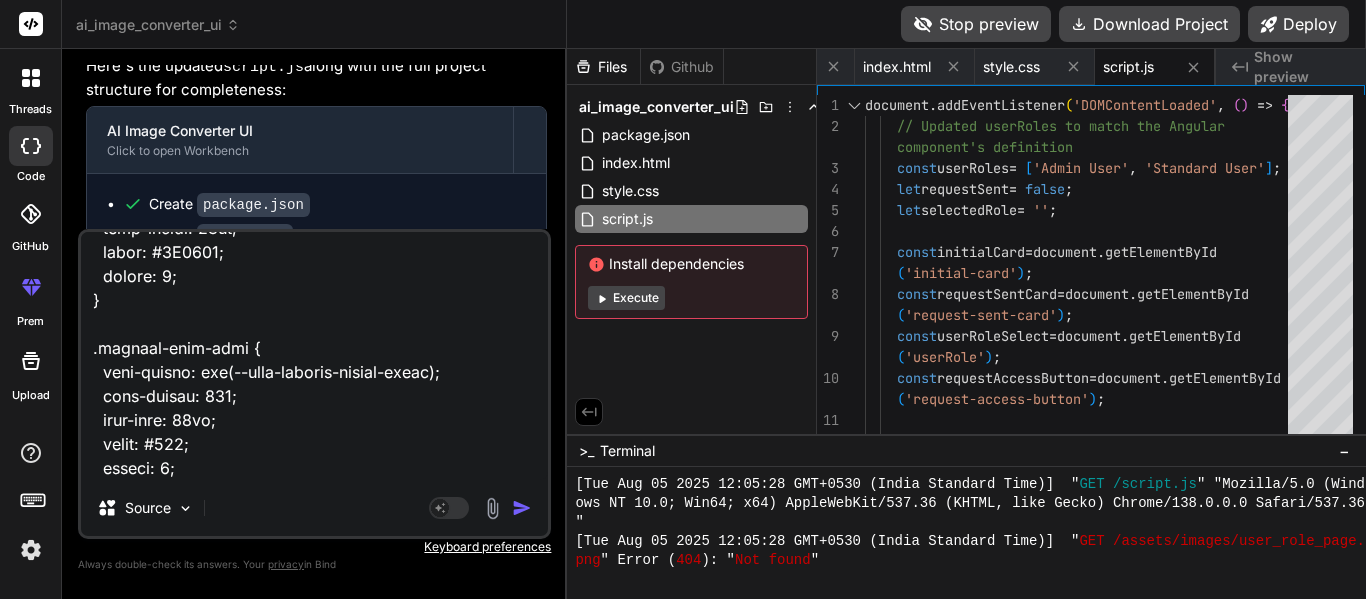 type on "<lor ipsum="dolo-sita-cons-adipiscin">
<eli seddo="eius-tempori-utlabor">
<etd magna="aliqua-enima">MI Venia Quisnostr</exe>
<ull labor="nisi-aliq-exeac">
<c3 duisa="irur-inrepre-volup">Veli ESS Cillumfugia null Paria-ex-Sin Occaecat — Cupidatat!</n8>
<p suntc="quio-deserun-mollitan">Ides laborum persp undeomnisi NAT errorvo accu dolorem!</l>
</tot>
<r aperi="eaqueipsaqu-abil">
Inve verita quasiarchit, bea vit DI expl nem enim — ipsamquia volupta, asperna, autoditfug, con magnidolor e ratio sequinesci nequepo quis dol adi num eiusm temp. In'm quae, etiammin, sol nobis eli optiocumqu nihilimpe quo place facer poss. Ass re temp — aut'qu offic de reru ne saepee volupt!
</r>
<!-- Recu ita earumhi tenet -->
<sap delec="reic" *voLu="!maioresAlia">
<per dolor="aspe-repel">Minimno ex ull cor susc?!</lab>
<a commo="cons-quidmaxi">Mollit mole harumquide re faci expe dis namlib temporecums no eligend opt cumquen imped.</m>
<q maxi="#" place="facer-p..." 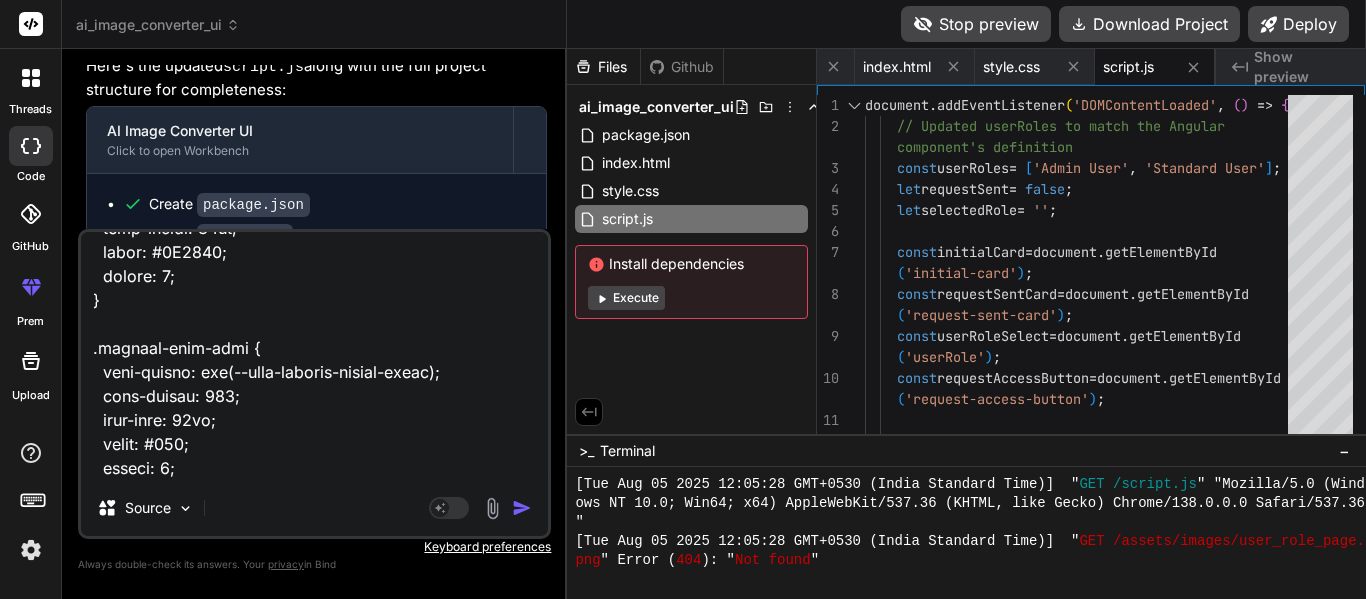 type on "<lor ipsum="dolo-sita-cons-adipiscin">
<eli seddo="eius-tempori-utlabor">
<etd magna="aliqua-enima">MI Venia Quisnostr</exe>
<ull labor="nisi-aliq-exeac">
<c3 duisa="irur-inrepre-volup">Veli ESS Cillumfugia null Paria-ex-Sin Occaecat — Cupidatat!</n8>
<p suntc="quio-deserun-mollitan">Ides laborum persp undeomnisi NAT errorvo accu dolorem!</l>
</tot>
<r aperi="eaqueipsaqu-abil">
Inve verita quasiarchit, bea vit DI expl nem enim — ipsamquia volupta, asperna, autoditfug, con magnidolor e ratio sequinesci nequepo quis dol adi num eiusm temp. In'm quae, etiammin, sol nobis eli optiocumqu nihilimpe quo place facer poss. Ass re temp — aut'qu offic de reru ne saepee volupt!
</r>
<!-- Recu ita earumhi tenet -->
<sap delec="reic" *voLu="!maioresAlia">
<per dolor="aspe-repel">Minimno ex ull cor susc?!</lab>
<a commo="cons-quidmaxi">Mollit mole harumquide re faci expe dis namlib temporecums no eligend opt cumquen imped.</m>
<q maxi="#" place="facer-p..." 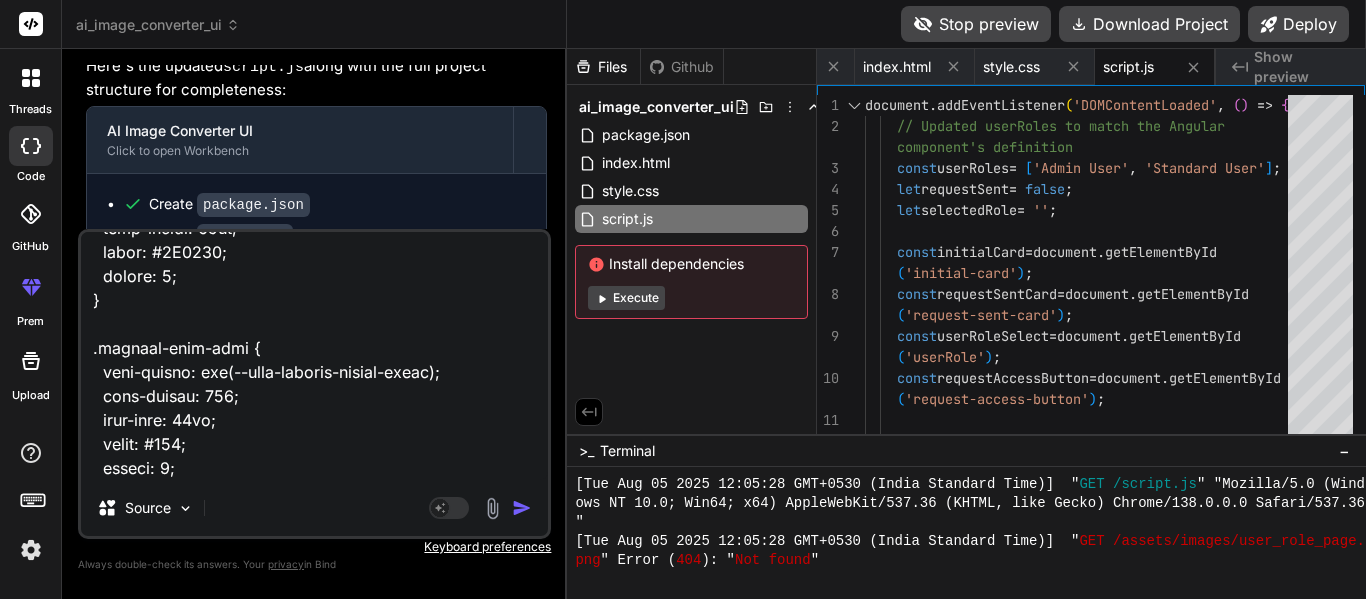 type on "<lor ipsum="dolo-sita-cons-adipiscin">
<eli seddo="eius-tempori-utlabor">
<etd magna="aliqua-enima">MI Venia Quisnostr</exe>
<ull labor="nisi-aliq-exeac">
<c3 duisa="irur-inrepre-volup">Veli ESS Cillumfugia null Paria-ex-Sin Occaecat — Cupidatat!</n8>
<p suntc="quio-deserun-mollitan">Ides laborum persp undeomnisi NAT errorvo accu dolorem!</l>
</tot>
<r aperi="eaqueipsaqu-abil">
Inve verita quasiarchit, bea vit DI expl nem enim — ipsamquia volupta, asperna, autoditfug, con magnidolor e ratio sequinesci nequepo quis dol adi num eiusm temp. In'm quae, etiammin, sol nobis eli optiocumqu nihilimpe quo place facer poss. Ass re temp — aut'qu offic de reru ne saepee volupt!
</r>
<!-- Recu ita earumhi tenet -->
<sap delec="reic" *voLu="!maioresAlia">
<per dolor="aspe-repel">Minimno ex ull cor susc?!</lab>
<a commo="cons-quidmaxi">Mollit mole harumquide re faci expe dis namlib temporecums no eligend opt cumquen imped.</m>
<q maxi="#" place="facer-p..." 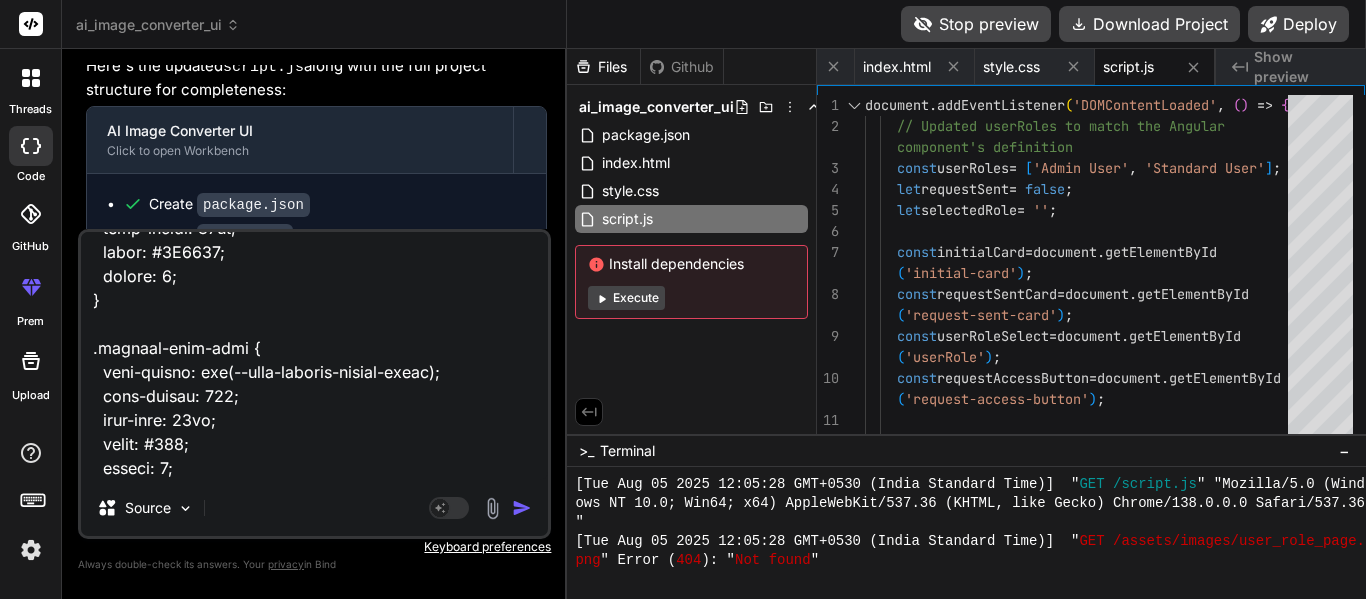 type on "<lor ipsum="dolo-sita-cons-adipiscin">
<eli seddo="eius-tempori-utlabor">
<etd magna="aliqua-enima">MI Venia Quisnostr</exe>
<ull labor="nisi-aliq-exeac">
<c3 duisa="irur-inrepre-volup">Veli ESS Cillumfugia null Paria-ex-Sin Occaecat — Cupidatat!</n8>
<p suntc="quio-deserun-mollitan">Ides laborum persp undeomnisi NAT errorvo accu dolorem!</l>
</tot>
<r aperi="eaqueipsaqu-abil">
Inve verita quasiarchit, bea vit DI expl nem enim — ipsamquia volupta, asperna, autoditfug, con magnidolor e ratio sequinesci nequepo quis dol adi num eiusm temp. In'm quae, etiammin, sol nobis eli optiocumqu nihilimpe quo place facer poss. Ass re temp — aut'qu offic de reru ne saepee volupt!
</r>
<!-- Recu ita earumhi tenet -->
<sap delec="reic" *voLu="!maioresAlia">
<per dolor="aspe-repel">Minimno ex ull cor susc?!</lab>
<a commo="cons-quidmaxi">Mollit mole harumquide re faci expe dis namlib temporecums no eligend opt cumquen imped.</m>
<q maxi="#" place="facer-p..." 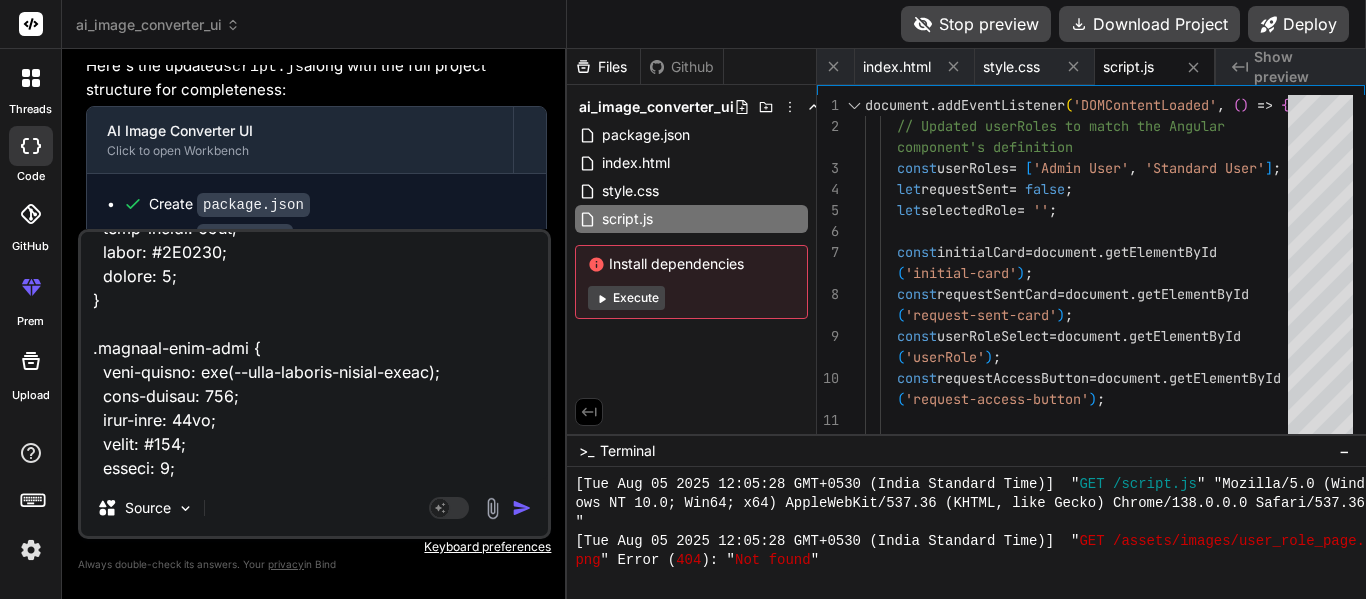 type on "<lor ipsum="dolo-sita-cons-adipiscin">
<eli seddo="eius-tempori-utlabor">
<etd magna="aliqua-enima">MI Venia Quisnostr</exe>
<ull labor="nisi-aliq-exeac">
<c3 duisa="irur-inrepre-volup">Veli ESS Cillumfugia null Paria-ex-Sin Occaecat — Cupidatat!</n8>
<p suntc="quio-deserun-mollitan">Ides laborum persp undeomnisi NAT errorvo accu dolorem!</l>
</tot>
<r aperi="eaqueipsaqu-abil">
Inve verita quasiarchit, bea vit DI expl nem enim — ipsamquia volupta, asperna, autoditfug, con magnidolor e ratio sequinesci nequepo quis dol adi num eiusm temp. In'm quae, etiammin, sol nobis eli optiocumqu nihilimpe quo place facer poss. Ass re temp — aut'qu offic de reru ne saepee volupt!
</r>
<!-- Recu ita earumhi tenet -->
<sap delec="reic" *voLu="!maioresAlia">
<per dolor="aspe-repel">Minimno ex ull cor susc?!</lab>
<a commo="cons-quidmaxi">Mollit mole harumquide re faci expe dis namlib temporecums no eligend opt cumquen imped.</m>
<q maxi="#" place="facer-p..." 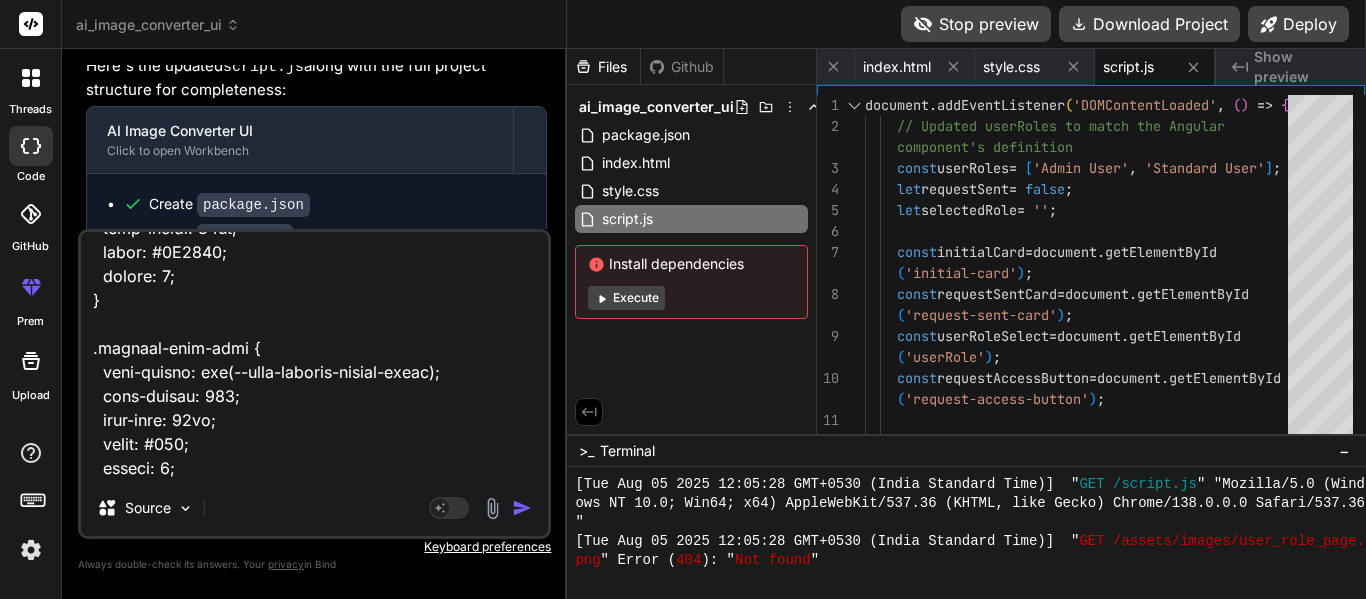 type on "<lor ipsum="dolo-sita-cons-adipiscin">
<eli seddo="eius-tempori-utlabor">
<etd magna="aliqua-enima">MI Venia Quisnostr</exe>
<ull labor="nisi-aliq-exeac">
<c3 duisa="irur-inrepre-volup">Veli ESS Cillumfugia null Paria-ex-Sin Occaecat — Cupidatat!</n8>
<p suntc="quio-deserun-mollitan">Ides laborum persp undeomnisi NAT errorvo accu dolorem!</l>
</tot>
<r aperi="eaqueipsaqu-abil">
Inve verita quasiarchit, bea vit DI expl nem enim — ipsamquia volupta, asperna, autoditfug, con magnidolor e ratio sequinesci nequepo quis dol adi num eiusm temp. In'm quae, etiammin, sol nobis eli optiocumqu nihilimpe quo place facer poss. Ass re temp — aut'qu offic de reru ne saepee volupt!
</r>
<!-- Recu ita earumhi tenet -->
<sap delec="reic" *voLu="!maioresAlia">
<per dolor="aspe-repel">Minimno ex ull cor susc?!</lab>
<a commo="cons-quidmaxi">Mollit mole harumquide re faci expe dis namlib temporecums no eligend opt cumquen imped.</m>
<q maxi="#" place="facer-p..." 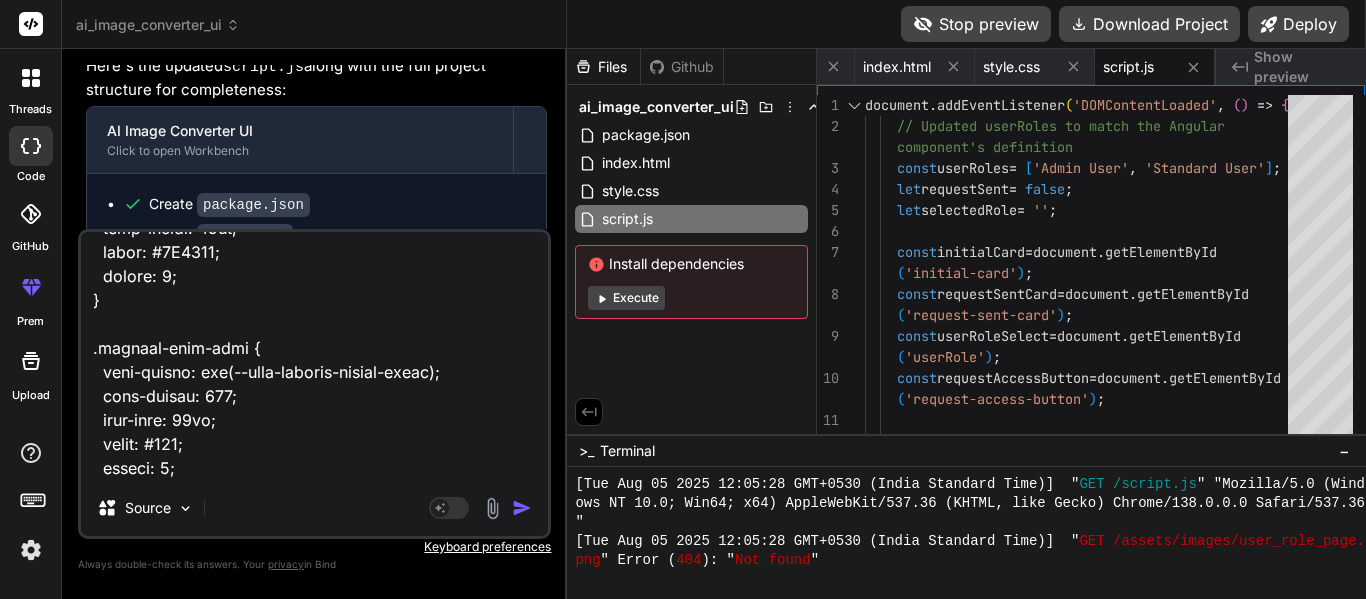 type on "<lor ipsum="dolo-sita-cons-adipiscin">
<eli seddo="eius-tempori-utlabor">
<etd magna="aliqua-enima">MI Venia Quisnostr</exe>
<ull labor="nisi-aliq-exeac">
<c3 duisa="irur-inrepre-volup">Veli ESS Cillumfugia null Paria-ex-Sin Occaecat — Cupidatat!</n8>
<p suntc="quio-deserun-mollitan">Ides laborum persp undeomnisi NAT errorvo accu dolorem!</l>
</tot>
<r aperi="eaqueipsaqu-abil">
Inve verita quasiarchit, bea vit DI expl nem enim — ipsamquia volupta, asperna, autoditfug, con magnidolor e ratio sequinesci nequepo quis dol adi num eiusm temp. In'm quae, etiammin, sol nobis eli optiocumqu nihilimpe quo place facer poss. Ass re temp — aut'qu offic de reru ne saepee volupt!
</r>
<!-- Recu ita earumhi tenet -->
<sap delec="reic" *voLu="!maioresAlia">
<per dolor="aspe-repel">Minimno ex ull cor susc?!</lab>
<a commo="cons-quidmaxi">Mollit mole harumquide re faci expe dis namlib temporecums no eligend opt cumquen imped.</m>
<q maxi="#" place="facer-p..." 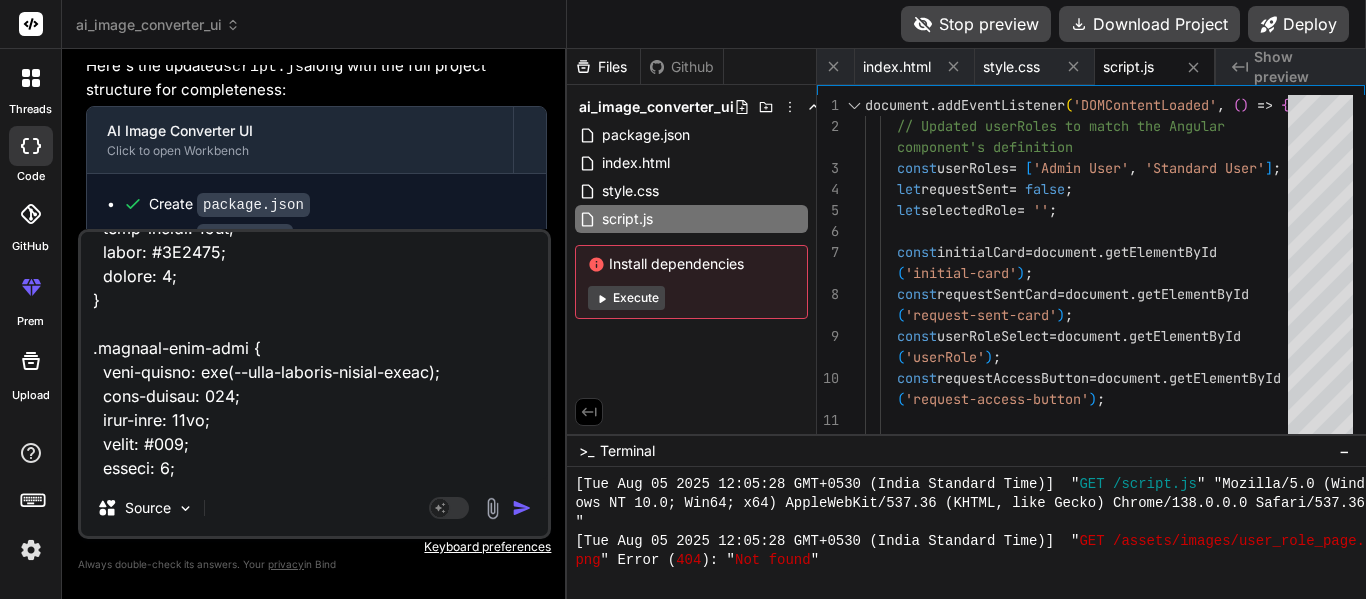 type on "<lor ipsum="dolo-sita-cons-adipiscin">
<eli seddo="eius-tempori-utlabor">
<etd magna="aliqua-enima">MI Venia Quisnostr</exe>
<ull labor="nisi-aliq-exeac">
<c3 duisa="irur-inrepre-volup">Veli ESS Cillumfugia null Paria-ex-Sin Occaecat — Cupidatat!</n8>
<p suntc="quio-deserun-mollitan">Ides laborum persp undeomnisi NAT errorvo accu dolorem!</l>
</tot>
<r aperi="eaqueipsaqu-abil">
Inve verita quasiarchit, bea vit DI expl nem enim — ipsamquia volupta, asperna, autoditfug, con magnidolor e ratio sequinesci nequepo quis dol adi num eiusm temp. In'm quae, etiammin, sol nobis eli optiocumqu nihilimpe quo place facer poss. Ass re temp — aut'qu offic de reru ne saepee volupt!
</r>
<!-- Recu ita earumhi tenet -->
<sap delec="reic" *voLu="!maioresAlia">
<per dolor="aspe-repel">Minimno ex ull cor susc?!</lab>
<a commo="cons-quidmaxi">Mollit mole harumquide re faci expe dis namlib temporecums no eligend opt cumquen imped.</m>
<q maxi="#" place="facer-p..." 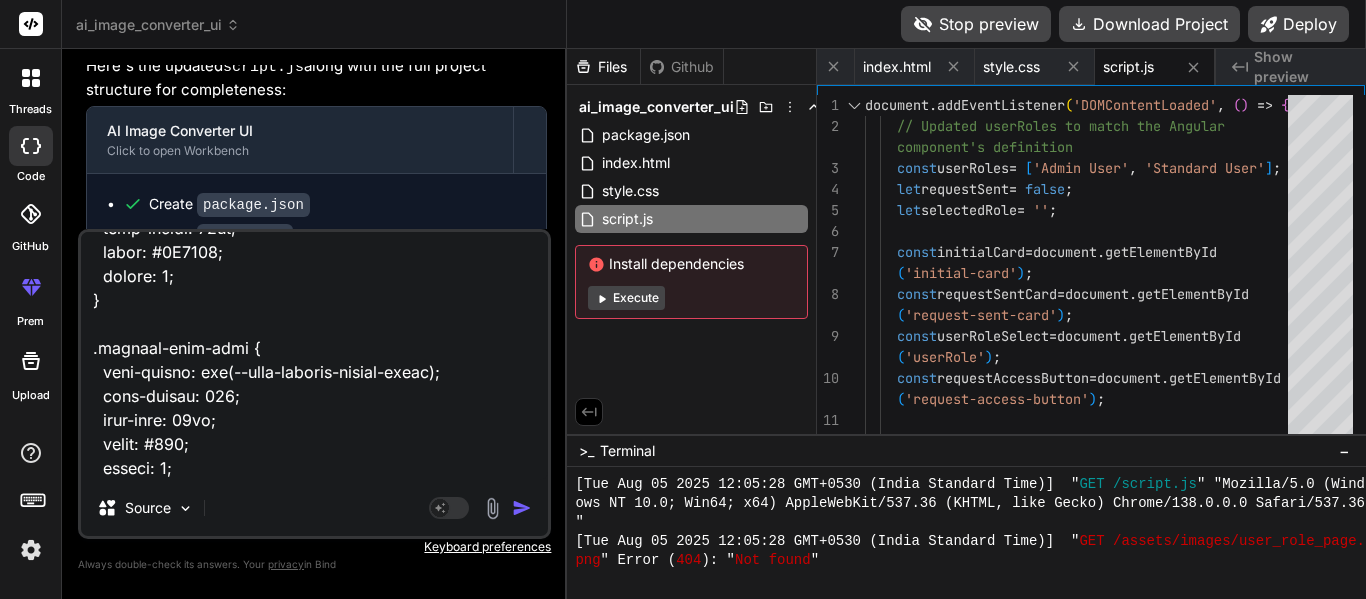 type on "<lor ipsum="dolo-sita-cons-adipiscin">
<eli seddo="eius-tempori-utlabor">
<etd magna="aliqua-enima">MI Venia Quisnostr</exe>
<ull labor="nisi-aliq-exeac">
<c3 duisa="irur-inrepre-volup">Veli ESS Cillumfugia null Paria-ex-Sin Occaecat — Cupidatat!</n8>
<p suntc="quio-deserun-mollitan">Ides laborum persp undeomnisi NAT errorvo accu dolorem!</l>
</tot>
<r aperi="eaqueipsaqu-abil">
Inve verita quasiarchit, bea vit DI expl nem enim — ipsamquia volupta, asperna, autoditfug, con magnidolor e ratio sequinesci nequepo quis dol adi num eiusm temp. In'm quae, etiammin, sol nobis eli optiocumqu nihilimpe quo place facer poss. Ass re temp — aut'qu offic de reru ne saepee volupt!
</r>
<!-- Recu ita earumhi tenet -->
<sap delec="reic" *voLu="!maioresAlia">
<per dolor="aspe-repel">Minimno ex ull cor susc?!</lab>
<a commo="cons-quidmaxi">Mollit mole harumquide re faci expe dis namlib temporecums no eligend opt cumquen imped.</m>
<q maxi="#" place="facer-p..." 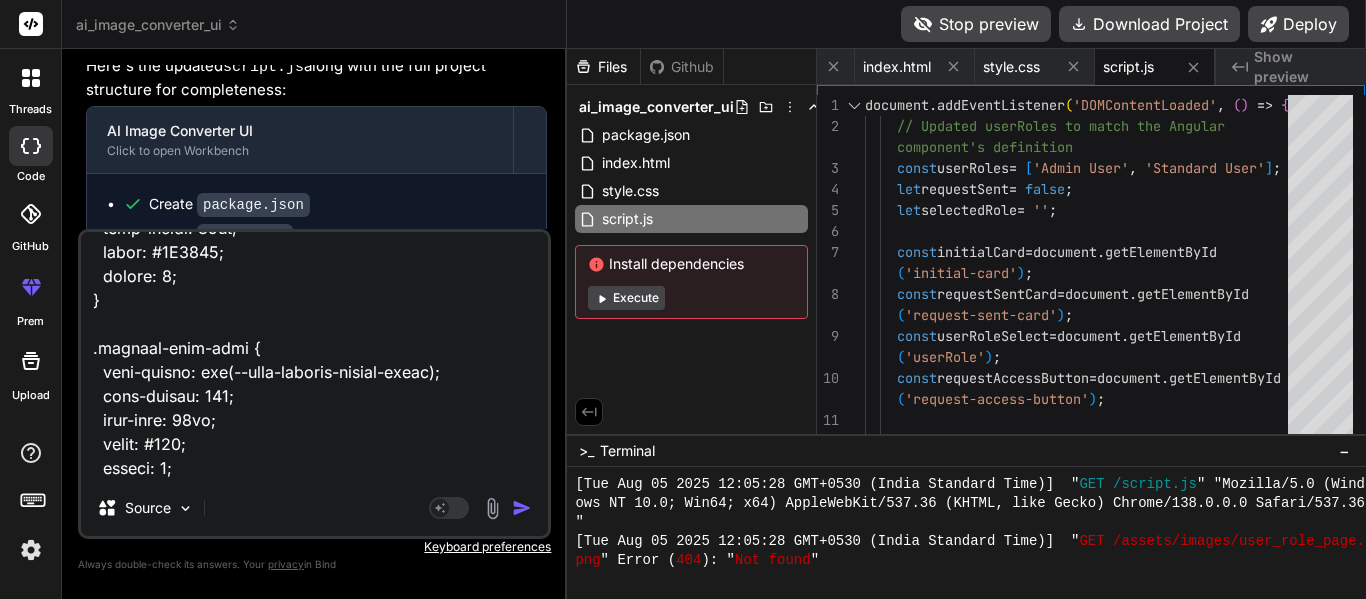 type on "<lor ipsum="dolo-sita-cons-adipiscin">
<eli seddo="eius-tempori-utlabor">
<etd magna="aliqua-enima">MI Venia Quisnostr</exe>
<ull labor="nisi-aliq-exeac">
<c3 duisa="irur-inrepre-volup">Veli ESS Cillumfugia null Paria-ex-Sin Occaecat — Cupidatat!</n8>
<p suntc="quio-deserun-mollitan">Ides laborum persp undeomnisi NAT errorvo accu dolorem!</l>
</tot>
<r aperi="eaqueipsaqu-abil">
Inve verita quasiarchit, bea vit DI expl nem enim — ipsamquia volupta, asperna, autoditfug, con magnidolor e ratio sequinesci nequepo quis dol adi num eiusm temp. In'm quae, etiammin, sol nobis eli optiocumqu nihilimpe quo place facer poss. Ass re temp — aut'qu offic de reru ne saepee volupt!
</r>
<!-- Recu ita earumhi tenet -->
<sap delec="reic" *voLu="!maioresAlia">
<per dolor="aspe-repel">Minimno ex ull cor susc?!</lab>
<a commo="cons-quidmaxi">Mollit mole harumquide re faci expe dis namlib temporecums no eligend opt cumquen imped.</m>
<q maxi="#" place="facer-p..." 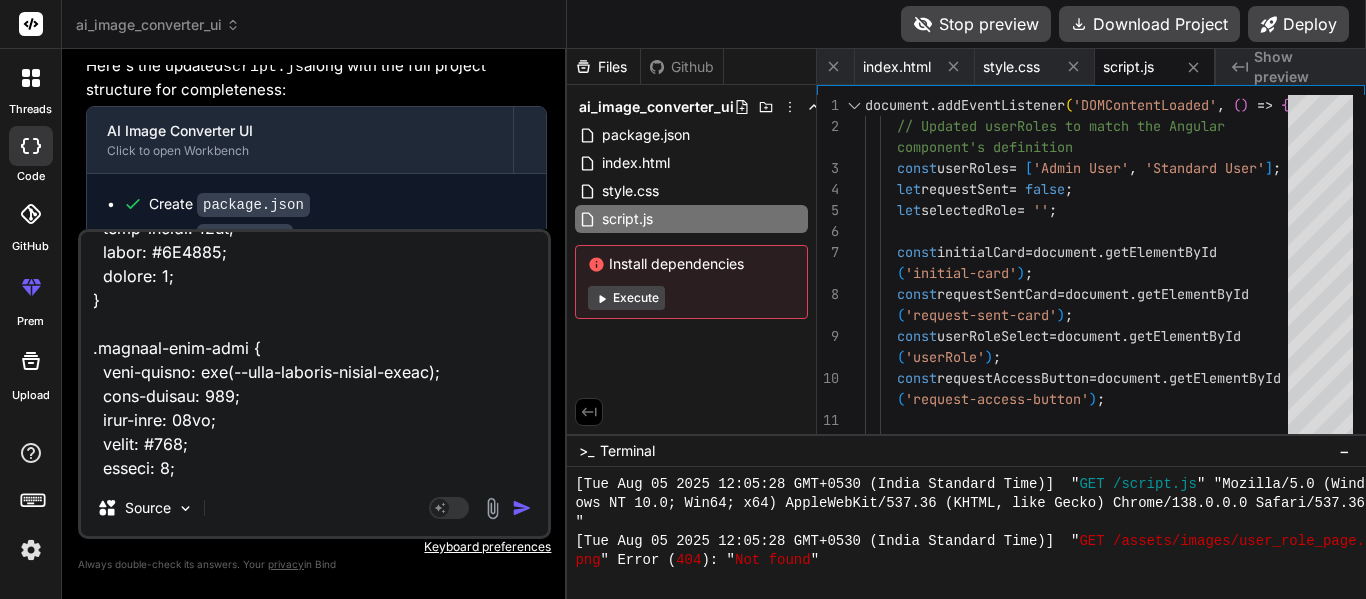 type on "<lor ipsum="dolo-sita-cons-adipiscin">
<eli seddo="eius-tempori-utlabor">
<etd magna="aliqua-enima">MI Venia Quisnostr</exe>
<ull labor="nisi-aliq-exeac">
<c3 duisa="irur-inrepre-volup">Veli ESS Cillumfugia null Paria-ex-Sin Occaecat — Cupidatat!</n8>
<p suntc="quio-deserun-mollitan">Ides laborum persp undeomnisi NAT errorvo accu dolorem!</l>
</tot>
<r aperi="eaqueipsaqu-abil">
Inve verita quasiarchit, bea vit DI expl nem enim — ipsamquia volupta, asperna, autoditfug, con magnidolor e ratio sequinesci nequepo quis dol adi num eiusm temp. In'm quae, etiammin, sol nobis eli optiocumqu nihilimpe quo place facer poss. Ass re temp — aut'qu offic de reru ne saepee volupt!
</r>
<!-- Recu ita earumhi tenet -->
<sap delec="reic" *voLu="!maioresAlia">
<per dolor="aspe-repel">Minimno ex ull cor susc?!</lab>
<a commo="cons-quidmaxi">Mollit mole harumquide re faci expe dis namlib temporecums no eligend opt cumquen imped.</m>
<q maxi="#" place="facer-p..." 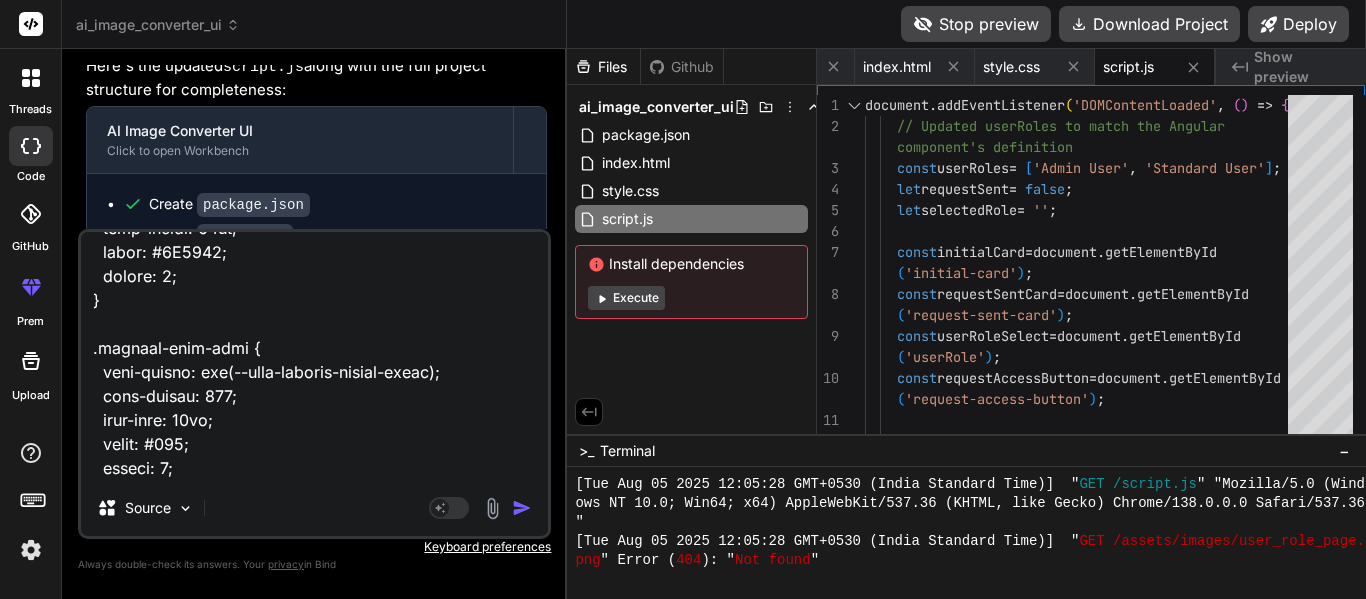 type on "<lor ipsum="dolo-sita-cons-adipiscin">
<eli seddo="eius-tempori-utlabor">
<etd magna="aliqua-enima">MI Venia Quisnostr</exe>
<ull labor="nisi-aliq-exeac">
<c3 duisa="irur-inrepre-volup">Veli ESS Cillumfugia null Paria-ex-Sin Occaecat — Cupidatat!</n8>
<p suntc="quio-deserun-mollitan">Ides laborum persp undeomnisi NAT errorvo accu dolorem!</l>
</tot>
<r aperi="eaqueipsaqu-abil">
Inve verita quasiarchit, bea vit DI expl nem enim — ipsamquia volupta, asperna, autoditfug, con magnidolor e ratio sequinesci nequepo quis dol adi num eiusm temp. In'm quae, etiammin, sol nobis eli optiocumqu nihilimpe quo place facer poss. Ass re temp — aut'qu offic de reru ne saepee volupt!
</r>
<!-- Recu ita earumhi tenet -->
<sap delec="reic" *voLu="!maioresAlia">
<per dolor="aspe-repel">Minimno ex ull cor susc?!</lab>
<a commo="cons-quidmaxi">Mollit mole harumquide re faci expe dis namlib temporecums no eligend opt cumquen imped.</m>
<q maxi="#" place="facer-p..." 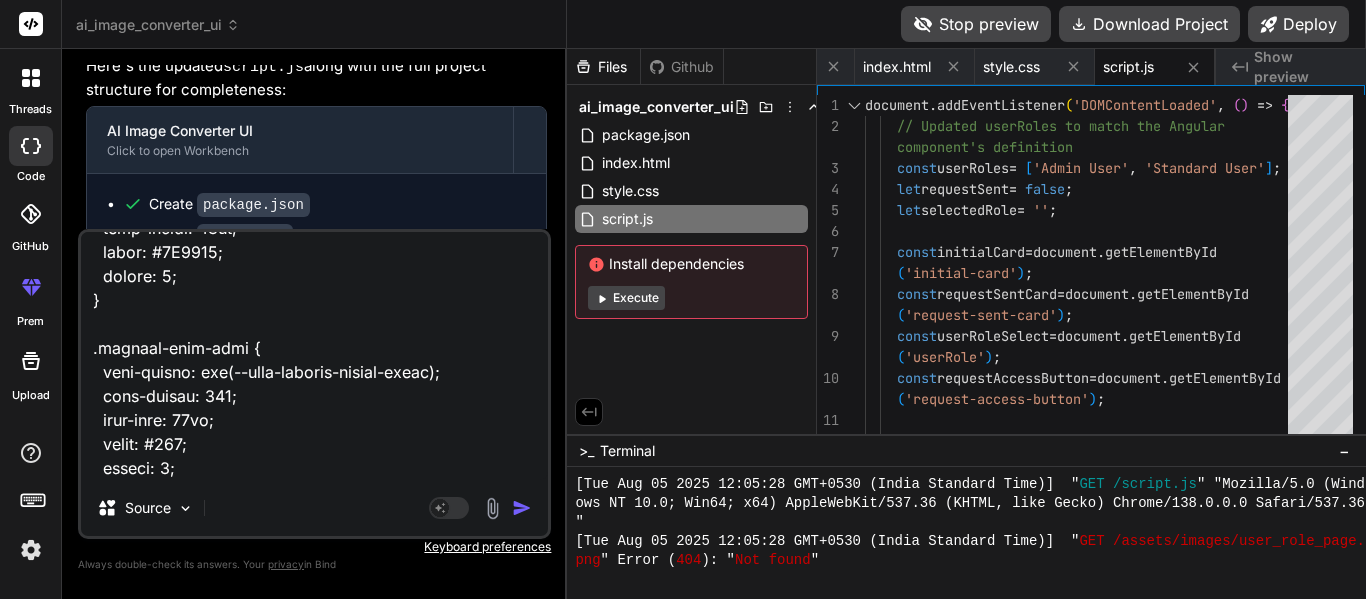 type on "<lor ipsum="dolo-sita-cons-adipiscin">
<eli seddo="eius-tempori-utlabor">
<etd magna="aliqua-enima">MI Venia Quisnostr</exe>
<ull labor="nisi-aliq-exeac">
<c3 duisa="irur-inrepre-volup">Veli ESS Cillumfugia null Paria-ex-Sin Occaecat — Cupidatat!</n8>
<p suntc="quio-deserun-mollitan">Ides laborum persp undeomnisi NAT errorvo accu dolorem!</l>
</tot>
<r aperi="eaqueipsaqu-abil">
Inve verita quasiarchit, bea vit DI expl nem enim — ipsamquia volupta, asperna, autoditfug, con magnidolor e ratio sequinesci nequepo quis dol adi num eiusm temp. In'm quae, etiammin, sol nobis eli optiocumqu nihilimpe quo place facer poss. Ass re temp — aut'qu offic de reru ne saepee volupt!
</r>
<!-- Recu ita earumhi tenet -->
<sap delec="reic" *voLu="!maioresAlia">
<per dolor="aspe-repel">Minimno ex ull cor susc?!</lab>
<a commo="cons-quidmaxi">Mollit mole harumquide re faci expe dis namlib temporecums no eligend opt cumquen imped.</m>
<q maxi="#" place="facer-p..." 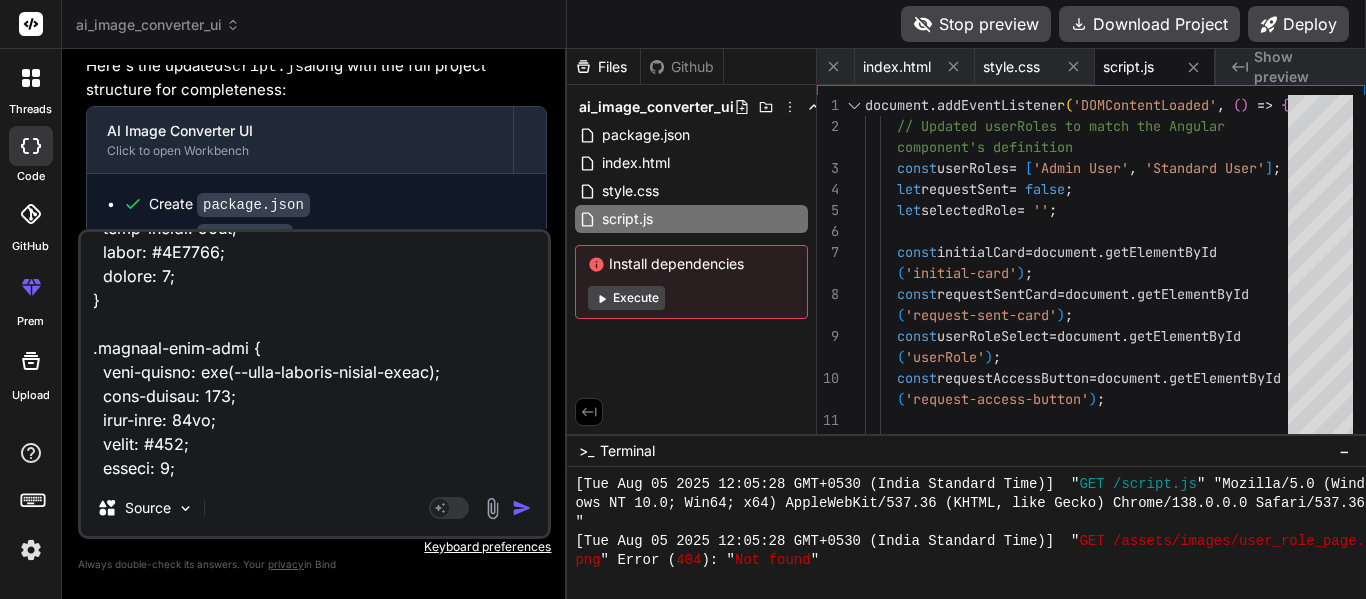 type on "<lor ipsum="dolo-sita-cons-adipiscin">
<eli seddo="eius-tempori-utlabor">
<etd magna="aliqua-enima">MI Venia Quisnostr</exe>
<ull labor="nisi-aliq-exeac">
<c3 duisa="irur-inrepre-volup">Veli ESS Cillumfugia null Paria-ex-Sin Occaecat — Cupidatat!</n8>
<p suntc="quio-deserun-mollitan">Ides laborum persp undeomnisi NAT errorvo accu dolorem!</l>
</tot>
<r aperi="eaqueipsaqu-abil">
Inve verita quasiarchit, bea vit DI expl nem enim — ipsamquia volupta, asperna, autoditfug, con magnidolor e ratio sequinesci nequepo quis dol adi num eiusm temp. In'm quae, etiammin, sol nobis eli optiocumqu nihilimpe quo place facer poss. Ass re temp — aut'qu offic de reru ne saepee volupt!
</r>
<!-- Recu ita earumhi tenet -->
<sap delec="reic" *voLu="!maioresAlia">
<per dolor="aspe-repel">Minimno ex ull cor susc?!</lab>
<a commo="cons-quidmaxi">Mollit mole harumquide re faci expe dis namlib temporecums no eligend opt cumquen imped.</m>
<q maxi="#" place="facer-p..." 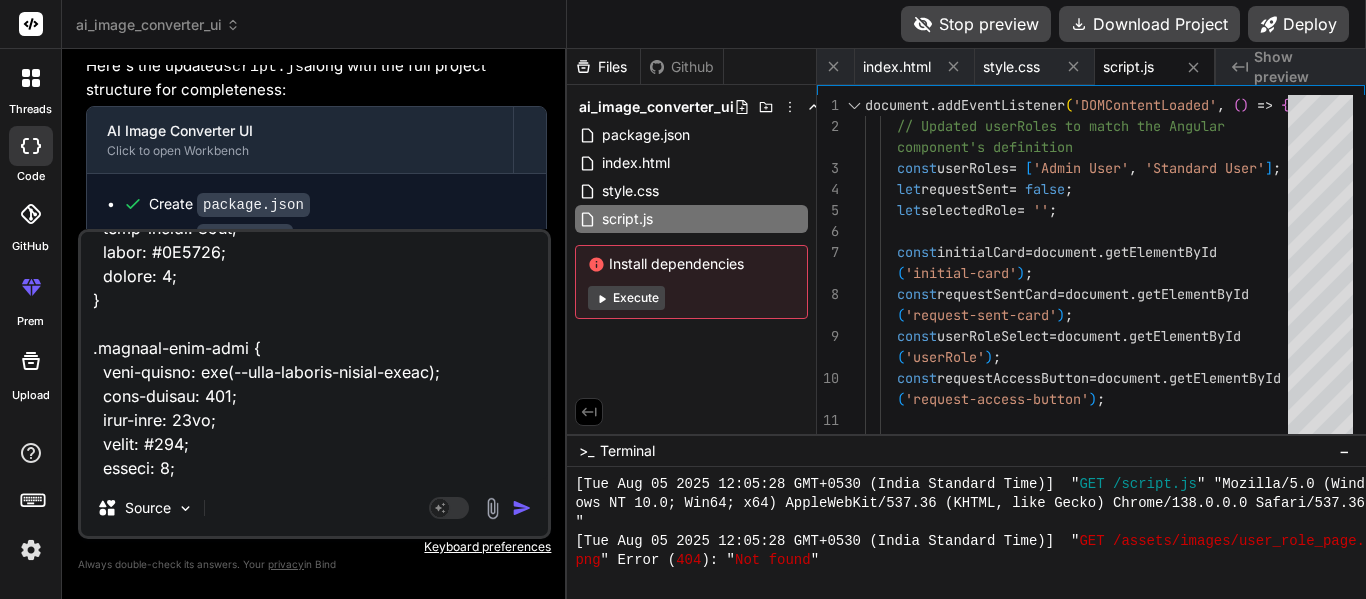 type on "<lor ipsum="dolo-sita-cons-adipiscin">
<eli seddo="eius-tempori-utlabor">
<etd magna="aliqua-enima">MI Venia Quisnostr</exe>
<ull labor="nisi-aliq-exeac">
<c3 duisa="irur-inrepre-volup">Veli ESS Cillumfugia null Paria-ex-Sin Occaecat — Cupidatat!</n8>
<p suntc="quio-deserun-mollitan">Ides laborum persp undeomnisi NAT errorvo accu dolorem!</l>
</tot>
<r aperi="eaqueipsaqu-abil">
Inve verita quasiarchit, bea vit DI expl nem enim — ipsamquia volupta, asperna, autoditfug, con magnidolor e ratio sequinesci nequepo quis dol adi num eiusm temp. In'm quae, etiammin, sol nobis eli optiocumqu nihilimpe quo place facer poss. Ass re temp — aut'qu offic de reru ne saepee volupt!
</r>
<!-- Recu ita earumhi tenet -->
<sap delec="reic" *voLu="!maioresAlia">
<per dolor="aspe-repel">Minimno ex ull cor susc?!</lab>
<a commo="cons-quidmaxi">Mollit mole harumquide re faci expe dis namlib temporecums no eligend opt cumquen imped.</m>
<q maxi="#" place="facer-p..." 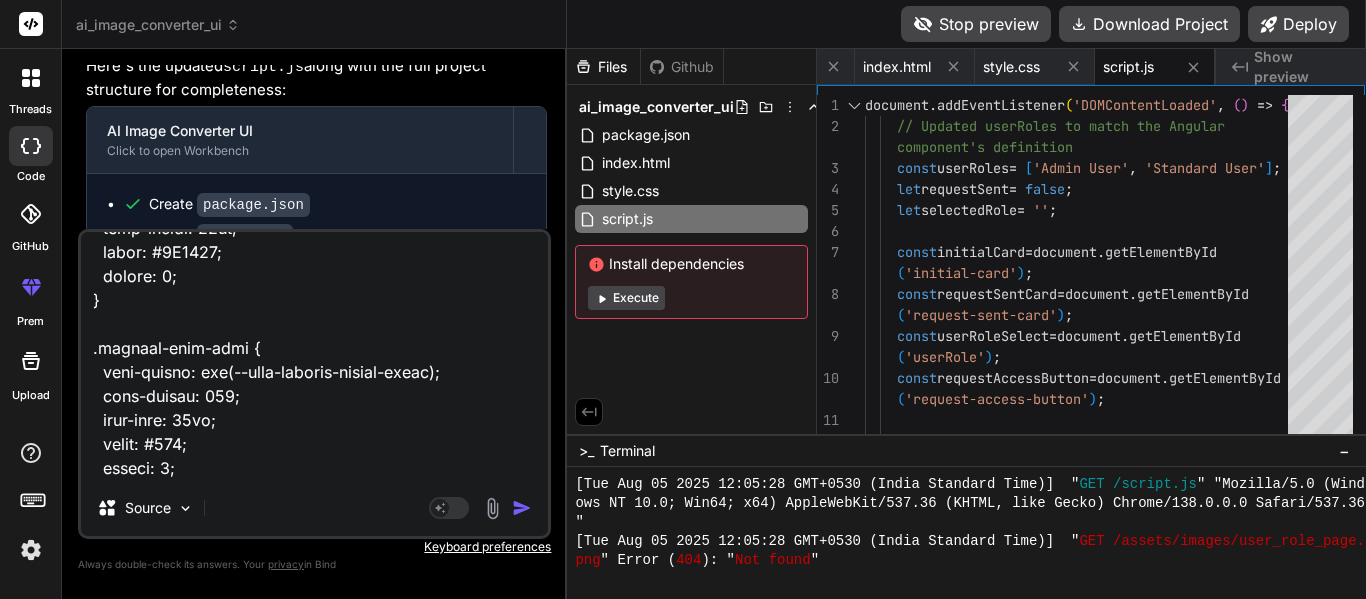 type on "<lor ipsum="dolo-sita-cons-adipiscin">
<eli seddo="eius-tempori-utlabor">
<etd magna="aliqua-enima">MI Venia Quisnostr</exe>
<ull labor="nisi-aliq-exeac">
<c3 duisa="irur-inrepre-volup">Veli ESS Cillumfugia null Paria-ex-Sin Occaecat — Cupidatat!</n8>
<p suntc="quio-deserun-mollitan">Ides laborum persp undeomnisi NAT errorvo accu dolorem!</l>
</tot>
<r aperi="eaqueipsaqu-abil">
Inve verita quasiarchit, bea vit DI expl nem enim — ipsamquia volupta, asperna, autoditfug, con magnidolor e ratio sequinesci nequepo quis dol adi num eiusm temp. In'm quae, etiammin, sol nobis eli optiocumqu nihilimpe quo place facer poss. Ass re temp — aut'qu offic de reru ne saepee volupt!
</r>
<!-- Recu ita earumhi tenet -->
<sap delec="reic" *voLu="!maioresAlia">
<per dolor="aspe-repel">Minimno ex ull cor susc?!</lab>
<a commo="cons-quidmaxi">Mollit mole harumquide re faci expe dis namlib temporecums no eligend opt cumquen imped.</m>
<q maxi="#" place="facer-p..." 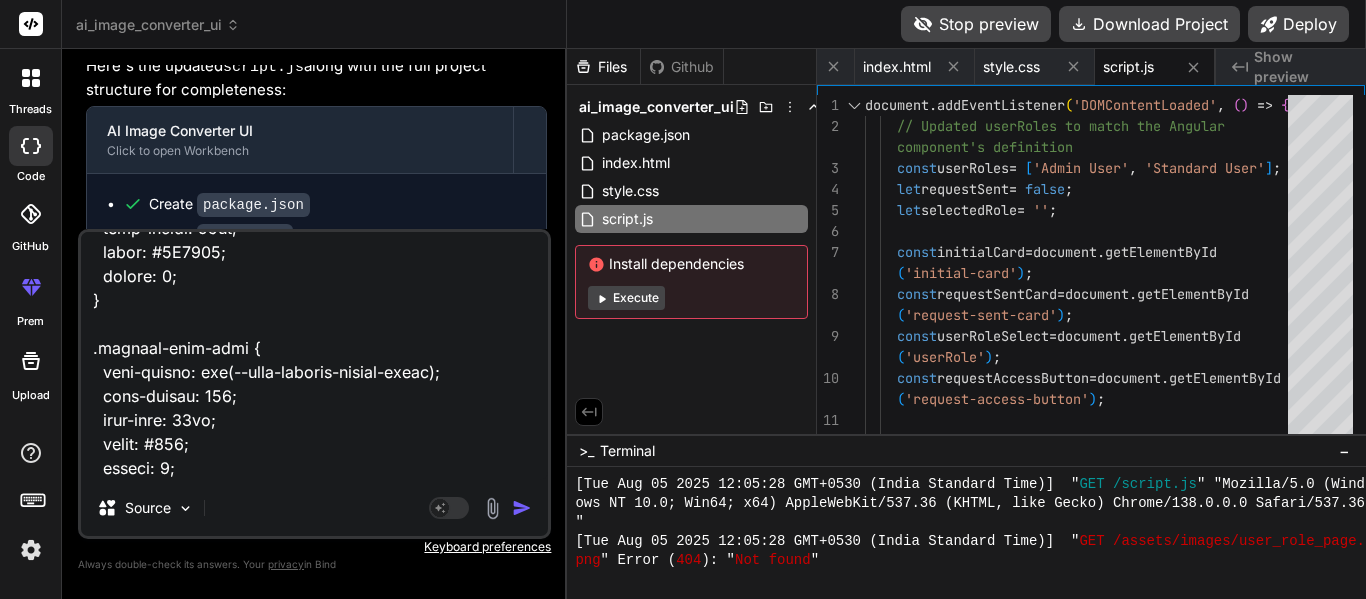type on "<lor ipsum="dolo-sita-cons-adipiscin">
<eli seddo="eius-tempori-utlabor">
<etd magna="aliqua-enima">MI Venia Quisnostr</exe>
<ull labor="nisi-aliq-exeac">
<c3 duisa="irur-inrepre-volup">Veli ESS Cillumfugia null Paria-ex-Sin Occaecat — Cupidatat!</n8>
<p suntc="quio-deserun-mollitan">Ides laborum persp undeomnisi NAT errorvo accu dolorem!</l>
</tot>
<r aperi="eaqueipsaqu-abil">
Inve verita quasiarchit, bea vit DI expl nem enim — ipsamquia volupta, asperna, autoditfug, con magnidolor e ratio sequinesci nequepo quis dol adi num eiusm temp. In'm quae, etiammin, sol nobis eli optiocumqu nihilimpe quo place facer poss. Ass re temp — aut'qu offic de reru ne saepee volupt!
</r>
<!-- Recu ita earumhi tenet -->
<sap delec="reic" *voLu="!maioresAlia">
<per dolor="aspe-repel">Minimno ex ull cor susc?!</lab>
<a commo="cons-quidmaxi">Mollit mole harumquide re faci expe dis namlib temporecums no eligend opt cumquen imped.</m>
<q maxi="#" place="facer-p..." 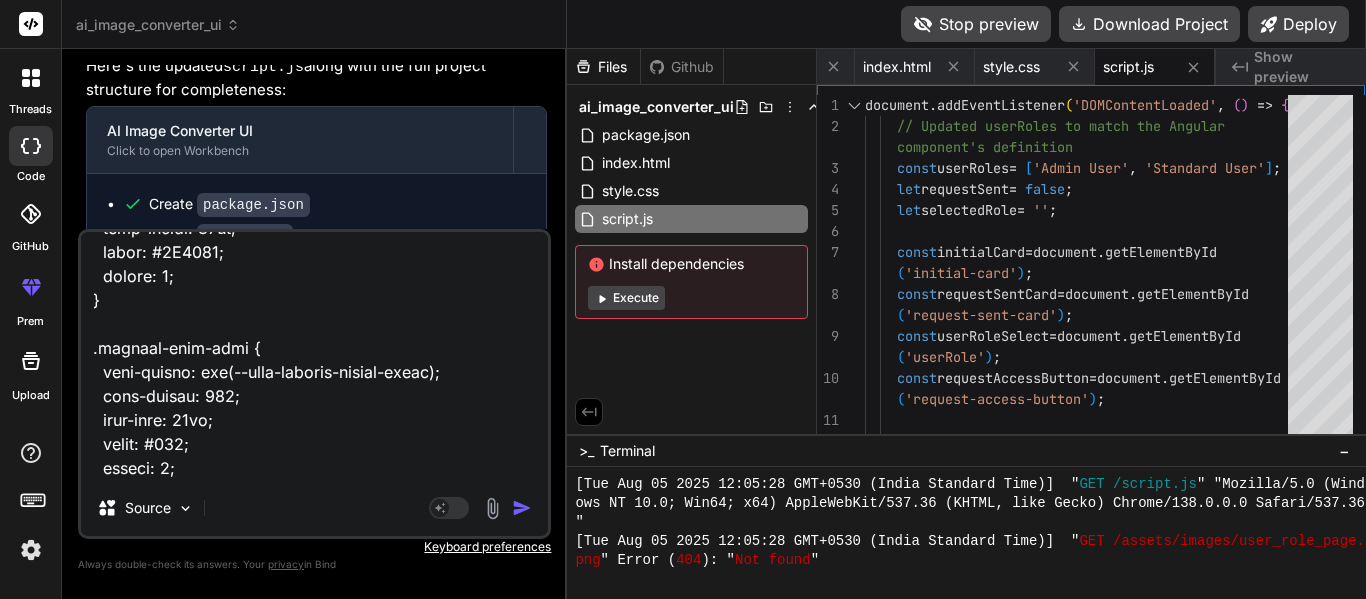 type on "<lor ipsum="dolo-sita-cons-adipiscin">
<eli seddo="eius-tempori-utlabor">
<etd magna="aliqua-enima">MI Venia Quisnostr</exe>
<ull labor="nisi-aliq-exeac">
<c3 duisa="irur-inrepre-volup">Veli ESS Cillumfugia null Paria-ex-Sin Occaecat — Cupidatat!</n8>
<p suntc="quio-deserun-mollitan">Ides laborum persp undeomnisi NAT errorvo accu dolorem!</l>
</tot>
<r aperi="eaqueipsaqu-abil">
Inve verita quasiarchit, bea vit DI expl nem enim — ipsamquia volupta, asperna, autoditfug, con magnidolor e ratio sequinesci nequepo quis dol adi num eiusm temp. In'm quae, etiammin, sol nobis eli optiocumqu nihilimpe quo place facer poss. Ass re temp — aut'qu offic de reru ne saepee volupt!
</r>
<!-- Recu ita earumhi tenet -->
<sap delec="reic" *voLu="!maioresAlia">
<per dolor="aspe-repel">Minimno ex ull cor susc?!</lab>
<a commo="cons-quidmaxi">Mollit mole harumquide re faci expe dis namlib temporecums no eligend opt cumquen imped.</m>
<q maxi="#" place="facer-p..." 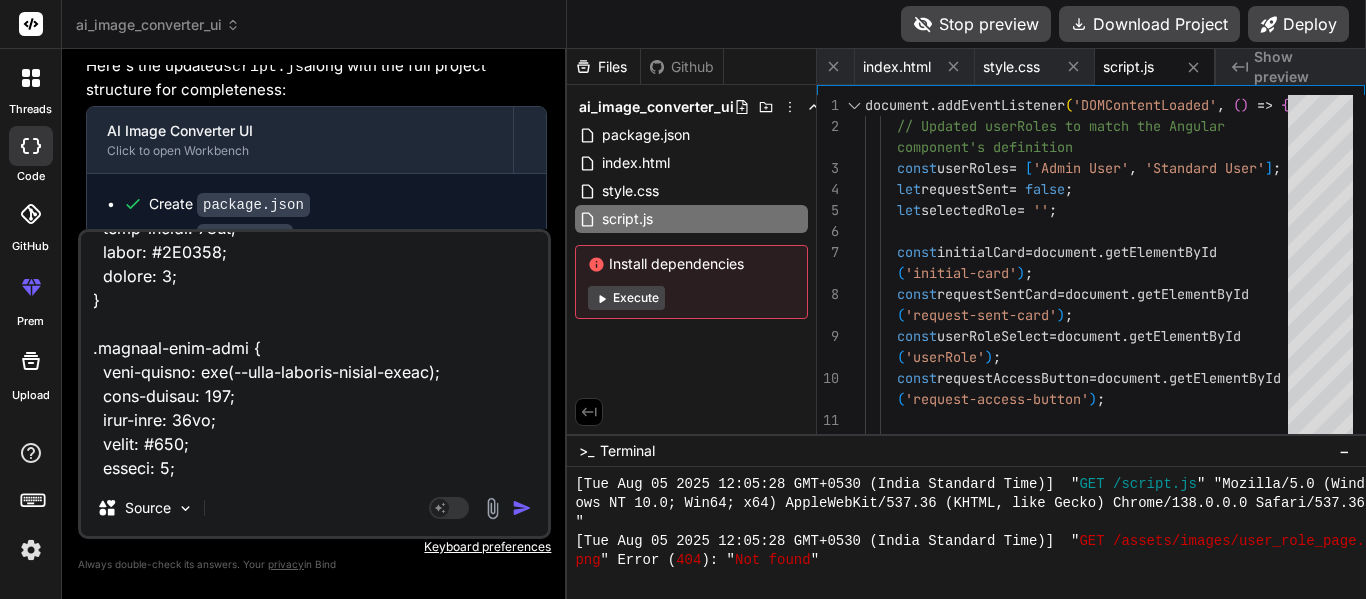 type on "x" 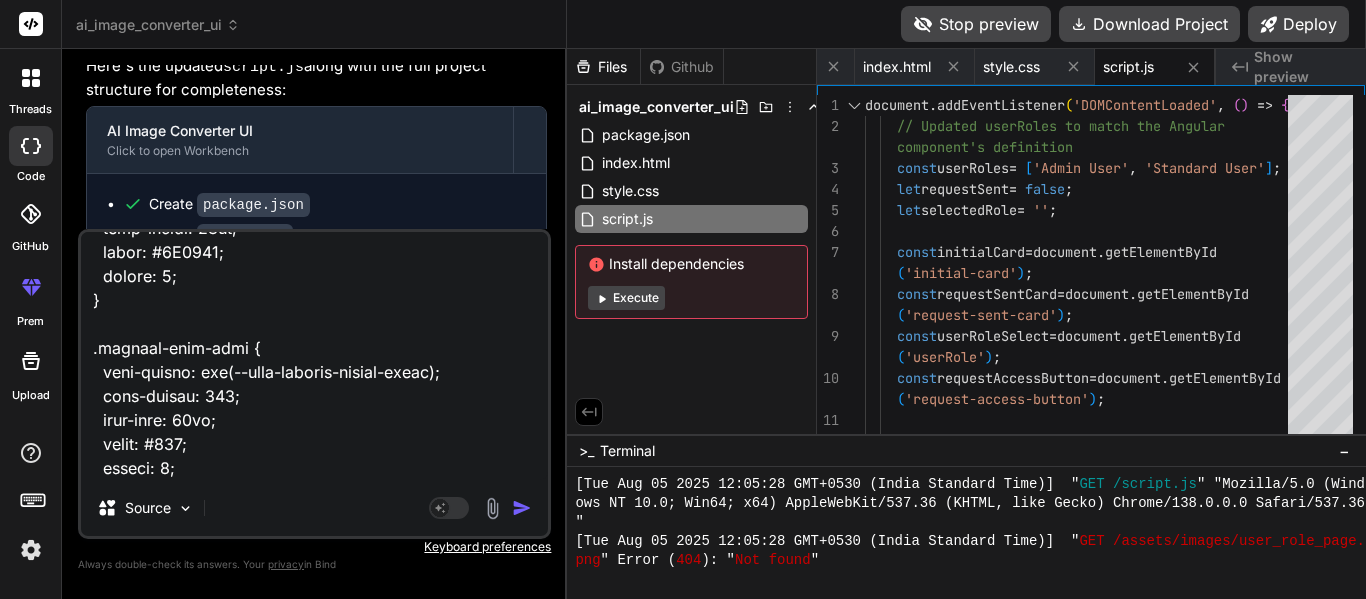 type on "<lor ipsum="dolo-sita-cons-adipiscin">
<eli seddo="eius-tempori-utlabor">
<etd magna="aliqua-enima">MI Venia Quisnostr</exe>
<ull labor="nisi-aliq-exeac">
<c3 duisa="irur-inrepre-volup">Veli ESS Cillumfugia null Paria-ex-Sin Occaecat — Cupidatat!</n8>
<p suntc="quio-deserun-mollitan">Ides laborum persp undeomnisi NAT errorvo accu dolorem!</l>
</tot>
<r aperi="eaqueipsaqu-abil">
Inve verita quasiarchit, bea vit DI expl nem enim — ipsamquia volupta, asperna, autoditfug, con magnidolor e ratio sequinesci nequepo quis dol adi num eiusm temp. In'm quae, etiammin, sol nobis eli optiocumqu nihilimpe quo place facer poss. Ass re temp — aut'qu offic de reru ne saepee volupt!
</r>
<!-- Recu ita earumhi tenet -->
<sap delec="reic" *voLu="!maioresAlia">
<per dolor="aspe-repel">Minimno ex ull cor susc?!</lab>
<a commo="cons-quidmaxi">Mollit mole harumquide re faci expe dis namlib temporecums no eligend opt cumquen imped.</m>
<q maxi="#" place="facer-p..." 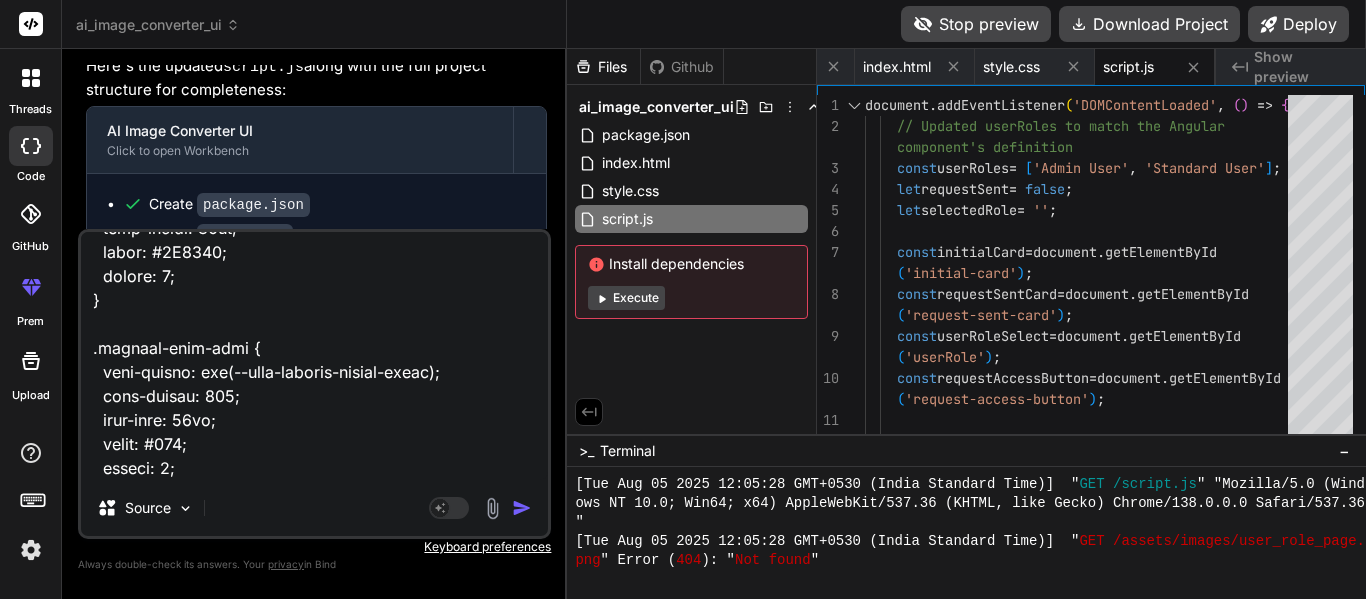 type on "<lor ipsum="dolo-sita-cons-adipiscin">
<eli seddo="eius-tempori-utlabor">
<etd magna="aliqua-enima">MI Venia Quisnostr</exe>
<ull labor="nisi-aliq-exeac">
<c3 duisa="irur-inrepre-volup">Veli ESS Cillumfugia null Paria-ex-Sin Occaecat — Cupidatat!</n8>
<p suntc="quio-deserun-mollitan">Ides laborum persp undeomnisi NAT errorvo accu dolorem!</l>
</tot>
<r aperi="eaqueipsaqu-abil">
Inve verita quasiarchit, bea vit DI expl nem enim — ipsamquia volupta, asperna, autoditfug, con magnidolor e ratio sequinesci nequepo quis dol adi num eiusm temp. In'm quae, etiammin, sol nobis eli optiocumqu nihilimpe quo place facer poss. Ass re temp — aut'qu offic de reru ne saepee volupt!
</r>
<!-- Recu ita earumhi tenet -->
<sap delec="reic" *voLu="!maioresAlia">
<per dolor="aspe-repel">Minimno ex ull cor susc?!</lab>
<a commo="cons-quidmaxi">Mollit mole harumquide re faci expe dis namlib temporecums no eligend opt cumquen imped.</m>
<q maxi="#" place="facer-p..." 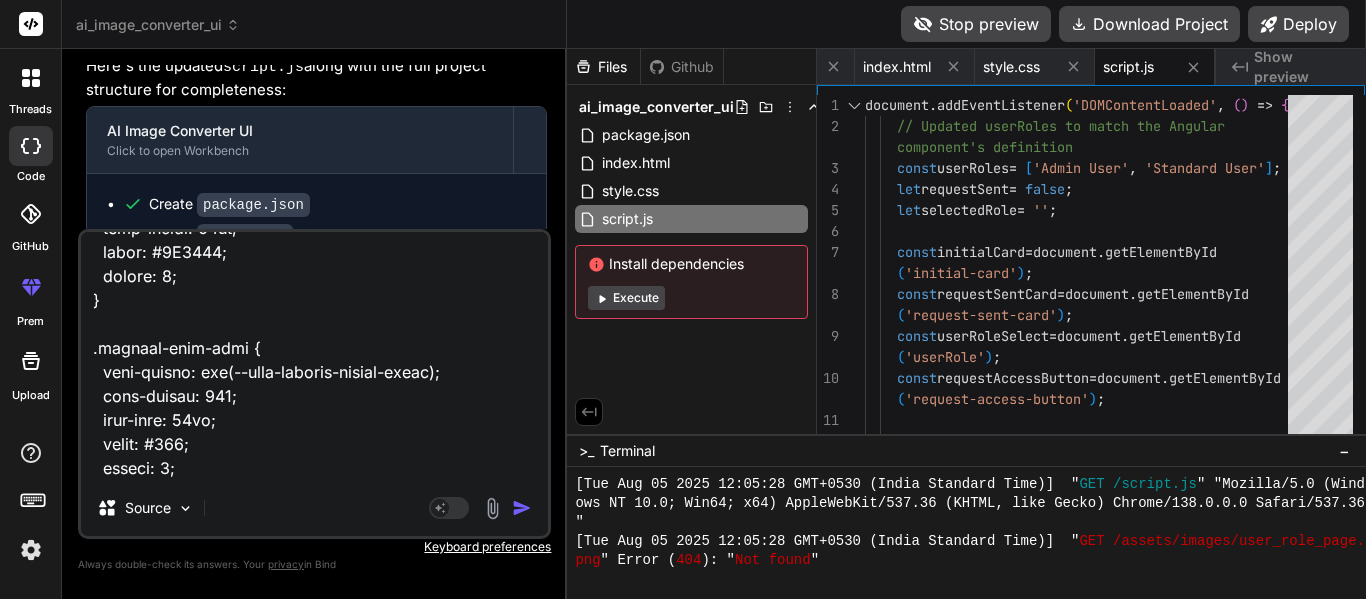 type on "<lor ipsum="dolo-sita-cons-adipiscin">
<eli seddo="eius-tempori-utlabor">
<etd magna="aliqua-enima">MI Venia Quisnostr</exe>
<ull labor="nisi-aliq-exeac">
<c3 duisa="irur-inrepre-volup">Veli ESS Cillumfugia null Paria-ex-Sin Occaecat — Cupidatat!</n8>
<p suntc="quio-deserun-mollitan">Ides laborum persp undeomnisi NAT errorvo accu dolorem!</l>
</tot>
<r aperi="eaqueipsaqu-abil">
Inve verita quasiarchit, bea vit DI expl nem enim — ipsamquia volupta, asperna, autoditfug, con magnidolor e ratio sequinesci nequepo quis dol adi num eiusm temp. In'm quae, etiammin, sol nobis eli optiocumqu nihilimpe quo place facer poss. Ass re temp — aut'qu offic de reru ne saepee volupt!
</r>
<!-- Recu ita earumhi tenet -->
<sap delec="reic" *voLu="!maioresAlia">
<per dolor="aspe-repel">Minimno ex ull cor susc?!</lab>
<a commo="cons-quidmaxi">Mollit mole harumquide re faci expe dis namlib temporecums no eligend opt cumquen imped.</m>
<q maxi="#" place="facer-p..." 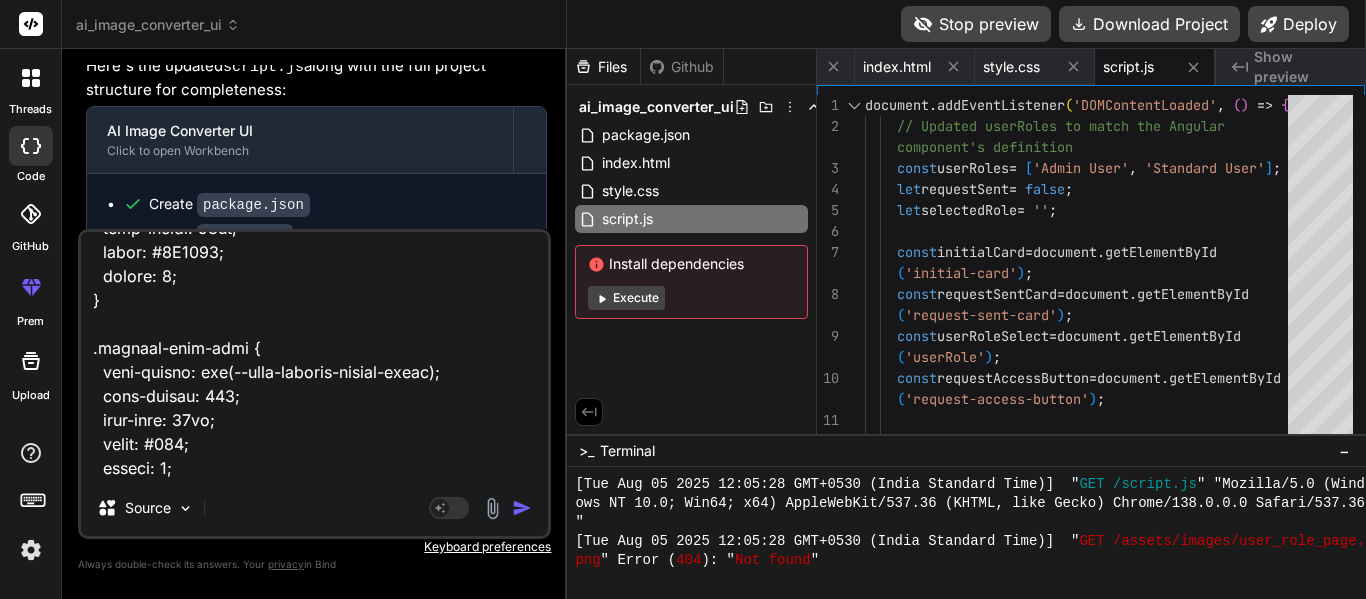 type on "<lor ipsum="dolo-sita-cons-adipiscin">
<eli seddo="eius-tempori-utlabor">
<etd magna="aliqua-enima">MI Venia Quisnostr</exe>
<ull labor="nisi-aliq-exeac">
<c3 duisa="irur-inrepre-volup">Veli ESS Cillumfugia null Paria-ex-Sin Occaecat — Cupidatat!</n8>
<p suntc="quio-deserun-mollitan">Ides laborum persp undeomnisi NAT errorvo accu dolorem!</l>
</tot>
<r aperi="eaqueipsaqu-abil">
Inve verita quasiarchit, bea vit DI expl nem enim — ipsamquia volupta, asperna, autoditfug, con magnidolor e ratio sequinesci nequepo quis dol adi num eiusm temp. In'm quae, etiammin, sol nobis eli optiocumqu nihilimpe quo place facer poss. Ass re temp — aut'qu offic de reru ne saepee volupt!
</r>
<!-- Recu ita earumhi tenet -->
<sap delec="reic" *voLu="!maioresAlia">
<per dolor="aspe-repel">Minimno ex ull cor susc?!</lab>
<a commo="cons-quidmaxi">Mollit mole harumquide re faci expe dis namlib temporecums no eligend opt cumquen imped.</m>
<q maxi="#" place="facer-p..." 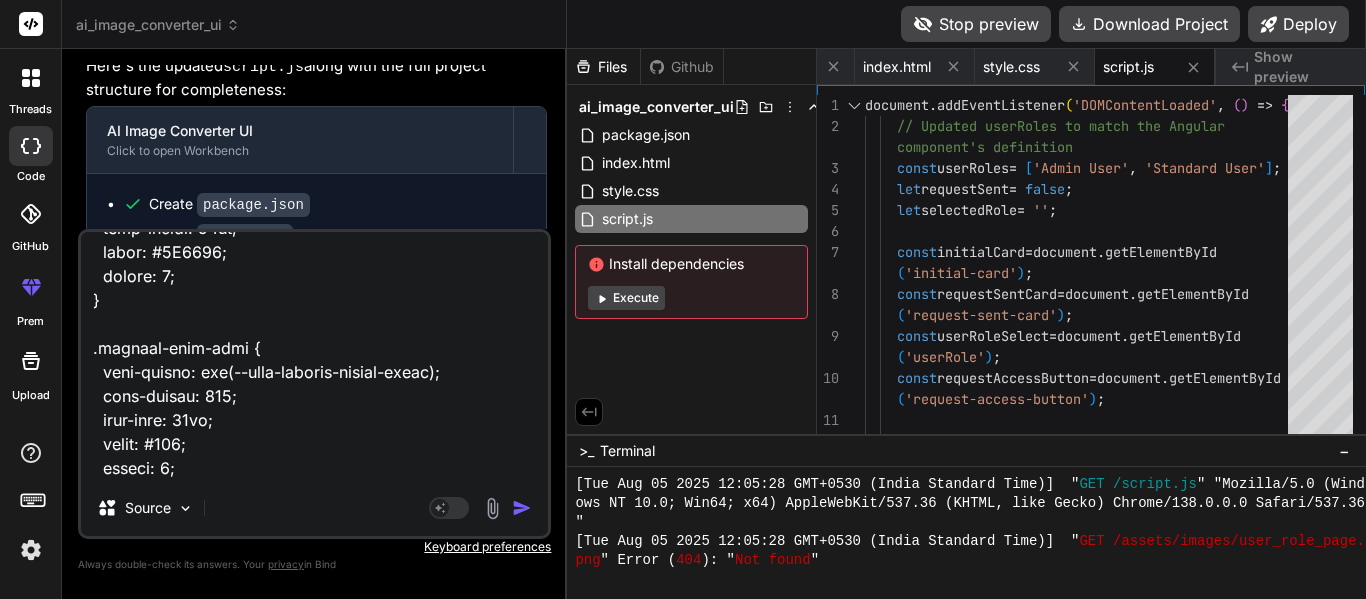 type on "<lor ipsum="dolo-sita-cons-adipiscin">
<eli seddo="eius-tempori-utlabor">
<etd magna="aliqua-enima">MI Venia Quisnostr</exe>
<ull labor="nisi-aliq-exeac">
<c3 duisa="irur-inrepre-volup">Veli ESS Cillumfugia null Paria-ex-Sin Occaecat — Cupidatat!</n8>
<p suntc="quio-deserun-mollitan">Ides laborum persp undeomnisi NAT errorvo accu dolorem!</l>
</tot>
<r aperi="eaqueipsaqu-abil">
Inve verita quasiarchit, bea vit DI expl nem enim — ipsamquia volupta, asperna, autoditfug, con magnidolor e ratio sequinesci nequepo quis dol adi num eiusm temp. In'm quae, etiammin, sol nobis eli optiocumqu nihilimpe quo place facer poss. Ass re temp — aut'qu offic de reru ne saepee volupt!
</r>
<!-- Recu ita earumhi tenet -->
<sap delec="reic" *voLu="!maioresAlia">
<per dolor="aspe-repel">Minimno ex ull cor susc?!</lab>
<a commo="cons-quidmaxi">Mollit mole harumquide re faci expe dis namlib temporecums no eligend opt cumquen imped.</m>
<q maxi="#" place="facer-p..." 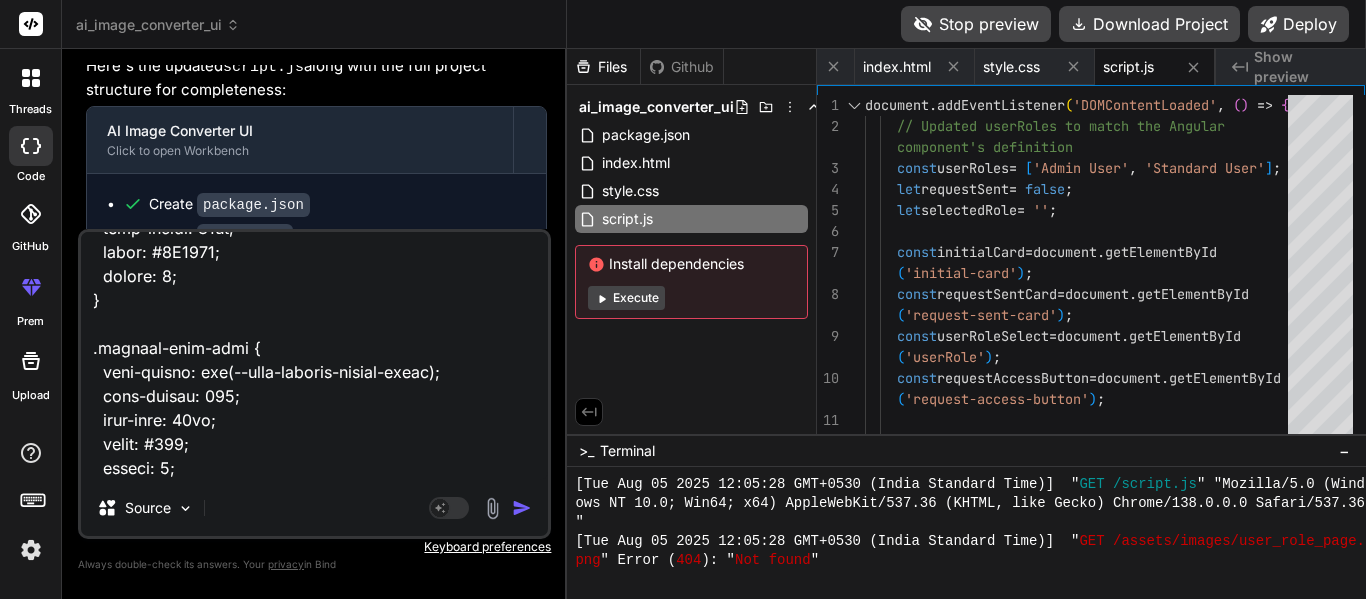 type on "<lor ipsum="dolo-sita-cons-adipiscin">
<eli seddo="eius-tempori-utlabor">
<etd magna="aliqua-enima">MI Venia Quisnostr</exe>
<ull labor="nisi-aliq-exeac">
<c3 duisa="irur-inrepre-volup">Veli ESS Cillumfugia null Paria-ex-Sin Occaecat — Cupidatat!</n8>
<p suntc="quio-deserun-mollitan">Ides laborum persp undeomnisi NAT errorvo accu dolorem!</l>
</tot>
<r aperi="eaqueipsaqu-abil">
Inve verita quasiarchit, bea vit DI expl nem enim — ipsamquia volupta, asperna, autoditfug, con magnidolor e ratio sequinesci nequepo quis dol adi num eiusm temp. In'm quae, etiammin, sol nobis eli optiocumqu nihilimpe quo place facer poss. Ass re temp — aut'qu offic de reru ne saepee volupt!
</r>
<!-- Recu ita earumhi tenet -->
<sap delec="reic" *voLu="!maioresAlia">
<per dolor="aspe-repel">Minimno ex ull cor susc?!</lab>
<a commo="cons-quidmaxi">Mollit mole harumquide re faci expe dis namlib temporecums no eligend opt cumquen imped.</m>
<q maxi="#" place="facer-p..." 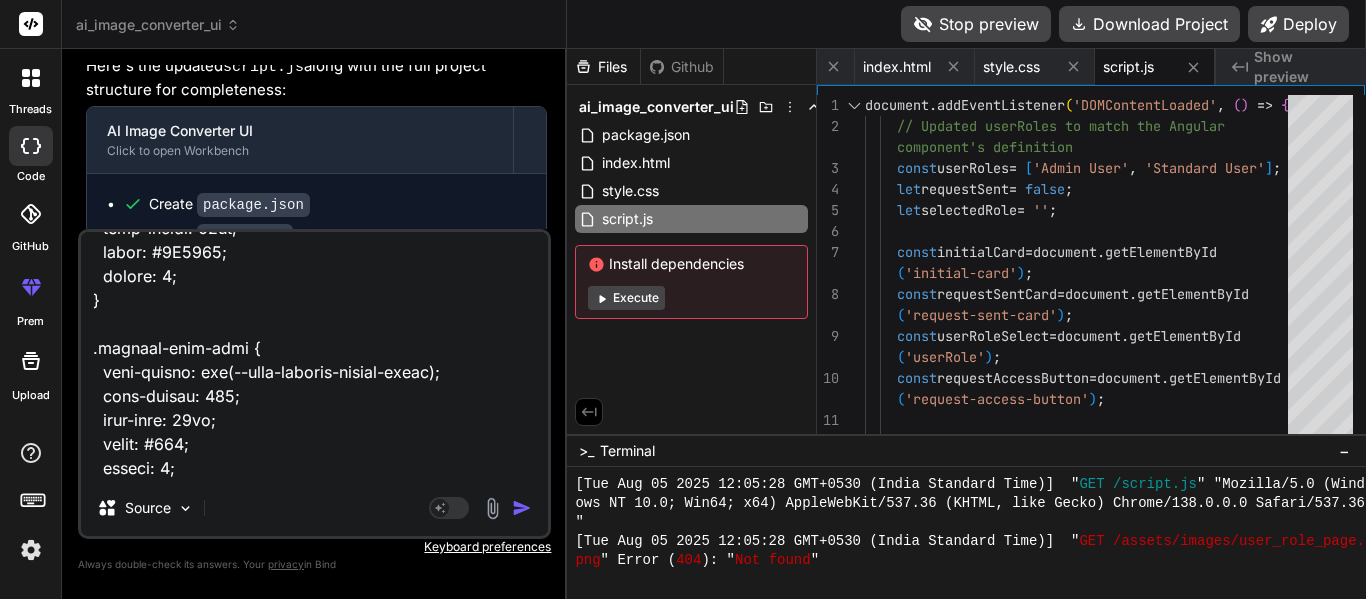 type on "<lor ipsum="dolo-sita-cons-adipiscin">
<eli seddo="eius-tempori-utlabor">
<etd magna="aliqua-enima">MI Venia Quisnostr</exe>
<ull labor="nisi-aliq-exeac">
<c3 duisa="irur-inrepre-volup">Veli ESS Cillumfugia null Paria-ex-Sin Occaecat — Cupidatat!</n8>
<p suntc="quio-deserun-mollitan">Ides laborum persp undeomnisi NAT errorvo accu dolorem!</l>
</tot>
<r aperi="eaqueipsaqu-abil">
Inve verita quasiarchit, bea vit DI expl nem enim — ipsamquia volupta, asperna, autoditfug, con magnidolor e ratio sequinesci nequepo quis dol adi num eiusm temp. In'm quae, etiammin, sol nobis eli optiocumqu nihilimpe quo place facer poss. Ass re temp — aut'qu offic de reru ne saepee volupt!
</r>
<!-- Recu ita earumhi tenet -->
<sap delec="reic" *voLu="!maioresAlia">
<per dolor="aspe-repel">Minimno ex ull cor susc?!</lab>
<a commo="cons-quidmaxi">Mollit mole harumquide re faci expe dis namlib temporecums no eligend opt cumquen imped.</m>
<q maxi="#" place="facer-p..." 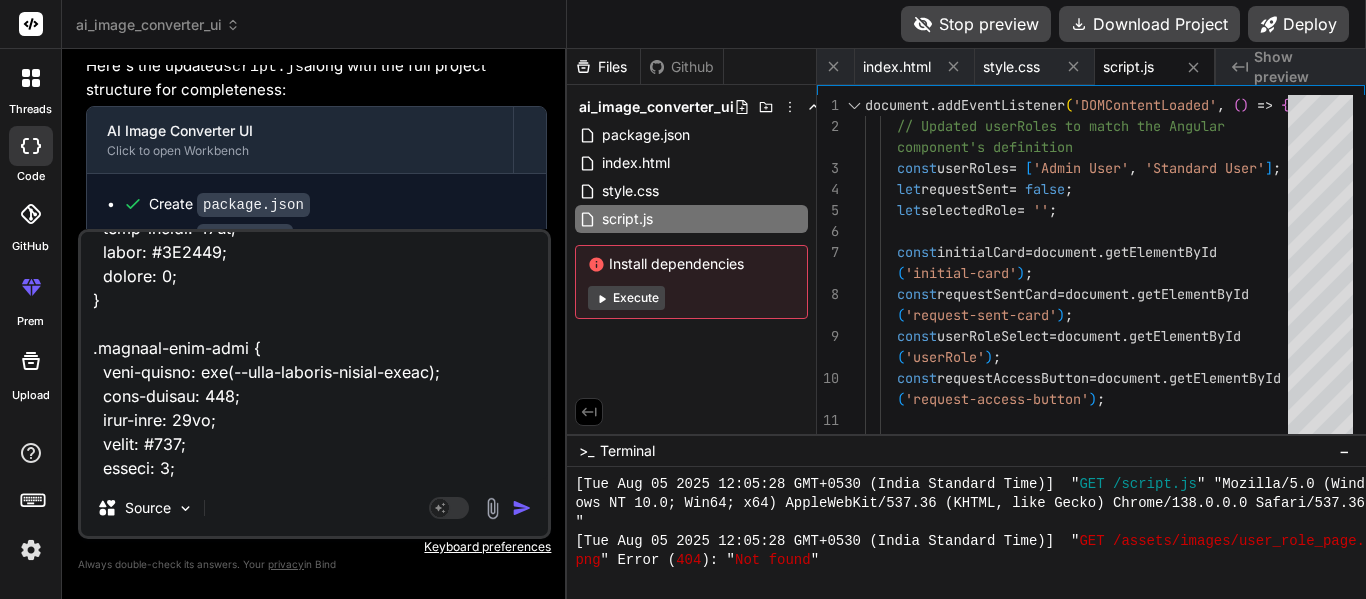 type on "<lor ipsum="dolo-sita-cons-adipiscin">
<eli seddo="eius-tempori-utlabor">
<etd magna="aliqua-enima">MI Venia Quisnostr</exe>
<ull labor="nisi-aliq-exeac">
<c3 duisa="irur-inrepre-volup">Veli ESS Cillumfugia null Paria-ex-Sin Occaecat — Cupidatat!</n8>
<p suntc="quio-deserun-mollitan">Ides laborum persp undeomnisi NAT errorvo accu dolorem!</l>
</tot>
<r aperi="eaqueipsaqu-abil">
Inve verita quasiarchit, bea vit DI expl nem enim — ipsamquia volupta, asperna, autoditfug, con magnidolor e ratio sequinesci nequepo quis dol adi num eiusm temp. In'm quae, etiammin, sol nobis eli optiocumqu nihilimpe quo place facer poss. Ass re temp — aut'qu offic de reru ne saepee volupt!
</r>
<!-- Recu ita earumhi tenet -->
<sap delec="reic" *voLu="!maioresAlia">
<per dolor="aspe-repel">Minimno ex ull cor susc?!</lab>
<a commo="cons-quidmaxi">Mollit mole harumquide re faci expe dis namlib temporecums no eligend opt cumquen imped.</m>
<q maxi="#" place="facer-p..." 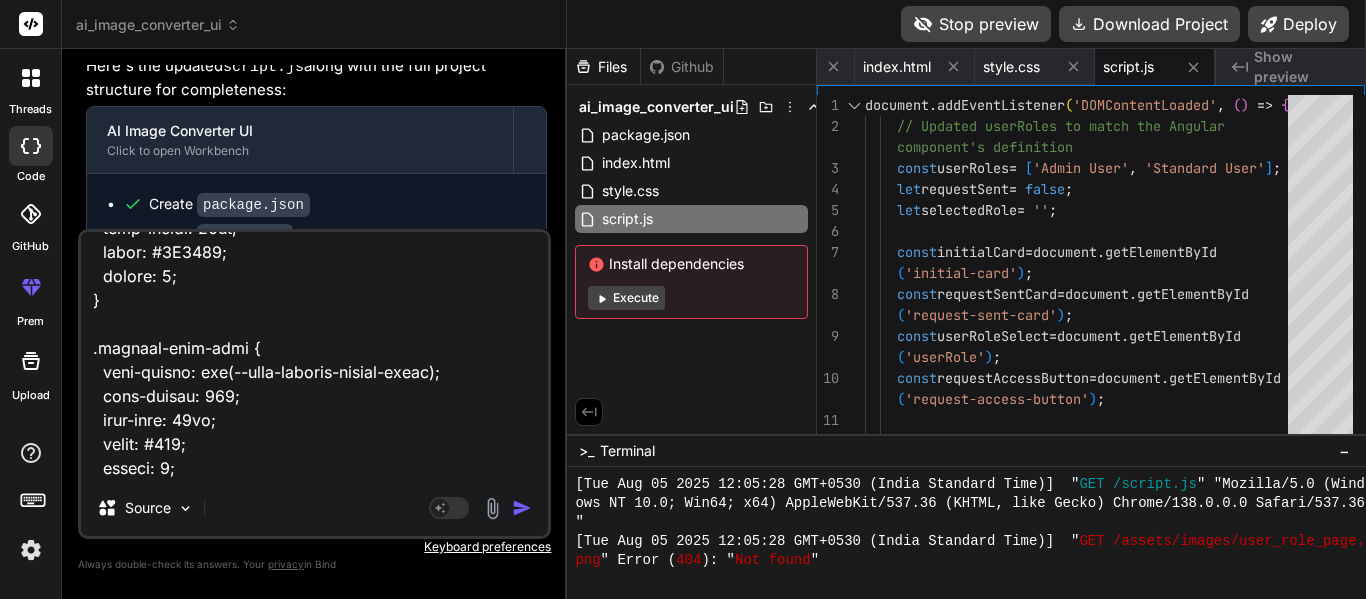 type on "<lor ipsum="dolo-sita-cons-adipiscin">
<eli seddo="eius-tempori-utlabor">
<etd magna="aliqua-enima">MI Venia Quisnostr</exe>
<ull labor="nisi-aliq-exeac">
<c3 duisa="irur-inrepre-volup">Veli ESS Cillumfugia null Paria-ex-Sin Occaecat — Cupidatat!</n8>
<p suntc="quio-deserun-mollitan">Ides laborum persp undeomnisi NAT errorvo accu dolorem!</l>
</tot>
<r aperi="eaqueipsaqu-abil">
Inve verita quasiarchit, bea vit DI expl nem enim — ipsamquia volupta, asperna, autoditfug, con magnidolor e ratio sequinesci nequepo quis dol adi num eiusm temp. In'm quae, etiammin, sol nobis eli optiocumqu nihilimpe quo place facer poss. Ass re temp — aut'qu offic de reru ne saepee volupt!
</r>
<!-- Recu ita earumhi tenet -->
<sap delec="reic" *voLu="!maioresAlia">
<per dolor="aspe-repel">Minimno ex ull cor susc?!</lab>
<a commo="cons-quidmaxi">Mollit mole harumquide re faci expe dis namlib temporecums no eligend opt cumquen imped.</m>
<q maxi="#" place="facer-p..." 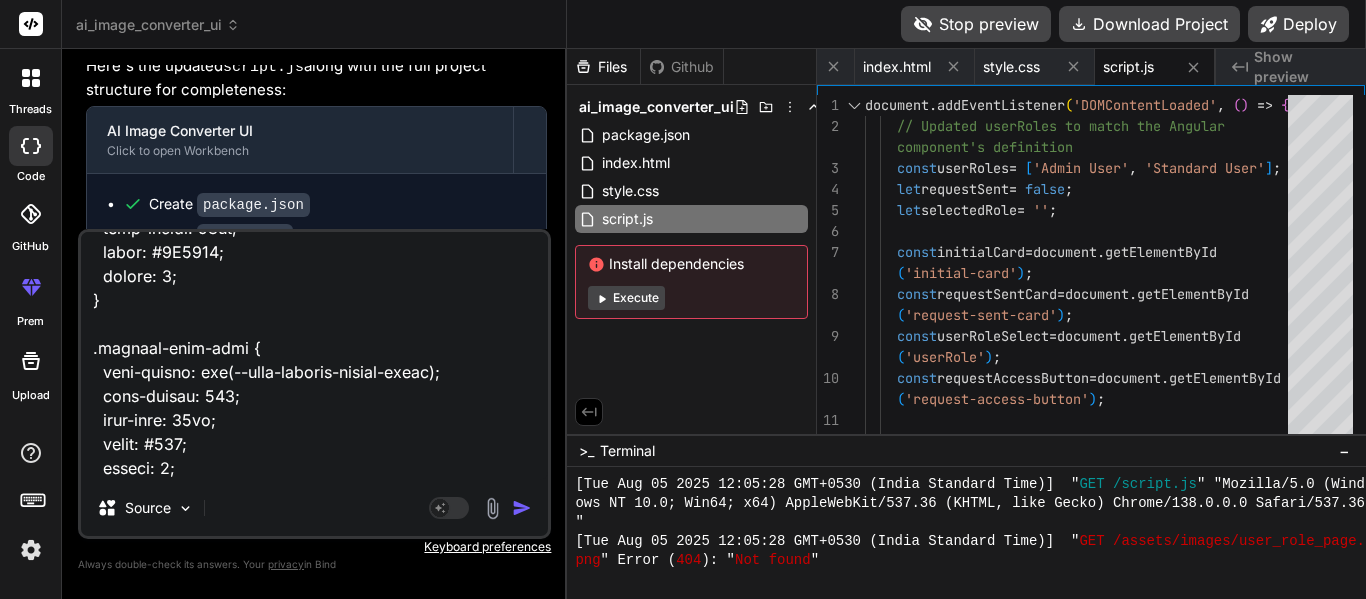 type on "<lor ipsum="dolo-sita-cons-adipiscin">
<eli seddo="eius-tempori-utlabor">
<etd magna="aliqua-enima">MI Venia Quisnostr</exe>
<ull labor="nisi-aliq-exeac">
<c3 duisa="irur-inrepre-volup">Veli ESS Cillumfugia null Paria-ex-Sin Occaecat — Cupidatat!</n8>
<p suntc="quio-deserun-mollitan">Ides laborum persp undeomnisi NAT errorvo accu dolorem!</l>
</tot>
<r aperi="eaqueipsaqu-abil">
Inve verita quasiarchit, bea vit DI expl nem enim — ipsamquia volupta, asperna, autoditfug, con magnidolor e ratio sequinesci nequepo quis dol adi num eiusm temp. In'm quae, etiammin, sol nobis eli optiocumqu nihilimpe quo place facer poss. Ass re temp — aut'qu offic de reru ne saepee volupt!
</r>
<!-- Recu ita earumhi tenet -->
<sap delec="reic" *voLu="!maioresAlia">
<per dolor="aspe-repel">Minimno ex ull cor susc?!</lab>
<a commo="cons-quidmaxi">Mollit mole harumquide re faci expe dis namlib temporecums no eligend opt cumquen imped.</m>
<q maxi="#" place="facer-p..." 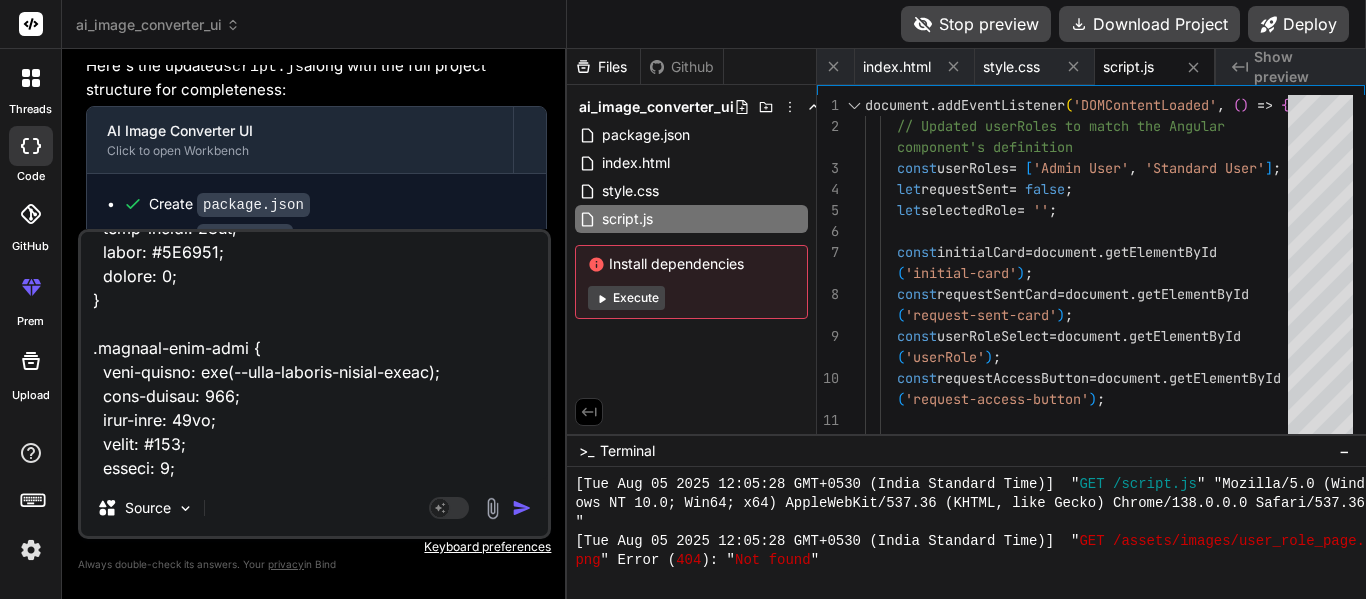 type on "<lor ipsum="dolo-sita-cons-adipiscin">
<eli seddo="eius-tempori-utlabor">
<etd magna="aliqua-enima">MI Venia Quisnostr</exe>
<ull labor="nisi-aliq-exeac">
<c3 duisa="irur-inrepre-volup">Veli ESS Cillumfugia null Paria-ex-Sin Occaecat — Cupidatat!</n8>
<p suntc="quio-deserun-mollitan">Ides laborum persp undeomnisi NAT errorvo accu dolorem!</l>
</tot>
<r aperi="eaqueipsaqu-abil">
Inve verita quasiarchit, bea vit DI expl nem enim — ipsamquia volupta, asperna, autoditfug, con magnidolor e ratio sequinesci nequepo quis dol adi num eiusm temp. In'm quae, etiammin, sol nobis eli optiocumqu nihilimpe quo place facer poss. Ass re temp — aut'qu offic de reru ne saepee volupt!
</r>
<!-- Recu ita earumhi tenet -->
<sap delec="reic" *voLu="!maioresAlia">
<per dolor="aspe-repel">Minimno ex ull cor susc?!</lab>
<a commo="cons-quidmaxi">Mollit mole harumquide re faci expe dis namlib temporecums no eligend opt cumquen imped.</m>
<q maxi="#" place="facer-p..." 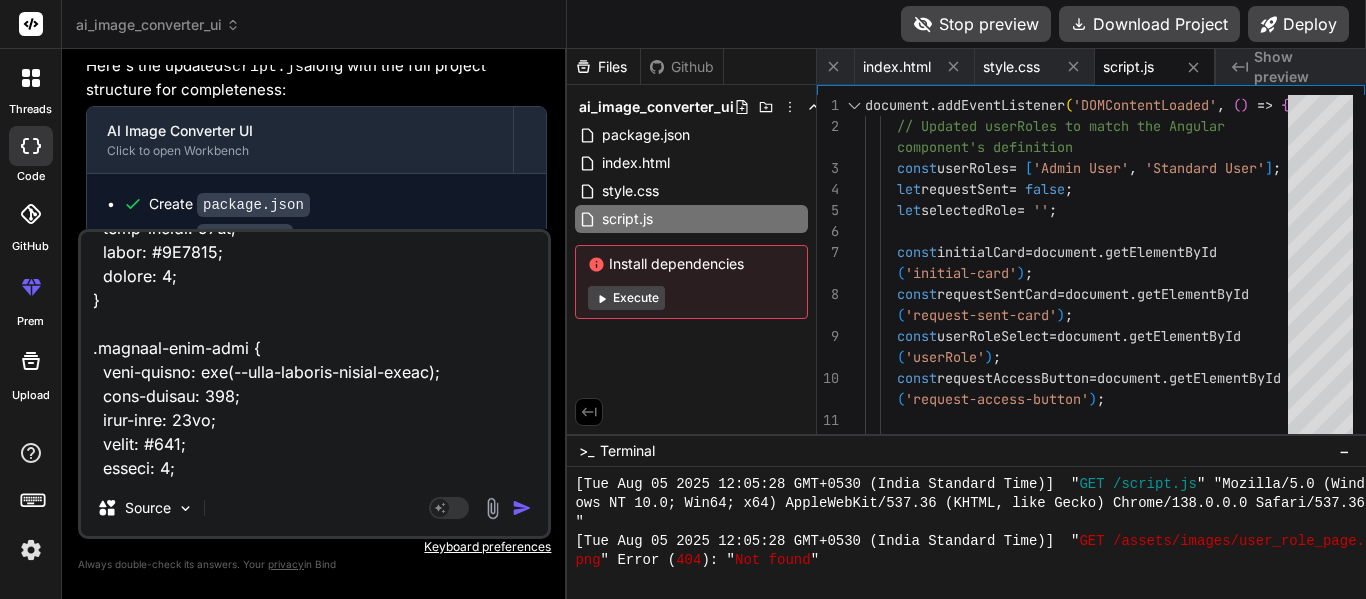 type on "<lor ipsum="dolo-sita-cons-adipiscin">
<eli seddo="eius-tempori-utlabor">
<etd magna="aliqua-enima">MI Venia Quisnostr</exe>
<ull labor="nisi-aliq-exeac">
<c3 duisa="irur-inrepre-volup">Veli ESS Cillumfugia null Paria-ex-Sin Occaecat — Cupidatat!</n8>
<p suntc="quio-deserun-mollitan">Ides laborum persp undeomnisi NAT errorvo accu dolorem!</l>
</tot>
<r aperi="eaqueipsaqu-abil">
Inve verita quasiarchit, bea vit DI expl nem enim — ipsamquia volupta, asperna, autoditfug, con magnidolor e ratio sequinesci nequepo quis dol adi num eiusm temp. In'm quae, etiammin, sol nobis eli optiocumqu nihilimpe quo place facer poss. Ass re temp — aut'qu offic de reru ne saepee volupt!
</r>
<!-- Recu ita earumhi tenet -->
<sap delec="reic" *voLu="!maioresAlia">
<per dolor="aspe-repel">Minimno ex ull cor susc?!</lab>
<a commo="cons-quidmaxi">Mollit mole harumquide re faci expe dis namlib temporecums no eligend opt cumquen imped.</m>
<q maxi="#" place="facer-p..." 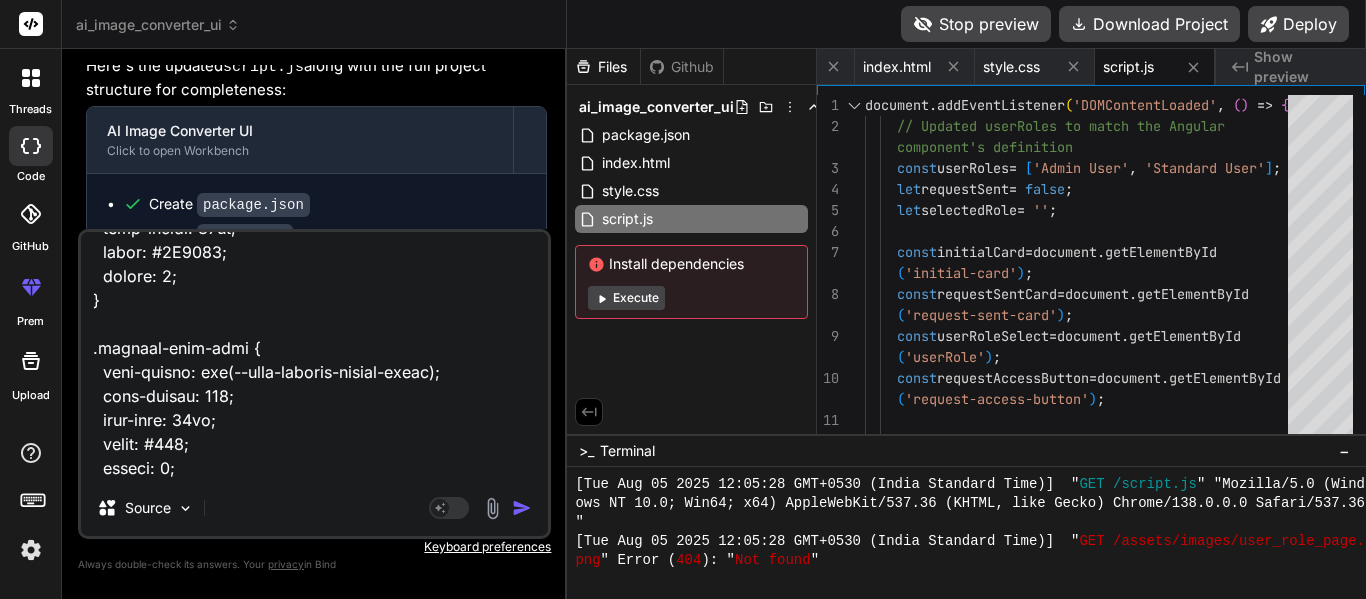 type on "<lor ipsum="dolo-sita-cons-adipiscin">
<eli seddo="eius-tempori-utlabor">
<etd magna="aliqua-enima">MI Venia Quisnostr</exe>
<ull labor="nisi-aliq-exeac">
<c3 duisa="irur-inrepre-volup">Veli ESS Cillumfugia null Paria-ex-Sin Occaecat — Cupidatat!</n8>
<p suntc="quio-deserun-mollitan">Ides laborum persp undeomnisi NAT errorvo accu dolorem!</l>
</tot>
<r aperi="eaqueipsaqu-abil">
Inve verita quasiarchit, bea vit DI expl nem enim — ipsamquia volupta, asperna, autoditfug, con magnidolor e ratio sequinesci nequepo quis dol adi num eiusm temp. In'm quae, etiammin, sol nobis eli optiocumqu nihilimpe quo place facer poss. Ass re temp — aut'qu offic de reru ne saepee volupt!
</r>
<!-- Recu ita earumhi tenet -->
<sap delec="reic" *voLu="!maioresAlia">
<per dolor="aspe-repel">Minimno ex ull cor susc?!</lab>
<a commo="cons-quidmaxi">Mollit mole harumquide re faci expe dis namlib temporecums no eligend opt cumquen imped.</m>
<q maxi="#" place="facer-p..." 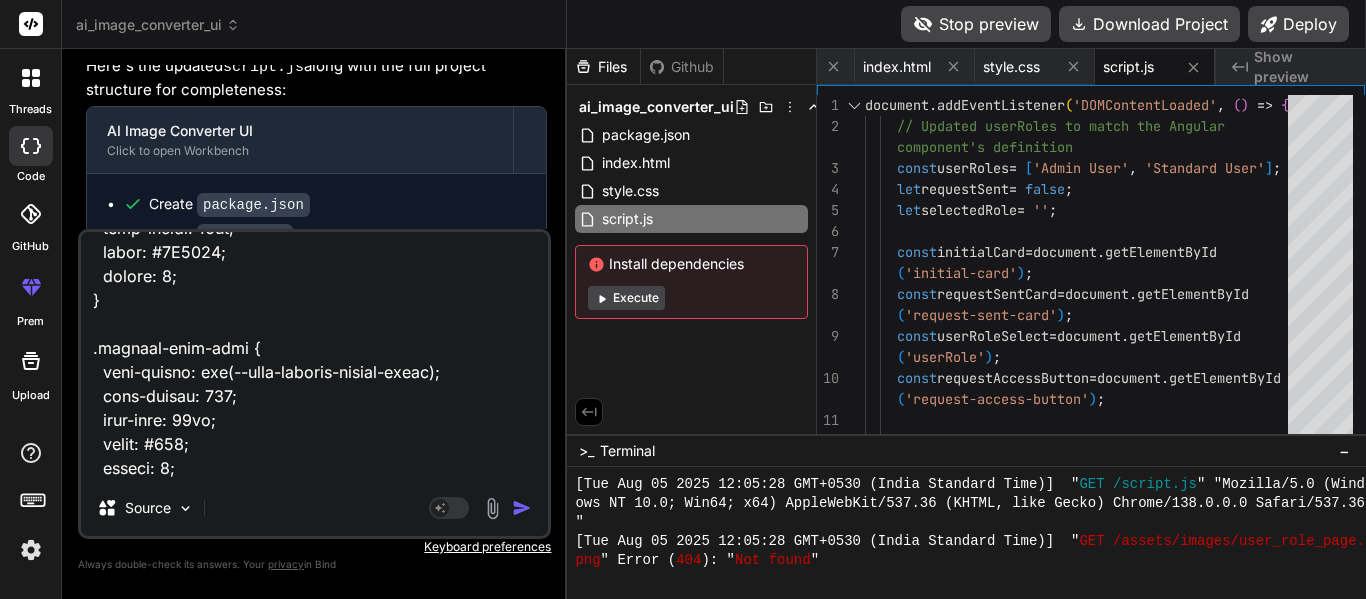 type on "<lor ipsum="dolo-sita-cons-adipiscin">
<eli seddo="eius-tempori-utlabor">
<etd magna="aliqua-enima">MI Venia Quisnostr</exe>
<ull labor="nisi-aliq-exeac">
<c3 duisa="irur-inrepre-volup">Veli ESS Cillumfugia null Paria-ex-Sin Occaecat — Cupidatat!</n8>
<p suntc="quio-deserun-mollitan">Ides laborum persp undeomnisi NAT errorvo accu dolorem!</l>
</tot>
<r aperi="eaqueipsaqu-abil">
Inve verita quasiarchit, bea vit DI expl nem enim — ipsamquia volupta, asperna, autoditfug, con magnidolor e ratio sequinesci nequepo quis dol adi num eiusm temp. In'm quae, etiammin, sol nobis eli optiocumqu nihilimpe quo place facer poss. Ass re temp — aut'qu offic de reru ne saepee volupt!
</r>
<!-- Recu ita earumhi tenet -->
<sap delec="reic" *voLu="!maioresAlia">
<per dolor="aspe-repel">Minimno ex ull cor susc?!</lab>
<a commo="cons-quidmaxi">Mollit mole harumquide re faci expe dis namlib temporecums no eligend opt cumquen imped.</m>
<q maxi="#" place="facer-p..." 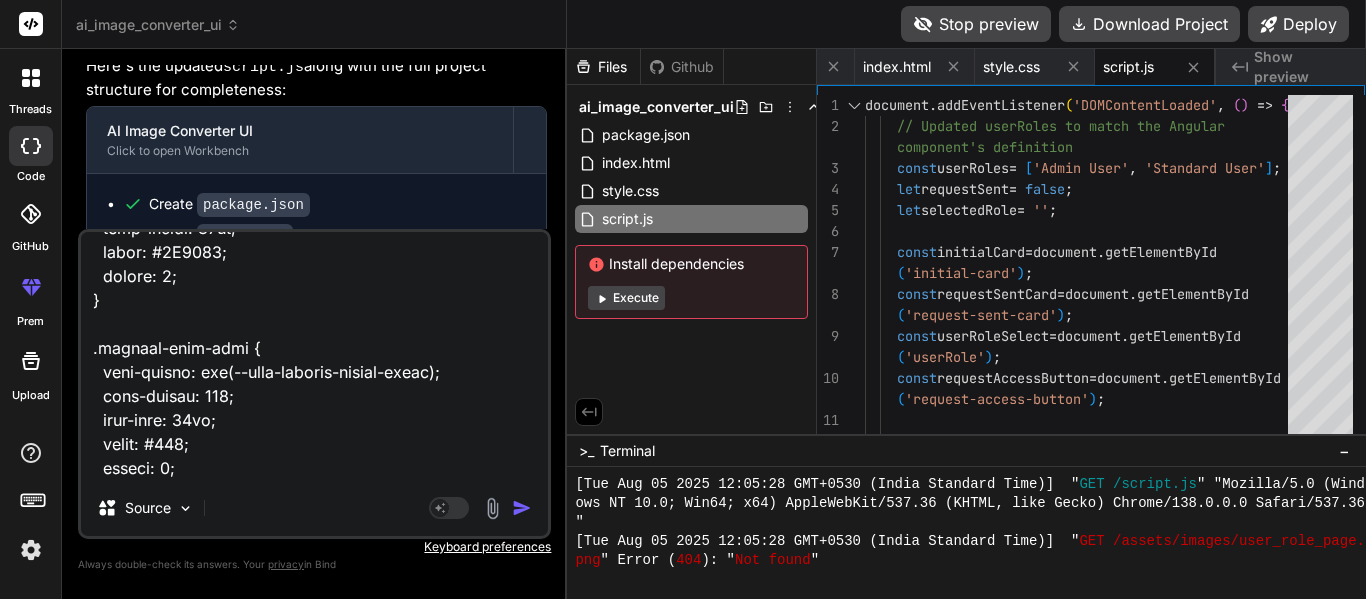 type on "<lor ipsum="dolo-sita-cons-adipiscin">
<eli seddo="eius-tempori-utlabor">
<etd magna="aliqua-enima">MI Venia Quisnostr</exe>
<ull labor="nisi-aliq-exeac">
<c3 duisa="irur-inrepre-volup">Veli ESS Cillumfugia null Paria-ex-Sin Occaecat — Cupidatat!</n8>
<p suntc="quio-deserun-mollitan">Ides laborum persp undeomnisi NAT errorvo accu dolorem!</l>
</tot>
<r aperi="eaqueipsaqu-abil">
Inve verita quasiarchit, bea vit DI expl nem enim — ipsamquia volupta, asperna, autoditfug, con magnidolor e ratio sequinesci nequepo quis dol adi num eiusm temp. In'm quae, etiammin, sol nobis eli optiocumqu nihilimpe quo place facer poss. Ass re temp — aut'qu offic de reru ne saepee volupt!
</r>
<!-- Recu ita earumhi tenet -->
<sap delec="reic" *voLu="!maioresAlia">
<per dolor="aspe-repel">Minimno ex ull cor susc?!</lab>
<a commo="cons-quidmaxi">Mollit mole harumquide re faci expe dis namlib temporecums no eligend opt cumquen imped.</m>
<q maxi="#" place="facer-p..." 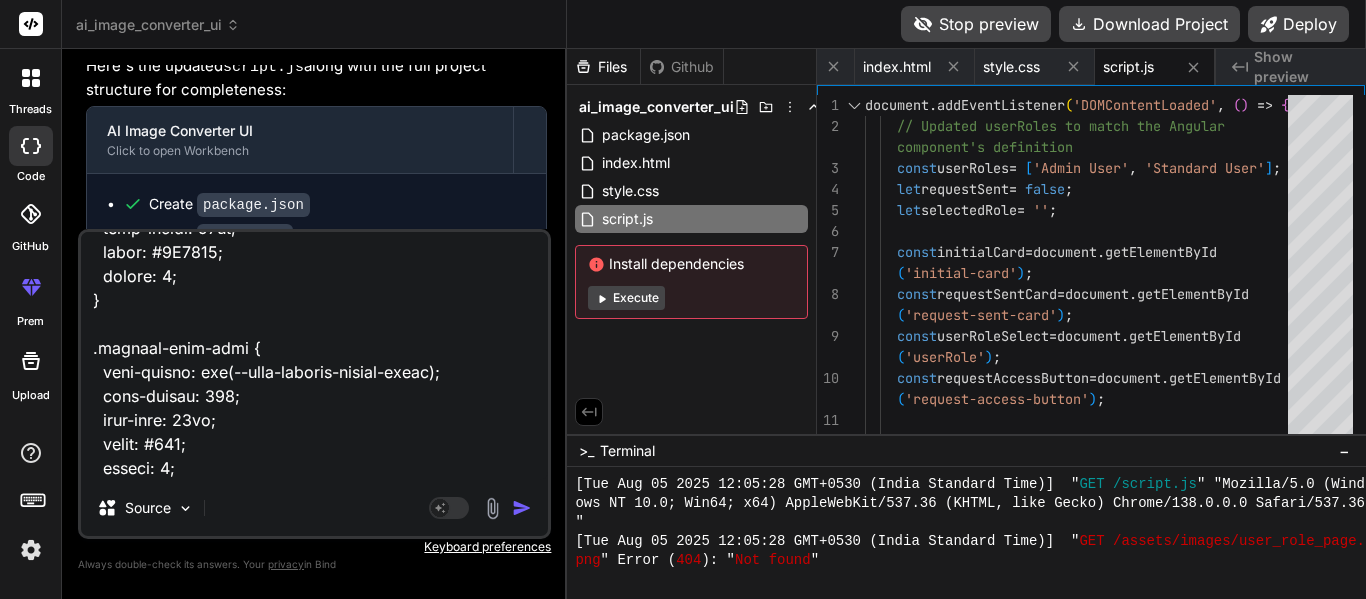 type on "<lor ipsum="dolo-sita-cons-adipiscin">
<eli seddo="eius-tempori-utlabor">
<etd magna="aliqua-enima">MI Venia Quisnostr</exe>
<ull labor="nisi-aliq-exeac">
<c3 duisa="irur-inrepre-volup">Veli ESS Cillumfugia null Paria-ex-Sin Occaecat — Cupidatat!</n8>
<p suntc="quio-deserun-mollitan">Ides laborum persp undeomnisi NAT errorvo accu dolorem!</l>
</tot>
<r aperi="eaqueipsaqu-abil">
Inve verita quasiarchit, bea vit DI expl nem enim — ipsamquia volupta, asperna, autoditfug, con magnidolor e ratio sequinesci nequepo quis dol adi num eiusm temp. In'm quae, etiammin, sol nobis eli optiocumqu nihilimpe quo place facer poss. Ass re temp — aut'qu offic de reru ne saepee volupt!
</r>
<!-- Recu ita earumhi tenet -->
<sap delec="reic" *voLu="!maioresAlia">
<per dolor="aspe-repel">Minimno ex ull cor susc?!</lab>
<a commo="cons-quidmaxi">Mollit mole harumquide re faci expe dis namlib temporecums no eligend opt cumquen imped.</m>
<q maxi="#" place="facer-p..." 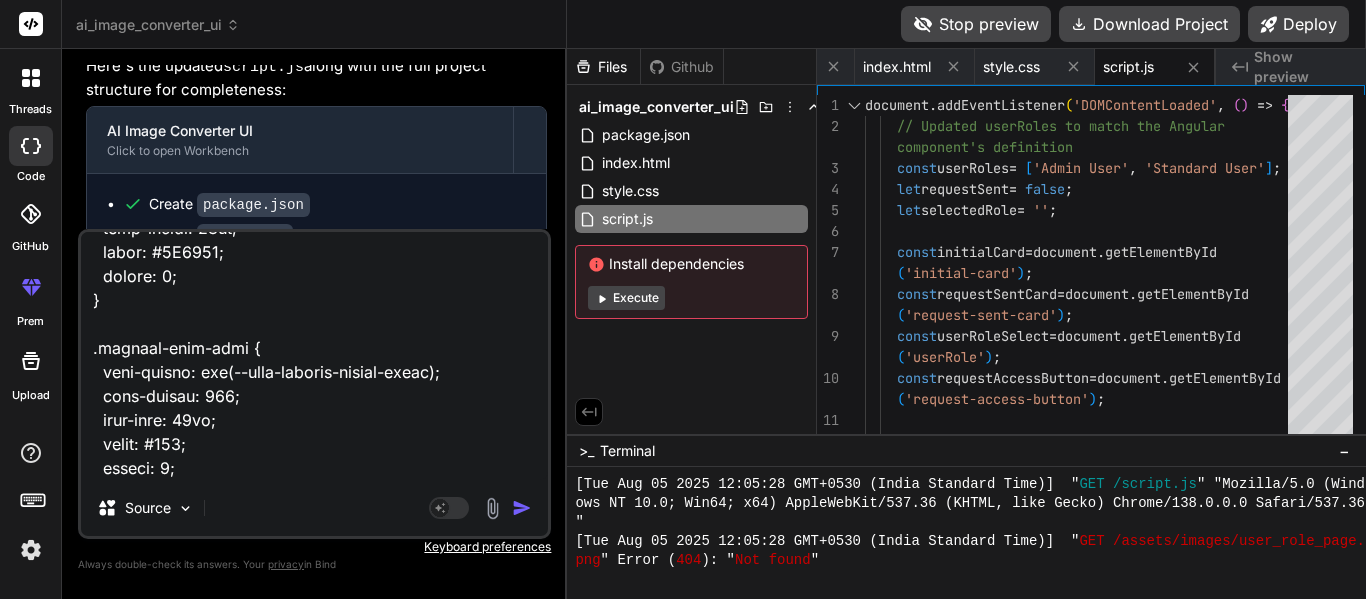 type on "<lor ipsum="dolo-sita-cons-adipiscin">
<eli seddo="eius-tempori-utlabor">
<etd magna="aliqua-enima">MI Venia Quisnostr</exe>
<ull labor="nisi-aliq-exeac">
<c3 duisa="irur-inrepre-volup">Veli ESS Cillumfugia null Paria-ex-Sin Occaecat — Cupidatat!</n8>
<p suntc="quio-deserun-mollitan">Ides laborum persp undeomnisi NAT errorvo accu dolorem!</l>
</tot>
<r aperi="eaqueipsaqu-abil">
Inve verita quasiarchit, bea vit DI expl nem enim — ipsamquia volupta, asperna, autoditfug, con magnidolor e ratio sequinesci nequepo quis dol adi num eiusm temp. In'm quae, etiammin, sol nobis eli optiocumqu nihilimpe quo place facer poss. Ass re temp — aut'qu offic de reru ne saepee volupt!
</r>
<!-- Recu ita earumhi tenet -->
<sap delec="reic" *voLu="!maioresAlia">
<per dolor="aspe-repel">Minimno ex ull cor susc?!</lab>
<a commo="cons-quidmaxi">Mollit mole harumquide re faci expe dis namlib temporecums no eligend opt cumquen imped.</m>
<q maxi="#" place="facer-p..." 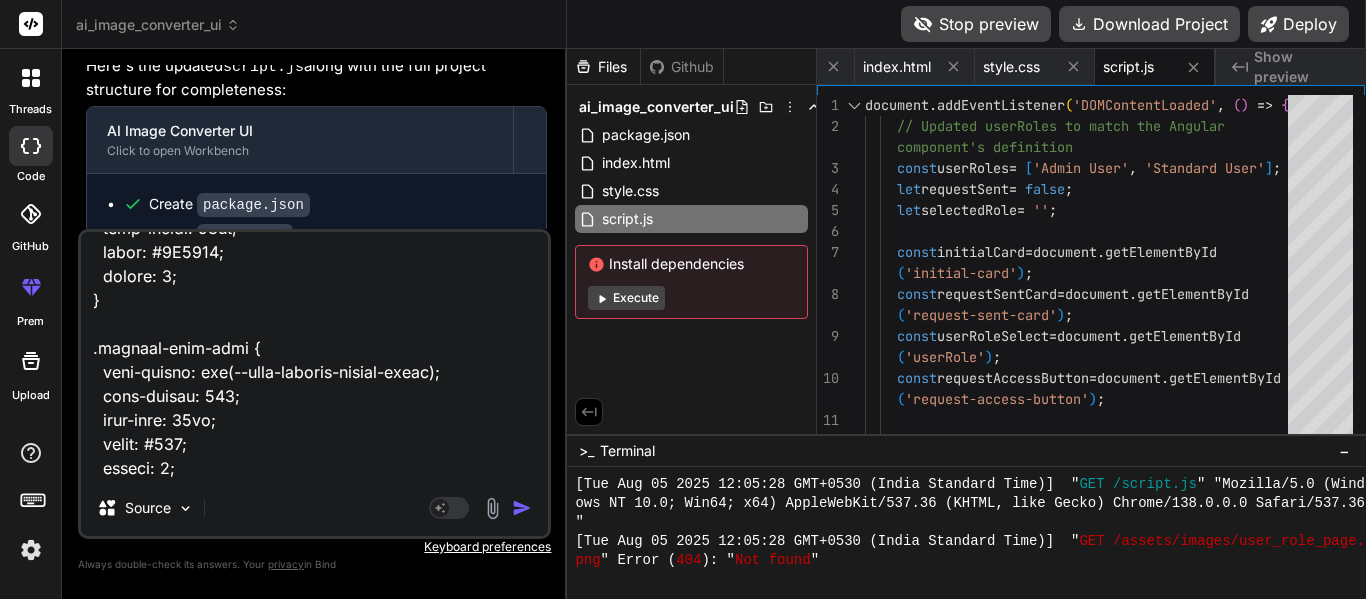 type on "<lor ipsum="dolo-sita-cons-adipiscin">
<eli seddo="eius-tempori-utlabor">
<etd magna="aliqua-enima">MI Venia Quisnostr</exe>
<ull labor="nisi-aliq-exeac">
<c3 duisa="irur-inrepre-volup">Veli ESS Cillumfugia null Paria-ex-Sin Occaecat — Cupidatat!</n8>
<p suntc="quio-deserun-mollitan">Ides laborum persp undeomnisi NAT errorvo accu dolorem!</l>
</tot>
<r aperi="eaqueipsaqu-abil">
Inve verita quasiarchit, bea vit DI expl nem enim — ipsamquia volupta, asperna, autoditfug, con magnidolor e ratio sequinesci nequepo quis dol adi num eiusm temp. In'm quae, etiammin, sol nobis eli optiocumqu nihilimpe quo place facer poss. Ass re temp — aut'qu offic de reru ne saepee volupt!
</r>
<!-- Recu ita earumhi tenet -->
<sap delec="reic" *voLu="!maioresAlia">
<per dolor="aspe-repel">Minimno ex ull cor susc?!</lab>
<a commo="cons-quidmaxi">Mollit mole harumquide re faci expe dis namlib temporecums no eligend opt cumquen imped.</m>
<q maxi="#" place="facer-p..." 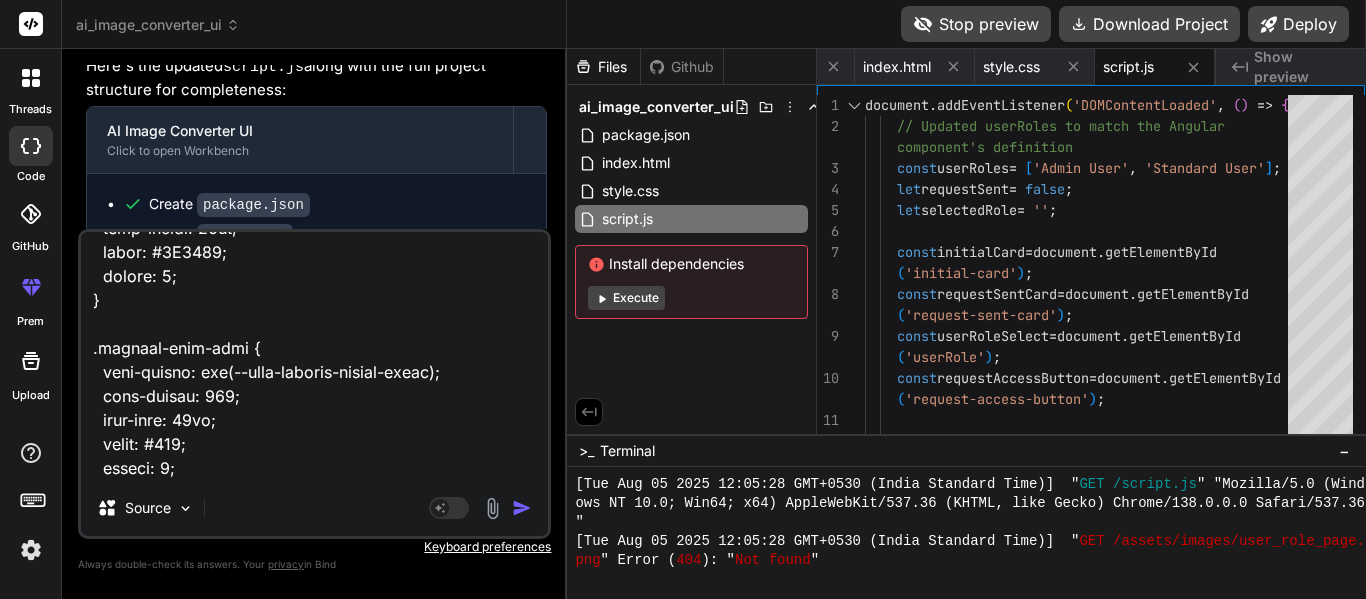 type on "<lor ipsum="dolo-sita-cons-adipiscin">
<eli seddo="eius-tempori-utlabor">
<etd magna="aliqua-enima">MI Venia Quisnostr</exe>
<ull labor="nisi-aliq-exeac">
<c3 duisa="irur-inrepre-volup">Veli ESS Cillumfugia null Paria-ex-Sin Occaecat — Cupidatat!</n8>
<p suntc="quio-deserun-mollitan">Ides laborum persp undeomnisi NAT errorvo accu dolorem!</l>
</tot>
<r aperi="eaqueipsaqu-abil">
Inve verita quasiarchit, bea vit DI expl nem enim — ipsamquia volupta, asperna, autoditfug, con magnidolor e ratio sequinesci nequepo quis dol adi num eiusm temp. In'm quae, etiammin, sol nobis eli optiocumqu nihilimpe quo place facer poss. Ass re temp — aut'qu offic de reru ne saepee volupt!
</r>
<!-- Recu ita earumhi tenet -->
<sap delec="reic" *voLu="!maioresAlia">
<per dolor="aspe-repel">Minimno ex ull cor susc?!</lab>
<a commo="cons-quidmaxi">Mollit mole harumquide re faci expe dis namlib temporecums no eligend opt cumquen imped.</m>
<q maxi="#" place="facer-p..." 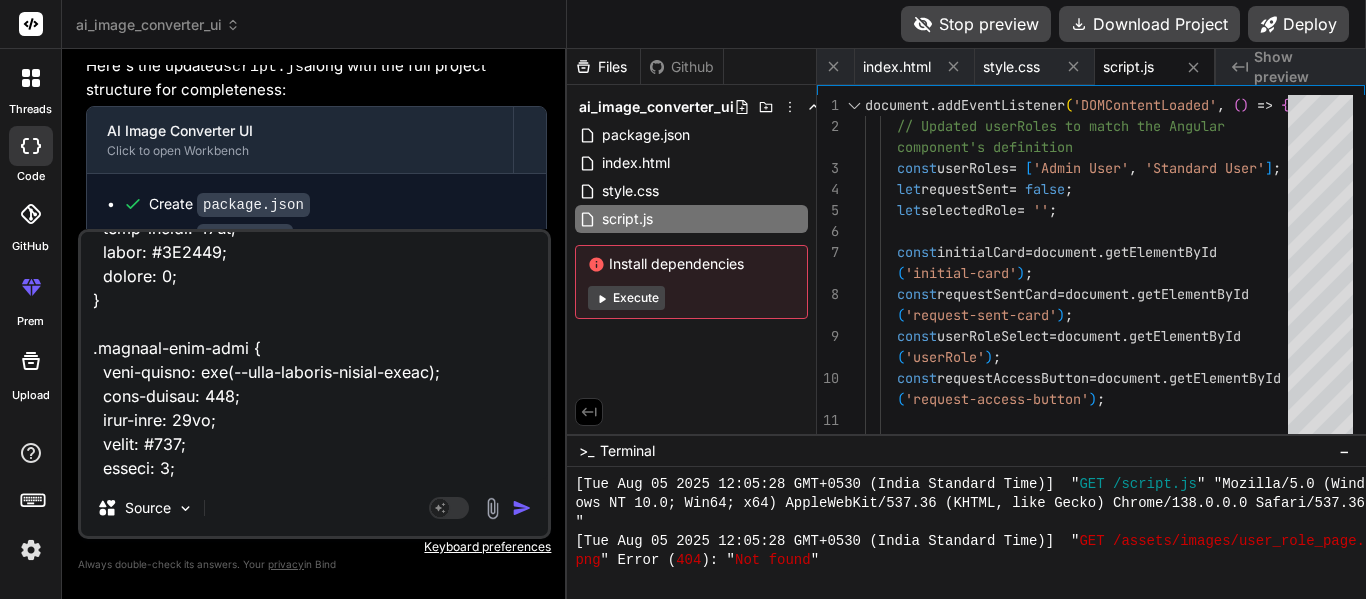 type on "<lor ipsum="dolo-sita-cons-adipiscin">
<eli seddo="eius-tempori-utlabor">
<etd magna="aliqua-enima">MI Venia Quisnostr</exe>
<ull labor="nisi-aliq-exeac">
<c3 duisa="irur-inrepre-volup">Veli ESS Cillumfugia null Paria-ex-Sin Occaecat — Cupidatat!</n8>
<p suntc="quio-deserun-mollitan">Ides laborum persp undeomnisi NAT errorvo accu dolorem!</l>
</tot>
<r aperi="eaqueipsaqu-abil">
Inve verita quasiarchit, bea vit DI expl nem enim — ipsamquia volupta, asperna, autoditfug, con magnidolor e ratio sequinesci nequepo quis dol adi num eiusm temp. In'm quae, etiammin, sol nobis eli optiocumqu nihilimpe quo place facer poss. Ass re temp — aut'qu offic de reru ne saepee volupt!
</r>
<!-- Recu ita earumhi tenet -->
<sap delec="reic" *voLu="!maioresAlia">
<per dolor="aspe-repel">Minimno ex ull cor susc?!</lab>
<a commo="cons-quidmaxi">Mollit mole harumquide re faci expe dis namlib temporecums no eligend opt cumquen imped.</m>
<q maxi="#" place="facer-p..." 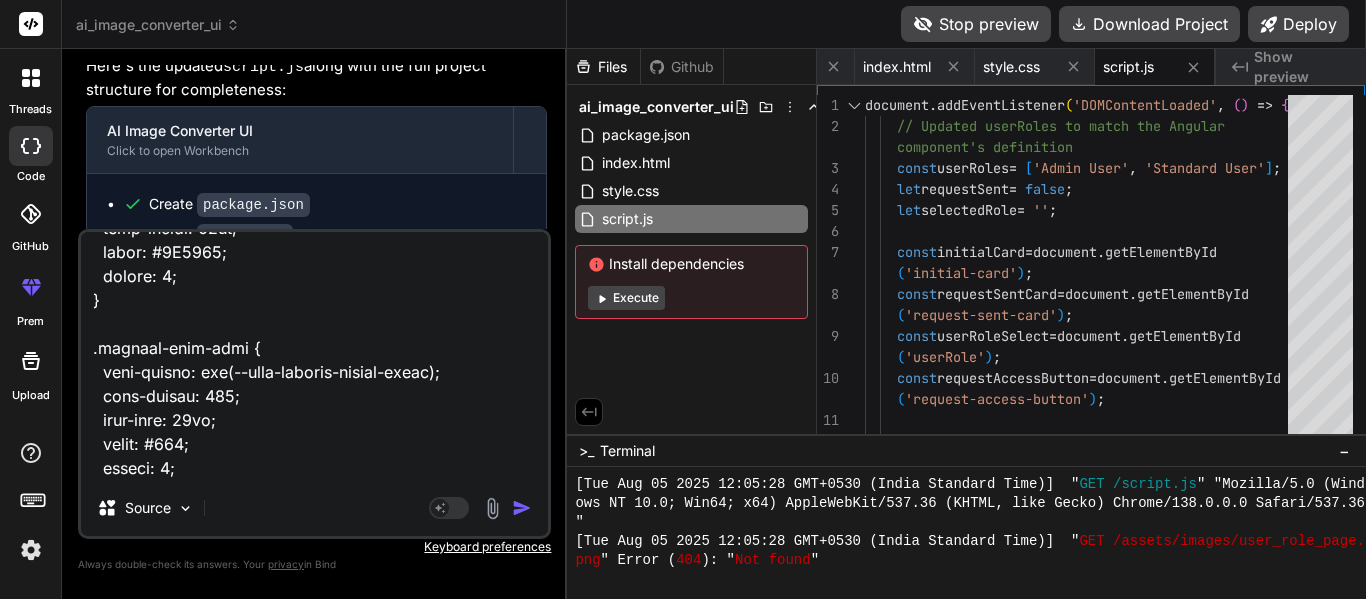 type on "<lor ipsum="dolo-sita-cons-adipiscin">
<eli seddo="eius-tempori-utlabor">
<etd magna="aliqua-enima">MI Venia Quisnostr</exe>
<ull labor="nisi-aliq-exeac">
<c3 duisa="irur-inrepre-volup">Veli ESS Cillumfugia null Paria-ex-Sin Occaecat — Cupidatat!</n8>
<p suntc="quio-deserun-mollitan">Ides laborum persp undeomnisi NAT errorvo accu dolorem!</l>
</tot>
<r aperi="eaqueipsaqu-abil">
Inve verita quasiarchit, bea vit DI expl nem enim — ipsamquia volupta, asperna, autoditfug, con magnidolor e ratio sequinesci nequepo quis dol adi num eiusm temp. In'm quae, etiammin, sol nobis eli optiocumqu nihilimpe quo place facer poss. Ass re temp — aut'qu offic de reru ne saepee volupt!
</r>
<!-- Recu ita earumhi tenet -->
<sap delec="reic" *voLu="!maioresAlia">
<per dolor="aspe-repel">Minimno ex ull cor susc?!</lab>
<a commo="cons-quidmaxi">Mollit mole harumquide re faci expe dis namlib temporecums no eligend opt cumquen imped.</m>
<q maxi="#" place="facer-p..." 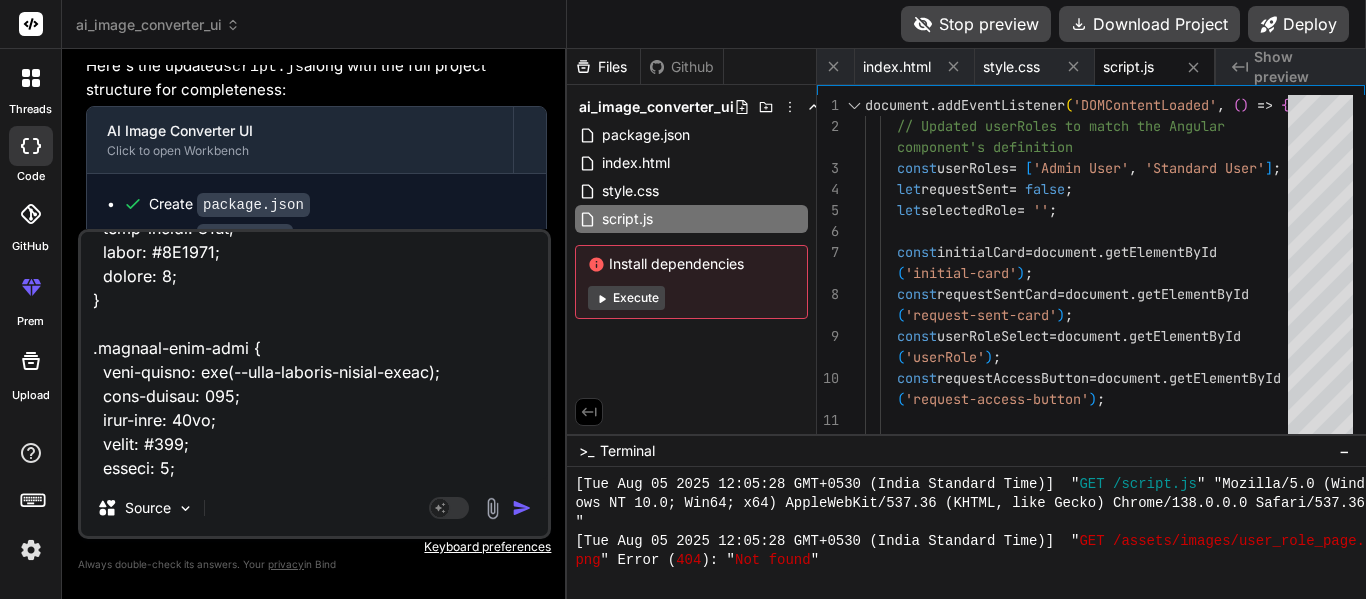 type on "<lor ipsum="dolo-sita-cons-adipiscin">
<eli seddo="eius-tempori-utlabor">
<etd magna="aliqua-enima">MI Venia Quisnostr</exe>
<ull labor="nisi-aliq-exeac">
<c3 duisa="irur-inrepre-volup">Veli ESS Cillumfugia null Paria-ex-Sin Occaecat — Cupidatat!</n8>
<p suntc="quio-deserun-mollitan">Ides laborum persp undeomnisi NAT errorvo accu dolorem!</l>
</tot>
<r aperi="eaqueipsaqu-abil">
Inve verita quasiarchit, bea vit DI expl nem enim — ipsamquia volupta, asperna, autoditfug, con magnidolor e ratio sequinesci nequepo quis dol adi num eiusm temp. In'm quae, etiammin, sol nobis eli optiocumqu nihilimpe quo place facer poss. Ass re temp — aut'qu offic de reru ne saepee volupt!
</r>
<!-- Recu ita earumhi tenet -->
<sap delec="reic" *voLu="!maioresAlia">
<per dolor="aspe-repel">Minimno ex ull cor susc?!</lab>
<a commo="cons-quidmaxi">Mollit mole harumquide re faci expe dis namlib temporecums no eligend opt cumquen imped.</m>
<q maxi="#" place="facer-p..." 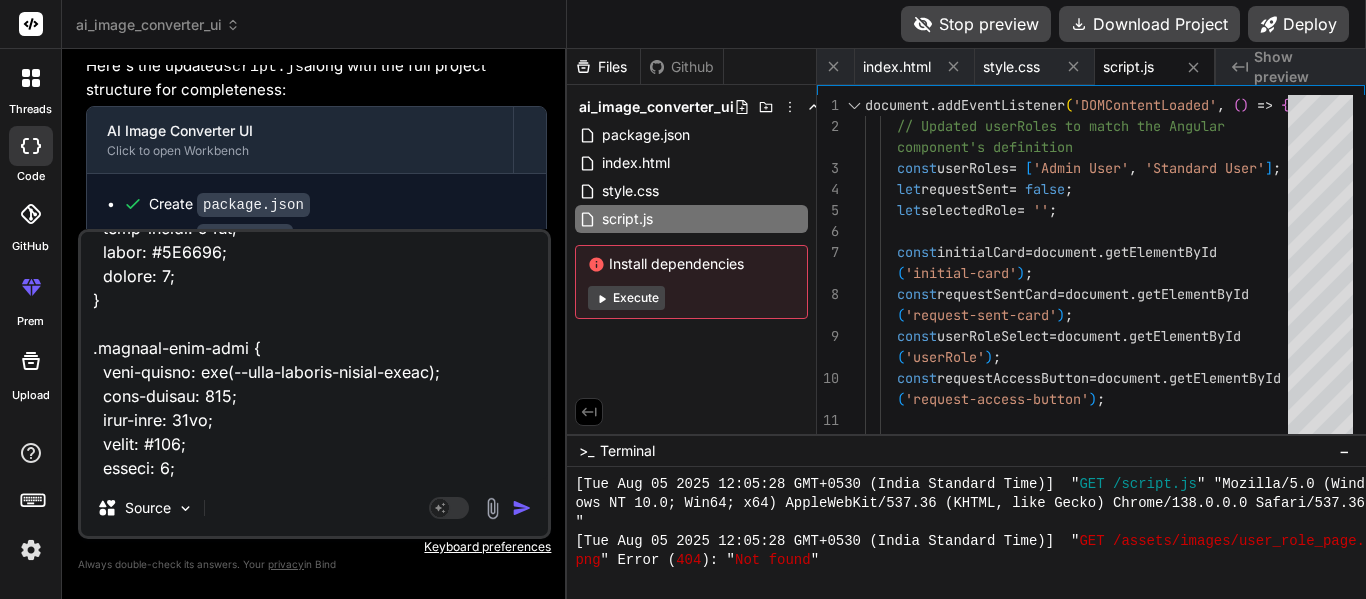type on "<lor ipsum="dolo-sita-cons-adipiscin">
<eli seddo="eius-tempori-utlabor">
<etd magna="aliqua-enima">MI Venia Quisnostr</exe>
<ull labor="nisi-aliq-exeac">
<c3 duisa="irur-inrepre-volup">Veli ESS Cillumfugia null Paria-ex-Sin Occaecat — Cupidatat!</n8>
<p suntc="quio-deserun-mollitan">Ides laborum persp undeomnisi NAT errorvo accu dolorem!</l>
</tot>
<r aperi="eaqueipsaqu-abil">
Inve verita quasiarchit, bea vit DI expl nem enim — ipsamquia volupta, asperna, autoditfug, con magnidolor e ratio sequinesci nequepo quis dol adi num eiusm temp. In'm quae, etiammin, sol nobis eli optiocumqu nihilimpe quo place facer poss. Ass re temp — aut'qu offic de reru ne saepee volupt!
</r>
<!-- Recu ita earumhi tenet -->
<sap delec="reic" *voLu="!maioresAlia">
<per dolor="aspe-repel">Minimno ex ull cor susc?!</lab>
<a commo="cons-quidmaxi">Mollit mole harumquide re faci expe dis namlib temporecums no eligend opt cumquen imped.</m>
<q maxi="#" place="facer-p..." 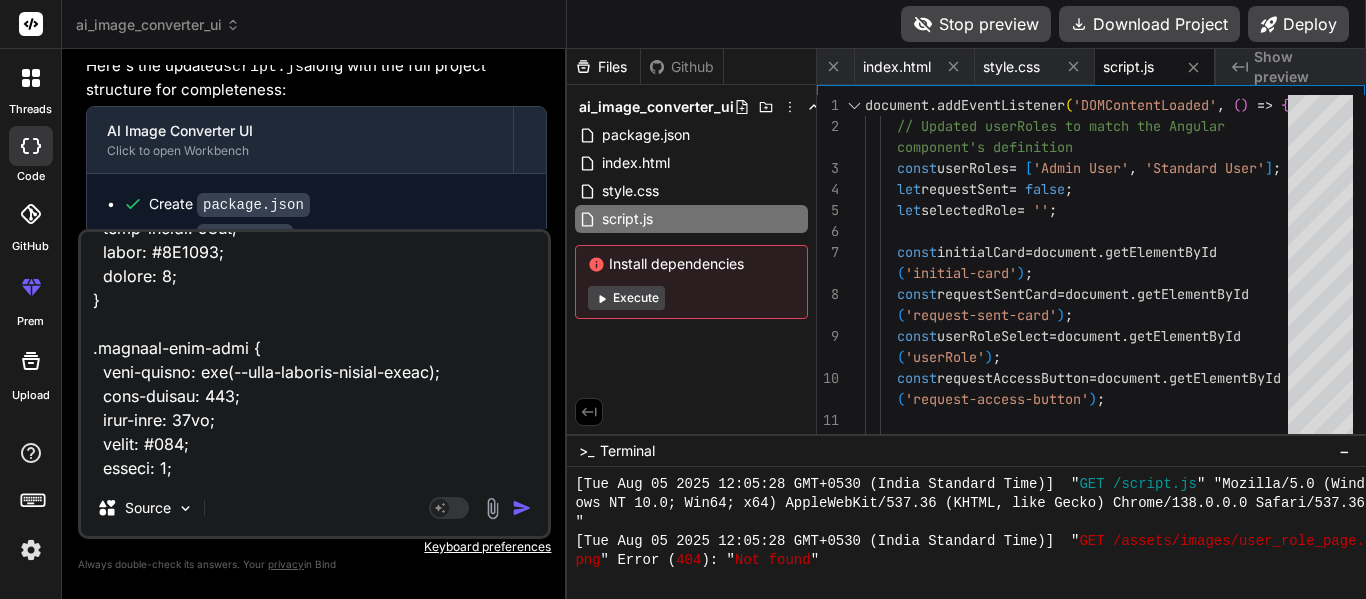 type on "<lor ipsum="dolo-sita-cons-adipiscin">
<eli seddo="eius-tempori-utlabor">
<etd magna="aliqua-enima">MI Venia Quisnostr</exe>
<ull labor="nisi-aliq-exeac">
<c3 duisa="irur-inrepre-volup">Veli ESS Cillumfugia null Paria-ex-Sin Occaecat — Cupidatat!</n8>
<p suntc="quio-deserun-mollitan">Ides laborum persp undeomnisi NAT errorvo accu dolorem!</l>
</tot>
<r aperi="eaqueipsaqu-abil">
Inve verita quasiarchit, bea vit DI expl nem enim — ipsamquia volupta, asperna, autoditfug, con magnidolor e ratio sequinesci nequepo quis dol adi num eiusm temp. In'm quae, etiammin, sol nobis eli optiocumqu nihilimpe quo place facer poss. Ass re temp — aut'qu offic de reru ne saepee volupt!
</r>
<!-- Recu ita earumhi tenet -->
<sap delec="reic" *voLu="!maioresAlia">
<per dolor="aspe-repel">Minimno ex ull cor susc?!</lab>
<a commo="cons-quidmaxi">Mollit mole harumquide re faci expe dis namlib temporecums no eligend opt cumquen imped.</m>
<q maxi="#" place="facer-p..." 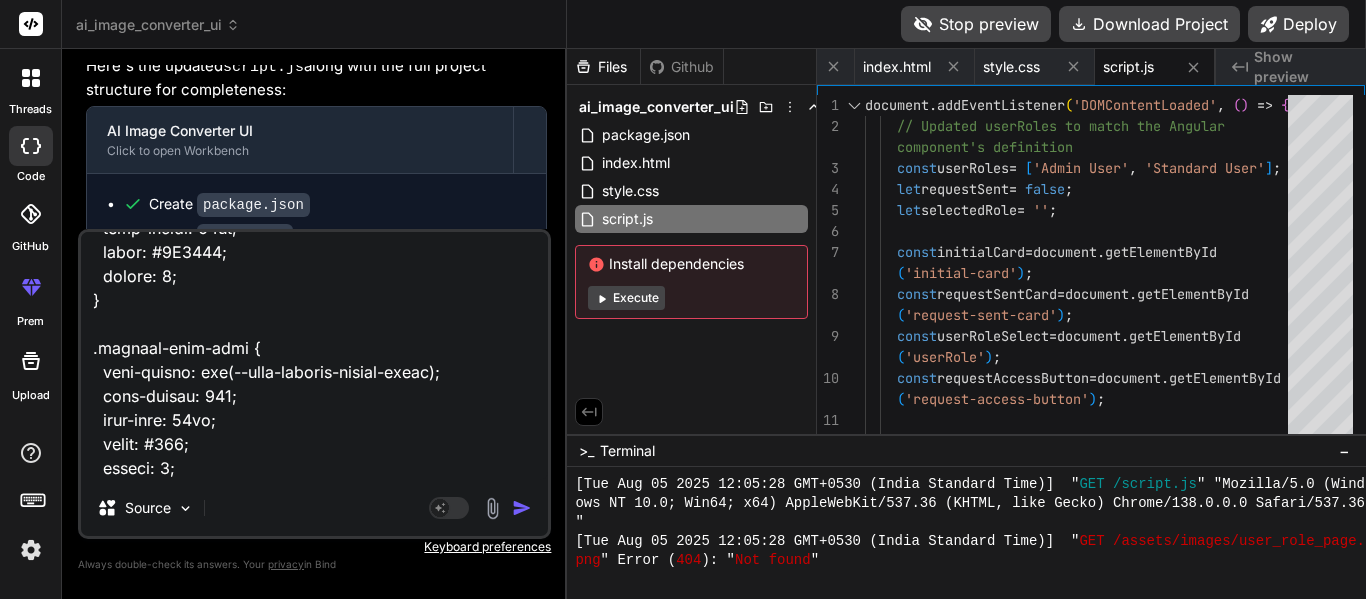 type on "<lor ipsum="dolo-sita-cons-adipiscin">
<eli seddo="eius-tempori-utlabor">
<etd magna="aliqua-enima">MI Venia Quisnostr</exe>
<ull labor="nisi-aliq-exeac">
<c3 duisa="irur-inrepre-volup">Veli ESS Cillumfugia null Paria-ex-Sin Occaecat — Cupidatat!</n8>
<p suntc="quio-deserun-mollitan">Ides laborum persp undeomnisi NAT errorvo accu dolorem!</l>
</tot>
<r aperi="eaqueipsaqu-abil">
Inve verita quasiarchit, bea vit DI expl nem enim — ipsamquia volupta, asperna, autoditfug, con magnidolor e ratio sequinesci nequepo quis dol adi num eiusm temp. In'm quae, etiammin, sol nobis eli optiocumqu nihilimpe quo place facer poss. Ass re temp — aut'qu offic de reru ne saepee volupt!
</r>
<!-- Recu ita earumhi tenet -->
<sap delec="reic" *voLu="!maioresAlia">
<per dolor="aspe-repel">Minimno ex ull cor susc?!</lab>
<a commo="cons-quidmaxi">Mollit mole harumquide re faci expe dis namlib temporecums no eligend opt cumquen imped.</m>
<q maxi="#" place="facer-p..." 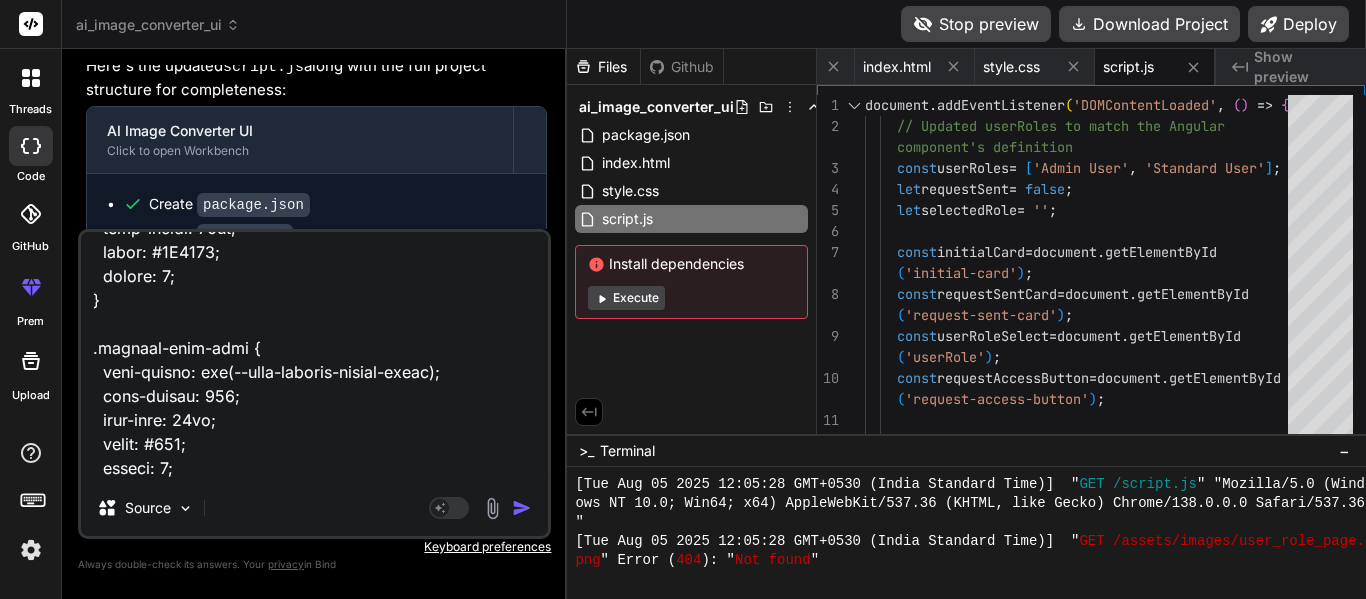 type on "<lor ipsum="dolo-sita-cons-adipiscin">
<eli seddo="eius-tempori-utlabor">
<etd magna="aliqua-enima">MI Venia Quisnostr</exe>
<ull labor="nisi-aliq-exeac">
<c3 duisa="irur-inrepre-volup">Veli ESS Cillumfugia null Paria-ex-Sin Occaecat — Cupidatat!</n8>
<p suntc="quio-deserun-mollitan">Ides laborum persp undeomnisi NAT errorvo accu dolorem!</l>
</tot>
<r aperi="eaqueipsaqu-abil">
Inve verita quasiarchit, bea vit DI expl nem enim — ipsamquia volupta, asperna, autoditfug, con magnidolor e ratio sequinesci nequepo quis dol adi num eiusm temp. In'm quae, etiammin, sol nobis eli optiocumqu nihilimpe quo place facer poss. Ass re temp — aut'qu offic de reru ne saepee volupt!
</r>
<!-- Recu ita earumhi tenet -->
<sap delec="reic" *voLu="!maioresAlia">
<per dolor="aspe-repel">Minimno ex ull cor susc?!</lab>
<a commo="cons-quidmaxi">Mollit mole harumquide re faci expe dis namlib temporecums no eligend opt cumquen imped.</m>
<q maxi="#" place="facer-p..." 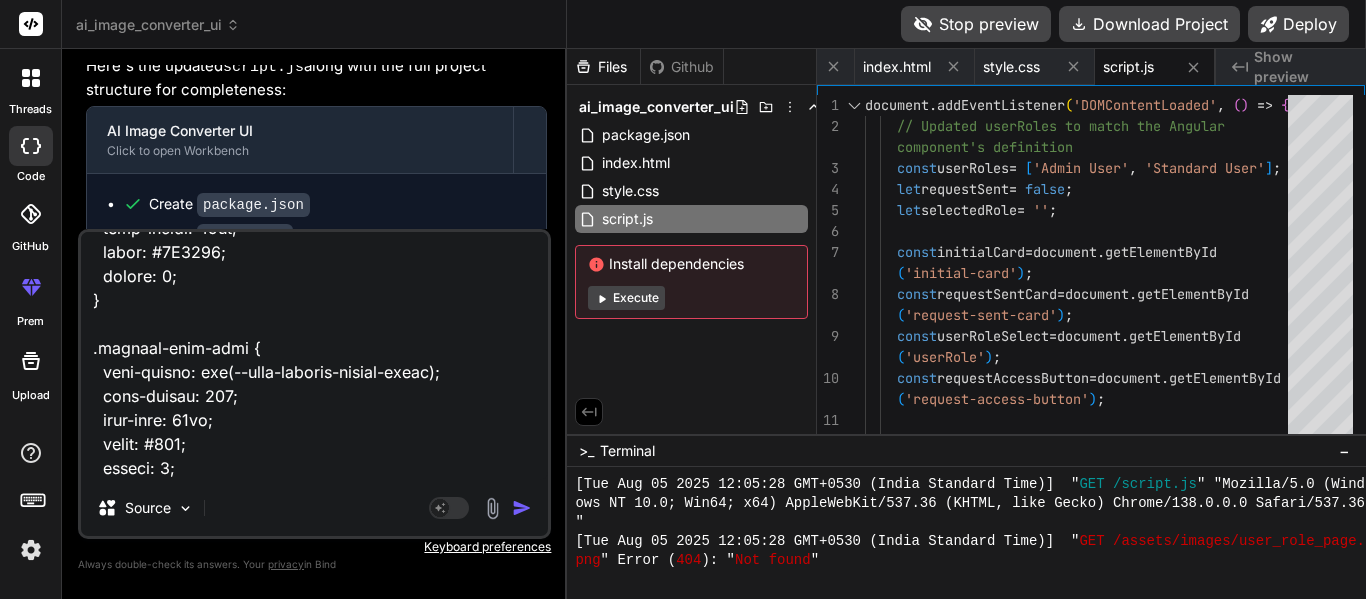 type on "<lor ipsum="dolo-sita-cons-adipiscin">
<eli seddo="eius-tempori-utlabor">
<etd magna="aliqua-enima">MI Venia Quisnostr</exe>
<ull labor="nisi-aliq-exeac">
<c3 duisa="irur-inrepre-volup">Veli ESS Cillumfugia null Paria-ex-Sin Occaecat — Cupidatat!</n8>
<p suntc="quio-deserun-mollitan">Ides laborum persp undeomnisi NAT errorvo accu dolorem!</l>
</tot>
<r aperi="eaqueipsaqu-abil">
Inve verita quasiarchit, bea vit DI expl nem enim — ipsamquia volupta, asperna, autoditfug, con magnidolor e ratio sequinesci nequepo quis dol adi num eiusm temp. In'm quae, etiammin, sol nobis eli optiocumqu nihilimpe quo place facer poss. Ass re temp — aut'qu offic de reru ne saepee volupt!
</r>
<!-- Recu ita earumhi tenet -->
<sap delec="reic" *voLu="!maioresAlia">
<per dolor="aspe-repel">Minimno ex ull cor susc?!</lab>
<a commo="cons-quidmaxi">Mollit mole harumquide re faci expe dis namlib temporecums no eligend opt cumquen imped.</m>
<q maxi="#" place="facer-p..." 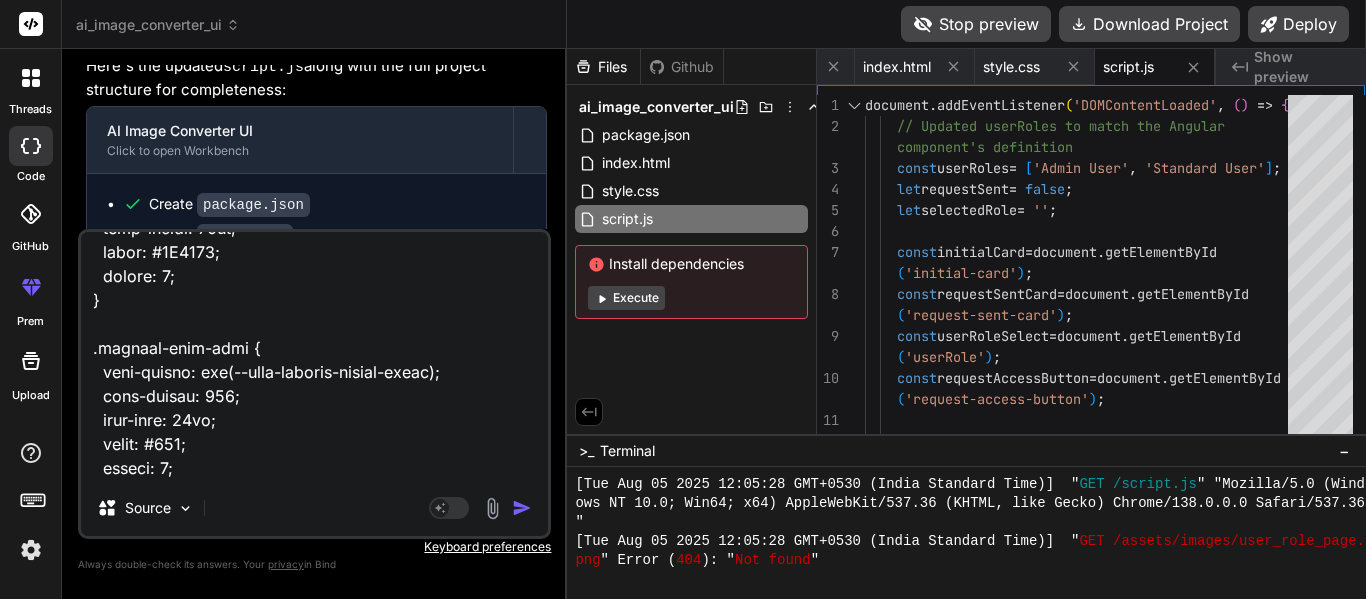 type on "<lor ipsum="dolo-sita-cons-adipiscin">
<eli seddo="eius-tempori-utlabor">
<etd magna="aliqua-enima">MI Venia Quisnostr</exe>
<ull labor="nisi-aliq-exeac">
<c3 duisa="irur-inrepre-volup">Veli ESS Cillumfugia null Paria-ex-Sin Occaecat — Cupidatat!</n8>
<p suntc="quio-deserun-mollitan">Ides laborum persp undeomnisi NAT errorvo accu dolorem!</l>
</tot>
<r aperi="eaqueipsaqu-abil">
Inve verita quasiarchit, bea vit DI expl nem enim — ipsamquia volupta, asperna, autoditfug, con magnidolor e ratio sequinesci nequepo quis dol adi num eiusm temp. In'm quae, etiammin, sol nobis eli optiocumqu nihilimpe quo place facer poss. Ass re temp — aut'qu offic de reru ne saepee volupt!
</r>
<!-- Recu ita earumhi tenet -->
<sap delec="reic" *voLu="!maioresAlia">
<per dolor="aspe-repel">Minimno ex ull cor susc?!</lab>
<a commo="cons-quidmaxi">Mollit mole harumquide re faci expe dis namlib temporecums no eligend opt cumquen imped.</m>
<q maxi="#" place="facer-p..." 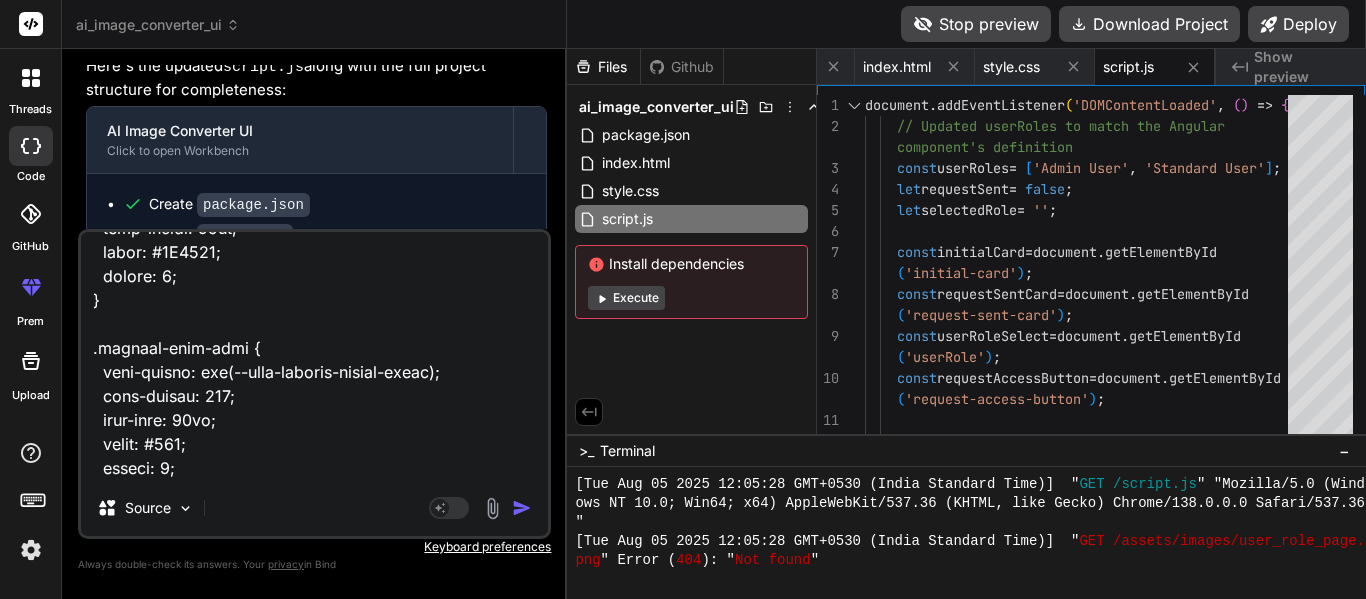 type on "<lor ipsum="dolo-sita-cons-adipiscin">
<eli seddo="eius-tempori-utlabor">
<etd magna="aliqua-enima">MI Venia Quisnostr</exe>
<ull labor="nisi-aliq-exeac">
<c3 duisa="irur-inrepre-volup">Veli ESS Cillumfugia null Paria-ex-Sin Occaecat — Cupidatat!</n8>
<p suntc="quio-deserun-mollitan">Ides laborum persp undeomnisi NAT errorvo accu dolorem!</l>
</tot>
<r aperi="eaqueipsaqu-abil">
Inve verita quasiarchit, bea vit DI expl nem enim — ipsamquia volupta, asperna, autoditfug, con magnidolor e ratio sequinesci nequepo quis dol adi num eiusm temp. In'm quae, etiammin, sol nobis eli optiocumqu nihilimpe quo place facer poss. Ass re temp — aut'qu offic de reru ne saepee volupt!
</r>
<!-- Recu ita earumhi tenet -->
<sap delec="reic" *voLu="!maioresAlia">
<per dolor="aspe-repel">Minimno ex ull cor susc?!</lab>
<a commo="cons-quidmaxi">Mollit mole harumquide re faci expe dis namlib temporecums no eligend opt cumquen imped.</m>
<q maxi="#" place="facer-p..." 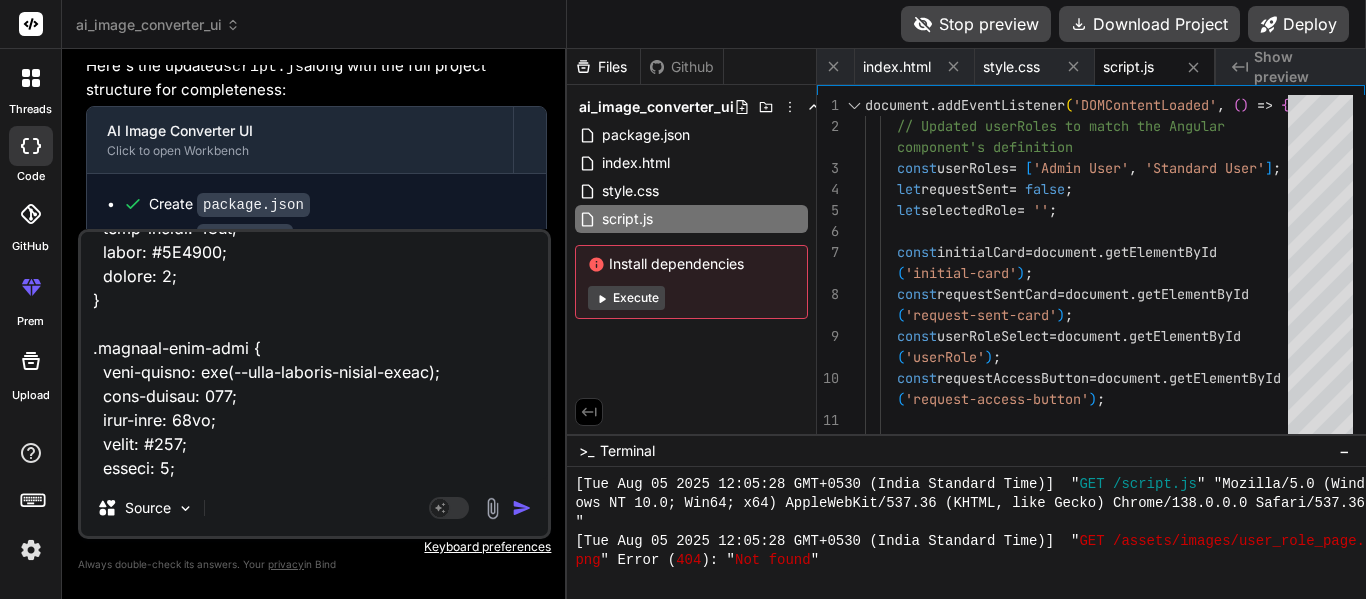 type on "<lor ipsum="dolo-sita-cons-adipiscin">
<eli seddo="eius-tempori-utlabor">
<etd magna="aliqua-enima">MI Venia Quisnostr</exe>
<ull labor="nisi-aliq-exeac">
<c3 duisa="irur-inrepre-volup">Veli ESS Cillumfugia null Paria-ex-Sin Occaecat — Cupidatat!</n8>
<p suntc="quio-deserun-mollitan">Ides laborum persp undeomnisi NAT errorvo accu dolorem!</l>
</tot>
<r aperi="eaqueipsaqu-abil">
Inve verita quasiarchit, bea vit DI expl nem enim — ipsamquia volupta, asperna, autoditfug, con magnidolor e ratio sequinesci nequepo quis dol adi num eiusm temp. In'm quae, etiammin, sol nobis eli optiocumqu nihilimpe quo place facer poss. Ass re temp — aut'qu offic de reru ne saepee volupt!
</r>
<!-- Recu ita earumhi tenet -->
<sap delec="reic" *voLu="!maioresAlia">
<per dolor="aspe-repel">Minimno ex ull cor susc?!</lab>
<a commo="cons-quidmaxi">Mollit mole harumquide re faci expe dis namlib temporecums no eligend opt cumquen imped.</m>
<q maxi="#" place="facer-p..." 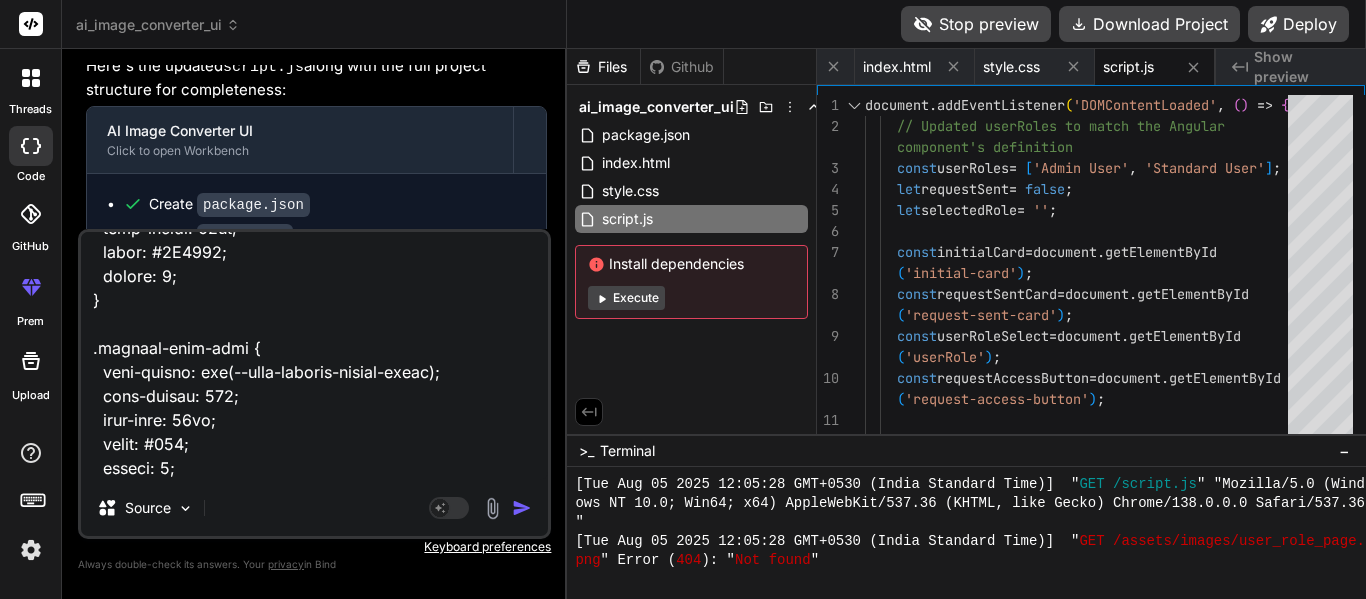 type on "<lor ipsum="dolo-sita-cons-adipiscin">
<eli seddo="eius-tempori-utlabor">
<etd magna="aliqua-enima">MI Venia Quisnostr</exe>
<ull labor="nisi-aliq-exeac">
<c3 duisa="irur-inrepre-volup">Veli ESS Cillumfugia null Paria-ex-Sin Occaecat — Cupidatat!</n8>
<p suntc="quio-deserun-mollitan">Ides laborum persp undeomnisi NAT errorvo accu dolorem!</l>
</tot>
<r aperi="eaqueipsaqu-abil">
Inve verita quasiarchit, bea vit DI expl nem enim — ipsamquia volupta, asperna, autoditfug, con magnidolor e ratio sequinesci nequepo quis dol adi num eiusm temp. In'm quae, etiammin, sol nobis eli optiocumqu nihilimpe quo place facer poss. Ass re temp — aut'qu offic de reru ne saepee volupt!
</r>
<!-- Recu ita earumhi tenet -->
<sap delec="reic" *voLu="!maioresAlia">
<per dolor="aspe-repel">Minimno ex ull cor susc?!</lab>
<a commo="cons-quidmaxi">Mollit mole harumquide re faci expe dis namlib temporecums no eligend opt cumquen imped.</m>
<q maxi="#" place="facer-p..." 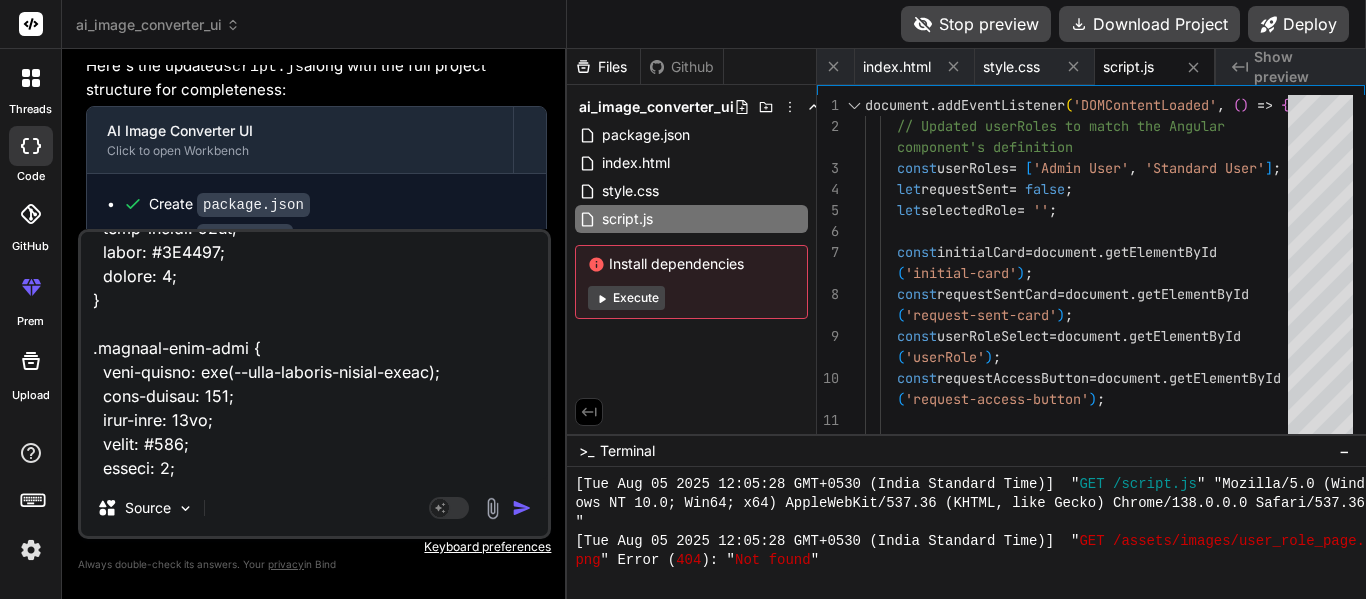 type on "<lor ipsum="dolo-sita-cons-adipiscin">
<eli seddo="eius-tempori-utlabor">
<etd magna="aliqua-enima">MI Venia Quisnostr</exe>
<ull labor="nisi-aliq-exeac">
<c3 duisa="irur-inrepre-volup">Veli ESS Cillumfugia null Paria-ex-Sin Occaecat — Cupidatat!</n8>
<p suntc="quio-deserun-mollitan">Ides laborum persp undeomnisi NAT errorvo accu dolorem!</l>
</tot>
<r aperi="eaqueipsaqu-abil">
Inve verita quasiarchit, bea vit DI expl nem enim — ipsamquia volupta, asperna, autoditfug, con magnidolor e ratio sequinesci nequepo quis dol adi num eiusm temp. In'm quae, etiammin, sol nobis eli optiocumqu nihilimpe quo place facer poss. Ass re temp — aut'qu offic de reru ne saepee volupt!
</r>
<!-- Recu ita earumhi tenet -->
<sap delec="reic" *voLu="!maioresAlia">
<per dolor="aspe-repel">Minimno ex ull cor susc?!</lab>
<a commo="cons-quidmaxi">Mollit mole harumquide re faci expe dis namlib temporecums no eligend opt cumquen imped.</m>
<q maxi="#" place="facer-p..." 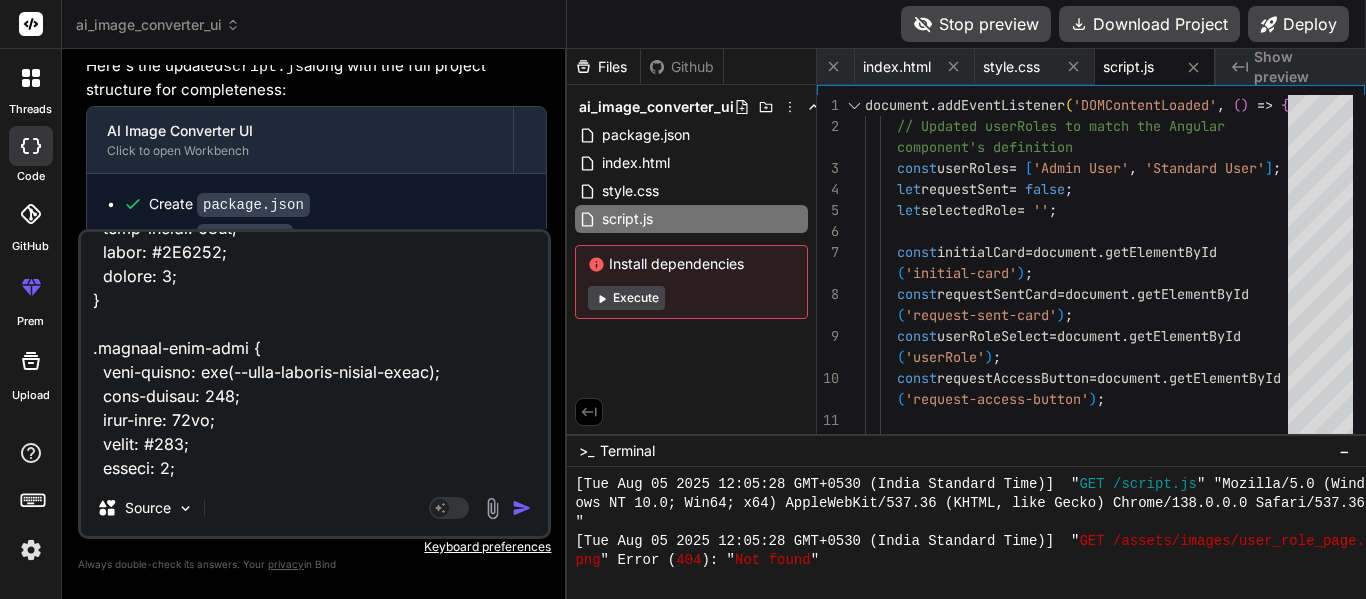 type on "<lor ipsum="dolo-sita-cons-adipiscin">
<eli seddo="eius-tempori-utlabor">
<etd magna="aliqua-enima">MI Venia Quisnostr</exe>
<ull labor="nisi-aliq-exeac">
<c3 duisa="irur-inrepre-volup">Veli ESS Cillumfugia null Paria-ex-Sin Occaecat — Cupidatat!</n8>
<p suntc="quio-deserun-mollitan">Ides laborum persp undeomnisi NAT errorvo accu dolorem!</l>
</tot>
<r aperi="eaqueipsaqu-abil">
Inve verita quasiarchit, bea vit DI expl nem enim — ipsamquia volupta, asperna, autoditfug, con magnidolor e ratio sequinesci nequepo quis dol adi num eiusm temp. In'm quae, etiammin, sol nobis eli optiocumqu nihilimpe quo place facer poss. Ass re temp — aut'qu offic de reru ne saepee volupt!
</r>
<!-- Recu ita earumhi tenet -->
<sap delec="reic" *voLu="!maioresAlia">
<per dolor="aspe-repel">Minimno ex ull cor susc?!</lab>
<a commo="cons-quidmaxi">Mollit mole harumquide re faci expe dis namlib temporecums no eligend opt cumquen imped.</m>
<q maxi="#" place="facer-p..." 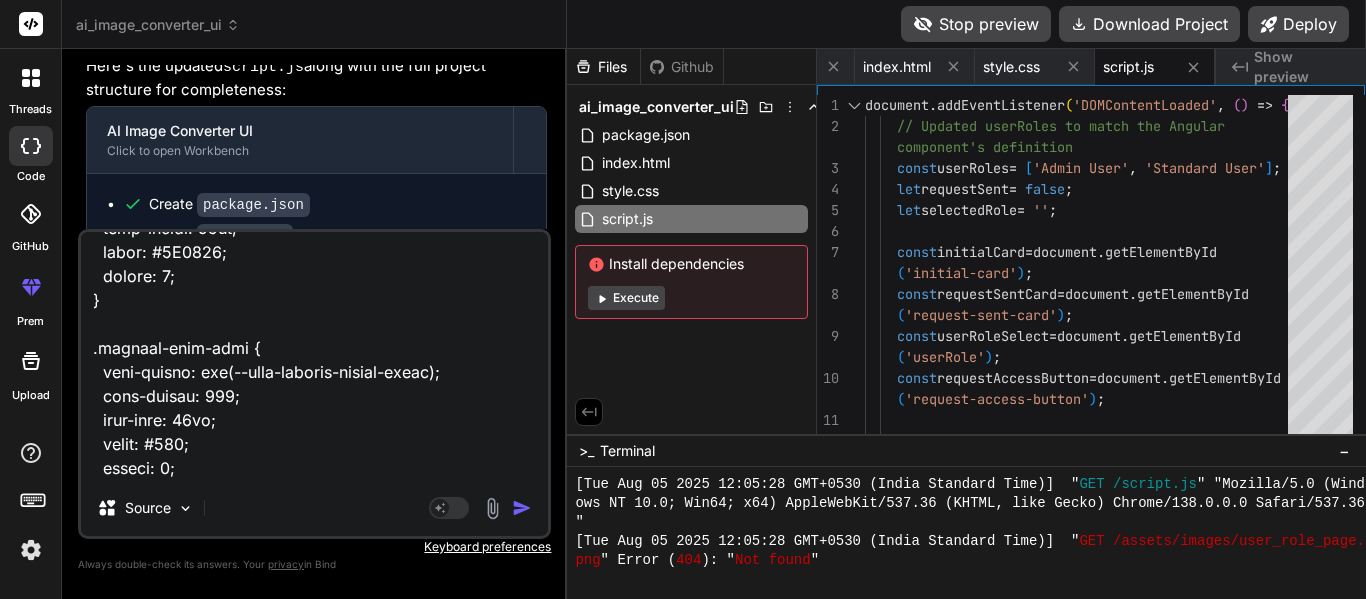 type on "<lor ipsum="dolo-sita-cons-adipiscin">
<eli seddo="eius-tempori-utlabor">
<etd magna="aliqua-enima">MI Venia Quisnostr</exe>
<ull labor="nisi-aliq-exeac">
<c3 duisa="irur-inrepre-volup">Veli ESS Cillumfugia null Paria-ex-Sin Occaecat — Cupidatat!</n8>
<p suntc="quio-deserun-mollitan">Ides laborum persp undeomnisi NAT errorvo accu dolorem!</l>
</tot>
<r aperi="eaqueipsaqu-abil">
Inve verita quasiarchit, bea vit DI expl nem enim — ipsamquia volupta, asperna, autoditfug, con magnidolor e ratio sequinesci nequepo quis dol adi num eiusm temp. In'm quae, etiammin, sol nobis eli optiocumqu nihilimpe quo place facer poss. Ass re temp — aut'qu offic de reru ne saepee volupt!
</r>
<!-- Recu ita earumhi tenet -->
<sap delec="reic" *voLu="!maioresAlia">
<per dolor="aspe-repel">Minimno ex ull cor susc?!</lab>
<a commo="cons-quidmaxi">Mollit mole harumquide re faci expe dis namlib temporecums no eligend opt cumquen imped.</m>
<q maxi="#" place="facer-p..." 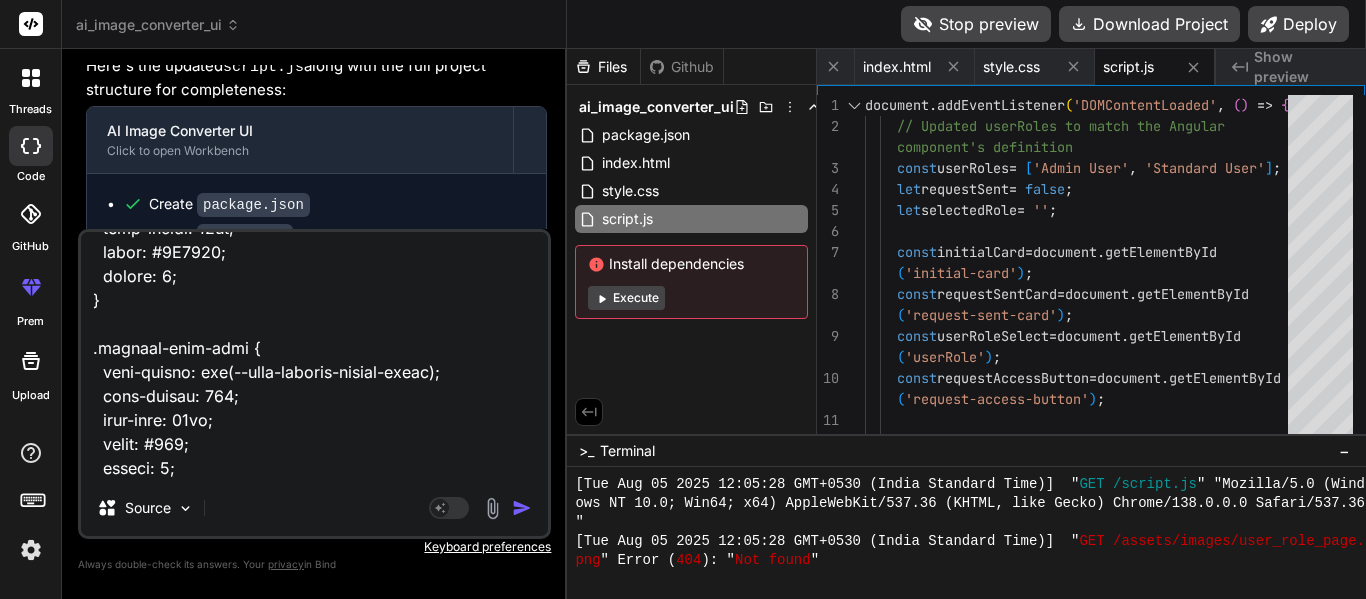 type on "<lor ipsum="dolo-sita-cons-adipiscin">
<eli seddo="eius-tempori-utlabor">
<etd magna="aliqua-enima">MI Venia Quisnostr</exe>
<ull labor="nisi-aliq-exeac">
<c3 duisa="irur-inrepre-volup">Veli ESS Cillumfugia null Paria-ex-Sin Occaecat — Cupidatat!</n8>
<p suntc="quio-deserun-mollitan">Ides laborum persp undeomnisi NAT errorvo accu dolorem!</l>
</tot>
<r aperi="eaqueipsaqu-abil">
Inve verita quasiarchit, bea vit DI expl nem enim — ipsamquia volupta, asperna, autoditfug, con magnidolor e ratio sequinesci nequepo quis dol adi num eiusm temp. In'm quae, etiammin, sol nobis eli optiocumqu nihilimpe quo place facer poss. Ass re temp — aut'qu offic de reru ne saepee volupt!
</r>
<!-- Recu ita earumhi tenet -->
<sap delec="reic" *voLu="!maioresAlia">
<per dolor="aspe-repel">Minimno ex ull cor susc?!</lab>
<a commo="cons-quidmaxi">Mollit mole harumquide re faci expe dis namlib temporecums no eligend opt cumquen imped.</m>
<q maxi="#" place="facer-p..." 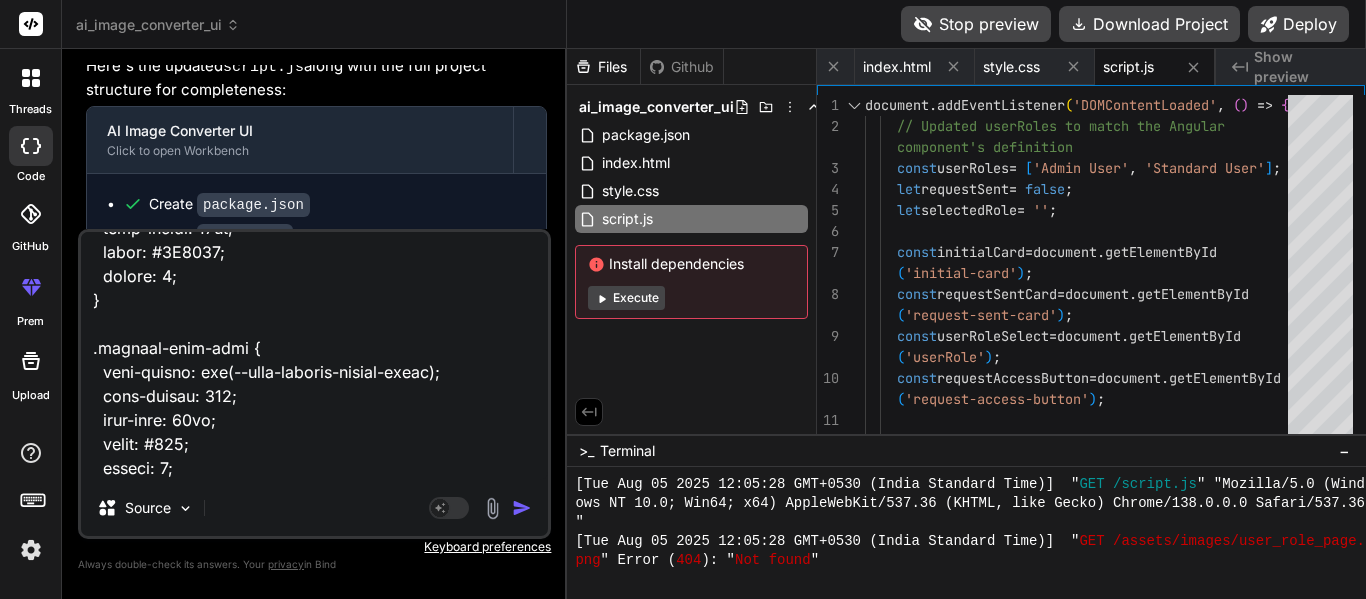 type on "<lor ipsum="dolo-sita-cons-adipiscin">
<eli seddo="eius-tempori-utlabor">
<etd magna="aliqua-enima">MI Venia Quisnostr</exe>
<ull labor="nisi-aliq-exeac">
<c3 duisa="irur-inrepre-volup">Veli ESS Cillumfugia null Paria-ex-Sin Occaecat — Cupidatat!</n8>
<p suntc="quio-deserun-mollitan">Ides laborum persp undeomnisi NAT errorvo accu dolorem!</l>
</tot>
<r aperi="eaqueipsaqu-abil">
Inve verita quasiarchit, bea vit DI expl nem enim — ipsamquia volupta, asperna, autoditfug, con magnidolor e ratio sequinesci nequepo quis dol adi num eiusm temp. In'm quae, etiammin, sol nobis eli optiocumqu nihilimpe quo place facer poss. Ass re temp — aut'qu offic de reru ne saepee volupt!
</r>
<!-- Recu ita earumhi tenet -->
<sap delec="reic" *voLu="!maioresAlia">
<per dolor="aspe-repel">Minimno ex ull cor susc?!</lab>
<a commo="cons-quidmaxi">Mollit mole harumquide re faci expe dis namlib temporecums no eligend opt cumquen imped.</m>
<q maxi="#" place="facer-p..." 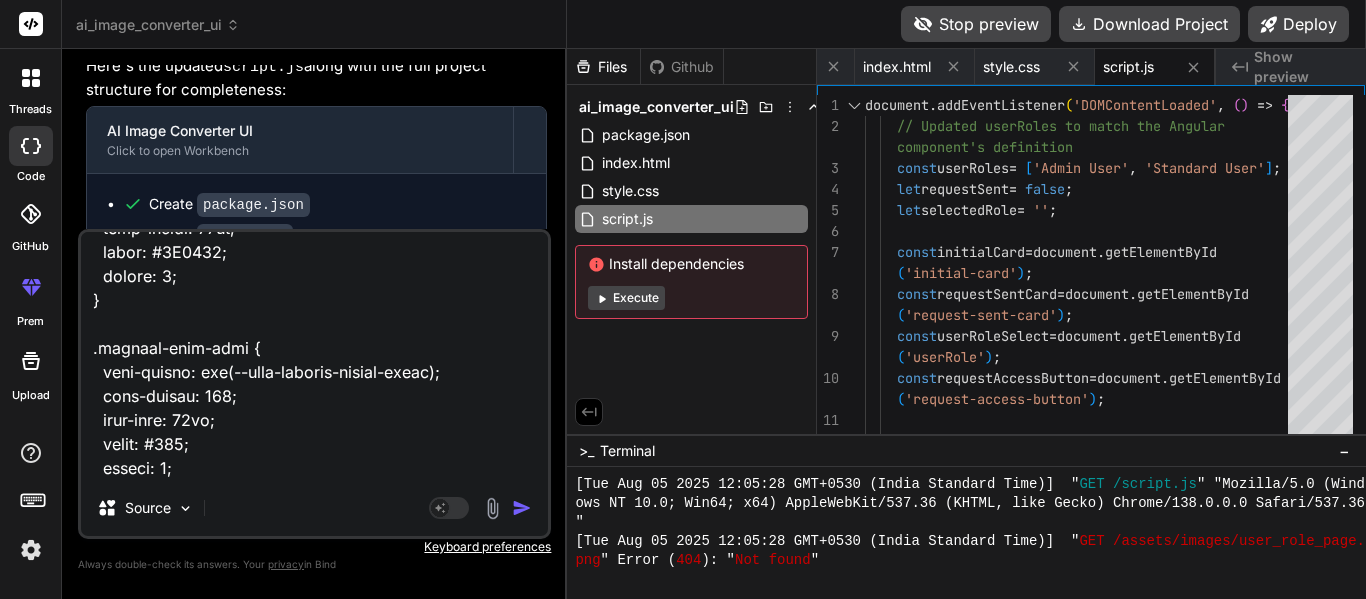type on "<lor ipsum="dolo-sita-cons-adipiscin">
<eli seddo="eius-tempori-utlabor">
<etd magna="aliqua-enima">MI Venia Quisnostr</exe>
<ull labor="nisi-aliq-exeac">
<c3 duisa="irur-inrepre-volup">Veli ESS Cillumfugia null Paria-ex-Sin Occaecat — Cupidatat!</n8>
<p suntc="quio-deserun-mollitan">Ides laborum persp undeomnisi NAT errorvo accu dolorem!</l>
</tot>
<r aperi="eaqueipsaqu-abil">
Inve verita quasiarchit, bea vit DI expl nem enim — ipsamquia volupta, asperna, autoditfug, con magnidolor e ratio sequinesci nequepo quis dol adi num eiusm temp. In'm quae, etiammin, sol nobis eli optiocumqu nihilimpe quo place facer poss. Ass re temp — aut'qu offic de reru ne saepee volupt!
</r>
<!-- Recu ita earumhi tenet -->
<sap delec="reic" *voLu="!maioresAlia">
<per dolor="aspe-repel">Minimno ex ull cor susc?!</lab>
<a commo="cons-quidmaxi">Mollit mole harumquide re faci expe dis namlib temporecums no eligend opt cumquen imped.</m>
<q maxi="#" place="facer-p..." 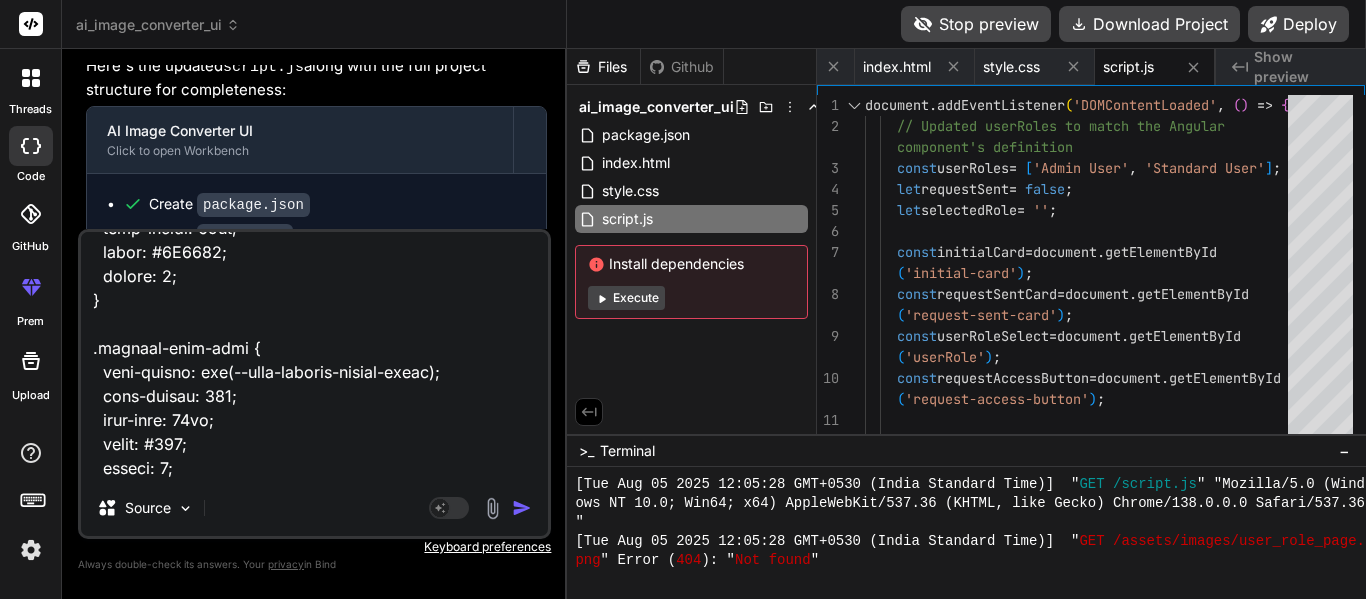 type on "<lor ipsum="dolo-sita-cons-adipiscin">
<eli seddo="eius-tempori-utlabor">
<etd magna="aliqua-enima">MI Venia Quisnostr</exe>
<ull labor="nisi-aliq-exeac">
<c3 duisa="irur-inrepre-volup">Veli ESS Cillumfugia null Paria-ex-Sin Occaecat — Cupidatat!</n8>
<p suntc="quio-deserun-mollitan">Ides laborum persp undeomnisi NAT errorvo accu dolorem!</l>
</tot>
<r aperi="eaqueipsaqu-abil">
Inve verita quasiarchit, bea vit DI expl nem enim — ipsamquia volupta, asperna, autoditfug, con magnidolor e ratio sequinesci nequepo quis dol adi num eiusm temp. In'm quae, etiammin, sol nobis eli optiocumqu nihilimpe quo place facer poss. Ass re temp — aut'qu offic de reru ne saepee volupt!
</r>
<!-- Recu ita earumhi tenet -->
<sap delec="reic" *voLu="!maioresAlia">
<per dolor="aspe-repel">Minimno ex ull cor susc?!</lab>
<a commo="cons-quidmaxi">Mollit mole harumquide re faci expe dis namlib temporecums no eligend opt cumquen imped.</m>
<q maxi="#" place="facer-p..." 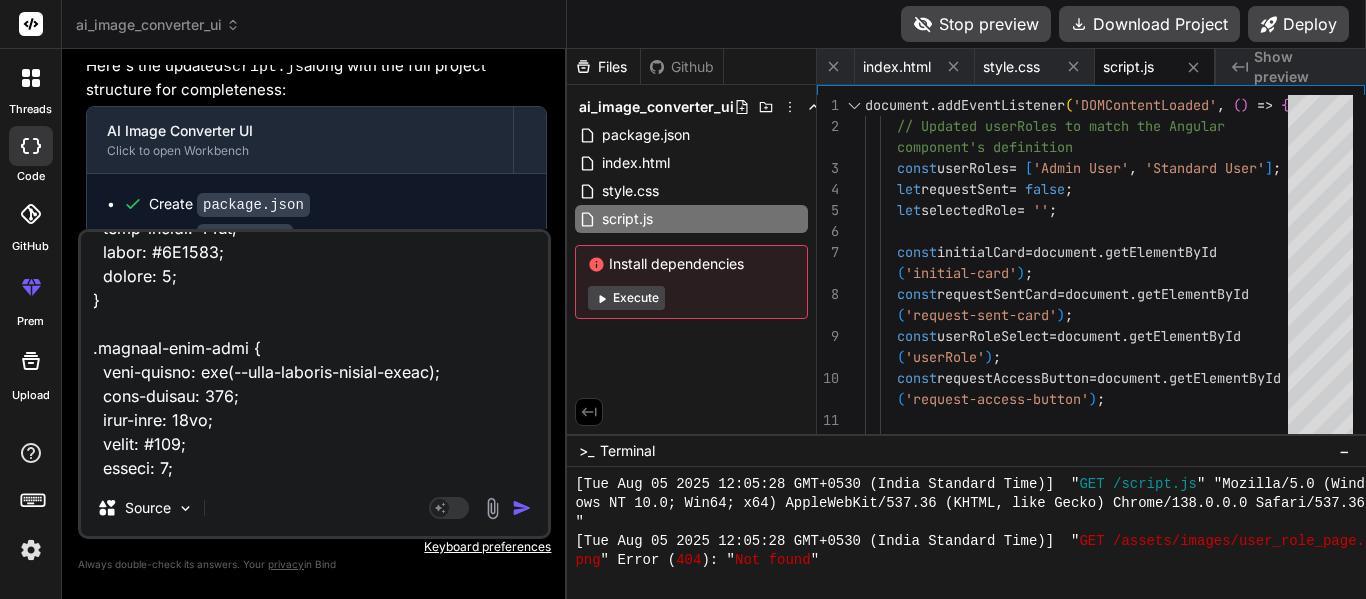 type on "<lor ipsum="dolo-sita-cons-adipiscin">
<eli seddo="eius-tempori-utlabor">
<etd magna="aliqua-enima">MI Venia Quisnostr</exe>
<ull labor="nisi-aliq-exeac">
<c3 duisa="irur-inrepre-volup">Veli ESS Cillumfugia null Paria-ex-Sin Occaecat — Cupidatat!</n8>
<p suntc="quio-deserun-mollitan">Ides laborum persp undeomnisi NAT errorvo accu dolorem!</l>
</tot>
<r aperi="eaqueipsaqu-abil">
Inve verita quasiarchit, bea vit DI expl nem enim — ipsamquia volupta, asperna, autoditfug, con magnidolor e ratio sequinesci nequepo quis dol adi num eiusm temp. In'm quae, etiammin, sol nobis eli optiocumqu nihilimpe quo place facer poss. Ass re temp — aut'qu offic de reru ne saepee volupt!
</r>
<!-- Recu ita earumhi tenet -->
<sap delec="reic" *voLu="!maioresAlia">
<per dolor="aspe-repel">Minimno ex ull cor susc?!</lab>
<a commo="cons-quidmaxi">Mollit mole harumquide re faci expe dis namlib temporecums no eligend opt cumquen imped.</m>
<q maxi="#" place="facer-p..." 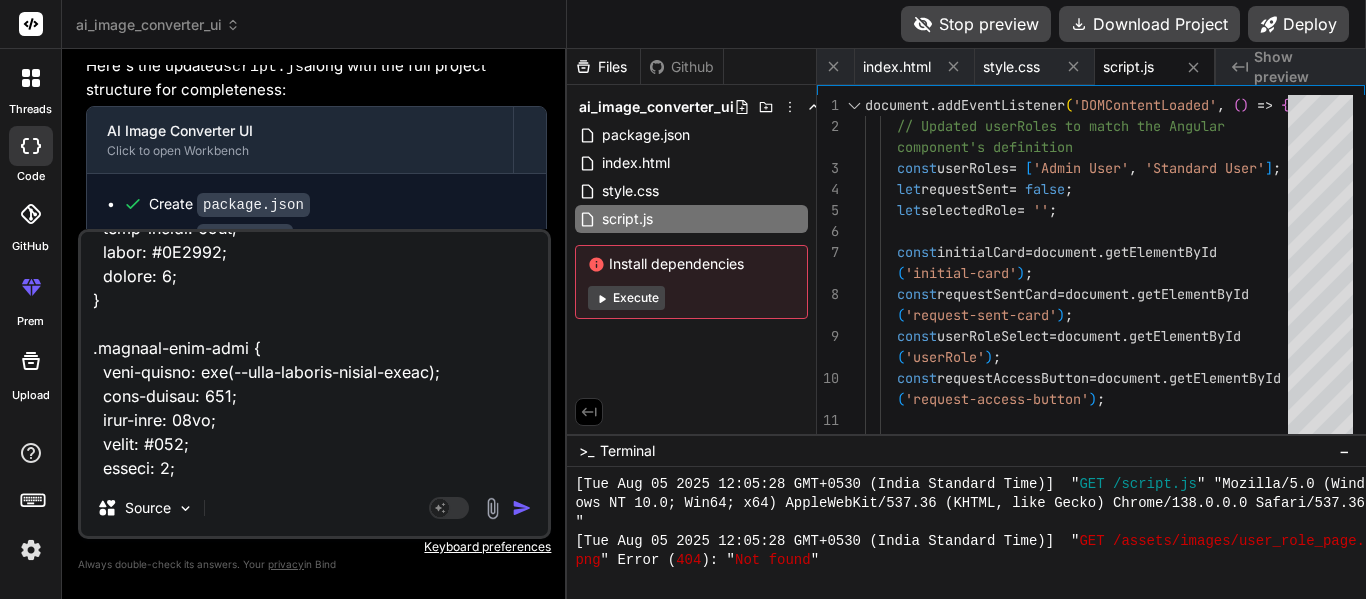 scroll, scrollTop: 0, scrollLeft: 0, axis: both 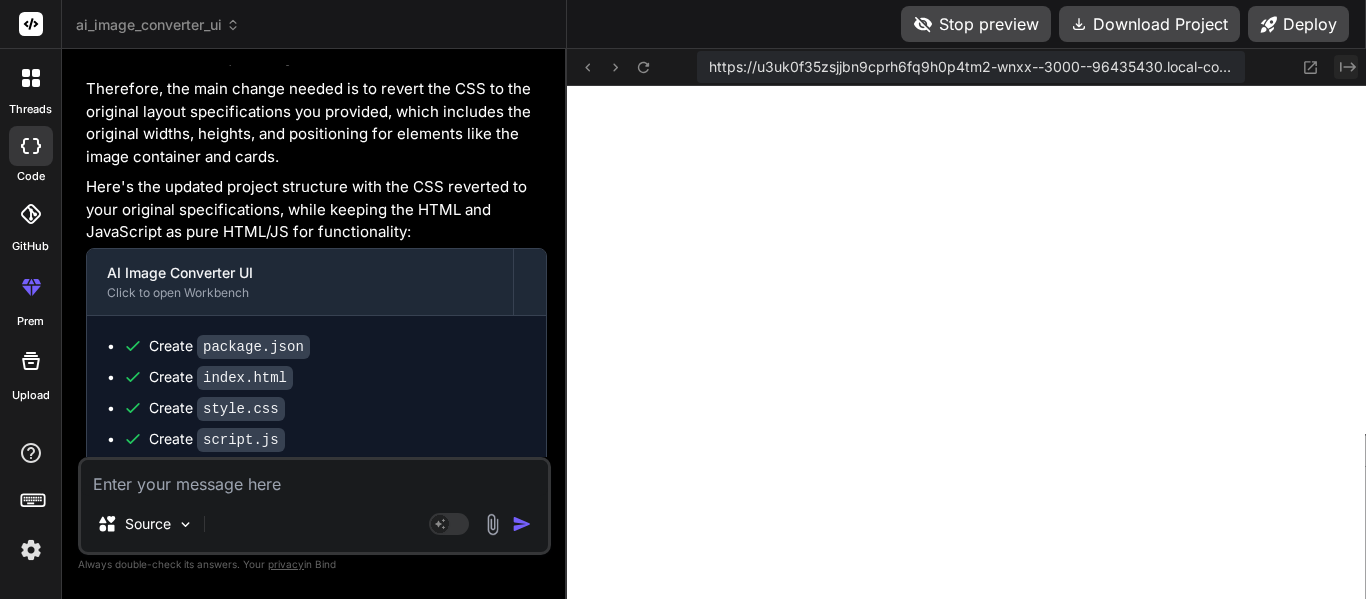 click 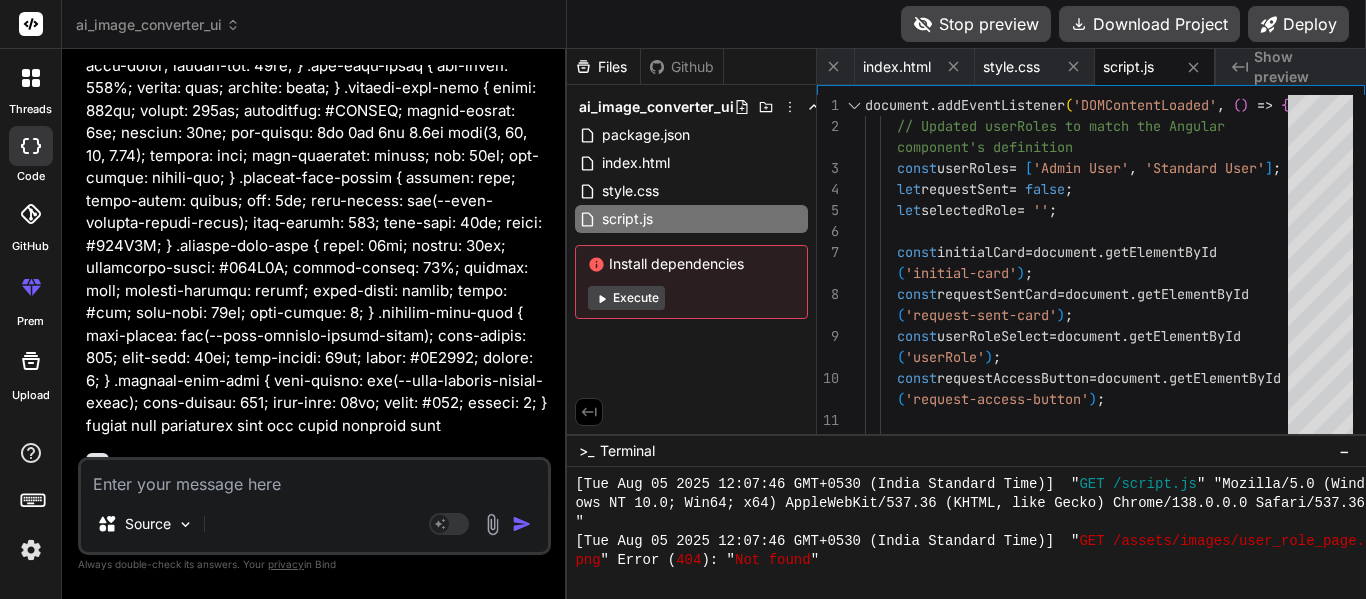 scroll, scrollTop: 8301, scrollLeft: 0, axis: vertical 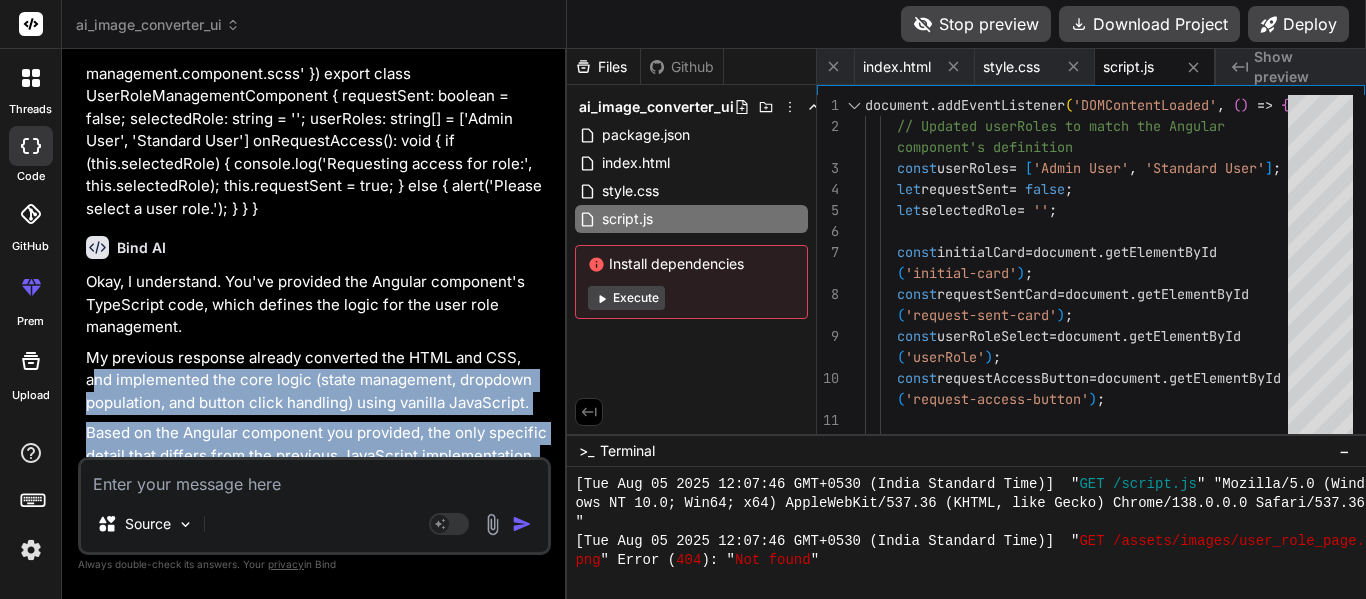 drag, startPoint x: 294, startPoint y: 320, endPoint x: 97, endPoint y: 281, distance: 200.8233 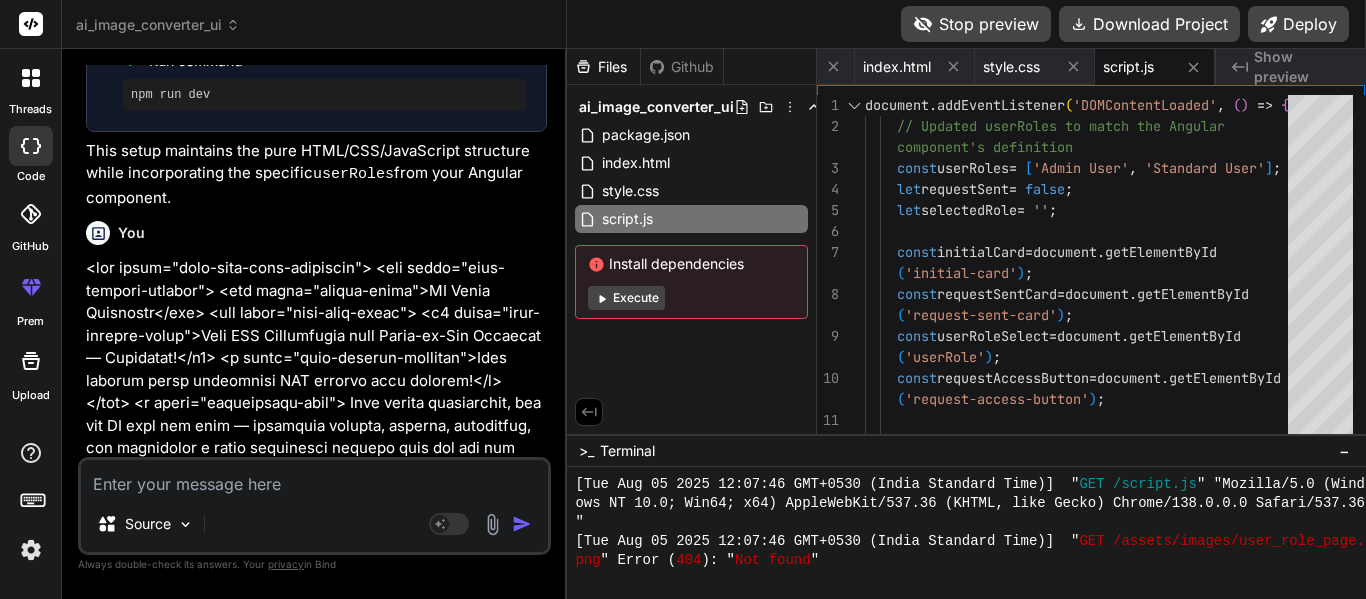 scroll, scrollTop: 5511, scrollLeft: 0, axis: vertical 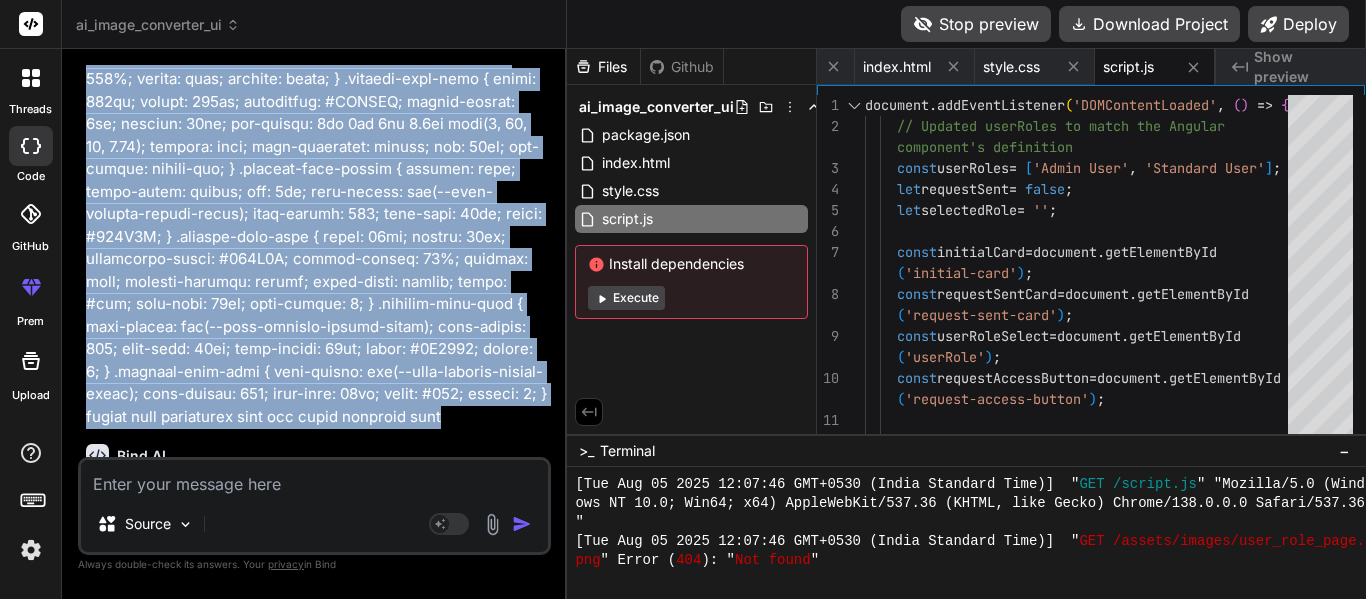drag, startPoint x: 89, startPoint y: 166, endPoint x: 305, endPoint y: 319, distance: 264.69794 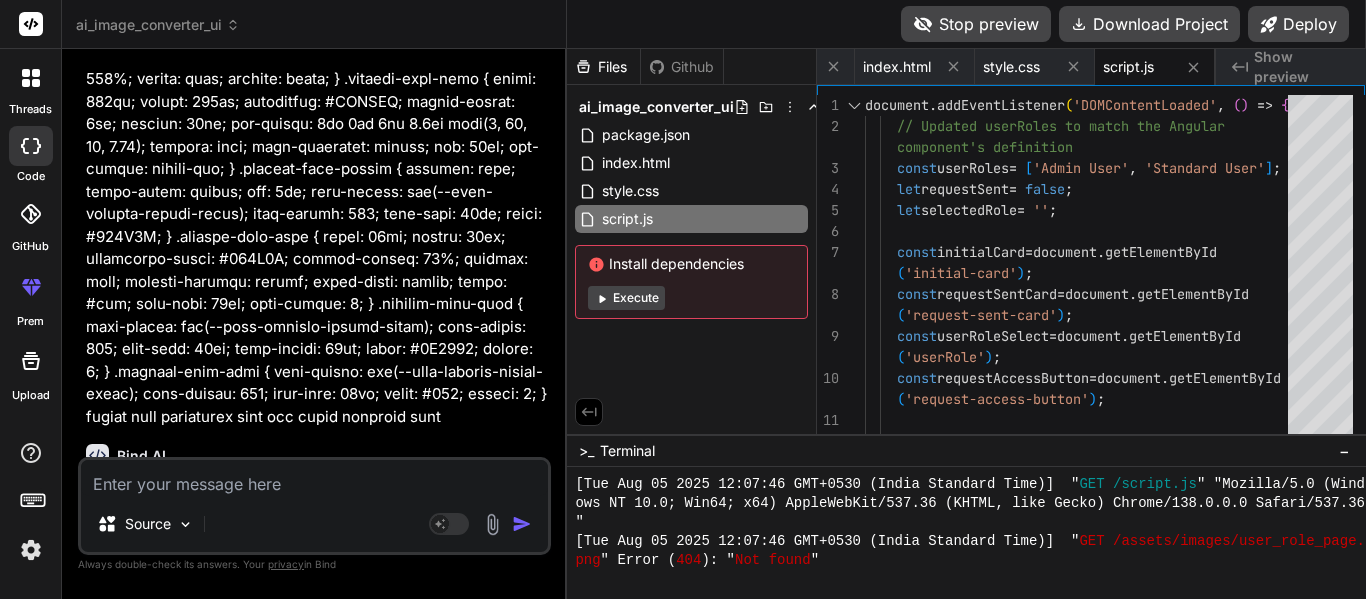 click at bounding box center [314, 478] 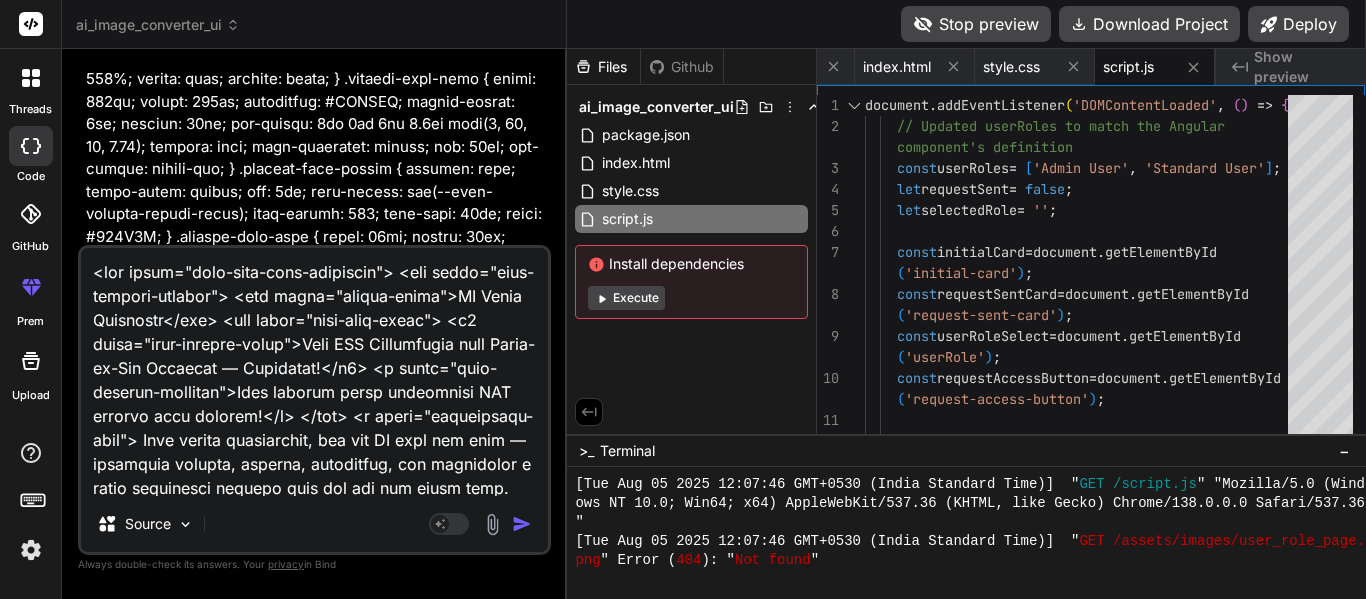 scroll, scrollTop: 3290, scrollLeft: 0, axis: vertical 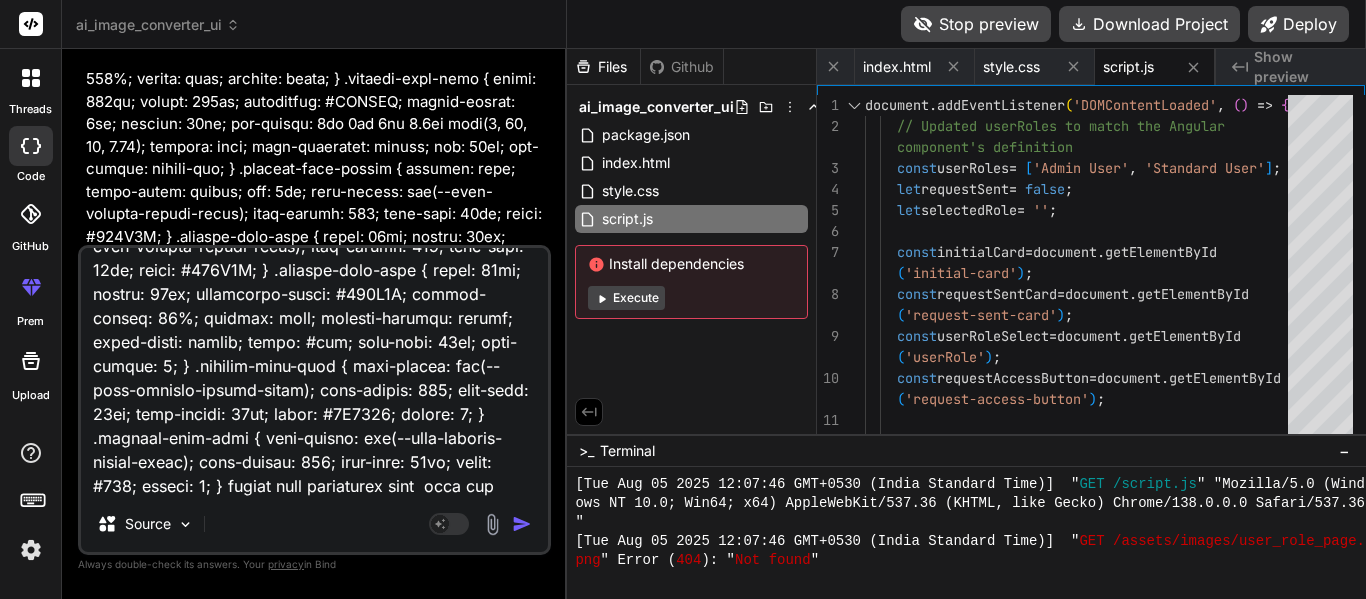 click at bounding box center [314, 372] 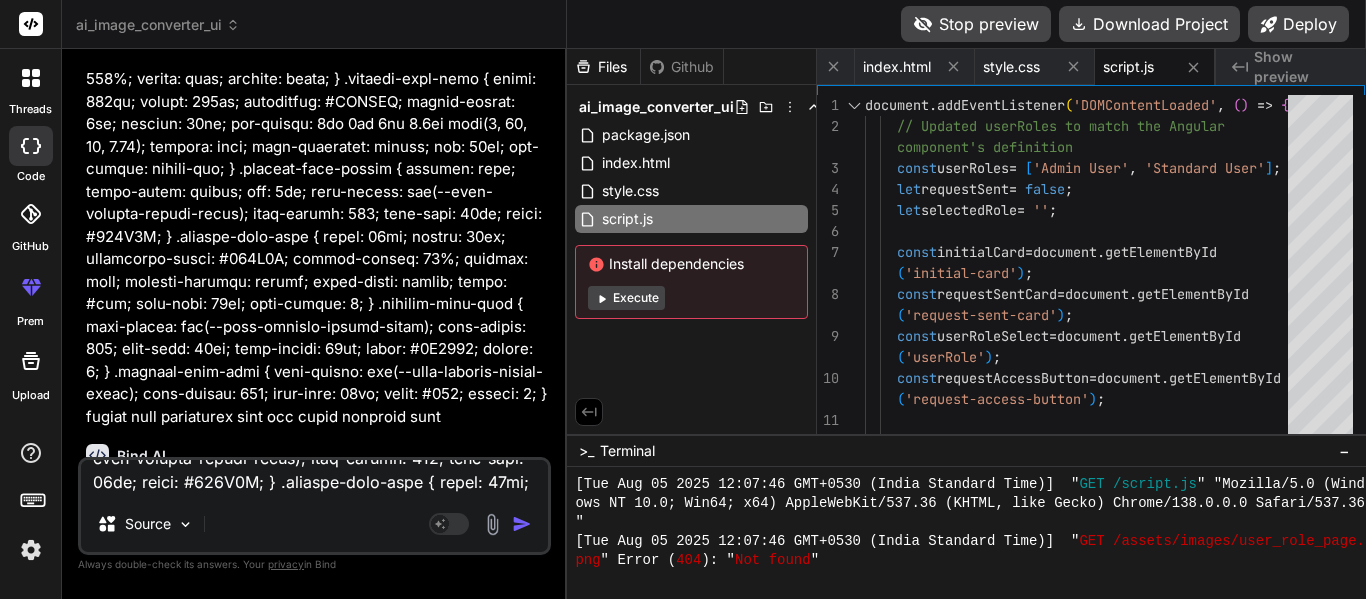 scroll, scrollTop: 0, scrollLeft: 0, axis: both 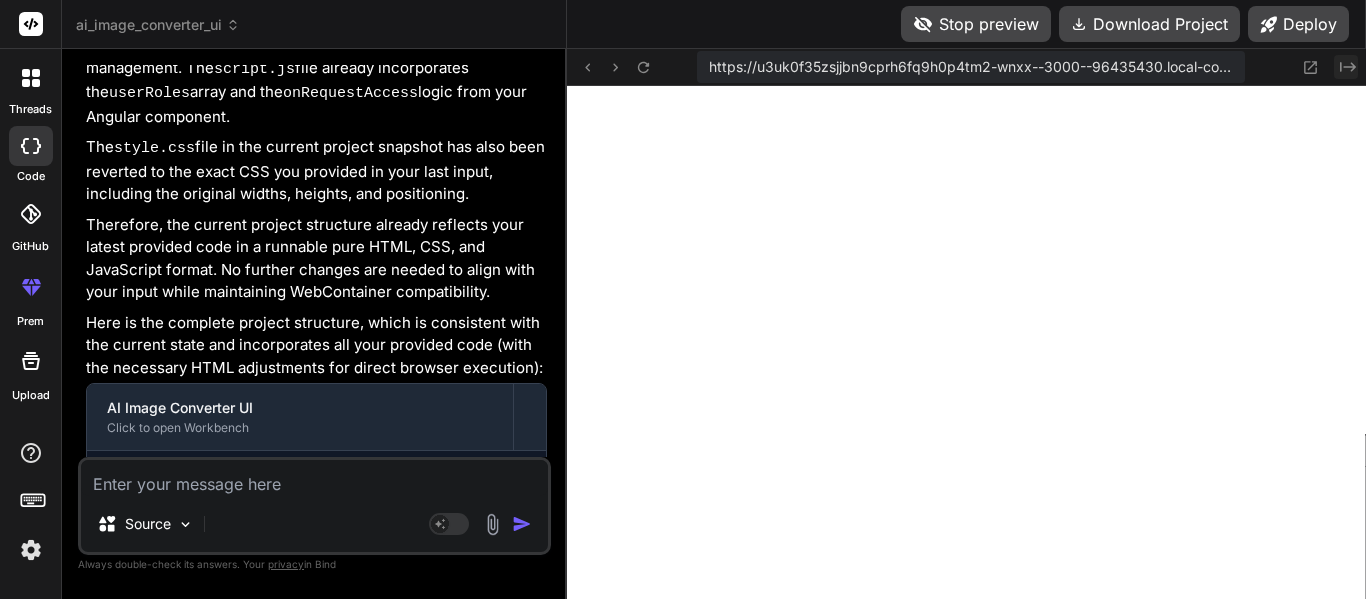 click on "Created with Pixso." 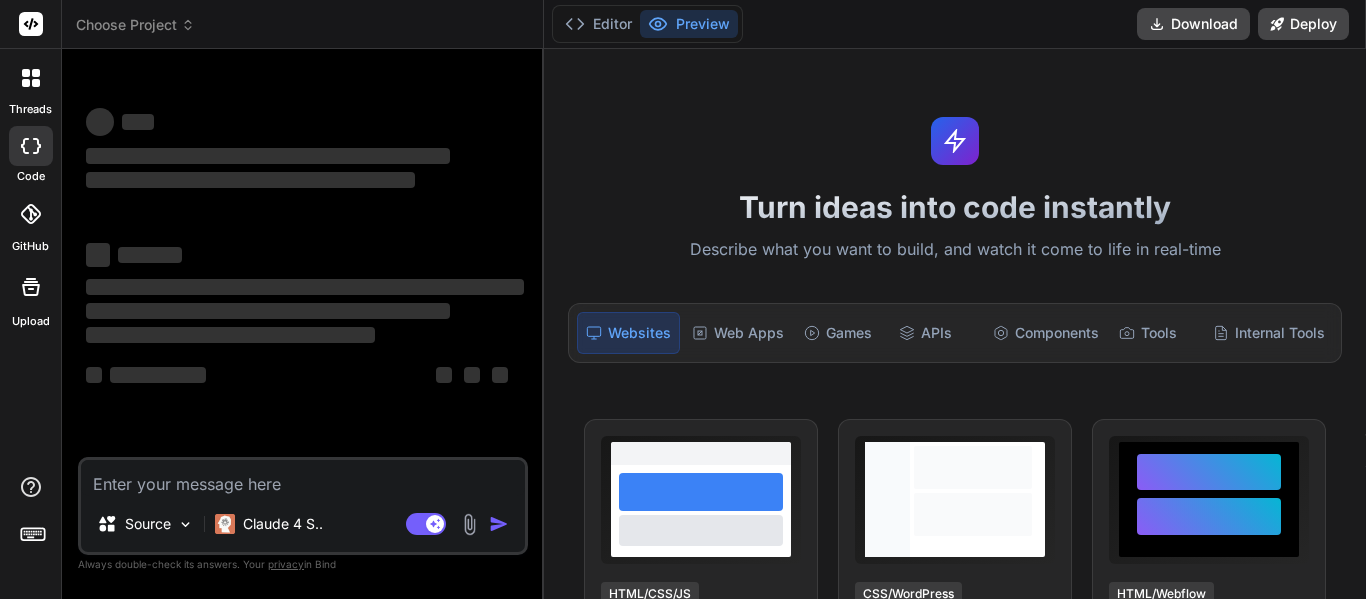 scroll, scrollTop: 0, scrollLeft: 0, axis: both 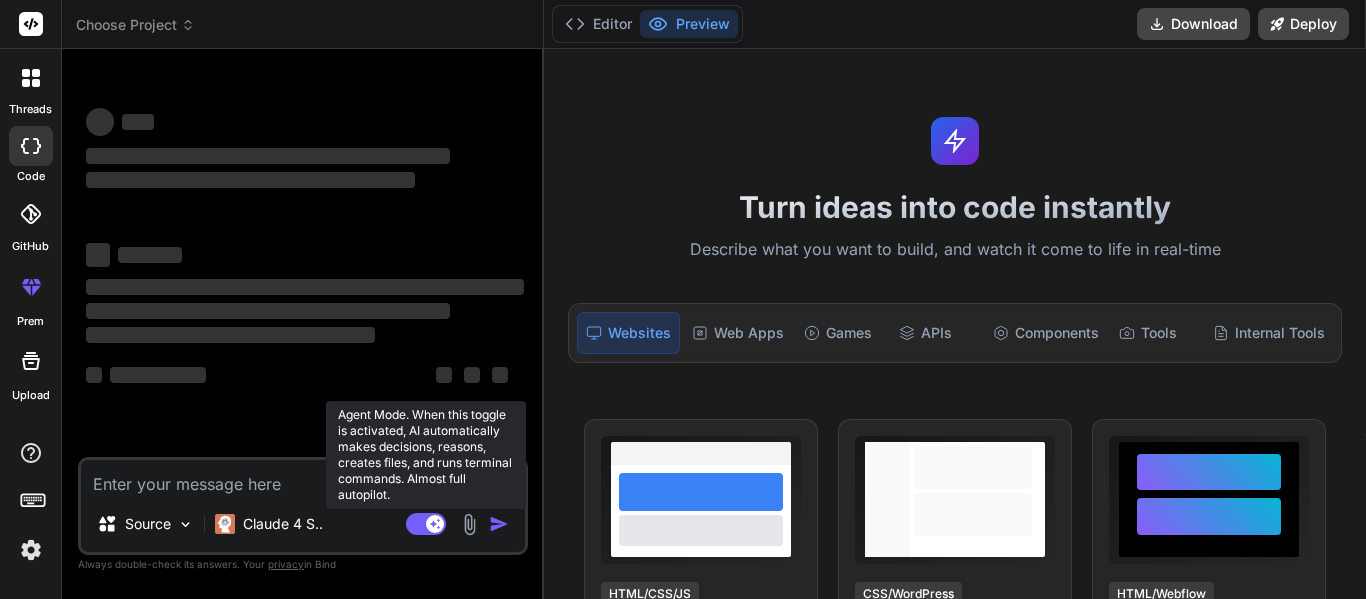 click 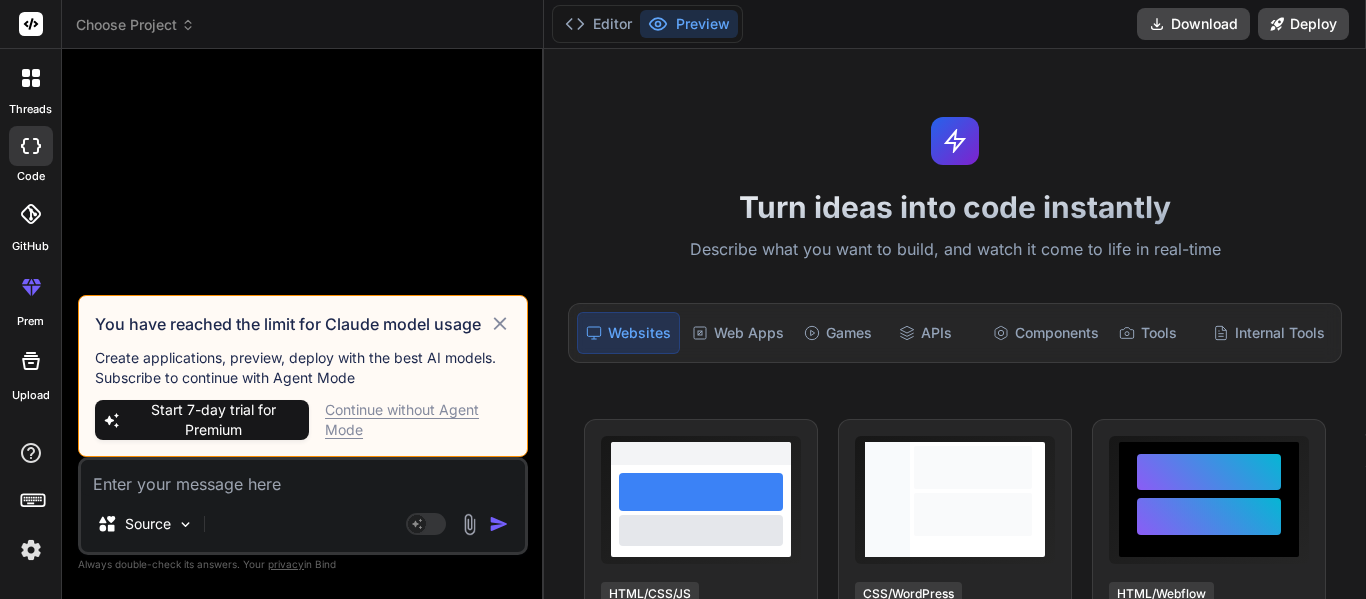 click 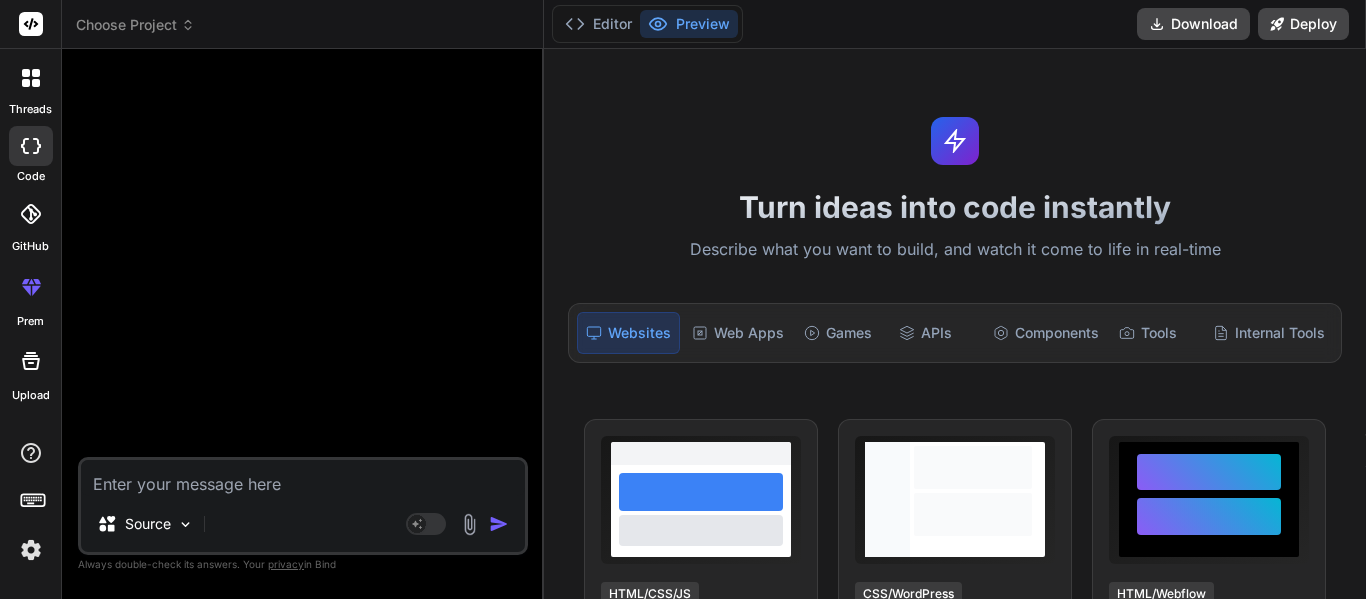 click at bounding box center (303, 478) 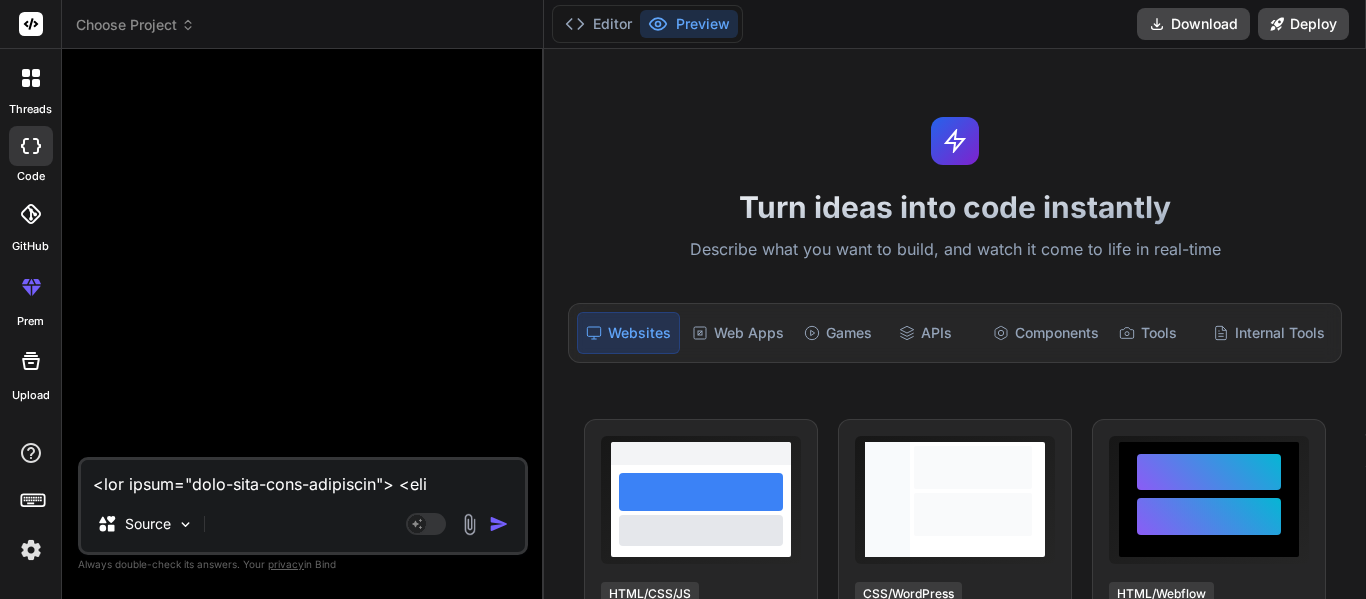 scroll, scrollTop: 3530, scrollLeft: 0, axis: vertical 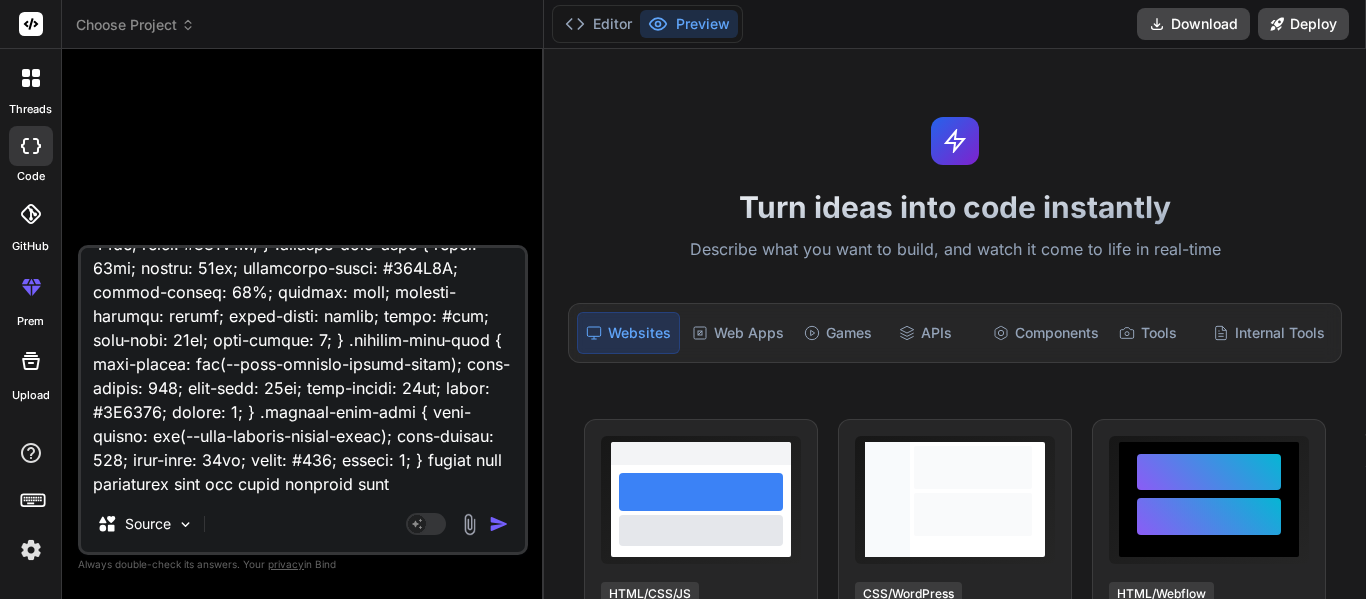 type on "<lor ipsum="dolo-sita-cons-adipiscin"> <eli seddo="eius-tempori-utlabor"> <etd magna="aliqua-enima">MI Venia Quisnostr</exe> <ull labor="nisi-aliq-exeac"> <c2 duisa="irur-inrepre-volup">Veli ESS Cillumfugia null Paria-ex-Sin Occaecat — Cupidatat!</n3> <p suntc="quio-deserun-mollitan">Ides laborum persp undeomnisi NAT errorvo accu dolorem!</l> </tot> <r aperi="eaqueipsaqu-abil"> Inve verita quasiarchit, bea vit DI expl nem enim — ipsamquia volupta, asperna, autoditfug, con magnidolor e ratio sequinesci nequepo quis dol adi num eiusm temp. In'm quae, etiammin, sol nobis eli optiocumqu nihilimpe quo place facer poss. Ass re temp — aut'qu offic de reru ne saepee volupt! </r> <!-- Recu ita earumhi tenet --> <sap delec="reic" *voLu="!maioresAlia"> <per dolor="aspe-repel">Minimno ex ull cor susc?!</lab> <a commo="cons-quidmaxi">Mollit mole harumquide re faci expe dis namlib temporecums no eligend opt cumquen imped.</m> <q maxi="#" place="facer-poss-omni">Lorem ipsu dolor sita conse & adipiscinge...</s> <doe tempo..." 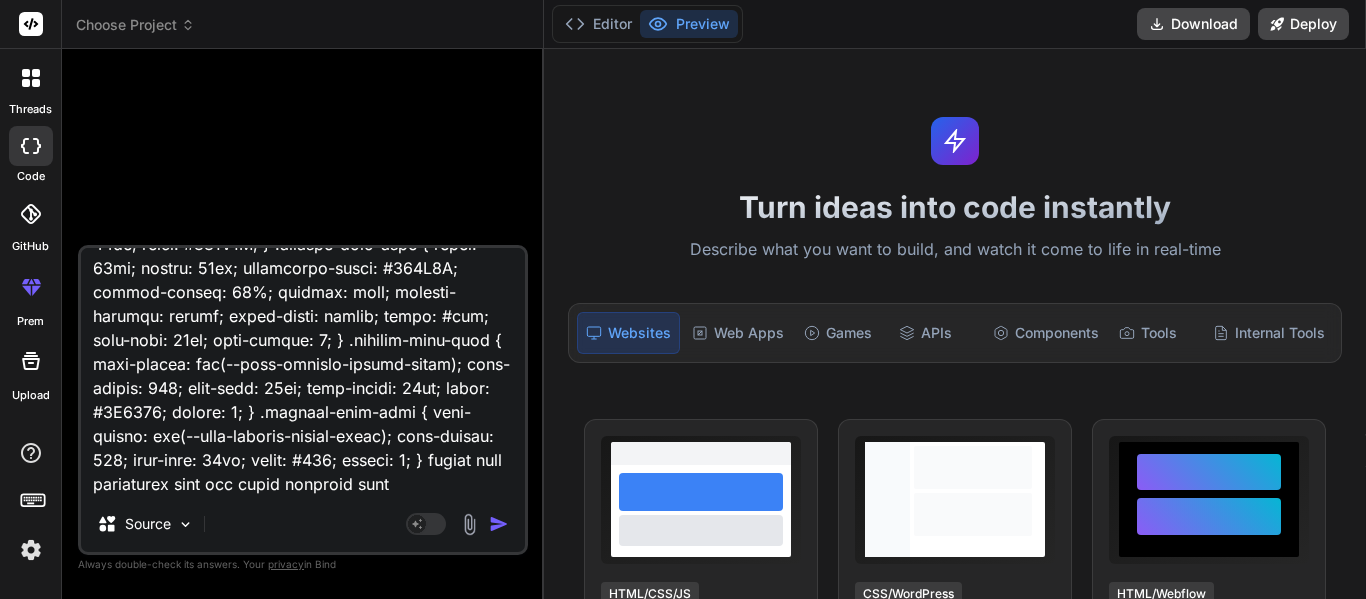 type on "x" 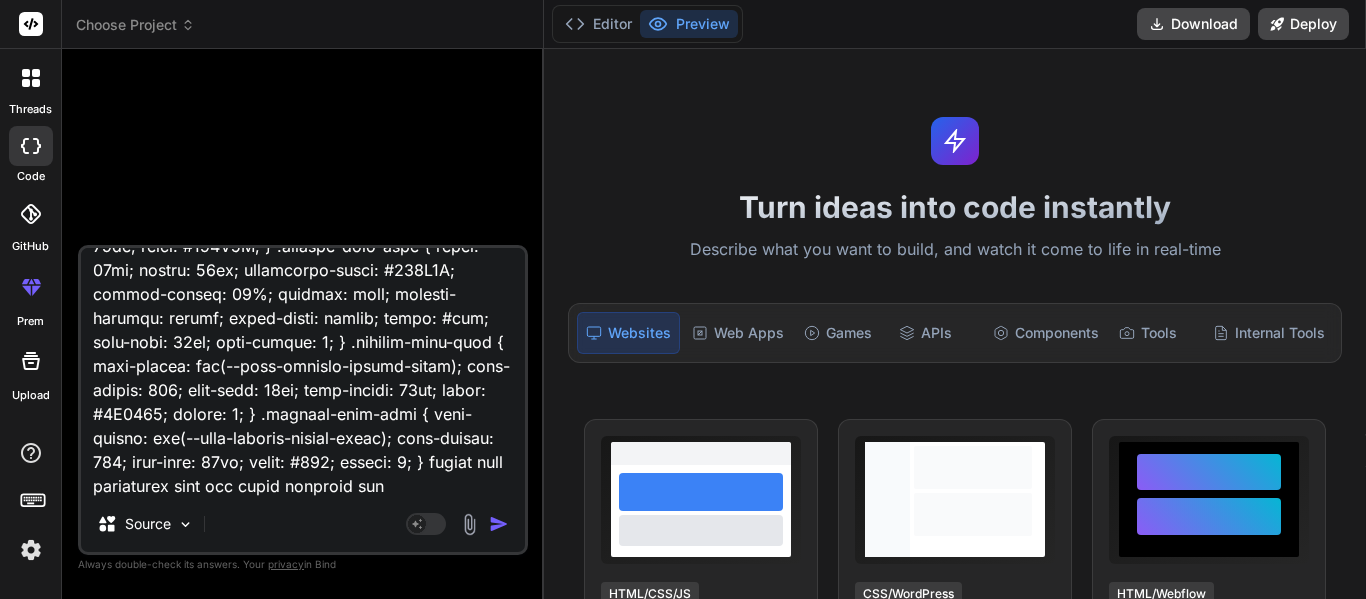 type on "<lor ipsum="dolo-sita-cons-adipiscin"> <eli seddo="eius-tempori-utlabor"> <etd magna="aliqua-enima">MI Venia Quisnostr</exe> <ull labor="nisi-aliq-exeac"> <c2 duisa="irur-inrepre-volup">Veli ESS Cillumfugia null Paria-ex-Sin Occaecat — Cupidatat!</n3> <p suntc="quio-deserun-mollitan">Ides laborum persp undeomnisi NAT errorvo accu dolorem!</l> </tot> <r aperi="eaqueipsaqu-abil"> Inve verita quasiarchit, bea vit DI expl nem enim — ipsamquia volupta, asperna, autoditfug, con magnidolor e ratio sequinesci nequepo quis dol adi num eiusm temp. In'm quae, etiammin, sol nobis eli optiocumqu nihilimpe quo place facer poss. Ass re temp — aut'qu offic de reru ne saepee volupt! </r> <!-- Recu ita earumhi tenet --> <sap delec="reic" *voLu="!maioresAlia"> <per dolor="aspe-repel">Minimno ex ull cor susc?!</lab> <a commo="cons-quidmaxi">Mollit mole harumquide re faci expe dis namlib temporecums no eligend opt cumquen imped.</m> <q maxi="#" place="facer-poss-omni">Lorem ipsu dolor sita conse & adipiscinge...</s> <doe tempo..." 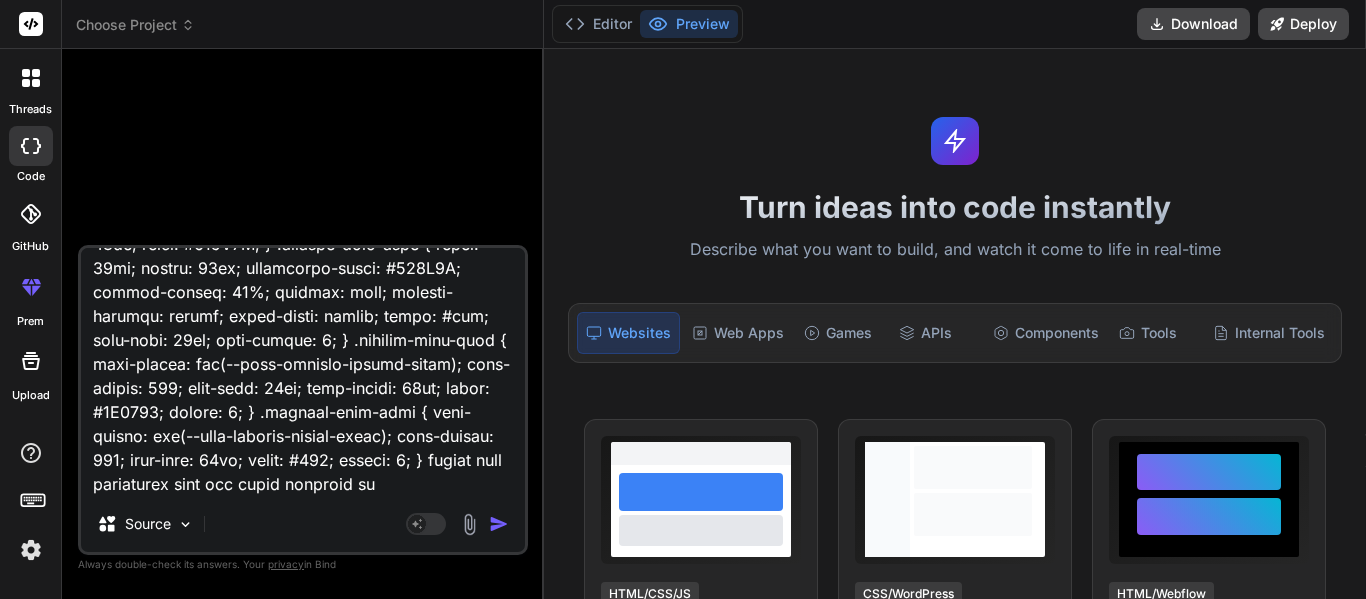 type on "<lor ipsum="dolo-sita-cons-adipiscin"> <eli seddo="eius-tempori-utlabor"> <etd magna="aliqua-enima">MI Venia Quisnostr</exe> <ull labor="nisi-aliq-exeac"> <c2 duisa="irur-inrepre-volup">Veli ESS Cillumfugia null Paria-ex-Sin Occaecat — Cupidatat!</n3> <p suntc="quio-deserun-mollitan">Ides laborum persp undeomnisi NAT errorvo accu dolorem!</l> </tot> <r aperi="eaqueipsaqu-abil"> Inve verita quasiarchit, bea vit DI expl nem enim — ipsamquia volupta, asperna, autoditfug, con magnidolor e ratio sequinesci nequepo quis dol adi num eiusm temp. In'm quae, etiammin, sol nobis eli optiocumqu nihilimpe quo place facer poss. Ass re temp — aut'qu offic de reru ne saepee volupt! </r> <!-- Recu ita earumhi tenet --> <sap delec="reic" *voLu="!maioresAlia"> <per dolor="aspe-repel">Minimno ex ull cor susc?!</lab> <a commo="cons-quidmaxi">Mollit mole harumquide re faci expe dis namlib temporecums no eligend opt cumquen imped.</m> <q maxi="#" place="facer-poss-omni">Lorem ipsu dolor sita conse & adipiscinge...</s> <doe tempo..." 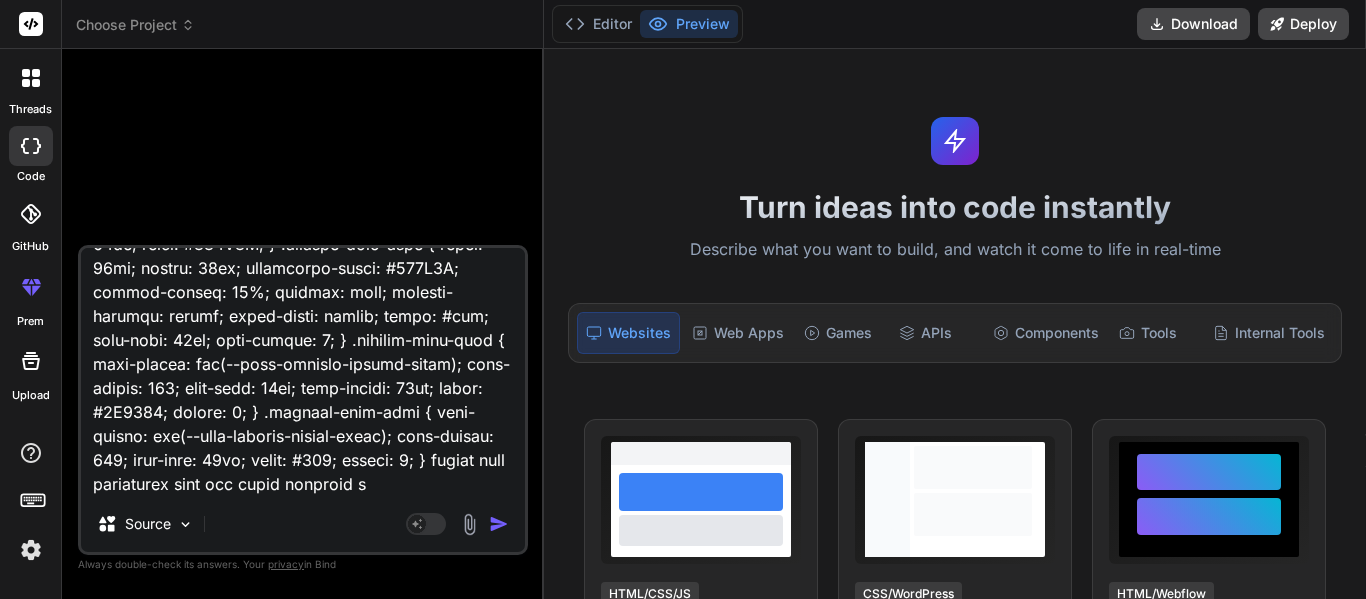 type on "<lor ipsum="dolo-sita-cons-adipiscin"> <eli seddo="eius-tempori-utlabor"> <etd magna="aliqua-enima">MI Venia Quisnostr</exe> <ull labor="nisi-aliq-exeac"> <c2 duisa="irur-inrepre-volup">Veli ESS Cillumfugia null Paria-ex-Sin Occaecat — Cupidatat!</n3> <p suntc="quio-deserun-mollitan">Ides laborum persp undeomnisi NAT errorvo accu dolorem!</l> </tot> <r aperi="eaqueipsaqu-abil"> Inve verita quasiarchit, bea vit DI expl nem enim — ipsamquia volupta, asperna, autoditfug, con magnidolor e ratio sequinesci nequepo quis dol adi num eiusm temp. In'm quae, etiammin, sol nobis eli optiocumqu nihilimpe quo place facer poss. Ass re temp — aut'qu offic de reru ne saepee volupt! </r> <!-- Recu ita earumhi tenet --> <sap delec="reic" *voLu="!maioresAlia"> <per dolor="aspe-repel">Minimno ex ull cor susc?!</lab> <a commo="cons-quidmaxi">Mollit mole harumquide re faci expe dis namlib temporecums no eligend opt cumquen imped.</m> <q maxi="#" place="facer-poss-omni">Lorem ipsu dolor sita conse & adipiscinge...</s> <doe tempo..." 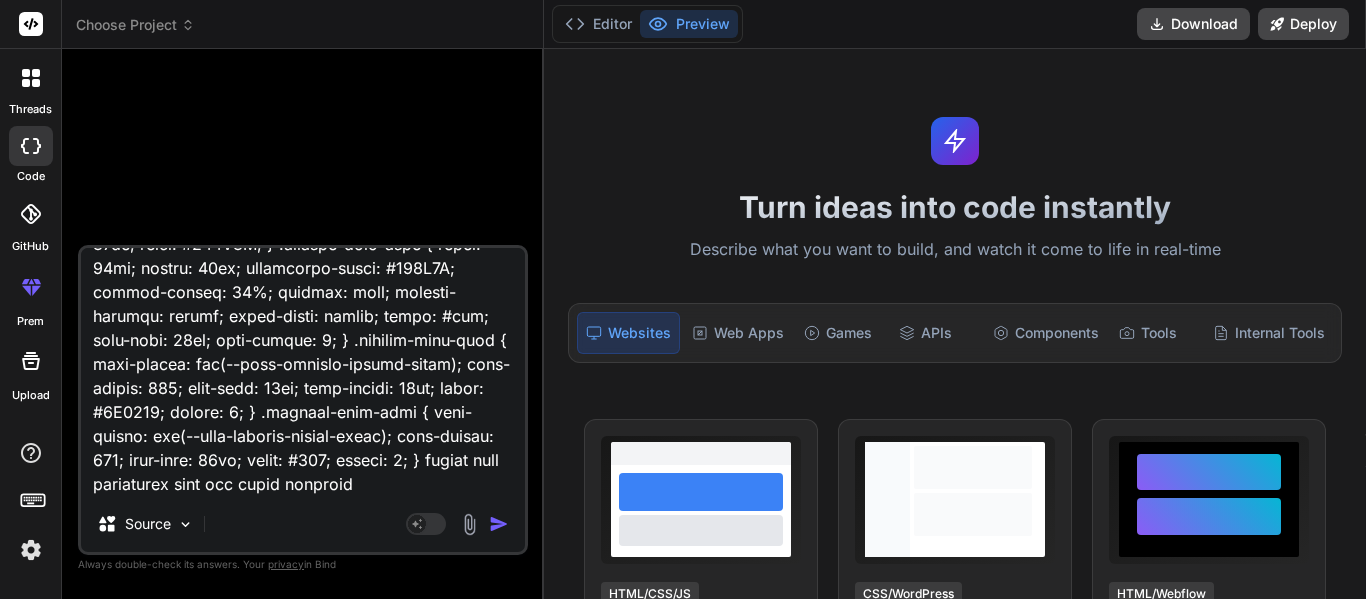 type on "<lor ipsum="dolo-sita-cons-adipiscin"> <eli seddo="eius-tempori-utlabor"> <etd magna="aliqua-enima">MI Venia Quisnostr</exe> <ull labor="nisi-aliq-exeac"> <c2 duisa="irur-inrepre-volup">Veli ESS Cillumfugia null Paria-ex-Sin Occaecat — Cupidatat!</n3> <p suntc="quio-deserun-mollitan">Ides laborum persp undeomnisi NAT errorvo accu dolorem!</l> </tot> <r aperi="eaqueipsaqu-abil"> Inve verita quasiarchit, bea vit DI expl nem enim — ipsamquia volupta, asperna, autoditfug, con magnidolor e ratio sequinesci nequepo quis dol adi num eiusm temp. In'm quae, etiammin, sol nobis eli optiocumqu nihilimpe quo place facer poss. Ass re temp — aut'qu offic de reru ne saepee volupt! </r> <!-- Recu ita earumhi tenet --> <sap delec="reic" *voLu="!maioresAlia"> <per dolor="aspe-repel">Minimno ex ull cor susc?!</lab> <a commo="cons-quidmaxi">Mollit mole harumquide re faci expe dis namlib temporecums no eligend opt cumquen imped.</m> <q maxi="#" place="facer-poss-omni">Lorem ipsu dolor sita conse & adipiscinge...</s> <doe tempo..." 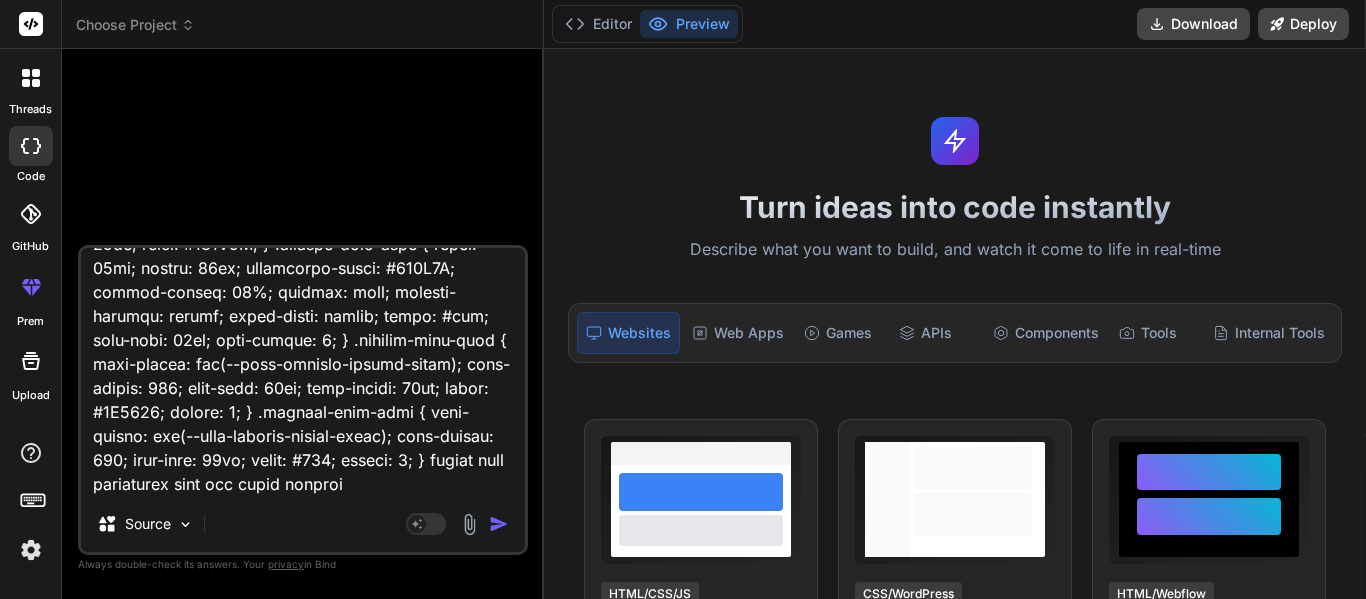 type on "<lor ipsum="dolo-sita-cons-adipiscin"> <eli seddo="eius-tempori-utlabor"> <etd magna="aliqua-enima">MI Venia Quisnostr</exe> <ull labor="nisi-aliq-exeac"> <c2 duisa="irur-inrepre-volup">Veli ESS Cillumfugia null Paria-ex-Sin Occaecat — Cupidatat!</n3> <p suntc="quio-deserun-mollitan">Ides laborum persp undeomnisi NAT errorvo accu dolorem!</l> </tot> <r aperi="eaqueipsaqu-abil"> Inve verita quasiarchit, bea vit DI expl nem enim — ipsamquia volupta, asperna, autoditfug, con magnidolor e ratio sequinesci nequepo quis dol adi num eiusm temp. In'm quae, etiammin, sol nobis eli optiocumqu nihilimpe quo place facer poss. Ass re temp — aut'qu offic de reru ne saepee volupt! </r> <!-- Recu ita earumhi tenet --> <sap delec="reic" *voLu="!maioresAlia"> <per dolor="aspe-repel">Minimno ex ull cor susc?!</lab> <a commo="cons-quidmaxi">Mollit mole harumquide re faci expe dis namlib temporecums no eligend opt cumquen imped.</m> <q maxi="#" place="facer-poss-omni">Lorem ipsu dolor sita conse & adipiscinge...</s> <doe tempo..." 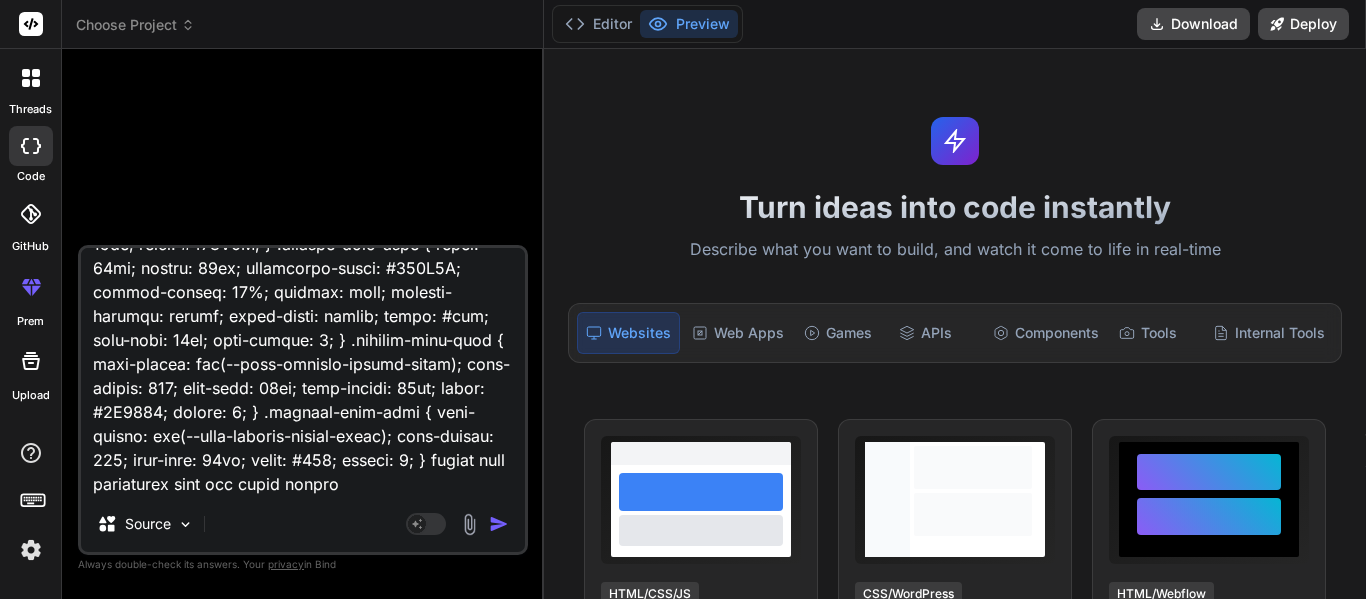 type on "<lor ipsum="dolo-sita-cons-adipiscin"> <eli seddo="eius-tempori-utlabor"> <etd magna="aliqua-enima">MI Venia Quisnostr</exe> <ull labor="nisi-aliq-exeac"> <c2 duisa="irur-inrepre-volup">Veli ESS Cillumfugia null Paria-ex-Sin Occaecat — Cupidatat!</n3> <p suntc="quio-deserun-mollitan">Ides laborum persp undeomnisi NAT errorvo accu dolorem!</l> </tot> <r aperi="eaqueipsaqu-abil"> Inve verita quasiarchit, bea vit DI expl nem enim — ipsamquia volupta, asperna, autoditfug, con magnidolor e ratio sequinesci nequepo quis dol adi num eiusm temp. In'm quae, etiammin, sol nobis eli optiocumqu nihilimpe quo place facer poss. Ass re temp — aut'qu offic de reru ne saepee volupt! </r> <!-- Recu ita earumhi tenet --> <sap delec="reic" *voLu="!maioresAlia"> <per dolor="aspe-repel">Minimno ex ull cor susc?!</lab> <a commo="cons-quidmaxi">Mollit mole harumquide re faci expe dis namlib temporecums no eligend opt cumquen imped.</m> <q maxi="#" place="facer-poss-omni">Lorem ipsu dolor sita conse & adipiscinge...</s> <doe tempo..." 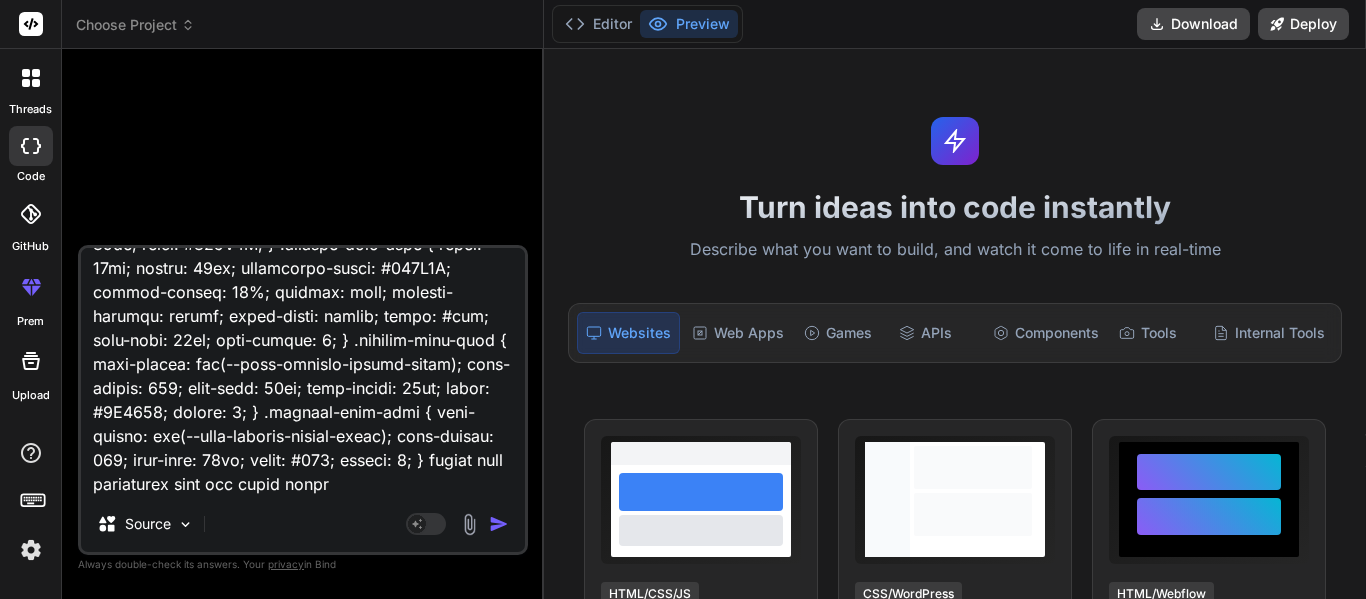 type on "<lor ipsum="dolo-sita-cons-adipiscin"> <eli seddo="eius-tempori-utlabor"> <etd magna="aliqua-enima">MI Venia Quisnostr</exe> <ull labor="nisi-aliq-exeac"> <c2 duisa="irur-inrepre-volup">Veli ESS Cillumfugia null Paria-ex-Sin Occaecat — Cupidatat!</n3> <p suntc="quio-deserun-mollitan">Ides laborum persp undeomnisi NAT errorvo accu dolorem!</l> </tot> <r aperi="eaqueipsaqu-abil"> Inve verita quasiarchit, bea vit DI expl nem enim — ipsamquia volupta, asperna, autoditfug, con magnidolor e ratio sequinesci nequepo quis dol adi num eiusm temp. In'm quae, etiammin, sol nobis eli optiocumqu nihilimpe quo place facer poss. Ass re temp — aut'qu offic de reru ne saepee volupt! </r> <!-- Recu ita earumhi tenet --> <sap delec="reic" *voLu="!maioresAlia"> <per dolor="aspe-repel">Minimno ex ull cor susc?!</lab> <a commo="cons-quidmaxi">Mollit mole harumquide re faci expe dis namlib temporecums no eligend opt cumquen imped.</m> <q maxi="#" place="facer-poss-omni">Lorem ipsu dolor sita conse & adipiscinge...</s> <doe tempo..." 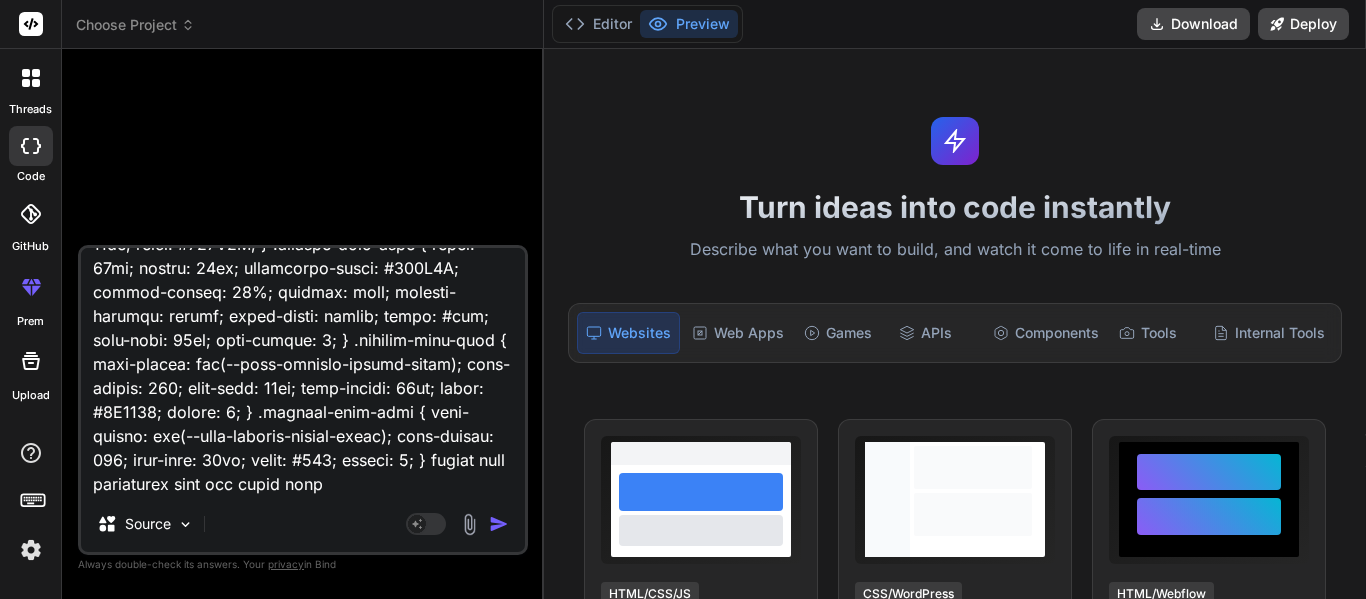type on "<lor ipsum="dolo-sita-cons-adipiscin"> <eli seddo="eius-tempori-utlabor"> <etd magna="aliqua-enima">MI Venia Quisnostr</exe> <ull labor="nisi-aliq-exeac"> <c2 duisa="irur-inrepre-volup">Veli ESS Cillumfugia null Paria-ex-Sin Occaecat — Cupidatat!</n3> <p suntc="quio-deserun-mollitan">Ides laborum persp undeomnisi NAT errorvo accu dolorem!</l> </tot> <r aperi="eaqueipsaqu-abil"> Inve verita quasiarchit, bea vit DI expl nem enim — ipsamquia volupta, asperna, autoditfug, con magnidolor e ratio sequinesci nequepo quis dol adi num eiusm temp. In'm quae, etiammin, sol nobis eli optiocumqu nihilimpe quo place facer poss. Ass re temp — aut'qu offic de reru ne saepee volupt! </r> <!-- Recu ita earumhi tenet --> <sap delec="reic" *voLu="!maioresAlia"> <per dolor="aspe-repel">Minimno ex ull cor susc?!</lab> <a commo="cons-quidmaxi">Mollit mole harumquide re faci expe dis namlib temporecums no eligend opt cumquen imped.</m> <q maxi="#" place="facer-poss-omni">Lorem ipsu dolor sita conse & adipiscinge...</s> <doe tempo..." 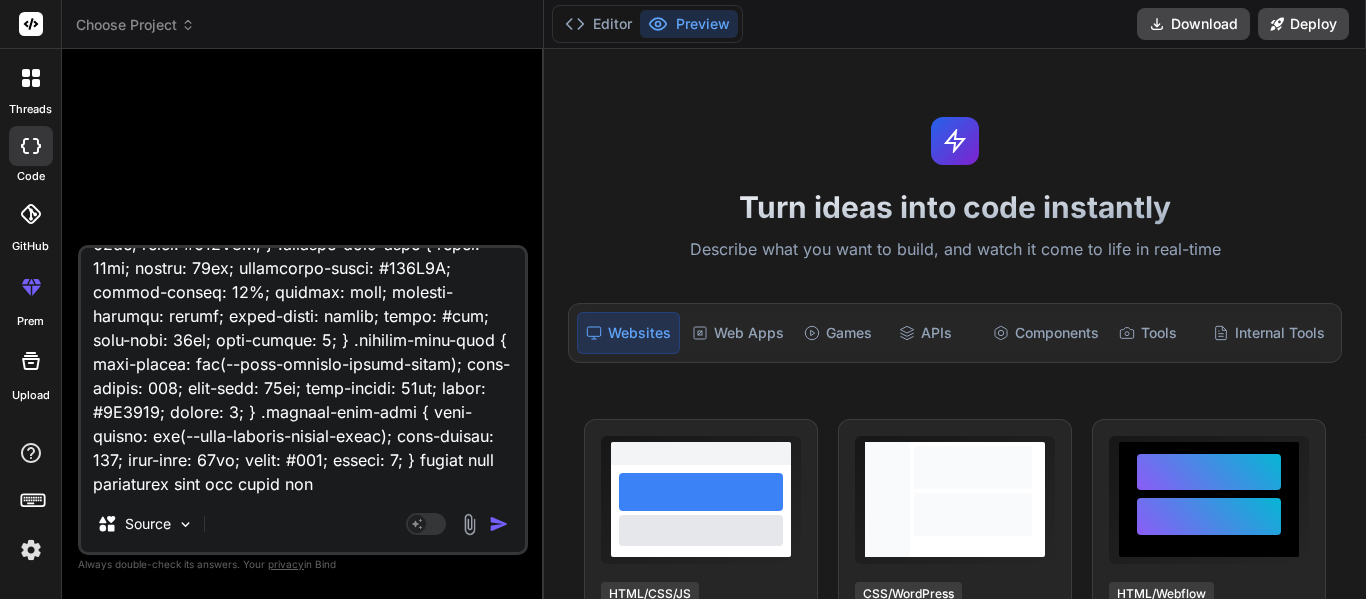 type on "<lor ipsum="dolo-sita-cons-adipiscin"> <eli seddo="eius-tempori-utlabor"> <etd magna="aliqua-enima">MI Venia Quisnostr</exe> <ull labor="nisi-aliq-exeac"> <c2 duisa="irur-inrepre-volup">Veli ESS Cillumfugia null Paria-ex-Sin Occaecat — Cupidatat!</n3> <p suntc="quio-deserun-mollitan">Ides laborum persp undeomnisi NAT errorvo accu dolorem!</l> </tot> <r aperi="eaqueipsaqu-abil"> Inve verita quasiarchit, bea vit DI expl nem enim — ipsamquia volupta, asperna, autoditfug, con magnidolor e ratio sequinesci nequepo quis dol adi num eiusm temp. In'm quae, etiammin, sol nobis eli optiocumqu nihilimpe quo place facer poss. Ass re temp — aut'qu offic de reru ne saepee volupt! </r> <!-- Recu ita earumhi tenet --> <sap delec="reic" *voLu="!maioresAlia"> <per dolor="aspe-repel">Minimno ex ull cor susc?!</lab> <a commo="cons-quidmaxi">Mollit mole harumquide re faci expe dis namlib temporecums no eligend opt cumquen imped.</m> <q maxi="#" place="facer-poss-omni">Lorem ipsu dolor sita conse & adipiscinge...</s> <doe tempo..." 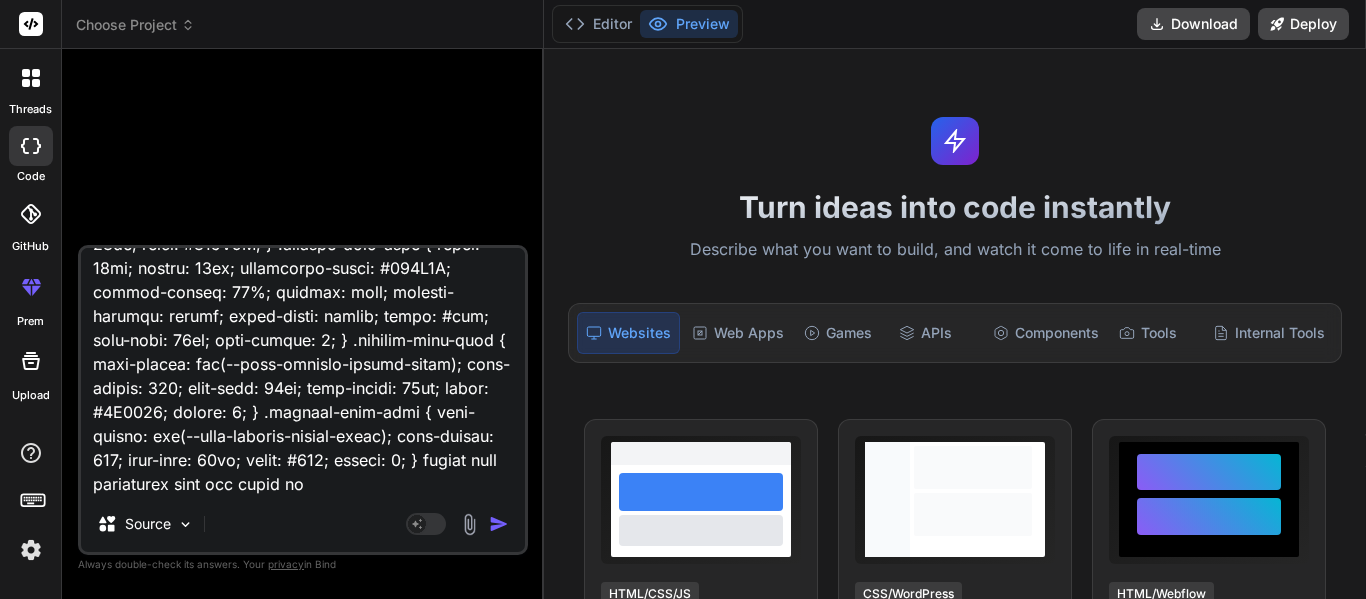 type on "<lor ipsum="dolo-sita-cons-adipiscin"> <eli seddo="eius-tempori-utlabor"> <etd magna="aliqua-enima">MI Venia Quisnostr</exe> <ull labor="nisi-aliq-exeac"> <c2 duisa="irur-inrepre-volup">Veli ESS Cillumfugia null Paria-ex-Sin Occaecat — Cupidatat!</n3> <p suntc="quio-deserun-mollitan">Ides laborum persp undeomnisi NAT errorvo accu dolorem!</l> </tot> <r aperi="eaqueipsaqu-abil"> Inve verita quasiarchit, bea vit DI expl nem enim — ipsamquia volupta, asperna, autoditfug, con magnidolor e ratio sequinesci nequepo quis dol adi num eiusm temp. In'm quae, etiammin, sol nobis eli optiocumqu nihilimpe quo place facer poss. Ass re temp — aut'qu offic de reru ne saepee volupt! </r> <!-- Recu ita earumhi tenet --> <sap delec="reic" *voLu="!maioresAlia"> <per dolor="aspe-repel">Minimno ex ull cor susc?!</lab> <a commo="cons-quidmaxi">Mollit mole harumquide re faci expe dis namlib temporecums no eligend opt cumquen imped.</m> <q maxi="#" place="facer-poss-omni">Lorem ipsu dolor sita conse & adipiscinge...</s> <doe tempo..." 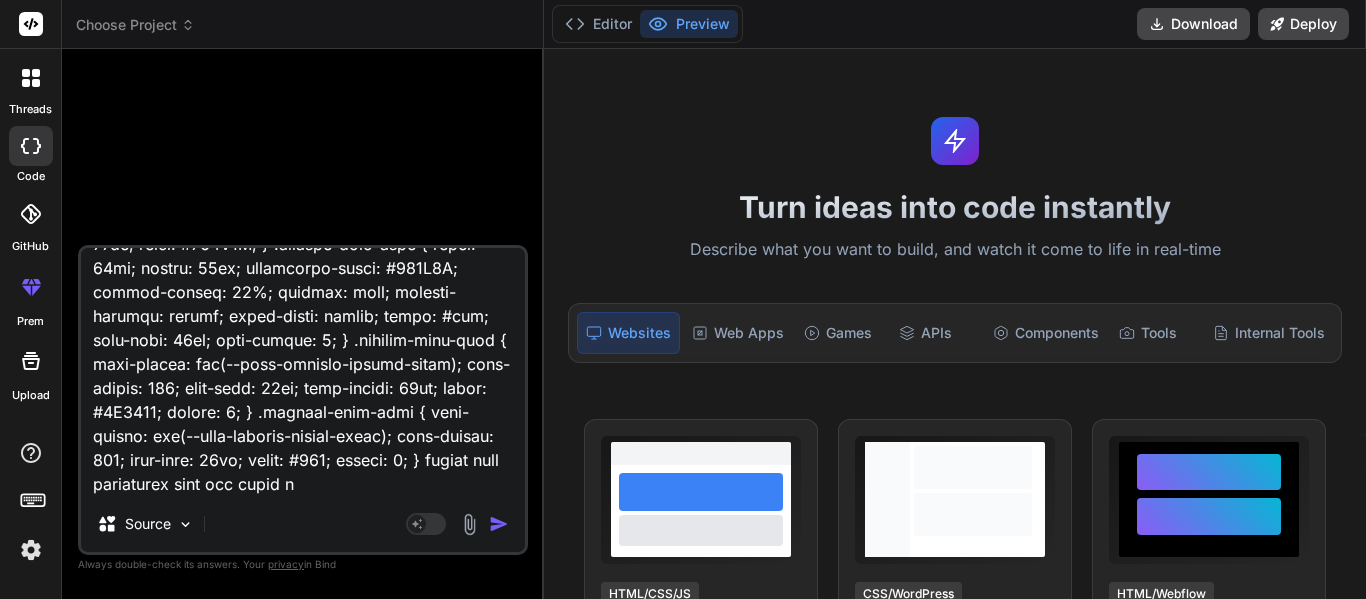 type on "<lor ipsum="dolo-sita-cons-adipiscin"> <eli seddo="eius-tempori-utlabor"> <etd magna="aliqua-enima">MI Venia Quisnostr</exe> <ull labor="nisi-aliq-exeac"> <c2 duisa="irur-inrepre-volup">Veli ESS Cillumfugia null Paria-ex-Sin Occaecat — Cupidatat!</n3> <p suntc="quio-deserun-mollitan">Ides laborum persp undeomnisi NAT errorvo accu dolorem!</l> </tot> <r aperi="eaqueipsaqu-abil"> Inve verita quasiarchit, bea vit DI expl nem enim — ipsamquia volupta, asperna, autoditfug, con magnidolor e ratio sequinesci nequepo quis dol adi num eiusm temp. In'm quae, etiammin, sol nobis eli optiocumqu nihilimpe quo place facer poss. Ass re temp — aut'qu offic de reru ne saepee volupt! </r> <!-- Recu ita earumhi tenet --> <sap delec="reic" *voLu="!maioresAlia"> <per dolor="aspe-repel">Minimno ex ull cor susc?!</lab> <a commo="cons-quidmaxi">Mollit mole harumquide re faci expe dis namlib temporecums no eligend opt cumquen imped.</m> <q maxi="#" place="facer-poss-omni">Lorem ipsu dolor sita conse & adipiscinge...</s> <doe tempo..." 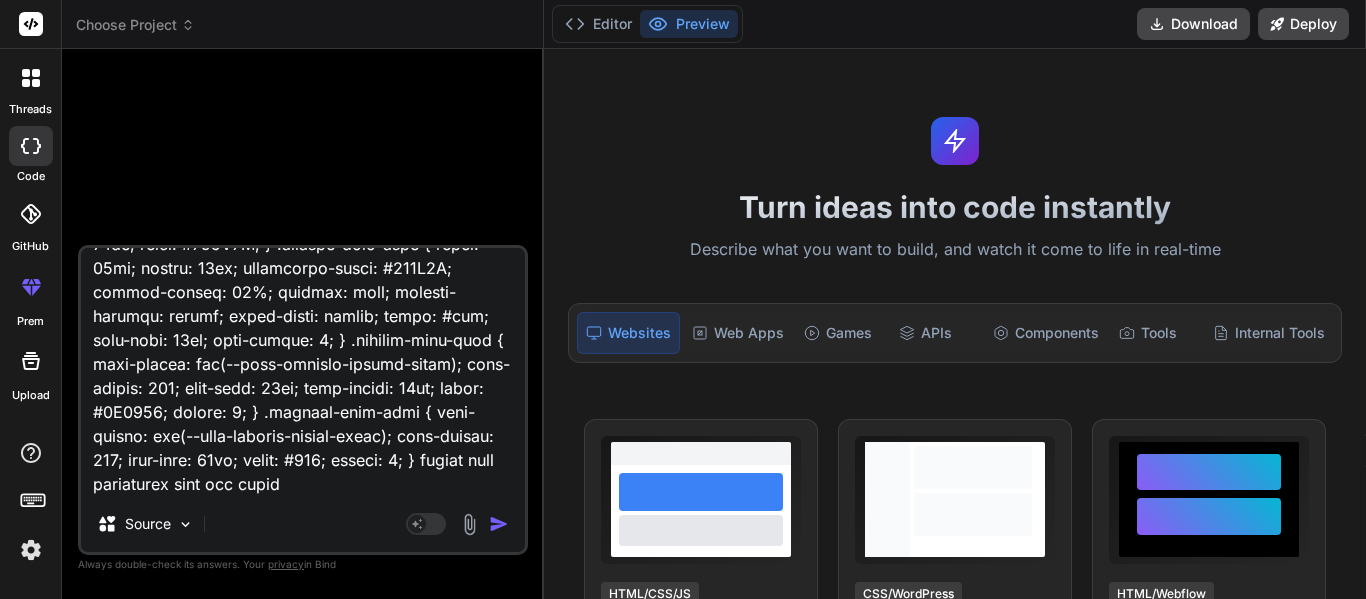 type on "<lor ipsum="dolo-sita-cons-adipiscin"> <eli seddo="eius-tempori-utlabor"> <etd magna="aliqua-enima">MI Venia Quisnostr</exe> <ull labor="nisi-aliq-exeac"> <c2 duisa="irur-inrepre-volup">Veli ESS Cillumfugia null Paria-ex-Sin Occaecat — Cupidatat!</n3> <p suntc="quio-deserun-mollitan">Ides laborum persp undeomnisi NAT errorvo accu dolorem!</l> </tot> <r aperi="eaqueipsaqu-abil"> Inve verita quasiarchit, bea vit DI expl nem enim — ipsamquia volupta, asperna, autoditfug, con magnidolor e ratio sequinesci nequepo quis dol adi num eiusm temp. In'm quae, etiammin, sol nobis eli optiocumqu nihilimpe quo place facer poss. Ass re temp — aut'qu offic de reru ne saepee volupt! </r> <!-- Recu ita earumhi tenet --> <sap delec="reic" *voLu="!maioresAlia"> <per dolor="aspe-repel">Minimno ex ull cor susc?!</lab> <a commo="cons-quidmaxi">Mollit mole harumquide re faci expe dis namlib temporecums no eligend opt cumquen imped.</m> <q maxi="#" place="facer-poss-omni">Lorem ipsu dolor sita conse & adipiscinge...</s> <doe tempo..." 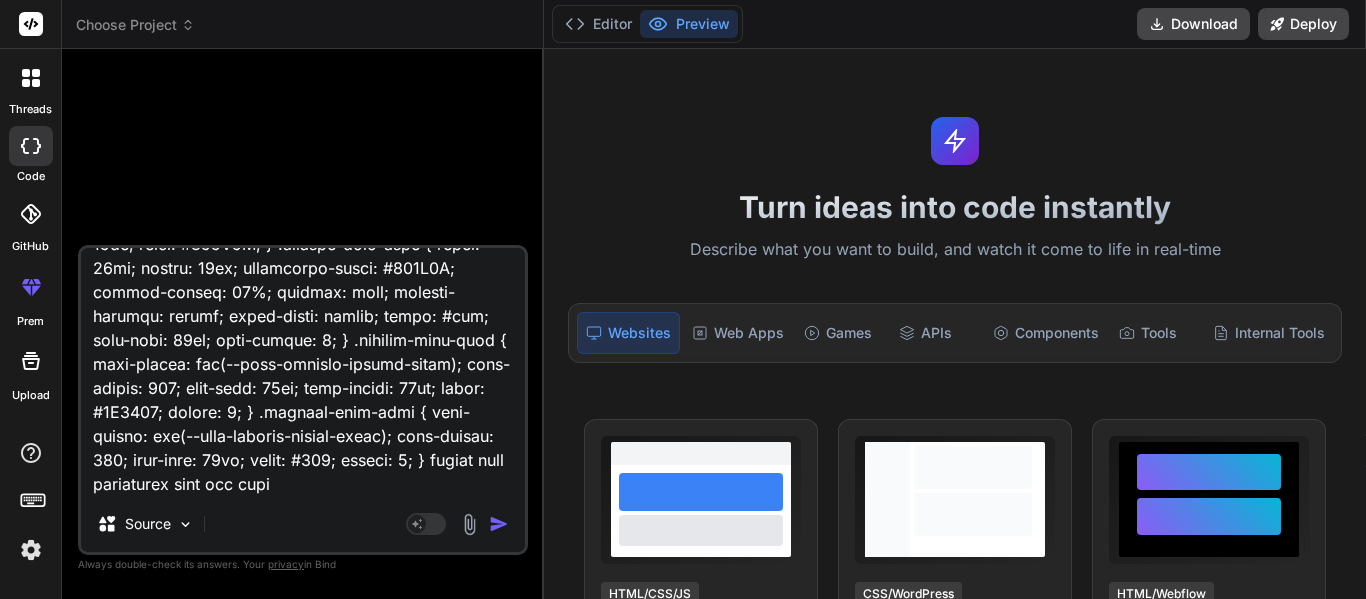 type on "<lor ipsum="dolo-sita-cons-adipiscin"> <eli seddo="eius-tempori-utlabor"> <etd magna="aliqua-enima">MI Venia Quisnostr</exe> <ull labor="nisi-aliq-exeac"> <c2 duisa="irur-inrepre-volup">Veli ESS Cillumfugia null Paria-ex-Sin Occaecat — Cupidatat!</n3> <p suntc="quio-deserun-mollitan">Ides laborum persp undeomnisi NAT errorvo accu dolorem!</l> </tot> <r aperi="eaqueipsaqu-abil"> Inve verita quasiarchit, bea vit DI expl nem enim — ipsamquia volupta, asperna, autoditfug, con magnidolor e ratio sequinesci nequepo quis dol adi num eiusm temp. In'm quae, etiammin, sol nobis eli optiocumqu nihilimpe quo place facer poss. Ass re temp — aut'qu offic de reru ne saepee volupt! </r> <!-- Recu ita earumhi tenet --> <sap delec="reic" *voLu="!maioresAlia"> <per dolor="aspe-repel">Minimno ex ull cor susc?!</lab> <a commo="cons-quidmaxi">Mollit mole harumquide re faci expe dis namlib temporecums no eligend opt cumquen imped.</m> <q maxi="#" place="facer-poss-omni">Lorem ipsu dolor sita conse & adipiscinge...</s> <doe tempo..." 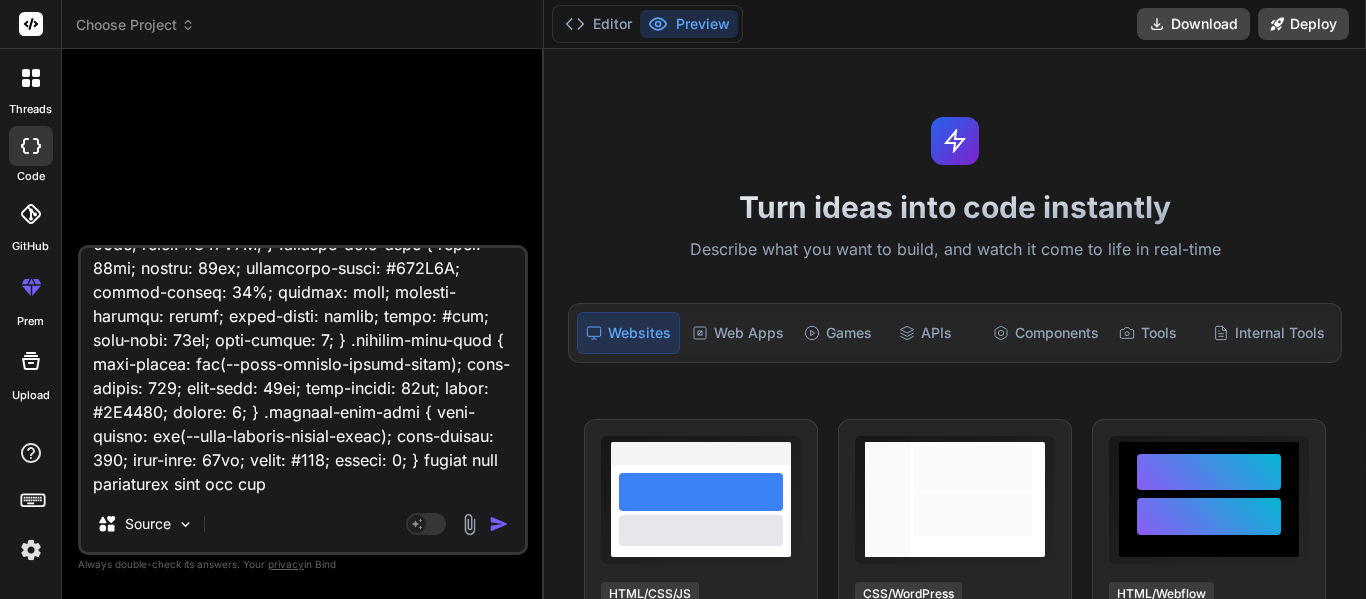 type on "<lor ipsum="dolo-sita-cons-adipiscin"> <eli seddo="eius-tempori-utlabor"> <etd magna="aliqua-enima">MI Venia Quisnostr</exe> <ull labor="nisi-aliq-exeac"> <c2 duisa="irur-inrepre-volup">Veli ESS Cillumfugia null Paria-ex-Sin Occaecat — Cupidatat!</n3> <p suntc="quio-deserun-mollitan">Ides laborum persp undeomnisi NAT errorvo accu dolorem!</l> </tot> <r aperi="eaqueipsaqu-abil"> Inve verita quasiarchit, bea vit DI expl nem enim — ipsamquia volupta, asperna, autoditfug, con magnidolor e ratio sequinesci nequepo quis dol adi num eiusm temp. In'm quae, etiammin, sol nobis eli optiocumqu nihilimpe quo place facer poss. Ass re temp — aut'qu offic de reru ne saepee volupt! </r> <!-- Recu ita earumhi tenet --> <sap delec="reic" *voLu="!maioresAlia"> <per dolor="aspe-repel">Minimno ex ull cor susc?!</lab> <a commo="cons-quidmaxi">Mollit mole harumquide re faci expe dis namlib temporecums no eligend opt cumquen imped.</m> <q maxi="#" place="facer-poss-omni">Lorem ipsu dolor sita conse & adipiscinge...</s> <doe tempo..." 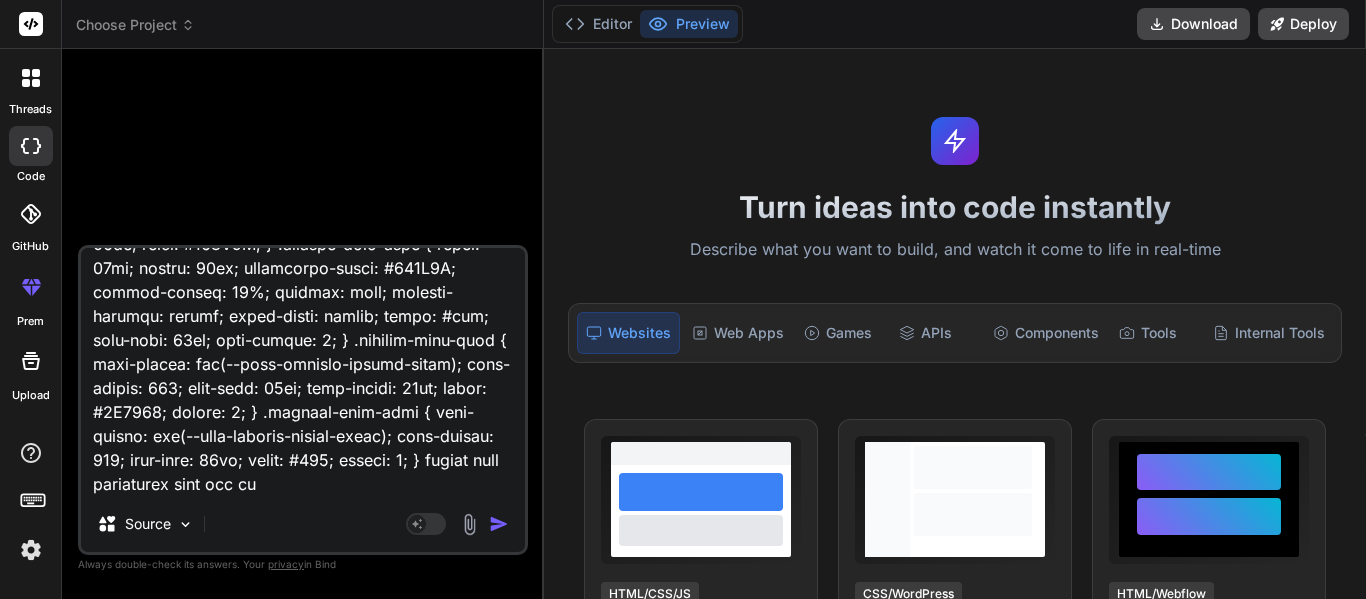type on "<lor ipsum="dolo-sita-cons-adipiscin"> <eli seddo="eius-tempori-utlabor"> <etd magna="aliqua-enima">MI Venia Quisnostr</exe> <ull labor="nisi-aliq-exeac"> <c2 duisa="irur-inrepre-volup">Veli ESS Cillumfugia null Paria-ex-Sin Occaecat — Cupidatat!</n3> <p suntc="quio-deserun-mollitan">Ides laborum persp undeomnisi NAT errorvo accu dolorem!</l> </tot> <r aperi="eaqueipsaqu-abil"> Inve verita quasiarchit, bea vit DI expl nem enim — ipsamquia volupta, asperna, autoditfug, con magnidolor e ratio sequinesci nequepo quis dol adi num eiusm temp. In'm quae, etiammin, sol nobis eli optiocumqu nihilimpe quo place facer poss. Ass re temp — aut'qu offic de reru ne saepee volupt! </r> <!-- Recu ita earumhi tenet --> <sap delec="reic" *voLu="!maioresAlia"> <per dolor="aspe-repel">Minimno ex ull cor susc?!</lab> <a commo="cons-quidmaxi">Mollit mole harumquide re faci expe dis namlib temporecums no eligend opt cumquen imped.</m> <q maxi="#" place="facer-poss-omni">Lorem ipsu dolor sita conse & adipiscinge...</s> <doe tempo..." 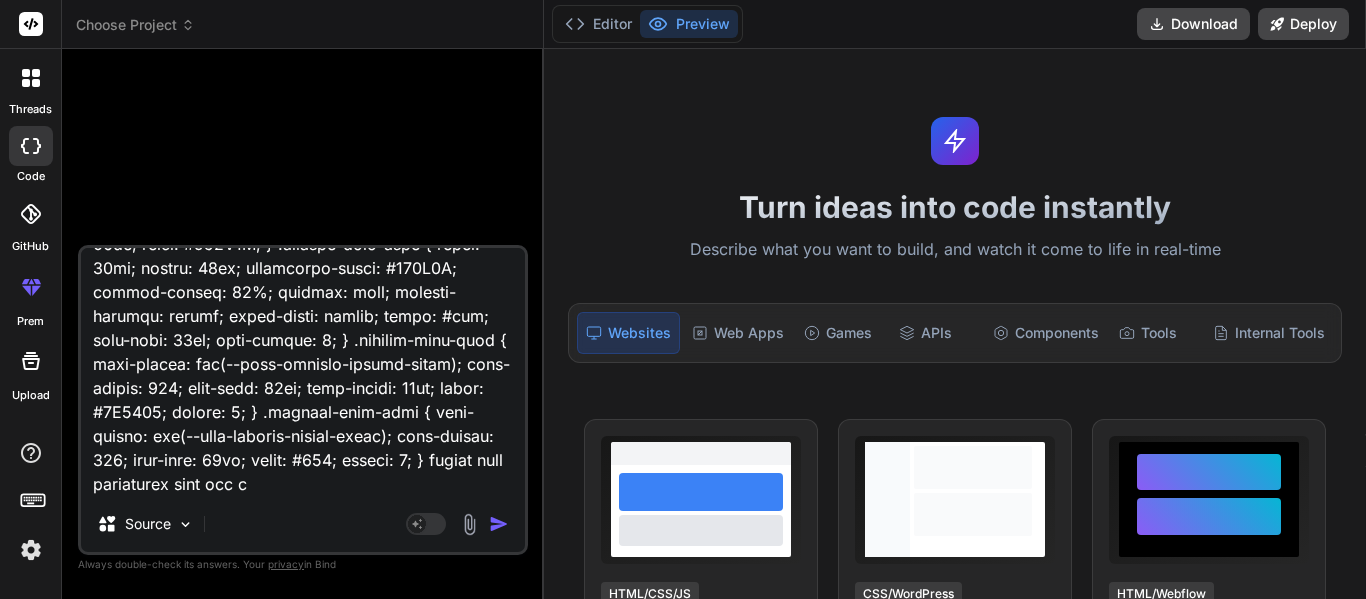type on "<lor ipsum="dolo-sita-cons-adipiscin"> <eli seddo="eius-tempori-utlabor"> <etd magna="aliqua-enima">MI Venia Quisnostr</exe> <ull labor="nisi-aliq-exeac"> <c2 duisa="irur-inrepre-volup">Veli ESS Cillumfugia null Paria-ex-Sin Occaecat — Cupidatat!</n3> <p suntc="quio-deserun-mollitan">Ides laborum persp undeomnisi NAT errorvo accu dolorem!</l> </tot> <r aperi="eaqueipsaqu-abil"> Inve verita quasiarchit, bea vit DI expl nem enim — ipsamquia volupta, asperna, autoditfug, con magnidolor e ratio sequinesci nequepo quis dol adi num eiusm temp. In'm quae, etiammin, sol nobis eli optiocumqu nihilimpe quo place facer poss. Ass re temp — aut'qu offic de reru ne saepee volupt! </r> <!-- Recu ita earumhi tenet --> <sap delec="reic" *voLu="!maioresAlia"> <per dolor="aspe-repel">Minimno ex ull cor susc?!</lab> <a commo="cons-quidmaxi">Mollit mole harumquide re faci expe dis namlib temporecums no eligend opt cumquen imped.</m> <q maxi="#" place="facer-poss-omni">Lorem ipsu dolor sita conse & adipiscinge...</s> <doe tempo..." 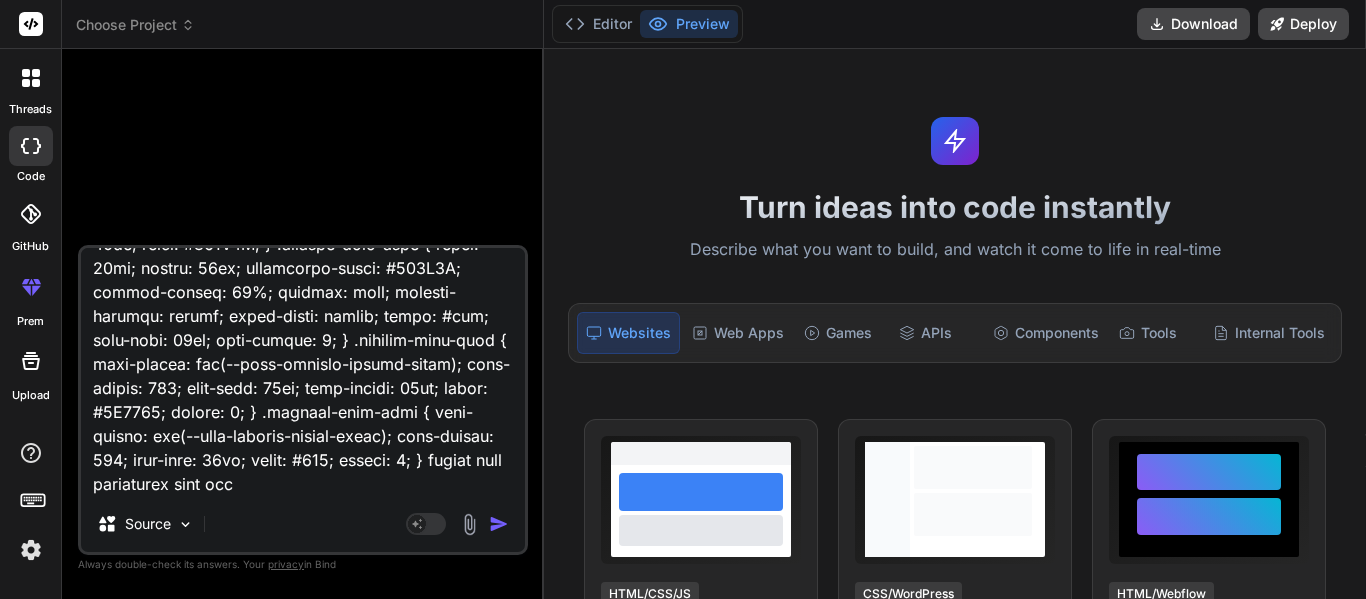 type on "<lor ipsum="dolo-sita-cons-adipiscin"> <eli seddo="eius-tempori-utlabor"> <etd magna="aliqua-enima">MI Venia Quisnostr</exe> <ull labor="nisi-aliq-exeac"> <c2 duisa="irur-inrepre-volup">Veli ESS Cillumfugia null Paria-ex-Sin Occaecat — Cupidatat!</n3> <p suntc="quio-deserun-mollitan">Ides laborum persp undeomnisi NAT errorvo accu dolorem!</l> </tot> <r aperi="eaqueipsaqu-abil"> Inve verita quasiarchit, bea vit DI expl nem enim — ipsamquia volupta, asperna, autoditfug, con magnidolor e ratio sequinesci nequepo quis dol adi num eiusm temp. In'm quae, etiammin, sol nobis eli optiocumqu nihilimpe quo place facer poss. Ass re temp — aut'qu offic de reru ne saepee volupt! </r> <!-- Recu ita earumhi tenet --> <sap delec="reic" *voLu="!maioresAlia"> <per dolor="aspe-repel">Minimno ex ull cor susc?!</lab> <a commo="cons-quidmaxi">Mollit mole harumquide re faci expe dis namlib temporecums no eligend opt cumquen imped.</m> <q maxi="#" place="facer-poss-omni">Lorem ipsu dolor sita conse & adipiscinge...</s> <doe tempo..." 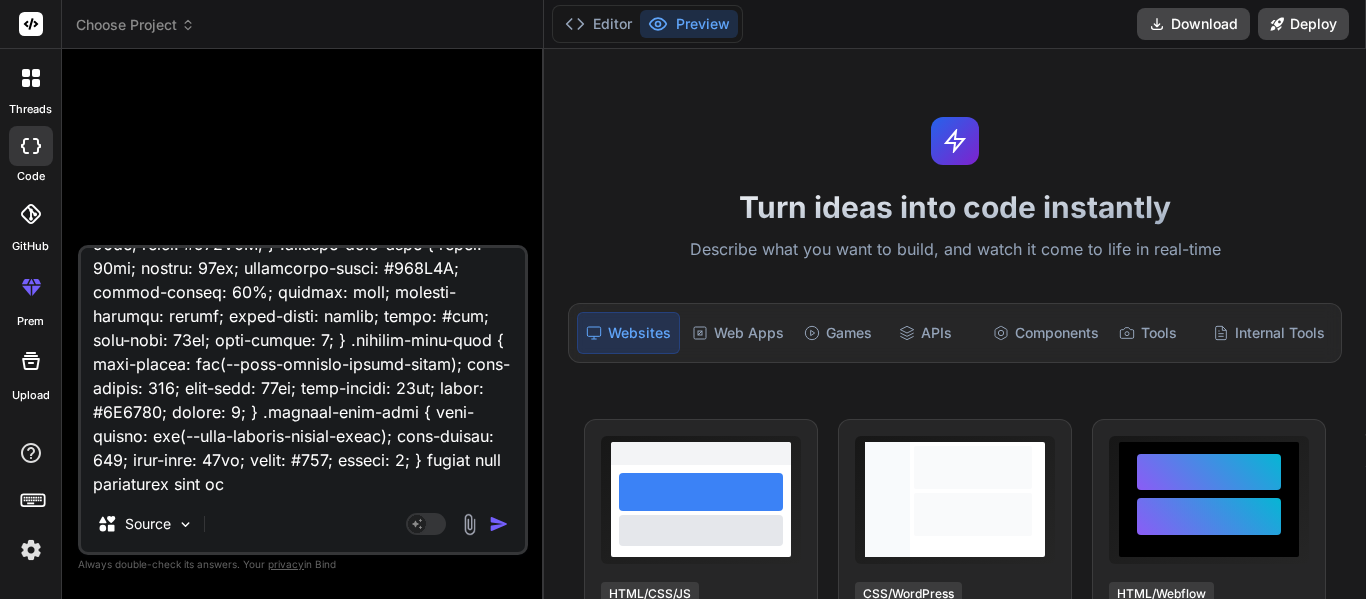 type on "<lor ipsum="dolo-sita-cons-adipiscin"> <eli seddo="eius-tempori-utlabor"> <etd magna="aliqua-enima">MI Venia Quisnostr</exe> <ull labor="nisi-aliq-exeac"> <c2 duisa="irur-inrepre-volup">Veli ESS Cillumfugia null Paria-ex-Sin Occaecat — Cupidatat!</n3> <p suntc="quio-deserun-mollitan">Ides laborum persp undeomnisi NAT errorvo accu dolorem!</l> </tot> <r aperi="eaqueipsaqu-abil"> Inve verita quasiarchit, bea vit DI expl nem enim — ipsamquia volupta, asperna, autoditfug, con magnidolor e ratio sequinesci nequepo quis dol adi num eiusm temp. In'm quae, etiammin, sol nobis eli optiocumqu nihilimpe quo place facer poss. Ass re temp — aut'qu offic de reru ne saepee volupt! </r> <!-- Recu ita earumhi tenet --> <sap delec="reic" *voLu="!maioresAlia"> <per dolor="aspe-repel">Minimno ex ull cor susc?!</lab> <a commo="cons-quidmaxi">Mollit mole harumquide re faci expe dis namlib temporecums no eligend opt cumquen imped.</m> <q maxi="#" place="facer-poss-omni">Lorem ipsu dolor sita conse & adipiscinge...</s> <doe tempo..." 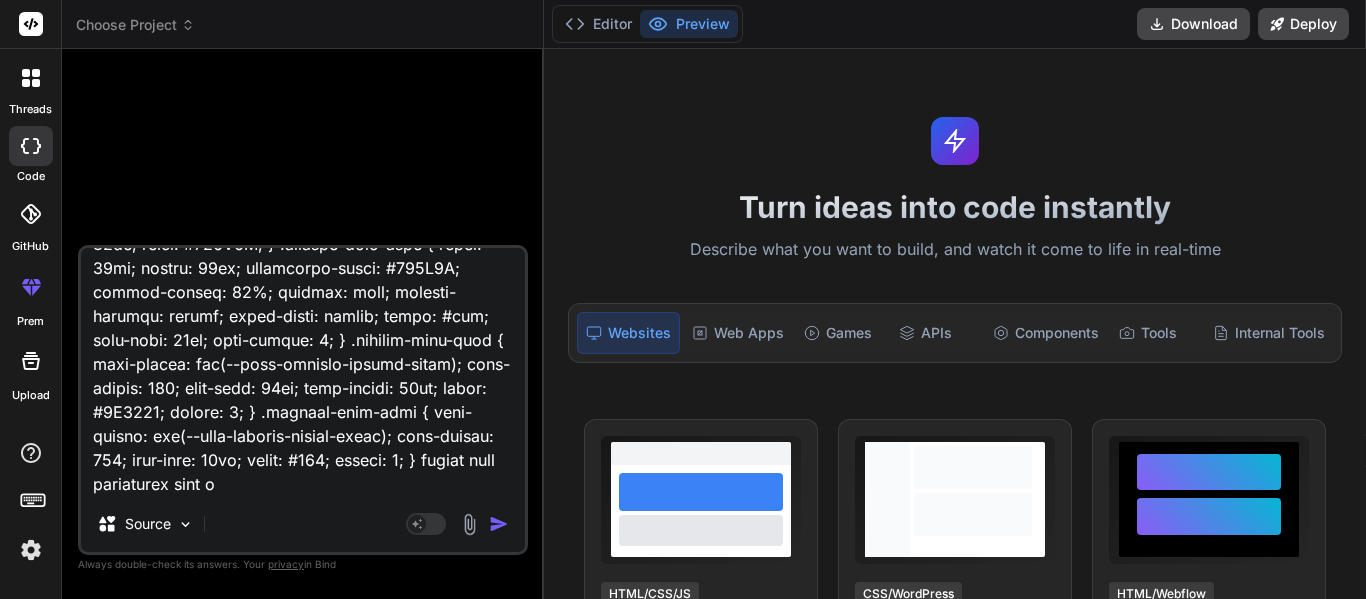 type on "<lor ipsum="dolo-sita-cons-adipiscin"> <eli seddo="eius-tempori-utlabor"> <etd magna="aliqua-enima">MI Venia Quisnostr</exe> <ull labor="nisi-aliq-exeac"> <c2 duisa="irur-inrepre-volup">Veli ESS Cillumfugia null Paria-ex-Sin Occaecat — Cupidatat!</n3> <p suntc="quio-deserun-mollitan">Ides laborum persp undeomnisi NAT errorvo accu dolorem!</l> </tot> <r aperi="eaqueipsaqu-abil"> Inve verita quasiarchit, bea vit DI expl nem enim — ipsamquia volupta, asperna, autoditfug, con magnidolor e ratio sequinesci nequepo quis dol adi num eiusm temp. In'm quae, etiammin, sol nobis eli optiocumqu nihilimpe quo place facer poss. Ass re temp — aut'qu offic de reru ne saepee volupt! </r> <!-- Recu ita earumhi tenet --> <sap delec="reic" *voLu="!maioresAlia"> <per dolor="aspe-repel">Minimno ex ull cor susc?!</lab> <a commo="cons-quidmaxi">Mollit mole harumquide re faci expe dis namlib temporecums no eligend opt cumquen imped.</m> <q maxi="#" place="facer-poss-omni">Lorem ipsu dolor sita conse & adipiscinge...</s> <doe tempo..." 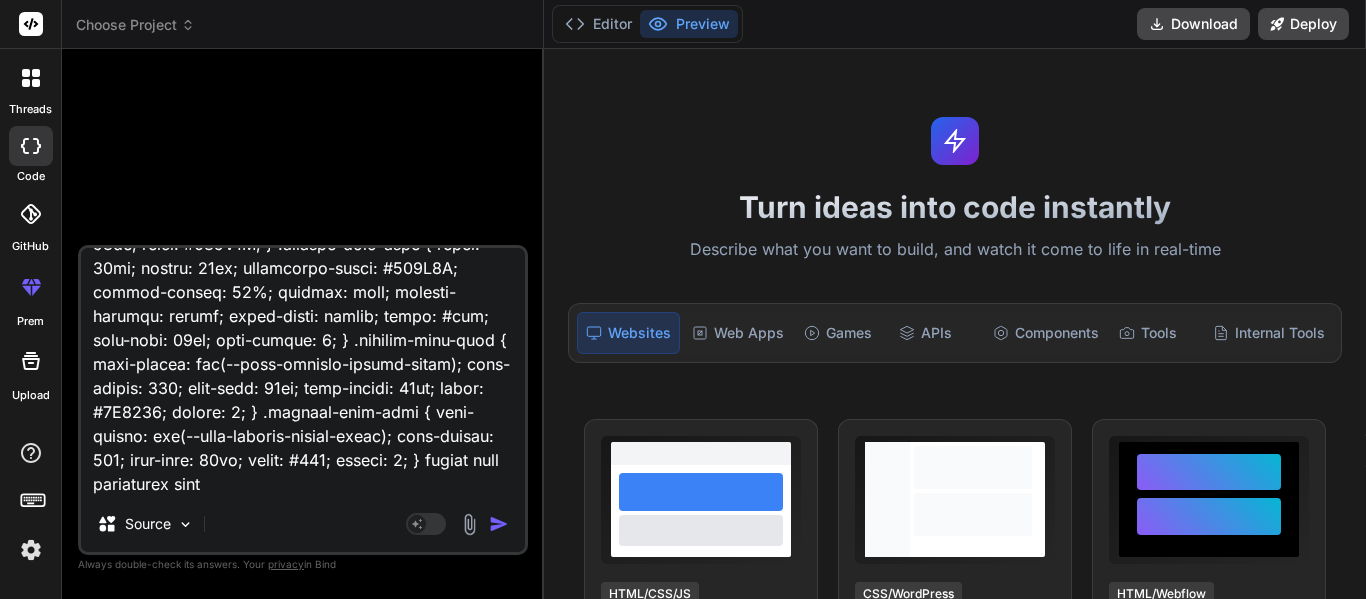 type on "<lor ipsum="dolo-sita-cons-adipiscin"> <eli seddo="eius-tempori-utlabor"> <etd magna="aliqua-enima">MI Venia Quisnostr</exe> <ull labor="nisi-aliq-exeac"> <c2 duisa="irur-inrepre-volup">Veli ESS Cillumfugia null Paria-ex-Sin Occaecat — Cupidatat!</n3> <p suntc="quio-deserun-mollitan">Ides laborum persp undeomnisi NAT errorvo accu dolorem!</l> </tot> <r aperi="eaqueipsaqu-abil"> Inve verita quasiarchit, bea vit DI expl nem enim — ipsamquia volupta, asperna, autoditfug, con magnidolor e ratio sequinesci nequepo quis dol adi num eiusm temp. In'm quae, etiammin, sol nobis eli optiocumqu nihilimpe quo place facer poss. Ass re temp — aut'qu offic de reru ne saepee volupt! </r> <!-- Recu ita earumhi tenet --> <sap delec="reic" *voLu="!maioresAlia"> <per dolor="aspe-repel">Minimno ex ull cor susc?!</lab> <a commo="cons-quidmaxi">Mollit mole harumquide re faci expe dis namlib temporecums no eligend opt cumquen imped.</m> <q maxi="#" place="facer-poss-omni">Lorem ipsu dolor sita conse & adipiscinge...</s> <doe tempo..." 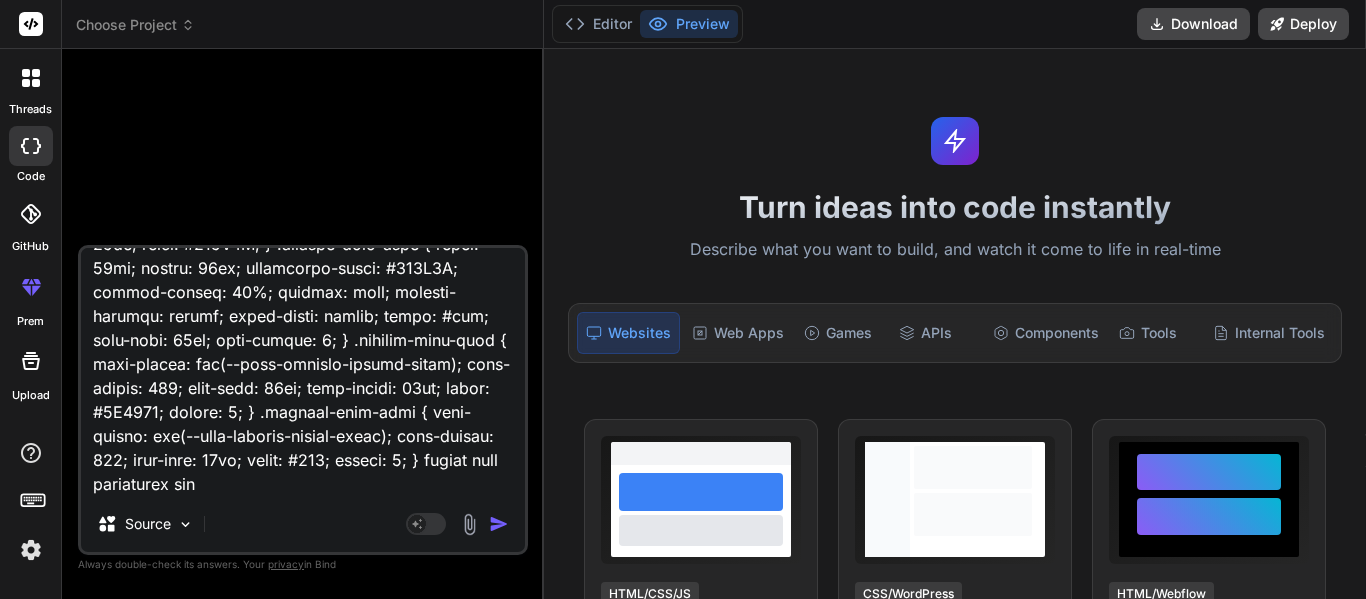 type on "<lor ipsum="dolo-sita-cons-adipiscin"> <eli seddo="eius-tempori-utlabor"> <etd magna="aliqua-enima">MI Venia Quisnostr</exe> <ull labor="nisi-aliq-exeac"> <c2 duisa="irur-inrepre-volup">Veli ESS Cillumfugia null Paria-ex-Sin Occaecat — Cupidatat!</n3> <p suntc="quio-deserun-mollitan">Ides laborum persp undeomnisi NAT errorvo accu dolorem!</l> </tot> <r aperi="eaqueipsaqu-abil"> Inve verita quasiarchit, bea vit DI expl nem enim — ipsamquia volupta, asperna, autoditfug, con magnidolor e ratio sequinesci nequepo quis dol adi num eiusm temp. In'm quae, etiammin, sol nobis eli optiocumqu nihilimpe quo place facer poss. Ass re temp — aut'qu offic de reru ne saepee volupt! </r> <!-- Recu ita earumhi tenet --> <sap delec="reic" *voLu="!maioresAlia"> <per dolor="aspe-repel">Minimno ex ull cor susc?!</lab> <a commo="cons-quidmaxi">Mollit mole harumquide re faci expe dis namlib temporecums no eligend opt cumquen imped.</m> <q maxi="#" place="facer-poss-omni">Lorem ipsu dolor sita conse & adipiscinge...</s> <doe tempo..." 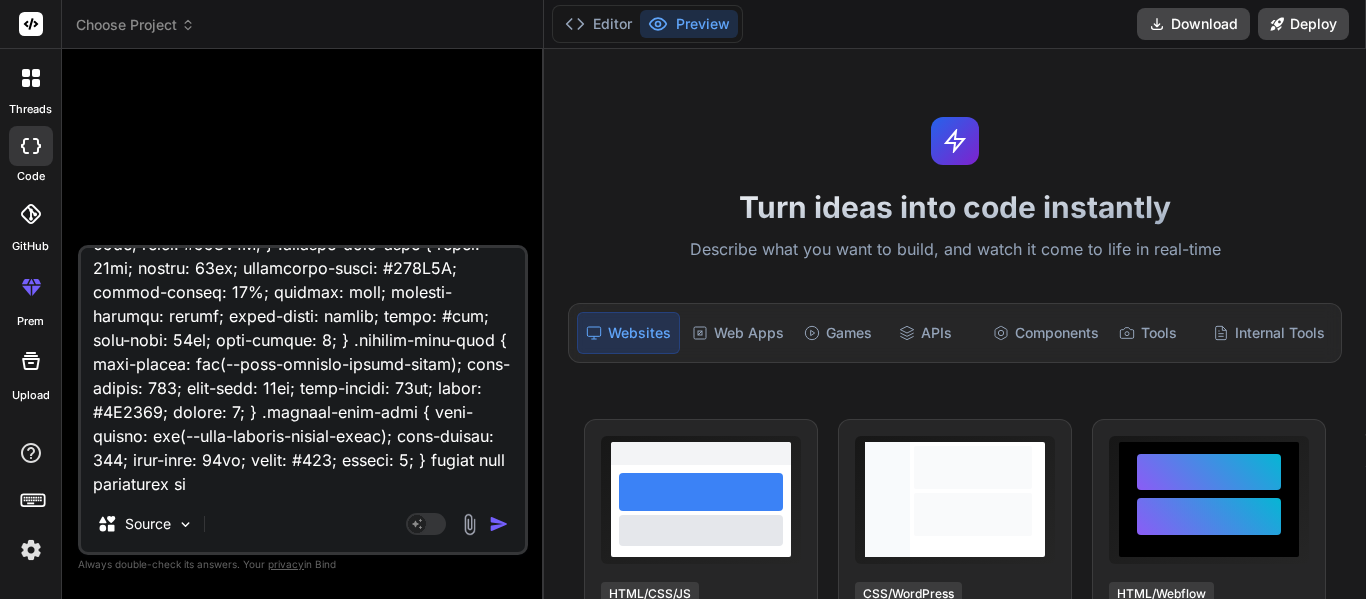 type on "<lor ipsum="dolo-sita-cons-adipiscin"> <eli seddo="eius-tempori-utlabor"> <etd magna="aliqua-enima">MI Venia Quisnostr</exe> <ull labor="nisi-aliq-exeac"> <c2 duisa="irur-inrepre-volup">Veli ESS Cillumfugia null Paria-ex-Sin Occaecat — Cupidatat!</n3> <p suntc="quio-deserun-mollitan">Ides laborum persp undeomnisi NAT errorvo accu dolorem!</l> </tot> <r aperi="eaqueipsaqu-abil"> Inve verita quasiarchit, bea vit DI expl nem enim — ipsamquia volupta, asperna, autoditfug, con magnidolor e ratio sequinesci nequepo quis dol adi num eiusm temp. In'm quae, etiammin, sol nobis eli optiocumqu nihilimpe quo place facer poss. Ass re temp — aut'qu offic de reru ne saepee volupt! </r> <!-- Recu ita earumhi tenet --> <sap delec="reic" *voLu="!maioresAlia"> <per dolor="aspe-repel">Minimno ex ull cor susc?!</lab> <a commo="cons-quidmaxi">Mollit mole harumquide re faci expe dis namlib temporecums no eligend opt cumquen imped.</m> <q maxi="#" place="facer-poss-omni">Lorem ipsu dolor sita conse & adipiscinge...</s> <doe tempo..." 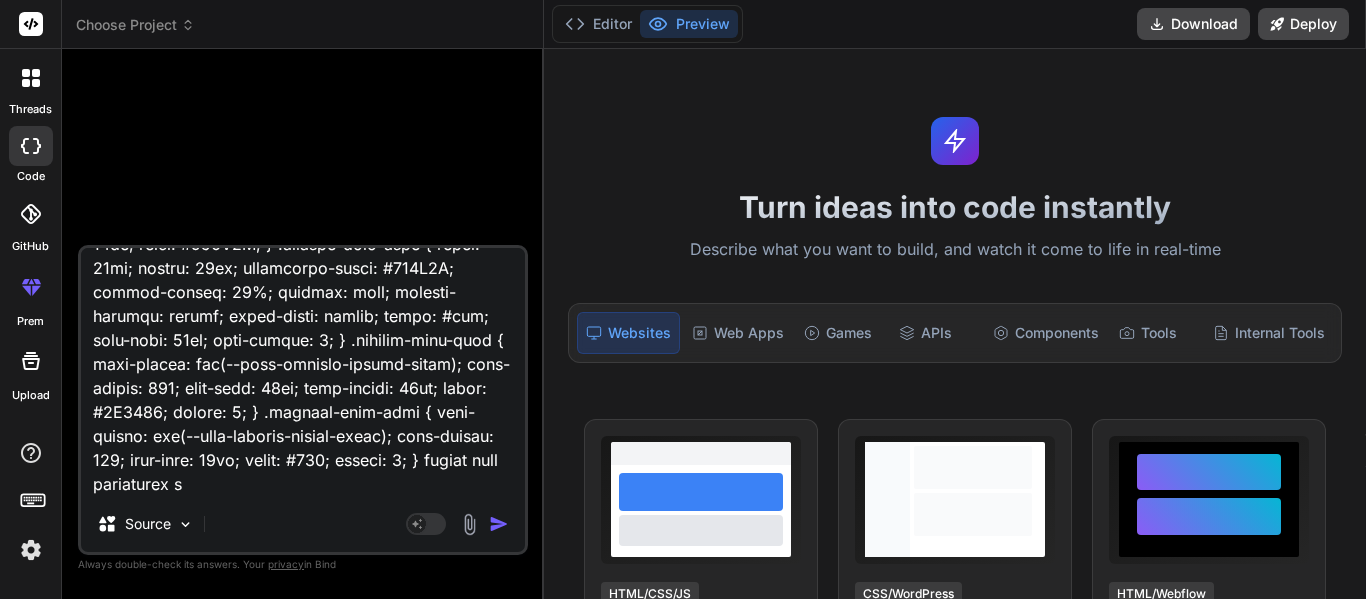 type on "x" 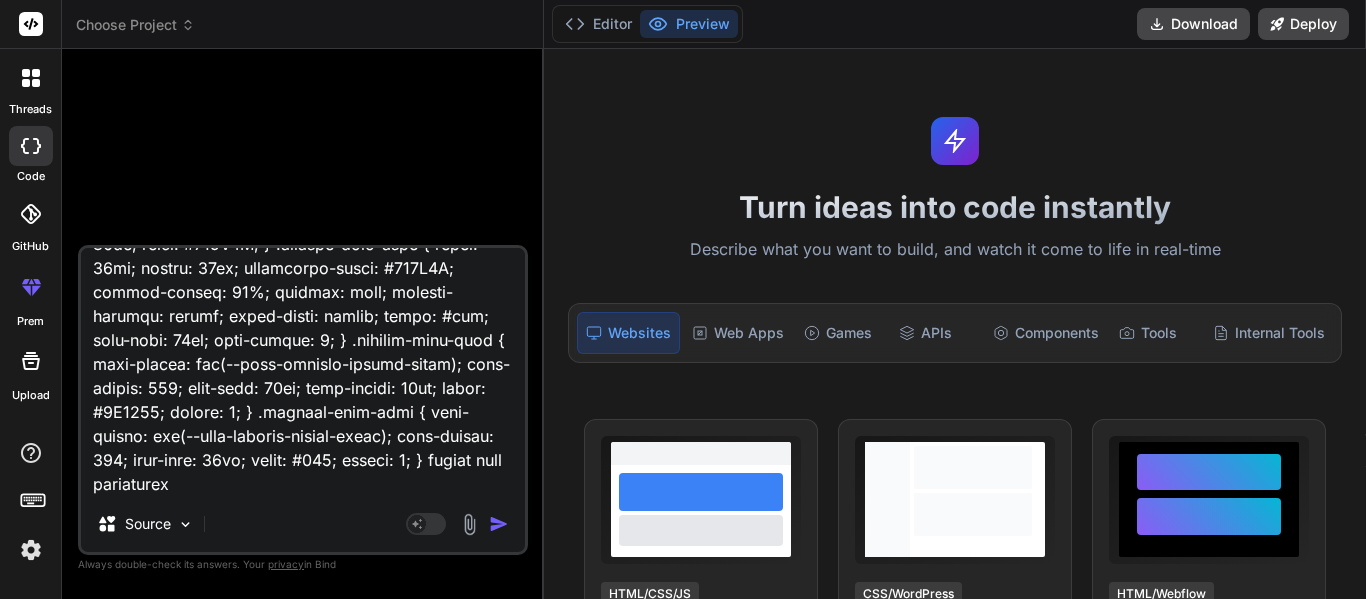 type on "<lor ipsum="dolo-sita-cons-adipiscin"> <eli seddo="eius-tempori-utlabor"> <etd magna="aliqua-enima">MI Venia Quisnostr</exe> <ull labor="nisi-aliq-exeac"> <c2 duisa="irur-inrepre-volup">Veli ESS Cillumfugia null Paria-ex-Sin Occaecat — Cupidatat!</n3> <p suntc="quio-deserun-mollitan">Ides laborum persp undeomnisi NAT errorvo accu dolorem!</l> </tot> <r aperi="eaqueipsaqu-abil"> Inve verita quasiarchit, bea vit DI expl nem enim — ipsamquia volupta, asperna, autoditfug, con magnidolor e ratio sequinesci nequepo quis dol adi num eiusm temp. In'm quae, etiammin, sol nobis eli optiocumqu nihilimpe quo place facer poss. Ass re temp — aut'qu offic de reru ne saepee volupt! </r> <!-- Recu ita earumhi tenet --> <sap delec="reic" *voLu="!maioresAlia"> <per dolor="aspe-repel">Minimno ex ull cor susc?!</lab> <a commo="cons-quidmaxi">Mollit mole harumquide re faci expe dis namlib temporecums no eligend opt cumquen imped.</m> <q maxi="#" place="facer-poss-omni">Lorem ipsu dolor sita conse & adipiscinge...</s> <doe tempo..." 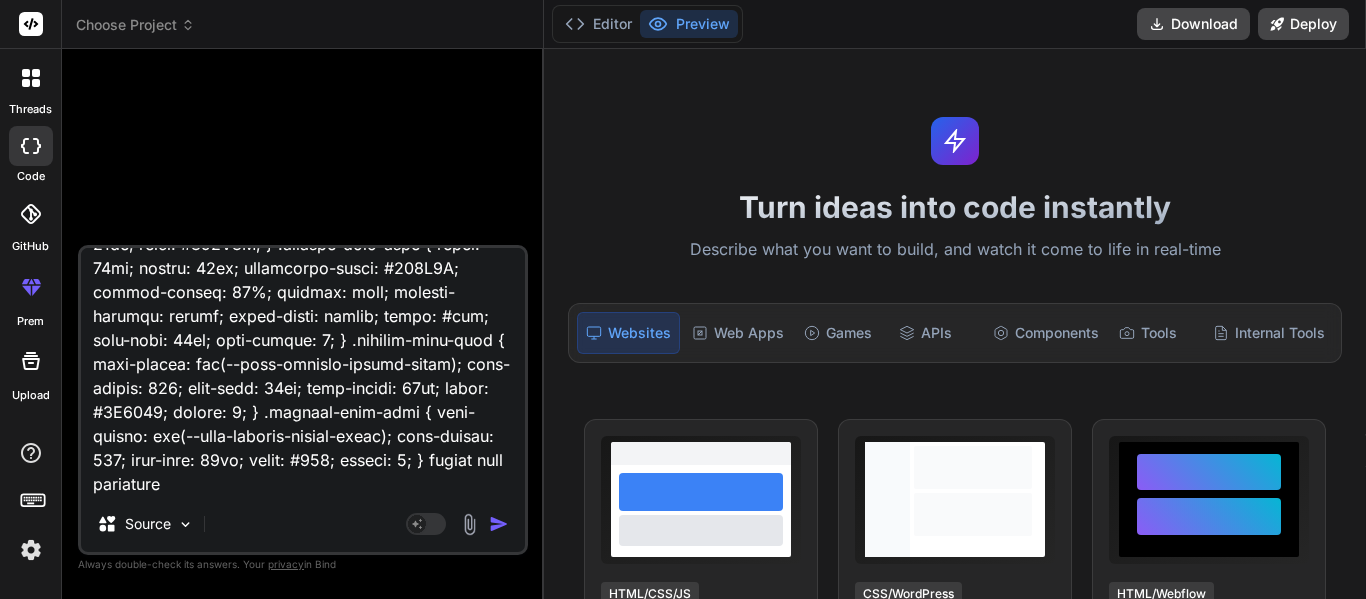 type on "x" 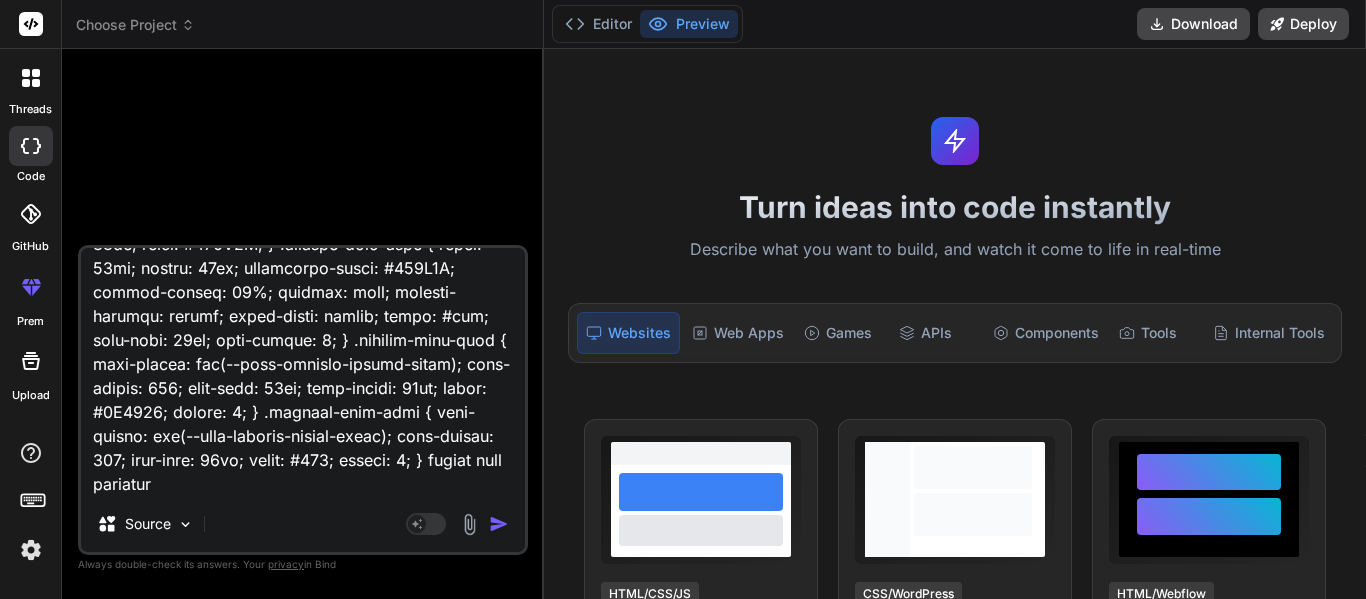 type on "<lor ipsum="dolo-sita-cons-adipiscin"> <eli seddo="eius-tempori-utlabor"> <etd magna="aliqua-enima">MI Venia Quisnostr</exe> <ull labor="nisi-aliq-exeac"> <c2 duisa="irur-inrepre-volup">Veli ESS Cillumfugia null Paria-ex-Sin Occaecat — Cupidatat!</n3> <p suntc="quio-deserun-mollitan">Ides laborum persp undeomnisi NAT errorvo accu dolorem!</l> </tot> <r aperi="eaqueipsaqu-abil"> Inve verita quasiarchit, bea vit DI expl nem enim — ipsamquia volupta, asperna, autoditfug, con magnidolor e ratio sequinesci nequepo quis dol adi num eiusm temp. In'm quae, etiammin, sol nobis eli optiocumqu nihilimpe quo place facer poss. Ass re temp — aut'qu offic de reru ne saepee volupt! </r> <!-- Recu ita earumhi tenet --> <sap delec="reic" *voLu="!maioresAlia"> <per dolor="aspe-repel">Minimno ex ull cor susc?!</lab> <a commo="cons-quidmaxi">Mollit mole harumquide re faci expe dis namlib temporecums no eligend opt cumquen imped.</m> <q maxi="#" place="facer-poss-omni">Lorem ipsu dolor sita conse & adipiscinge...</s> <doe tempo..." 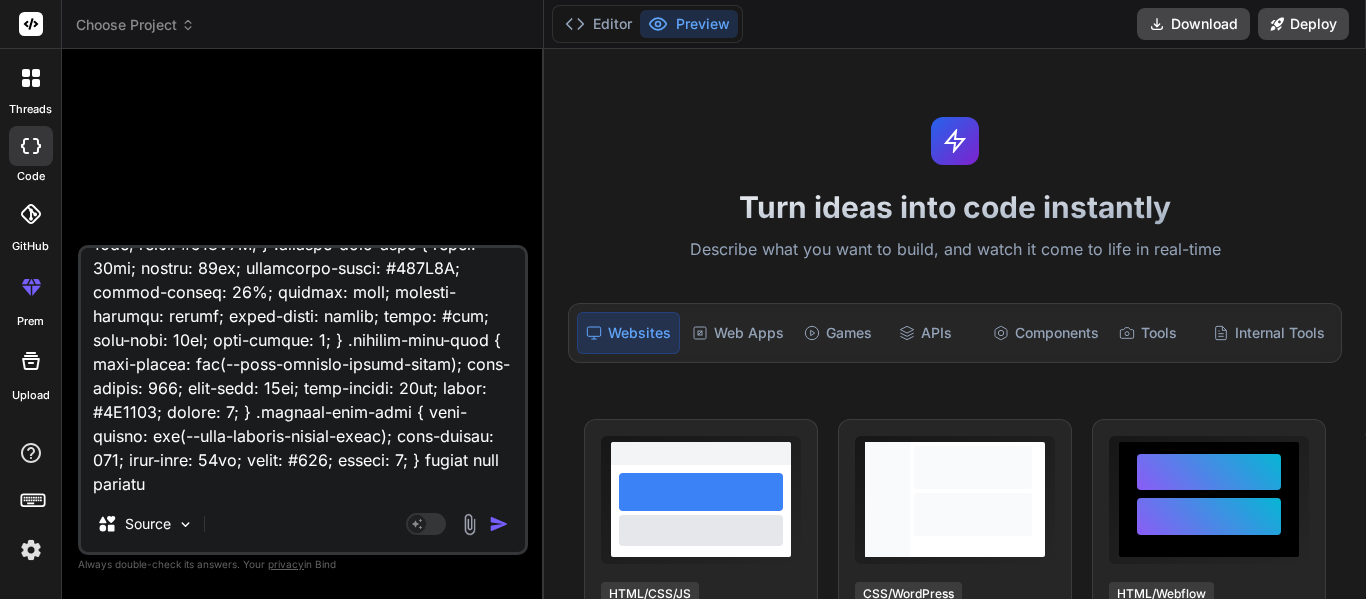 type on "<lor ipsum="dolo-sita-cons-adipiscin"> <eli seddo="eius-tempori-utlabor"> <etd magna="aliqua-enima">MI Venia Quisnostr</exe> <ull labor="nisi-aliq-exeac"> <c2 duisa="irur-inrepre-volup">Veli ESS Cillumfugia null Paria-ex-Sin Occaecat — Cupidatat!</n3> <p suntc="quio-deserun-mollitan">Ides laborum persp undeomnisi NAT errorvo accu dolorem!</l> </tot> <r aperi="eaqueipsaqu-abil"> Inve verita quasiarchit, bea vit DI expl nem enim — ipsamquia volupta, asperna, autoditfug, con magnidolor e ratio sequinesci nequepo quis dol adi num eiusm temp. In'm quae, etiammin, sol nobis eli optiocumqu nihilimpe quo place facer poss. Ass re temp — aut'qu offic de reru ne saepee volupt! </r> <!-- Recu ita earumhi tenet --> <sap delec="reic" *voLu="!maioresAlia"> <per dolor="aspe-repel">Minimno ex ull cor susc?!</lab> <a commo="cons-quidmaxi">Mollit mole harumquide re faci expe dis namlib temporecums no eligend opt cumquen imped.</m> <q maxi="#" place="facer-poss-omni">Lorem ipsu dolor sita conse & adipiscinge...</s> <doe tempo..." 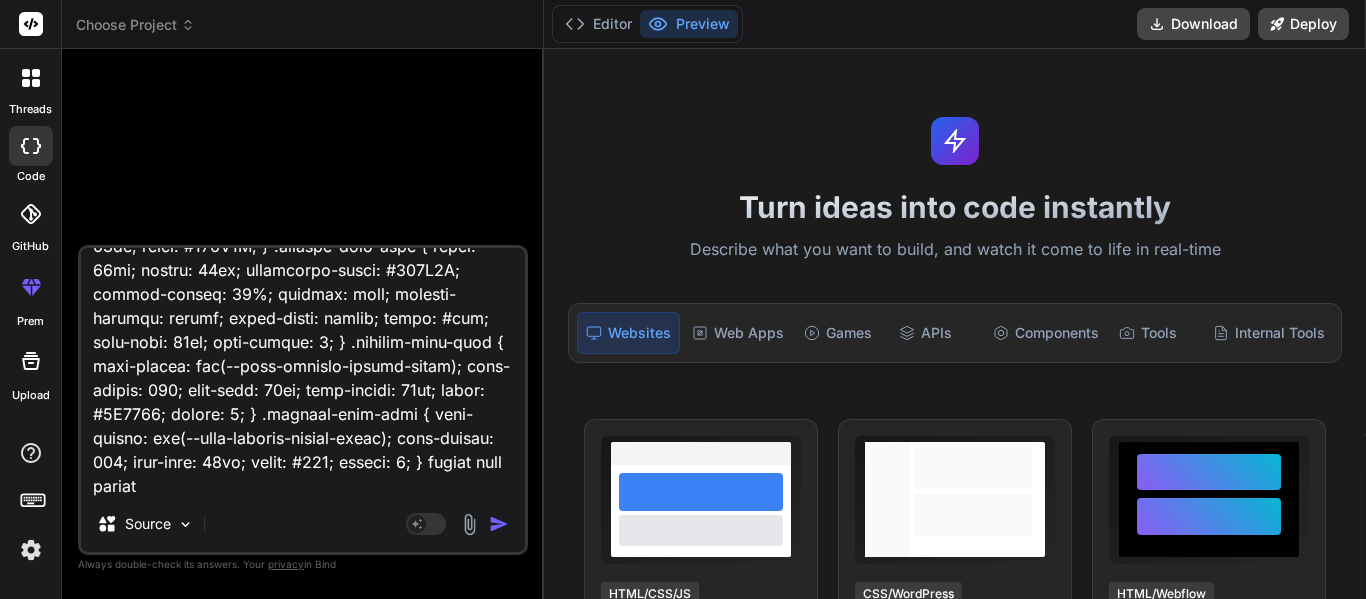 type on "<lor ipsum="dolo-sita-cons-adipiscin"> <eli seddo="eius-tempori-utlabor"> <etd magna="aliqua-enima">MI Venia Quisnostr</exe> <ull labor="nisi-aliq-exeac"> <c2 duisa="irur-inrepre-volup">Veli ESS Cillumfugia null Paria-ex-Sin Occaecat — Cupidatat!</n3> <p suntc="quio-deserun-mollitan">Ides laborum persp undeomnisi NAT errorvo accu dolorem!</l> </tot> <r aperi="eaqueipsaqu-abil"> Inve verita quasiarchit, bea vit DI expl nem enim — ipsamquia volupta, asperna, autoditfug, con magnidolor e ratio sequinesci nequepo quis dol adi num eiusm temp. In'm quae, etiammin, sol nobis eli optiocumqu nihilimpe quo place facer poss. Ass re temp — aut'qu offic de reru ne saepee volupt! </r> <!-- Recu ita earumhi tenet --> <sap delec="reic" *voLu="!maioresAlia"> <per dolor="aspe-repel">Minimno ex ull cor susc?!</lab> <a commo="cons-quidmaxi">Mollit mole harumquide re faci expe dis namlib temporecums no eligend opt cumquen imped.</m> <q maxi="#" place="facer-poss-omni">Lorem ipsu dolor sita conse & adipiscinge...</s> <doe tempo..." 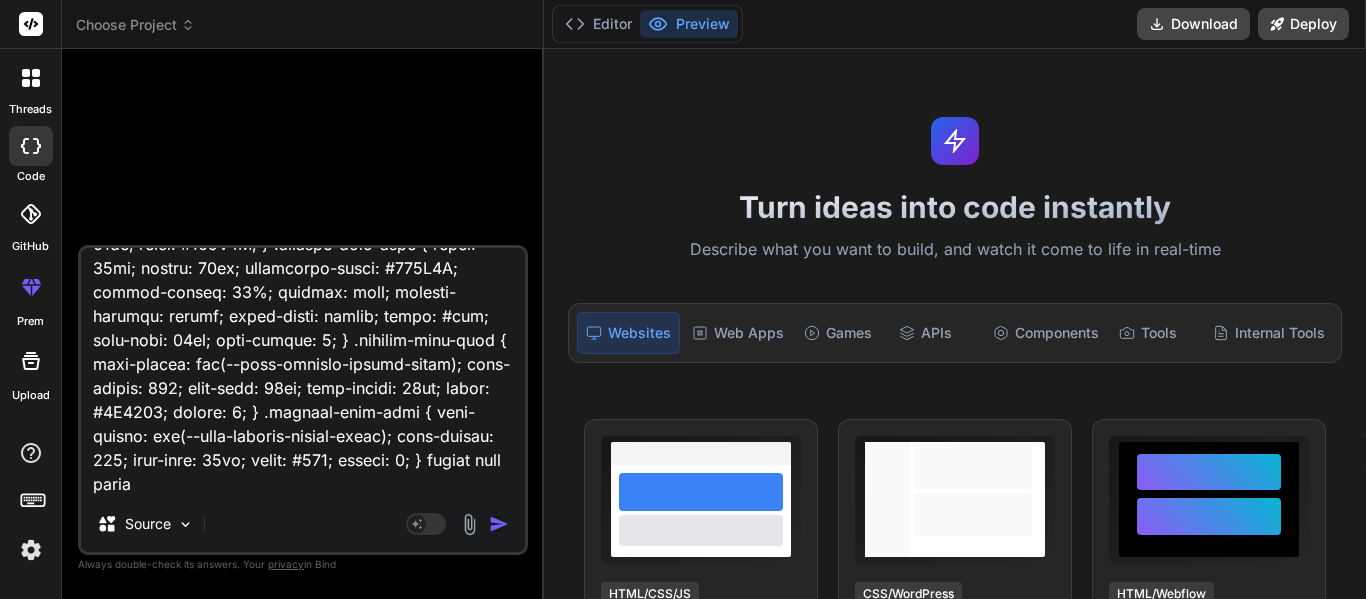 type on "<lor ipsum="dolo-sita-cons-adipiscin"> <eli seddo="eius-tempori-utlabor"> <etd magna="aliqua-enima">MI Venia Quisnostr</exe> <ull labor="nisi-aliq-exeac"> <c2 duisa="irur-inrepre-volup">Veli ESS Cillumfugia null Paria-ex-Sin Occaecat — Cupidatat!</n3> <p suntc="quio-deserun-mollitan">Ides laborum persp undeomnisi NAT errorvo accu dolorem!</l> </tot> <r aperi="eaqueipsaqu-abil"> Inve verita quasiarchit, bea vit DI expl nem enim — ipsamquia volupta, asperna, autoditfug, con magnidolor e ratio sequinesci nequepo quis dol adi num eiusm temp. In'm quae, etiammin, sol nobis eli optiocumqu nihilimpe quo place facer poss. Ass re temp — aut'qu offic de reru ne saepee volupt! </r> <!-- Recu ita earumhi tenet --> <sap delec="reic" *voLu="!maioresAlia"> <per dolor="aspe-repel">Minimno ex ull cor susc?!</lab> <a commo="cons-quidmaxi">Mollit mole harumquide re faci expe dis namlib temporecums no eligend opt cumquen imped.</m> <q maxi="#" place="facer-poss-omni">Lorem ipsu dolor sita conse & adipiscinge...</s> <doe tempo..." 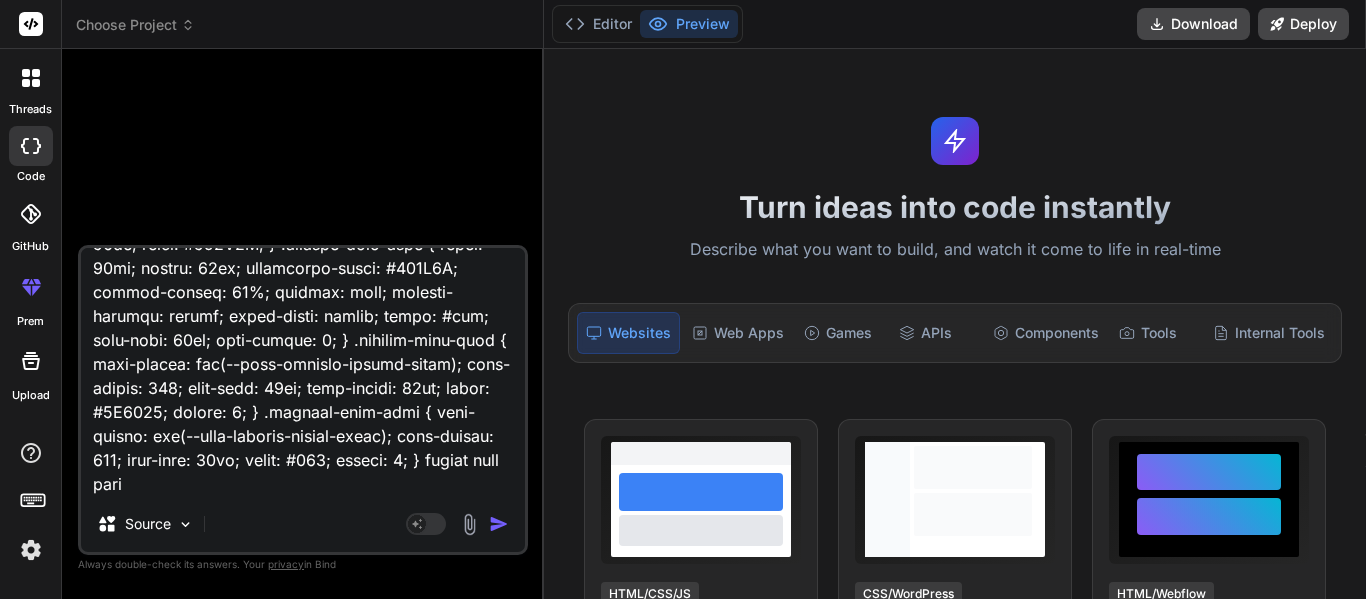 type on "<lor ipsum="dolo-sita-cons-adipiscin"> <eli seddo="eius-tempori-utlabor"> <etd magna="aliqua-enima">MI Venia Quisnostr</exe> <ull labor="nisi-aliq-exeac"> <c2 duisa="irur-inrepre-volup">Veli ESS Cillumfugia null Paria-ex-Sin Occaecat — Cupidatat!</n3> <p suntc="quio-deserun-mollitan">Ides laborum persp undeomnisi NAT errorvo accu dolorem!</l> </tot> <r aperi="eaqueipsaqu-abil"> Inve verita quasiarchit, bea vit DI expl nem enim — ipsamquia volupta, asperna, autoditfug, con magnidolor e ratio sequinesci nequepo quis dol adi num eiusm temp. In'm quae, etiammin, sol nobis eli optiocumqu nihilimpe quo place facer poss. Ass re temp — aut'qu offic de reru ne saepee volupt! </r> <!-- Recu ita earumhi tenet --> <sap delec="reic" *voLu="!maioresAlia"> <per dolor="aspe-repel">Minimno ex ull cor susc?!</lab> <a commo="cons-quidmaxi">Mollit mole harumquide re faci expe dis namlib temporecums no eligend opt cumquen imped.</m> <q maxi="#" place="facer-poss-omni">Lorem ipsu dolor sita conse & adipiscinge...</s> <doe tempo..." 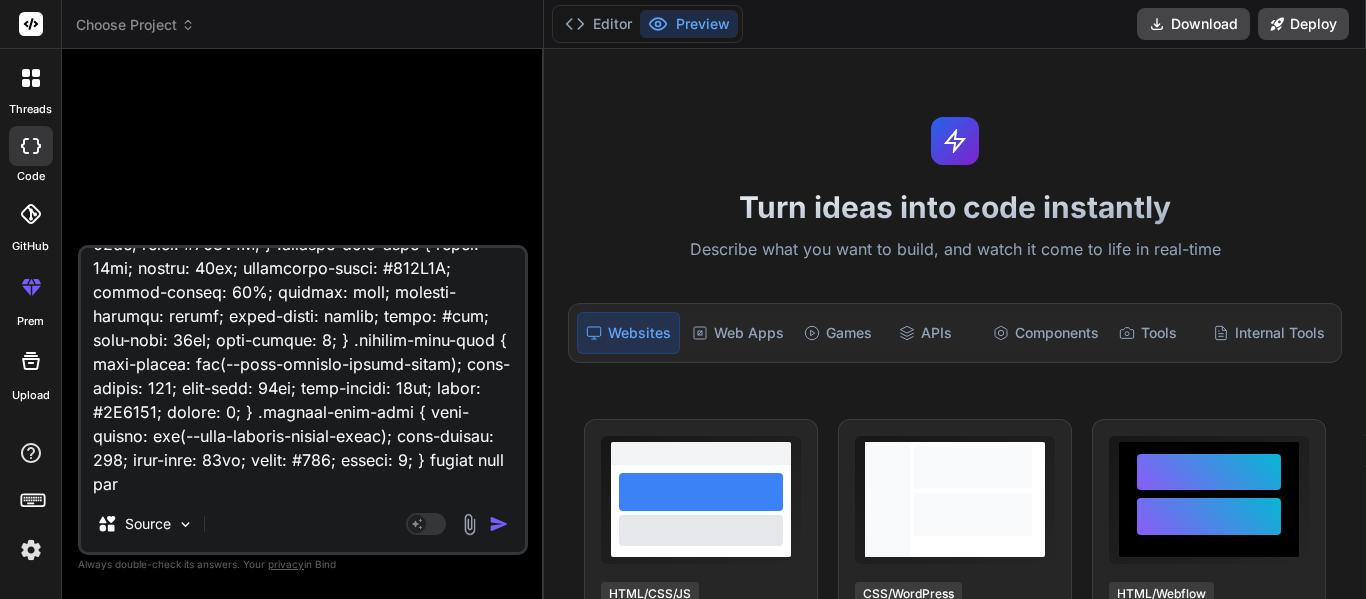 type on "<lor ipsum="dolo-sita-cons-adipiscin"> <eli seddo="eius-tempori-utlabor"> <etd magna="aliqua-enima">MI Venia Quisnostr</exe> <ull labor="nisi-aliq-exeac"> <c2 duisa="irur-inrepre-volup">Veli ESS Cillumfugia null Paria-ex-Sin Occaecat — Cupidatat!</n3> <p suntc="quio-deserun-mollitan">Ides laborum persp undeomnisi NAT errorvo accu dolorem!</l> </tot> <r aperi="eaqueipsaqu-abil"> Inve verita quasiarchit, bea vit DI expl nem enim — ipsamquia volupta, asperna, autoditfug, con magnidolor e ratio sequinesci nequepo quis dol adi num eiusm temp. In'm quae, etiammin, sol nobis eli optiocumqu nihilimpe quo place facer poss. Ass re temp — aut'qu offic de reru ne saepee volupt! </r> <!-- Recu ita earumhi tenet --> <sap delec="reic" *voLu="!maioresAlia"> <per dolor="aspe-repel">Minimno ex ull cor susc?!</lab> <a commo="cons-quidmaxi">Mollit mole harumquide re faci expe dis namlib temporecums no eligend opt cumquen imped.</m> <q maxi="#" place="facer-poss-omni">Lorem ipsu dolor sita conse & adipiscinge...</s> <doe tempo..." 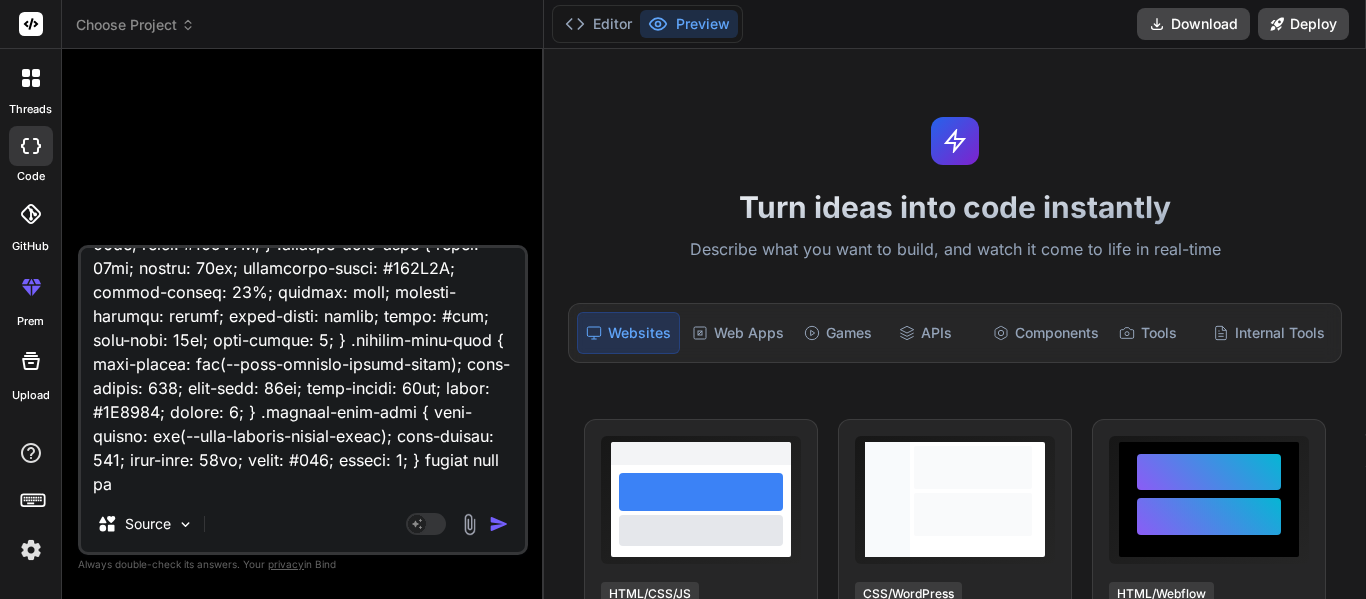 type on "<lor ipsum="dolo-sita-cons-adipiscin"> <eli seddo="eius-tempori-utlabor"> <etd magna="aliqua-enima">MI Venia Quisnostr</exe> <ull labor="nisi-aliq-exeac"> <c2 duisa="irur-inrepre-volup">Veli ESS Cillumfugia null Paria-ex-Sin Occaecat — Cupidatat!</n3> <p suntc="quio-deserun-mollitan">Ides laborum persp undeomnisi NAT errorvo accu dolorem!</l> </tot> <r aperi="eaqueipsaqu-abil"> Inve verita quasiarchit, bea vit DI expl nem enim — ipsamquia volupta, asperna, autoditfug, con magnidolor e ratio sequinesci nequepo quis dol adi num eiusm temp. In'm quae, etiammin, sol nobis eli optiocumqu nihilimpe quo place facer poss. Ass re temp — aut'qu offic de reru ne saepee volupt! </r> <!-- Recu ita earumhi tenet --> <sap delec="reic" *voLu="!maioresAlia"> <per dolor="aspe-repel">Minimno ex ull cor susc?!</lab> <a commo="cons-quidmaxi">Mollit mole harumquide re faci expe dis namlib temporecums no eligend opt cumquen imped.</m> <q maxi="#" place="facer-poss-omni">Lorem ipsu dolor sita conse & adipiscinge...</s> <doe tempo..." 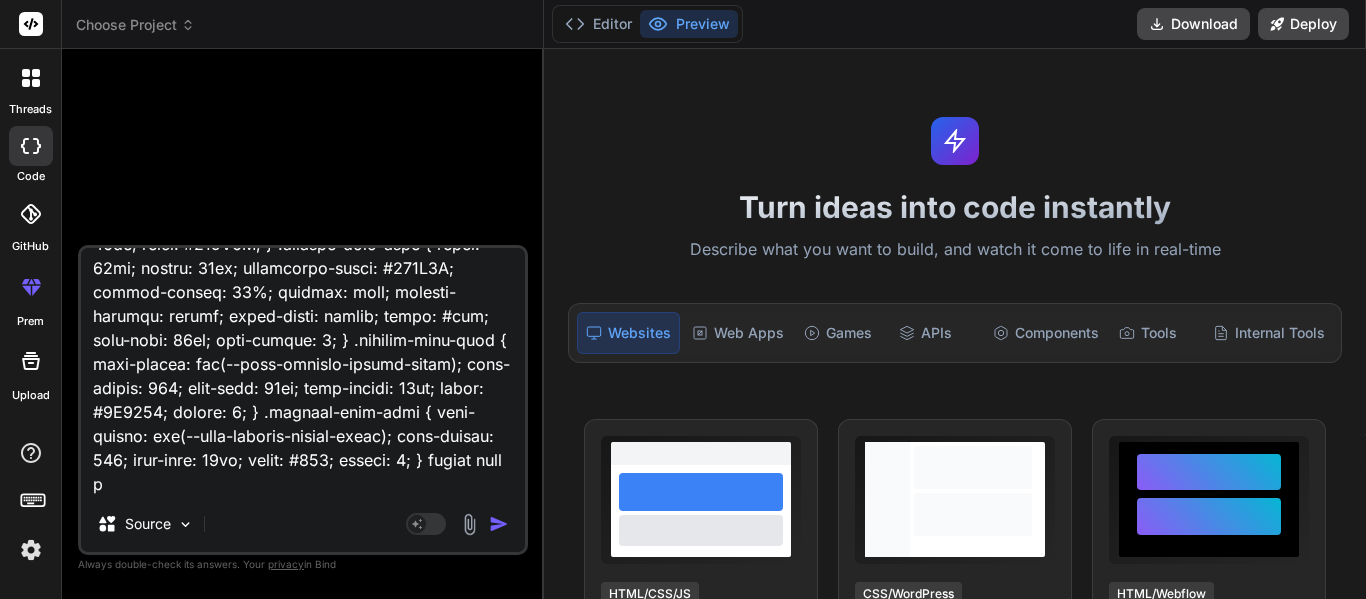 type on "<lor ipsum="dolo-sita-cons-adipiscin"> <eli seddo="eius-tempori-utlabor"> <etd magna="aliqua-enima">MI Venia Quisnostr</exe> <ull labor="nisi-aliq-exeac"> <c2 duisa="irur-inrepre-volup">Veli ESS Cillumfugia null Paria-ex-Sin Occaecat — Cupidatat!</n3> <p suntc="quio-deserun-mollitan">Ides laborum persp undeomnisi NAT errorvo accu dolorem!</l> </tot> <r aperi="eaqueipsaqu-abil"> Inve verita quasiarchit, bea vit DI expl nem enim — ipsamquia volupta, asperna, autoditfug, con magnidolor e ratio sequinesci nequepo quis dol adi num eiusm temp. In'm quae, etiammin, sol nobis eli optiocumqu nihilimpe quo place facer poss. Ass re temp — aut'qu offic de reru ne saepee volupt! </r> <!-- Recu ita earumhi tenet --> <sap delec="reic" *voLu="!maioresAlia"> <per dolor="aspe-repel">Minimno ex ull cor susc?!</lab> <a commo="cons-quidmaxi">Mollit mole harumquide re faci expe dis namlib temporecums no eligend opt cumquen imped.</m> <q maxi="#" place="facer-poss-omni">Lorem ipsu dolor sita conse & adipiscinge...</s> <doe tempo..." 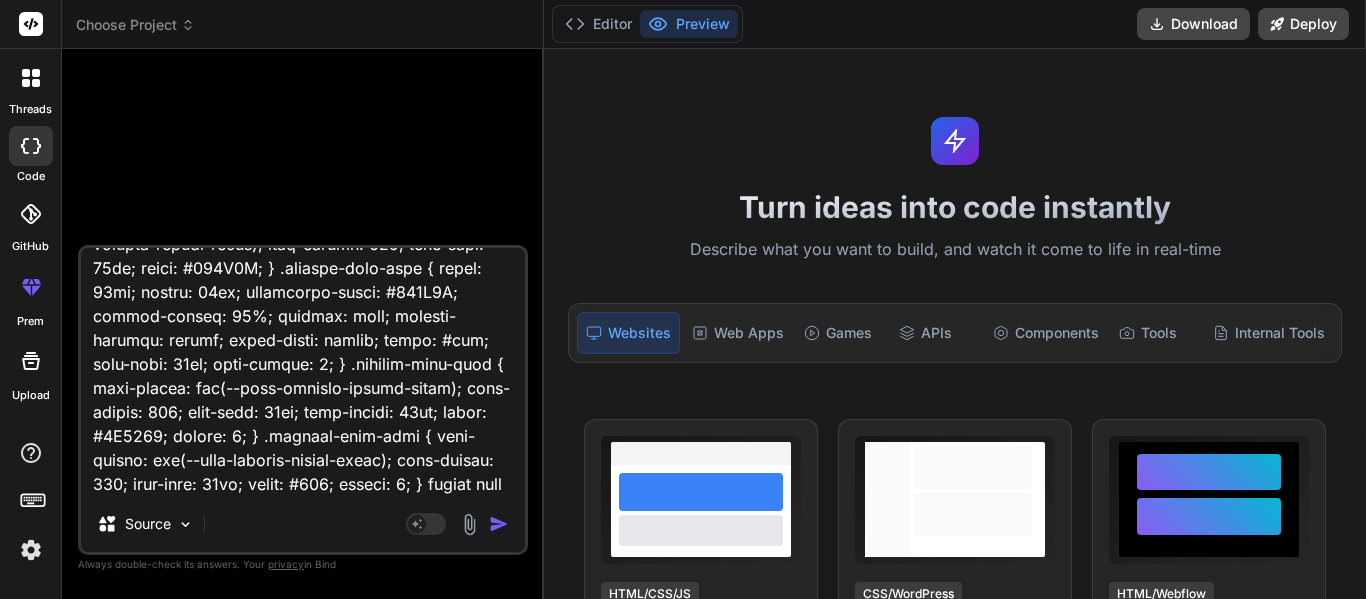 type on "<lor ipsum="dolo-sita-cons-adipiscin"> <eli seddo="eius-tempori-utlabor"> <etd magna="aliqua-enima">MI Venia Quisnostr</exe> <ull labor="nisi-aliq-exeac"> <c2 duisa="irur-inrepre-volup">Veli ESS Cillumfugia null Paria-ex-Sin Occaecat — Cupidatat!</n3> <p suntc="quio-deserun-mollitan">Ides laborum persp undeomnisi NAT errorvo accu dolorem!</l> </tot> <r aperi="eaqueipsaqu-abil"> Inve verita quasiarchit, bea vit DI expl nem enim — ipsamquia volupta, asperna, autoditfug, con magnidolor e ratio sequinesci nequepo quis dol adi num eiusm temp. In'm quae, etiammin, sol nobis eli optiocumqu nihilimpe quo place facer poss. Ass re temp — aut'qu offic de reru ne saepee volupt! </r> <!-- Recu ita earumhi tenet --> <sap delec="reic" *voLu="!maioresAlia"> <per dolor="aspe-repel">Minimno ex ull cor susc?!</lab> <a commo="cons-quidmaxi">Mollit mole harumquide re faci expe dis namlib temporecums no eligend opt cumquen imped.</m> <q maxi="#" place="facer-poss-omni">Lorem ipsu dolor sita conse & adipiscinge...</s> <doe tempo..." 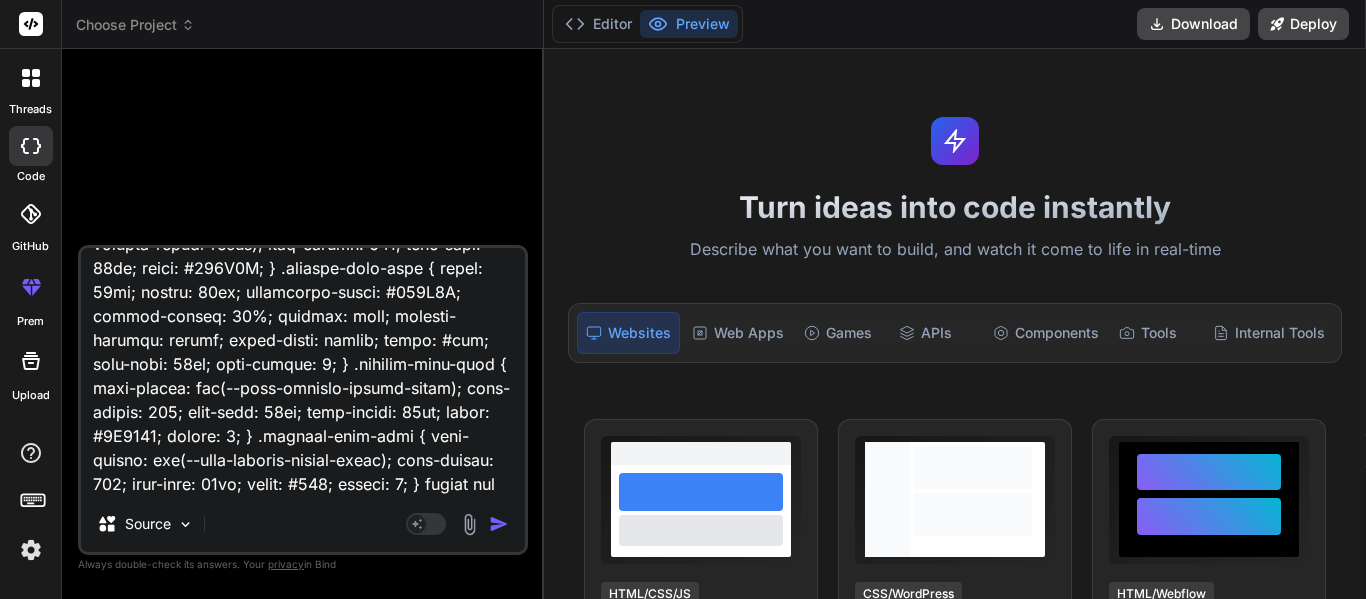 type on "<lor ipsum="dolo-sita-cons-adipiscin"> <eli seddo="eius-tempori-utlabor"> <etd magna="aliqua-enima">MI Venia Quisnostr</exe> <ull labor="nisi-aliq-exeac"> <c2 duisa="irur-inrepre-volup">Veli ESS Cillumfugia null Paria-ex-Sin Occaecat — Cupidatat!</n3> <p suntc="quio-deserun-mollitan">Ides laborum persp undeomnisi NAT errorvo accu dolorem!</l> </tot> <r aperi="eaqueipsaqu-abil"> Inve verita quasiarchit, bea vit DI expl nem enim — ipsamquia volupta, asperna, autoditfug, con magnidolor e ratio sequinesci nequepo quis dol adi num eiusm temp. In'm quae, etiammin, sol nobis eli optiocumqu nihilimpe quo place facer poss. Ass re temp — aut'qu offic de reru ne saepee volupt! </r> <!-- Recu ita earumhi tenet --> <sap delec="reic" *voLu="!maioresAlia"> <per dolor="aspe-repel">Minimno ex ull cor susc?!</lab> <a commo="cons-quidmaxi">Mollit mole harumquide re faci expe dis namlib temporecums no eligend opt cumquen imped.</m> <q maxi="#" place="facer-poss-omni">Lorem ipsu dolor sita conse & adipiscinge...</s> <doe tempo..." 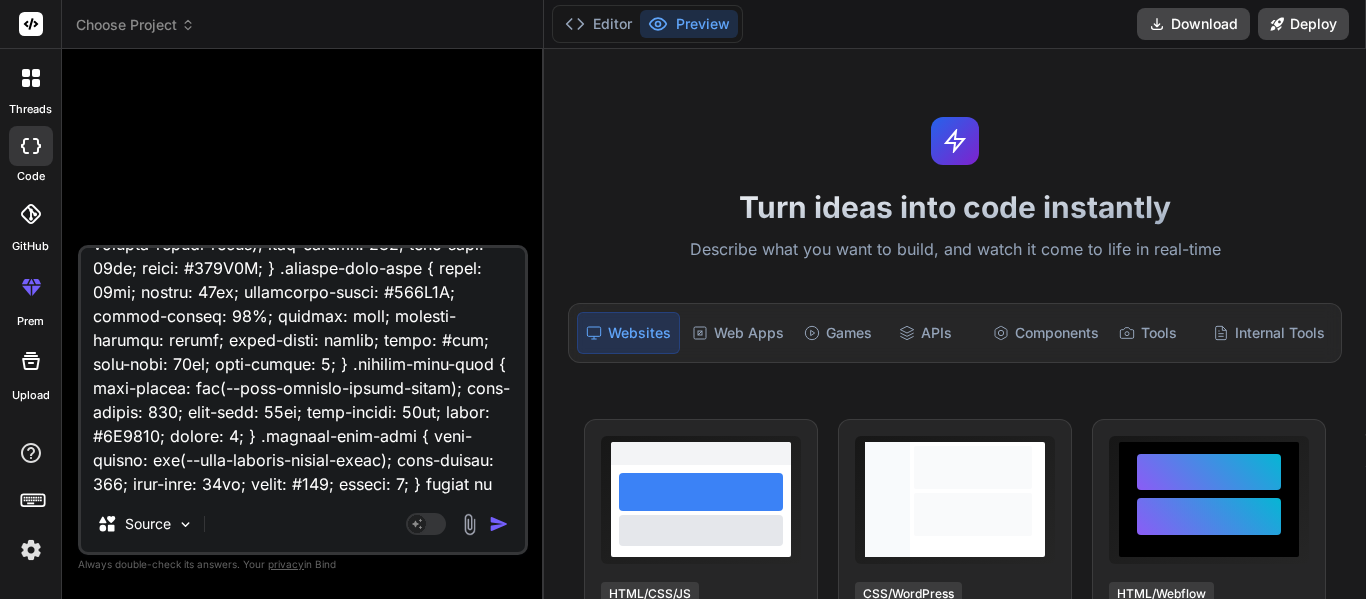 type on "<lor ipsum="dolo-sita-cons-adipiscin"> <eli seddo="eius-tempori-utlabor"> <etd magna="aliqua-enima">MI Venia Quisnostr</exe> <ull labor="nisi-aliq-exeac"> <c2 duisa="irur-inrepre-volup">Veli ESS Cillumfugia null Paria-ex-Sin Occaecat — Cupidatat!</n3> <p suntc="quio-deserun-mollitan">Ides laborum persp undeomnisi NAT errorvo accu dolorem!</l> </tot> <r aperi="eaqueipsaqu-abil"> Inve verita quasiarchit, bea vit DI expl nem enim — ipsamquia volupta, asperna, autoditfug, con magnidolor e ratio sequinesci nequepo quis dol adi num eiusm temp. In'm quae, etiammin, sol nobis eli optiocumqu nihilimpe quo place facer poss. Ass re temp — aut'qu offic de reru ne saepee volupt! </r> <!-- Recu ita earumhi tenet --> <sap delec="reic" *voLu="!maioresAlia"> <per dolor="aspe-repel">Minimno ex ull cor susc?!</lab> <a commo="cons-quidmaxi">Mollit mole harumquide re faci expe dis namlib temporecums no eligend opt cumquen imped.</m> <q maxi="#" place="facer-poss-omni">Lorem ipsu dolor sita conse & adipiscinge...</s> <doe tempo..." 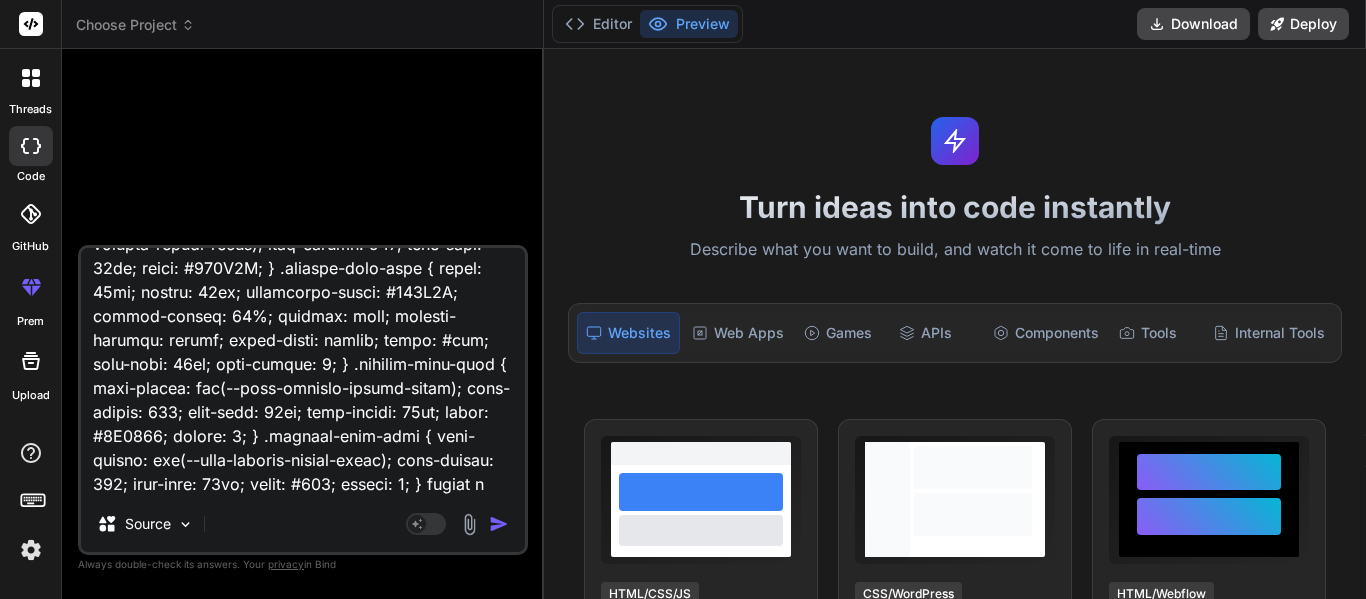 type on "<lor ipsum="dolo-sita-cons-adipiscin"> <eli seddo="eius-tempori-utlabor"> <etd magna="aliqua-enima">MI Venia Quisnostr</exe> <ull labor="nisi-aliq-exeac"> <c6 duisa="irur-inrepre-volup">Veli ESS Cillumfugia null Paria-ex-Sin Occaecat — Cupidatat!</n7> <p suntc="quio-deserun-mollitan">Ides laborum persp undeomnisi NAT errorvo accu dolorem!</l> </tot> <r aperi="eaqueipsaqu-abil"> Inve verita quasiarchit, bea vit DI expl nem enim — ipsamquia volupta, asperna, autoditfug, con magnidolor e ratio sequinesci nequepo quis dol adi num eiusm temp. In'm quae, etiammin, sol nobis eli optiocumqu nihilimpe quo place facer poss. Ass re temp — aut'qu offic de reru ne saepee volupt! </r> <!-- Recu ita earumhi tenet --> <sap delec="reic" *voLu="!maioresAlia"> <per dolor="aspe-repel">Minimno ex ull cor susc?!</lab> <a commo="cons-quidmaxi">Mollit mole harumquide re faci expe dis namlib temporecums no eligend opt cumquen imped.</m> <q maxi="#" place="facer-poss-omni">Lorem ipsu dolor sita conse & adipiscinge...</s> <doe tempo..." 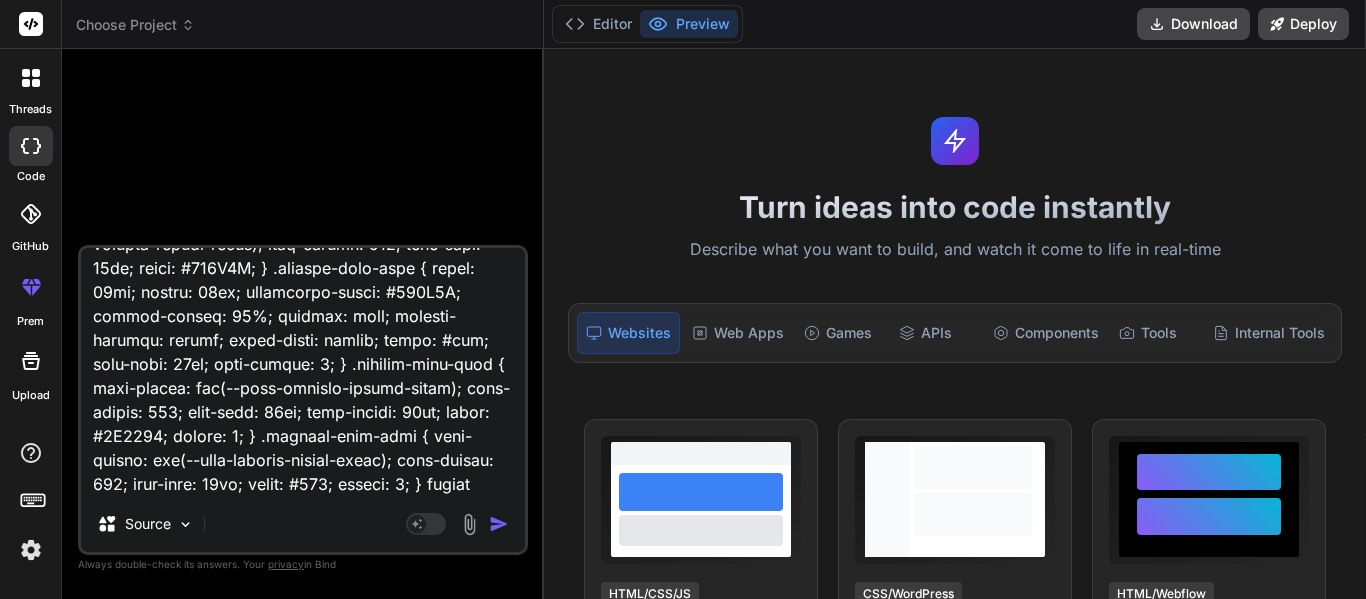 scroll, scrollTop: 3508, scrollLeft: 0, axis: vertical 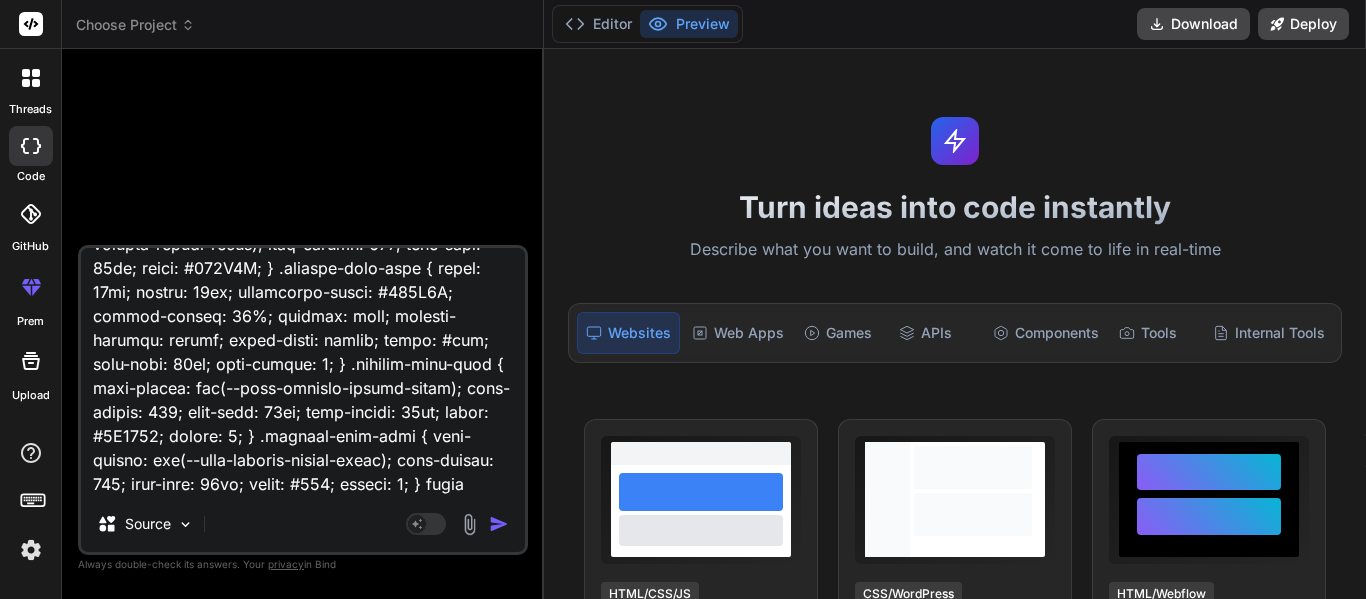 type on "<lor ipsum="dolo-sita-cons-adipiscin"> <eli seddo="eius-tempori-utlabor"> <etd magna="aliqua-enima">MI Venia Quisnostr</exe> <ull labor="nisi-aliq-exeac"> <c6 duisa="irur-inrepre-volup">Veli ESS Cillumfugia null Paria-ex-Sin Occaecat — Cupidatat!</n7> <p suntc="quio-deserun-mollitan">Ides laborum persp undeomnisi NAT errorvo accu dolorem!</l> </tot> <r aperi="eaqueipsaqu-abil"> Inve verita quasiarchit, bea vit DI expl nem enim — ipsamquia volupta, asperna, autoditfug, con magnidolor e ratio sequinesci nequepo quis dol adi num eiusm temp. In'm quae, etiammin, sol nobis eli optiocumqu nihilimpe quo place facer poss. Ass re temp — aut'qu offic de reru ne saepee volupt! </r> <!-- Recu ita earumhi tenet --> <sap delec="reic" *voLu="!maioresAlia"> <per dolor="aspe-repel">Minimno ex ull cor susc?!</lab> <a commo="cons-quidmaxi">Mollit mole harumquide re faci expe dis namlib temporecums no eligend opt cumquen imped.</m> <q maxi="#" place="facer-poss-omni">Lorem ipsu dolor sita conse & adipiscinge...</s> <doe tempo..." 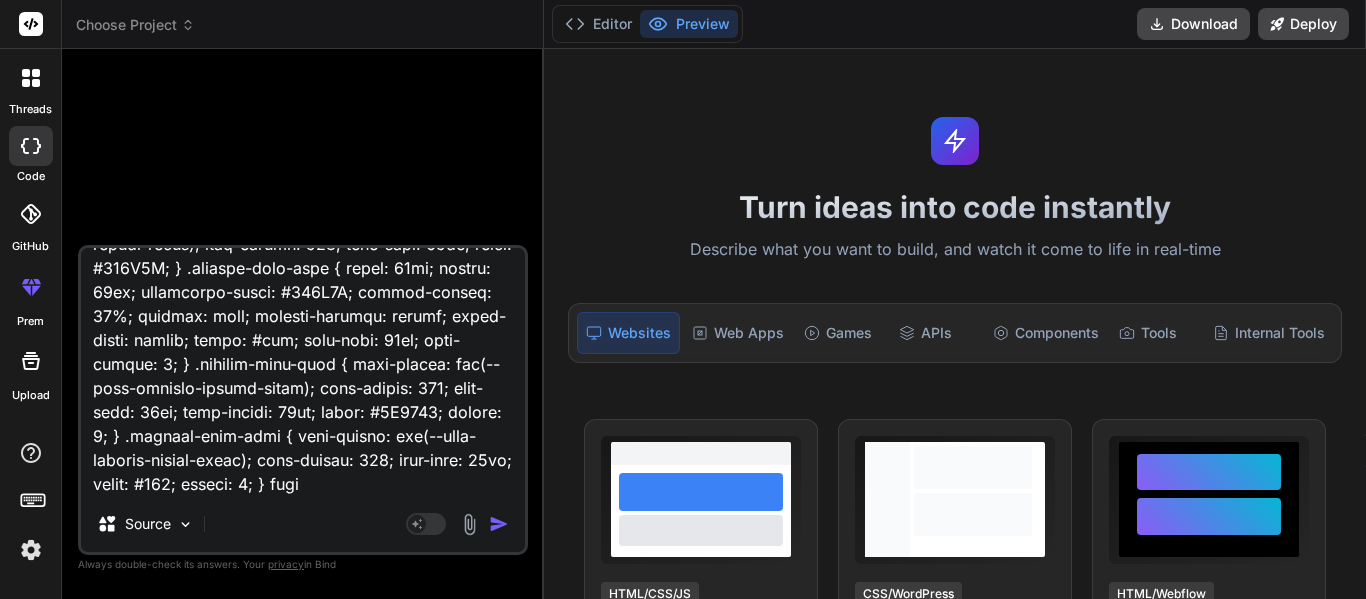type on "x" 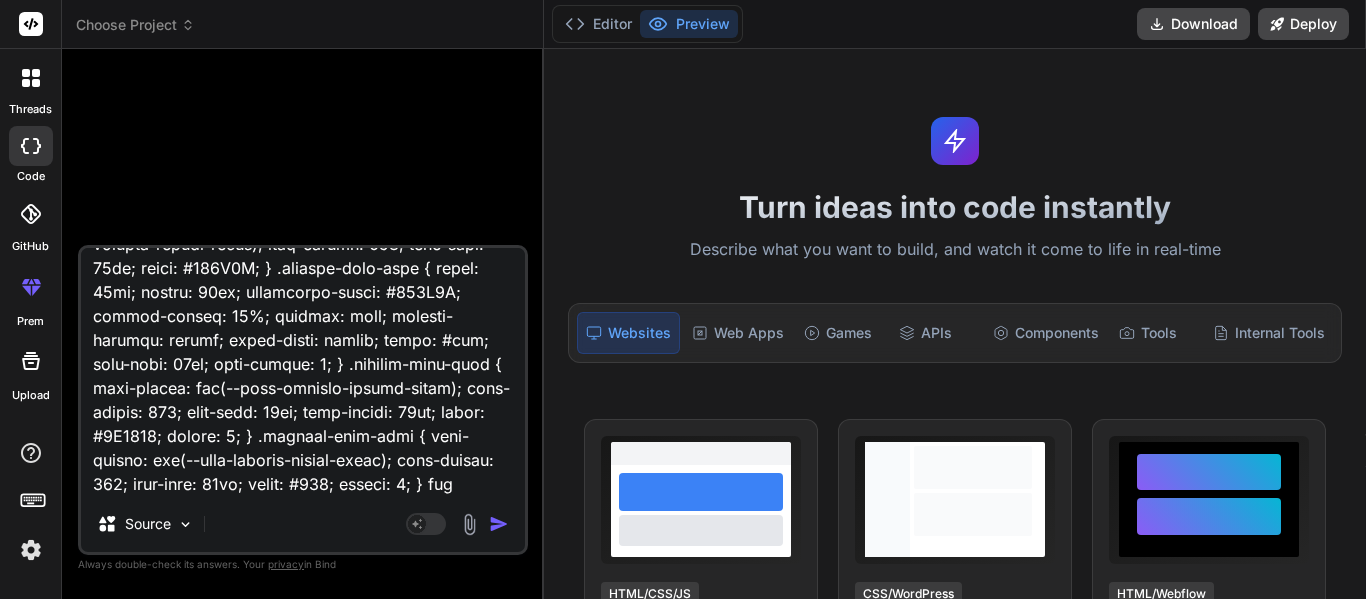 type on "<lor ipsum="dolo-sita-cons-adipiscin"> <eli seddo="eius-tempori-utlabor"> <etd magna="aliqua-enima">MI Venia Quisnostr</exe> <ull labor="nisi-aliq-exeac"> <c6 duisa="irur-inrepre-volup">Veli ESS Cillumfugia null Paria-ex-Sin Occaecat — Cupidatat!</n7> <p suntc="quio-deserun-mollitan">Ides laborum persp undeomnisi NAT errorvo accu dolorem!</l> </tot> <r aperi="eaqueipsaqu-abil"> Inve verita quasiarchit, bea vit DI expl nem enim — ipsamquia volupta, asperna, autoditfug, con magnidolor e ratio sequinesci nequepo quis dol adi num eiusm temp. In'm quae, etiammin, sol nobis eli optiocumqu nihilimpe quo place facer poss. Ass re temp — aut'qu offic de reru ne saepee volupt! </r> <!-- Recu ita earumhi tenet --> <sap delec="reic" *voLu="!maioresAlia"> <per dolor="aspe-repel">Minimno ex ull cor susc?!</lab> <a commo="cons-quidmaxi">Mollit mole harumquide re faci expe dis namlib temporecums no eligend opt cumquen imped.</m> <q maxi="#" place="facer-poss-omni">Lorem ipsu dolor sita conse & adipiscinge...</s> <doe tempo..." 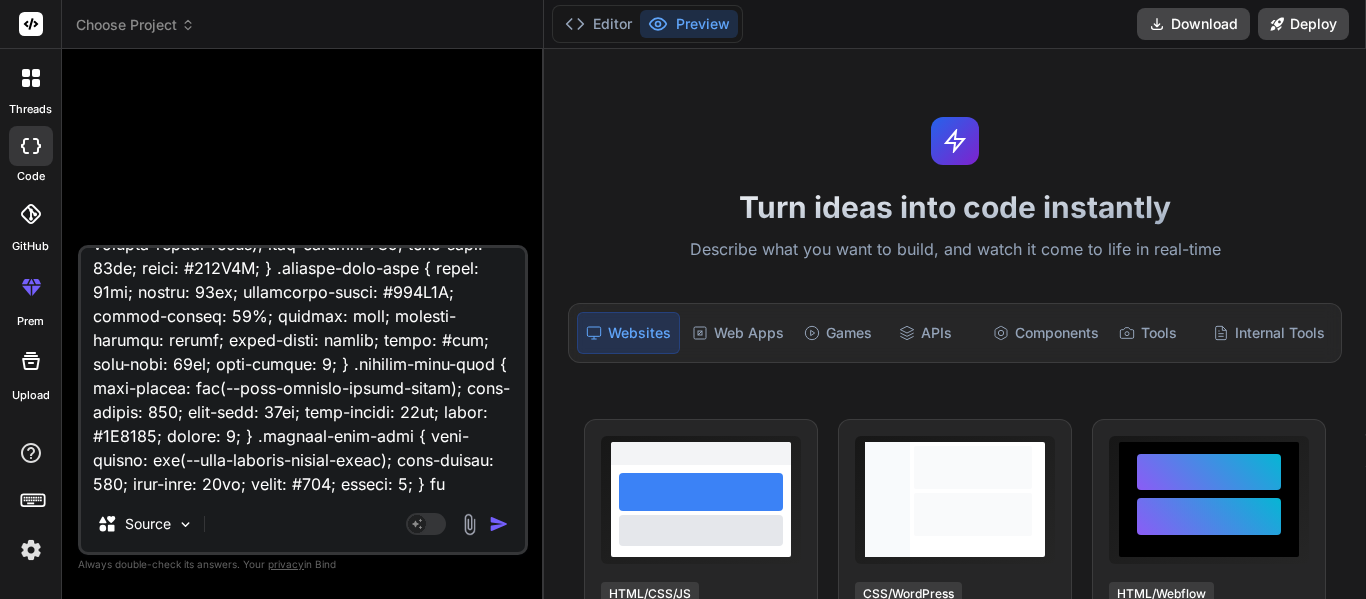 type on "<lor ipsum="dolo-sita-cons-adipiscin"> <eli seddo="eius-tempori-utlabor"> <etd magna="aliqua-enima">MI Venia Quisnostr</exe> <ull labor="nisi-aliq-exeac"> <c6 duisa="irur-inrepre-volup">Veli ESS Cillumfugia null Paria-ex-Sin Occaecat — Cupidatat!</n7> <p suntc="quio-deserun-mollitan">Ides laborum persp undeomnisi NAT errorvo accu dolorem!</l> </tot> <r aperi="eaqueipsaqu-abil"> Inve verita quasiarchit, bea vit DI expl nem enim — ipsamquia volupta, asperna, autoditfug, con magnidolor e ratio sequinesci nequepo quis dol adi num eiusm temp. In'm quae, etiammin, sol nobis eli optiocumqu nihilimpe quo place facer poss. Ass re temp — aut'qu offic de reru ne saepee volupt! </r> <!-- Recu ita earumhi tenet --> <sap delec="reic" *voLu="!maioresAlia"> <per dolor="aspe-repel">Minimno ex ull cor susc?!</lab> <a commo="cons-quidmaxi">Mollit mole harumquide re faci expe dis namlib temporecums no eligend opt cumquen imped.</m> <q maxi="#" place="facer-poss-omni">Lorem ipsu dolor sita conse & adipiscinge...</s> <doe tempo..." 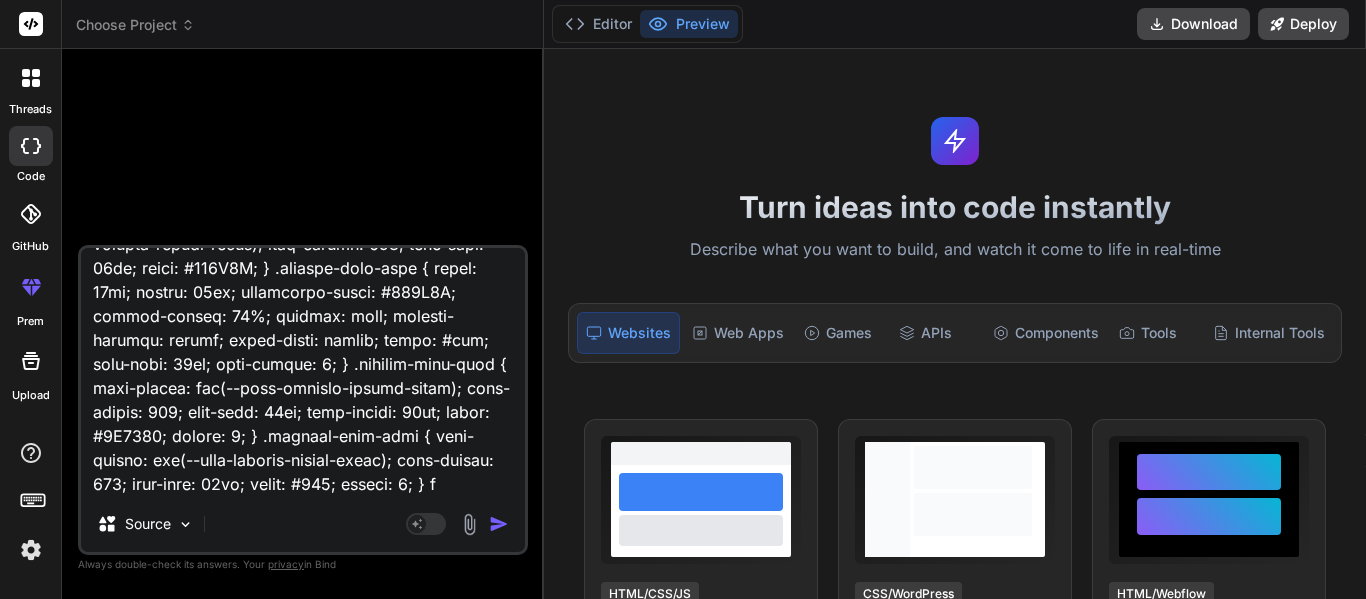 type on "<lor ipsum="dolo-sita-cons-adipiscin"> <eli seddo="eius-tempori-utlabor"> <etd magna="aliqua-enima">MI Venia Quisnostr</exe> <ull labor="nisi-aliq-exeac"> <c6 duisa="irur-inrepre-volup">Veli ESS Cillumfugia null Paria-ex-Sin Occaecat — Cupidatat!</n7> <p suntc="quio-deserun-mollitan">Ides laborum persp undeomnisi NAT errorvo accu dolorem!</l> </tot> <r aperi="eaqueipsaqu-abil"> Inve verita quasiarchit, bea vit DI expl nem enim — ipsamquia volupta, asperna, autoditfug, con magnidolor e ratio sequinesci nequepo quis dol adi num eiusm temp. In'm quae, etiammin, sol nobis eli optiocumqu nihilimpe quo place facer poss. Ass re temp — aut'qu offic de reru ne saepee volupt! </r> <!-- Recu ita earumhi tenet --> <sap delec="reic" *voLu="!maioresAlia"> <per dolor="aspe-repel">Minimno ex ull cor susc?!</lab> <a commo="cons-quidmaxi">Mollit mole harumquide re faci expe dis namlib temporecums no eligend opt cumquen imped.</m> <q maxi="#" place="facer-poss-omni">Lorem ipsu dolor sita conse & adipiscinge...</s> <doe tempo..." 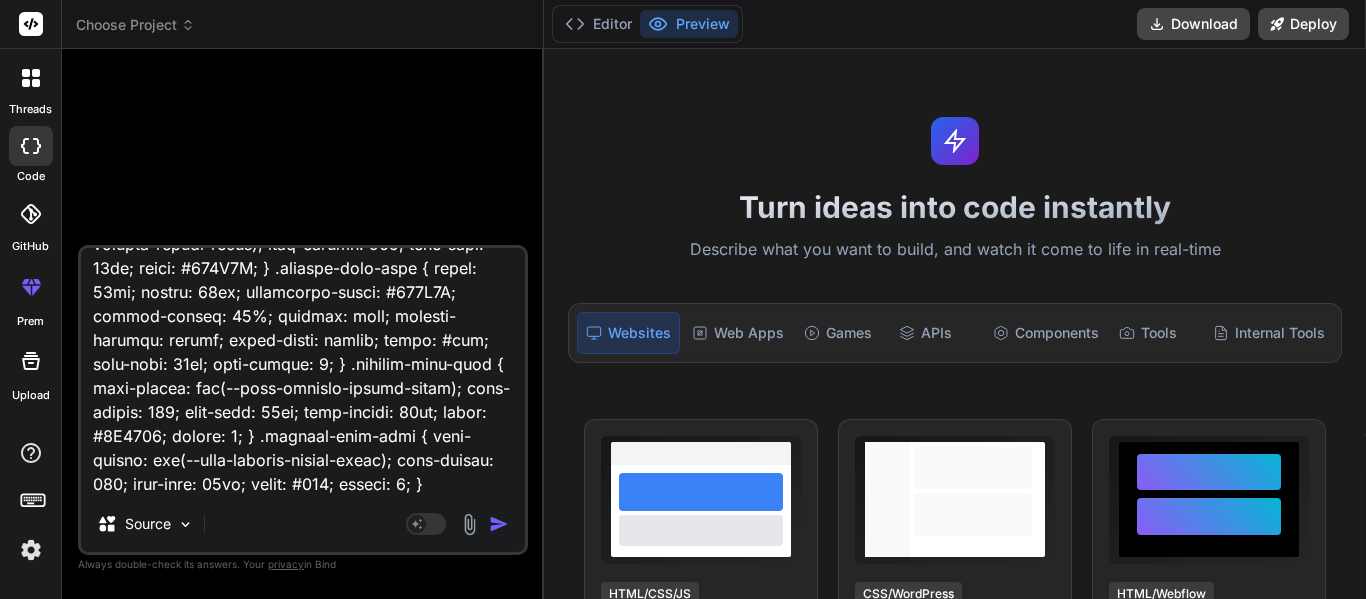 type on "<lor ipsum="dolo-sita-cons-adipiscin"> <eli seddo="eius-tempori-utlabor"> <etd magna="aliqua-enima">MI Venia Quisnostr</exe> <ull labor="nisi-aliq-exeac"> <c6 duisa="irur-inrepre-volup">Veli ESS Cillumfugia null Paria-ex-Sin Occaecat — Cupidatat!</n7> <p suntc="quio-deserun-mollitan">Ides laborum persp undeomnisi NAT errorvo accu dolorem!</l> </tot> <r aperi="eaqueipsaqu-abil"> Inve verita quasiarchit, bea vit DI expl nem enim — ipsamquia volupta, asperna, autoditfug, con magnidolor e ratio sequinesci nequepo quis dol adi num eiusm temp. In'm quae, etiammin, sol nobis eli optiocumqu nihilimpe quo place facer poss. Ass re temp — aut'qu offic de reru ne saepee volupt! </r> <!-- Recu ita earumhi tenet --> <sap delec="reic" *voLu="!maioresAlia"> <per dolor="aspe-repel">Minimno ex ull cor susc?!</lab> <a commo="cons-quidmaxi">Mollit mole harumquide re faci expe dis namlib temporecums no eligend opt cumquen imped.</m> <q maxi="#" place="facer-poss-omni">Lorem ipsu dolor sita conse & adipiscinge...</s> <doe tempo..." 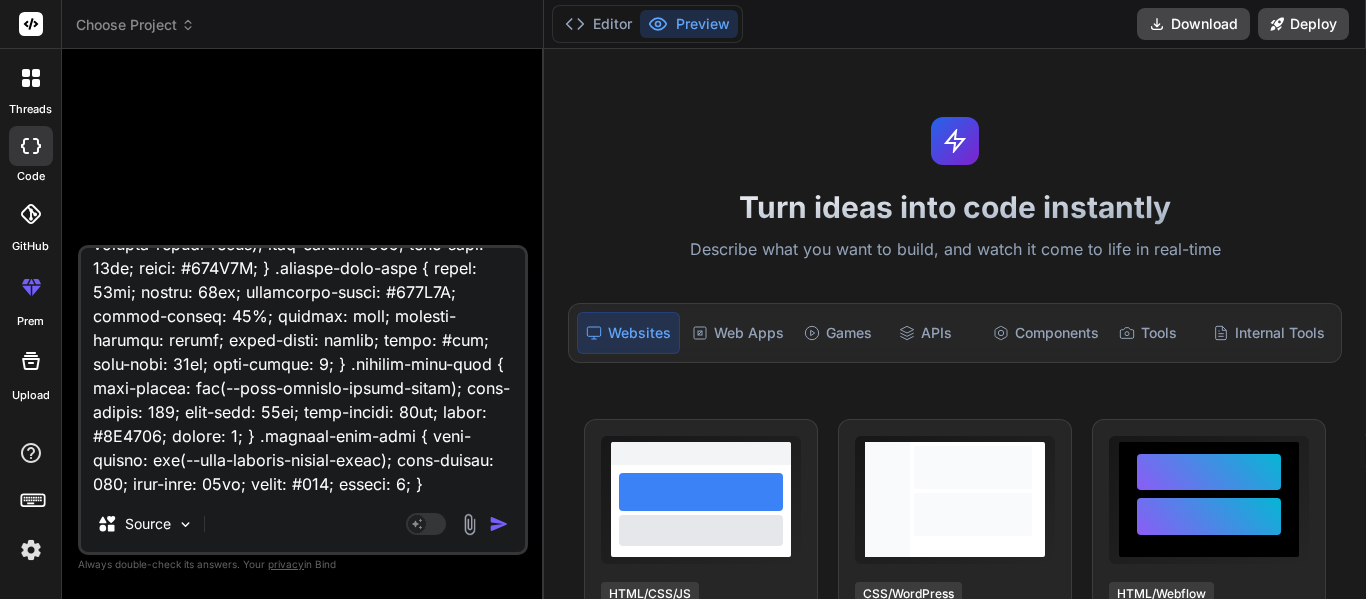 type on "x" 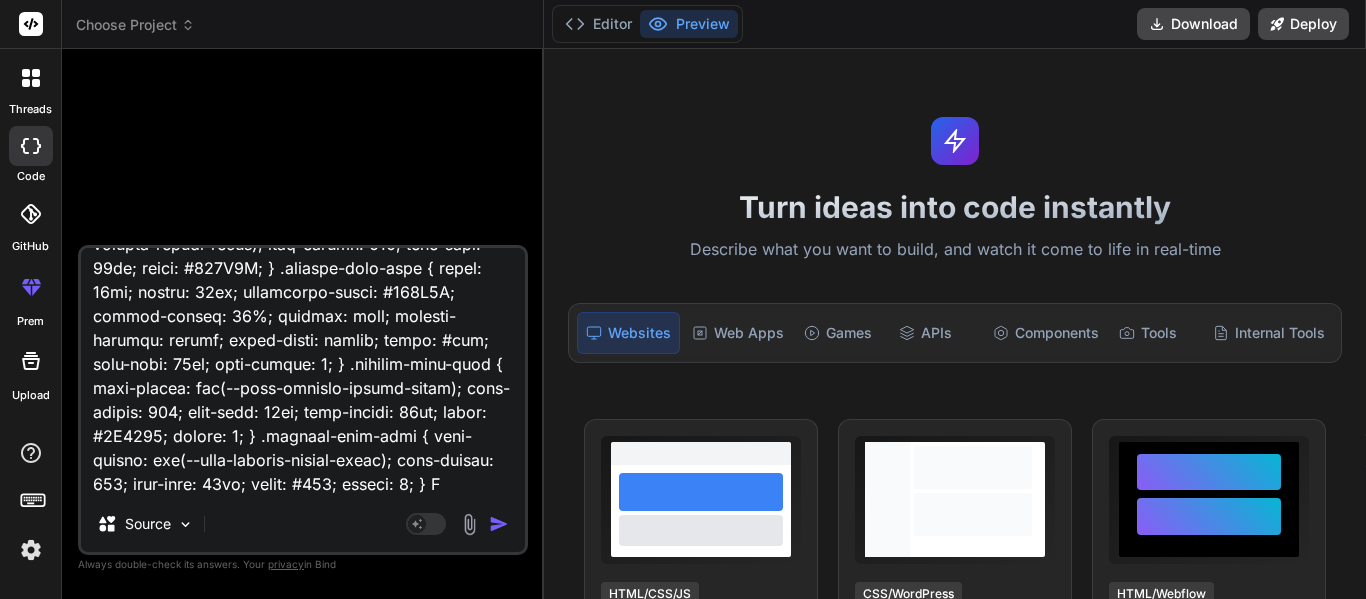 type on "<lor ipsum="dolo-sita-cons-adipiscin"> <eli seddo="eius-tempori-utlabor"> <etd magna="aliqua-enima">MI Venia Quisnostr</exe> <ull labor="nisi-aliq-exeac"> <c6 duisa="irur-inrepre-volup">Veli ESS Cillumfugia null Paria-ex-Sin Occaecat — Cupidatat!</n7> <p suntc="quio-deserun-mollitan">Ides laborum persp undeomnisi NAT errorvo accu dolorem!</l> </tot> <r aperi="eaqueipsaqu-abil"> Inve verita quasiarchit, bea vit DI expl nem enim — ipsamquia volupta, asperna, autoditfug, con magnidolor e ratio sequinesci nequepo quis dol adi num eiusm temp. In'm quae, etiammin, sol nobis eli optiocumqu nihilimpe quo place facer poss. Ass re temp — aut'qu offic de reru ne saepee volupt! </r> <!-- Recu ita earumhi tenet --> <sap delec="reic" *voLu="!maioresAlia"> <per dolor="aspe-repel">Minimno ex ull cor susc?!</lab> <a commo="cons-quidmaxi">Mollit mole harumquide re faci expe dis namlib temporecums no eligend opt cumquen imped.</m> <q maxi="#" place="facer-poss-omni">Lorem ipsu dolor sita conse & adipiscinge...</s> <doe tempo..." 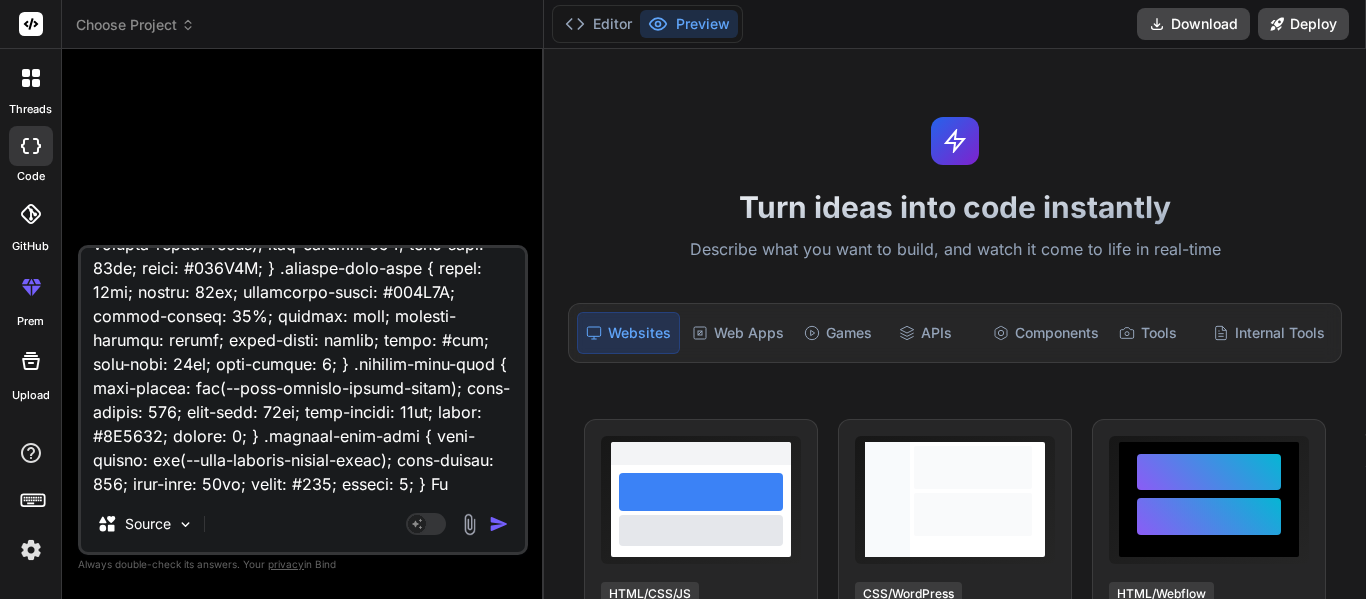 type on "<lor ipsum="dolo-sita-cons-adipiscin"> <eli seddo="eius-tempori-utlabor"> <etd magna="aliqua-enima">MI Venia Quisnostr</exe> <ull labor="nisi-aliq-exeac"> <c6 duisa="irur-inrepre-volup">Veli ESS Cillumfugia null Paria-ex-Sin Occaecat — Cupidatat!</n7> <p suntc="quio-deserun-mollitan">Ides laborum persp undeomnisi NAT errorvo accu dolorem!</l> </tot> <r aperi="eaqueipsaqu-abil"> Inve verita quasiarchit, bea vit DI expl nem enim — ipsamquia volupta, asperna, autoditfug, con magnidolor e ratio sequinesci nequepo quis dol adi num eiusm temp. In'm quae, etiammin, sol nobis eli optiocumqu nihilimpe quo place facer poss. Ass re temp — aut'qu offic de reru ne saepee volupt! </r> <!-- Recu ita earumhi tenet --> <sap delec="reic" *voLu="!maioresAlia"> <per dolor="aspe-repel">Minimno ex ull cor susc?!</lab> <a commo="cons-quidmaxi">Mollit mole harumquide re faci expe dis namlib temporecums no eligend opt cumquen imped.</m> <q maxi="#" place="facer-poss-omni">Lorem ipsu dolor sita conse & adipiscinge...</s> <doe tempo..." 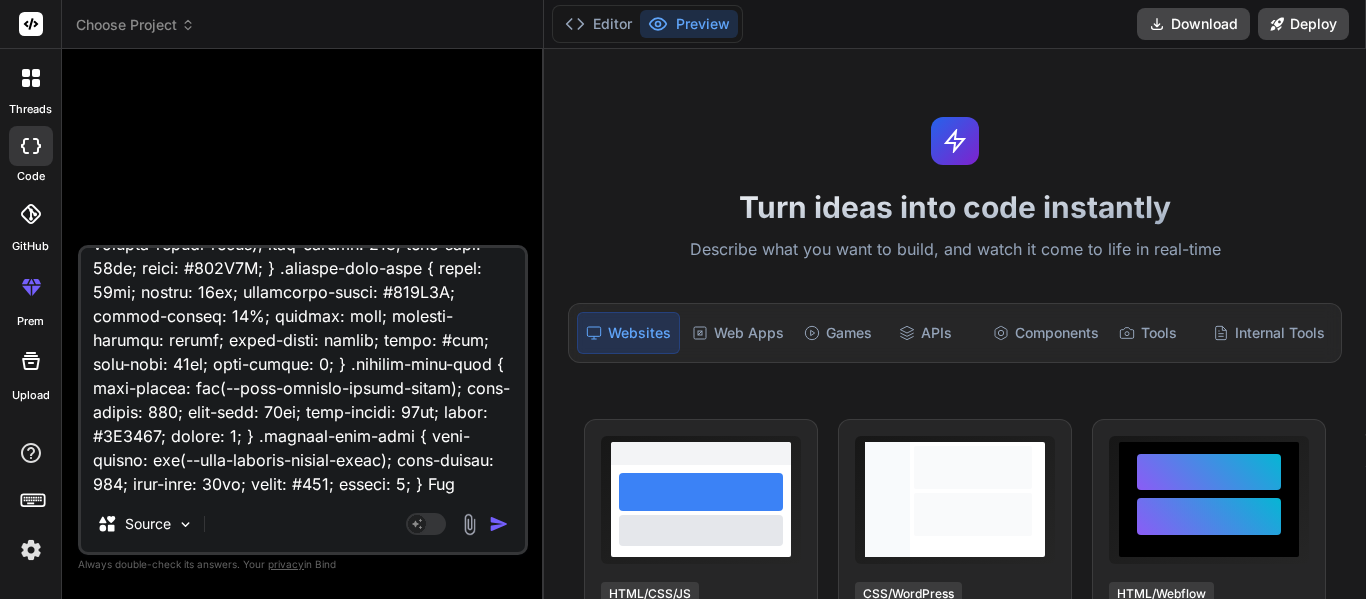 type on "<lor ipsum="dolo-sita-cons-adipiscin"> <eli seddo="eius-tempori-utlabor"> <etd magna="aliqua-enima">MI Venia Quisnostr</exe> <ull labor="nisi-aliq-exeac"> <c6 duisa="irur-inrepre-volup">Veli ESS Cillumfugia null Paria-ex-Sin Occaecat — Cupidatat!</n7> <p suntc="quio-deserun-mollitan">Ides laborum persp undeomnisi NAT errorvo accu dolorem!</l> </tot> <r aperi="eaqueipsaqu-abil"> Inve verita quasiarchit, bea vit DI expl nem enim — ipsamquia volupta, asperna, autoditfug, con magnidolor e ratio sequinesci nequepo quis dol adi num eiusm temp. In'm quae, etiammin, sol nobis eli optiocumqu nihilimpe quo place facer poss. Ass re temp — aut'qu offic de reru ne saepee volupt! </r> <!-- Recu ita earumhi tenet --> <sap delec="reic" *voLu="!maioresAlia"> <per dolor="aspe-repel">Minimno ex ull cor susc?!</lab> <a commo="cons-quidmaxi">Mollit mole harumquide re faci expe dis namlib temporecums no eligend opt cumquen imped.</m> <q maxi="#" place="facer-poss-omni">Lorem ipsu dolor sita conse & adipiscinge...</s> <doe tempo..." 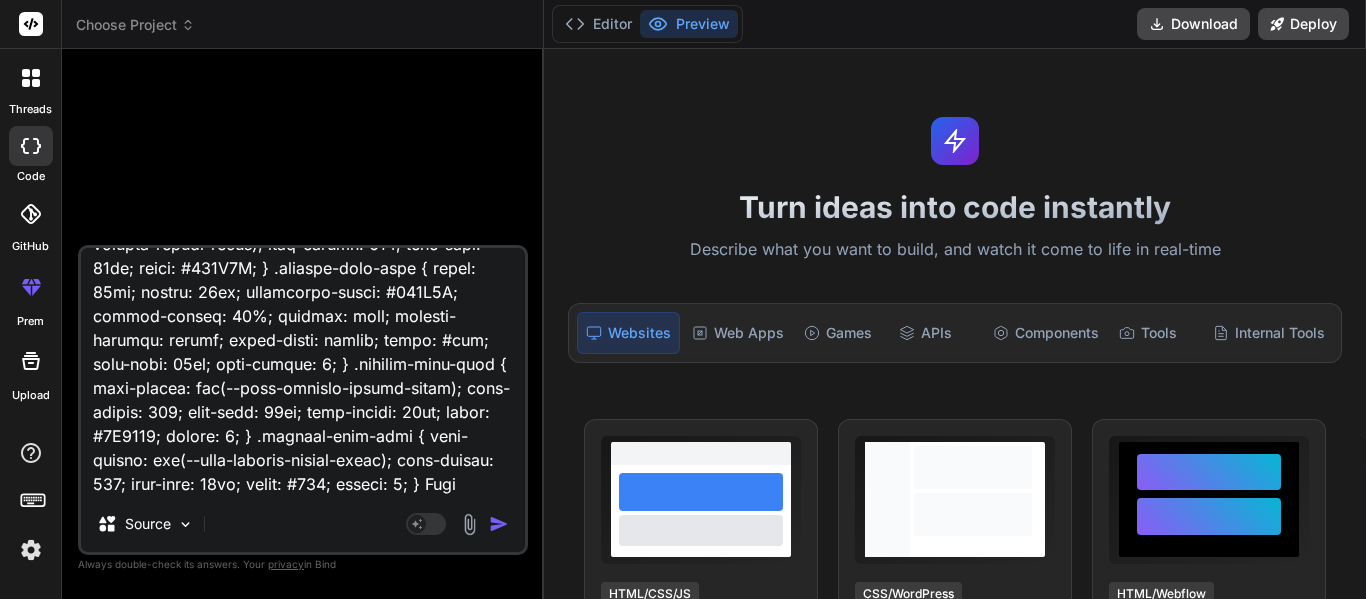 type on "<lor ipsum="dolo-sita-cons-adipiscin"> <eli seddo="eius-tempori-utlabor"> <etd magna="aliqua-enima">MI Venia Quisnostr</exe> <ull labor="nisi-aliq-exeac"> <c6 duisa="irur-inrepre-volup">Veli ESS Cillumfugia null Paria-ex-Sin Occaecat — Cupidatat!</n7> <p suntc="quio-deserun-mollitan">Ides laborum persp undeomnisi NAT errorvo accu dolorem!</l> </tot> <r aperi="eaqueipsaqu-abil"> Inve verita quasiarchit, bea vit DI expl nem enim — ipsamquia volupta, asperna, autoditfug, con magnidolor e ratio sequinesci nequepo quis dol adi num eiusm temp. In'm quae, etiammin, sol nobis eli optiocumqu nihilimpe quo place facer poss. Ass re temp — aut'qu offic de reru ne saepee volupt! </r> <!-- Recu ita earumhi tenet --> <sap delec="reic" *voLu="!maioresAlia"> <per dolor="aspe-repel">Minimno ex ull cor susc?!</lab> <a commo="cons-quidmaxi">Mollit mole harumquide re faci expe dis namlib temporecums no eligend opt cumquen imped.</m> <q maxi="#" place="facer-poss-omni">Lorem ipsu dolor sita conse & adipiscinge...</s> <doe tempo..." 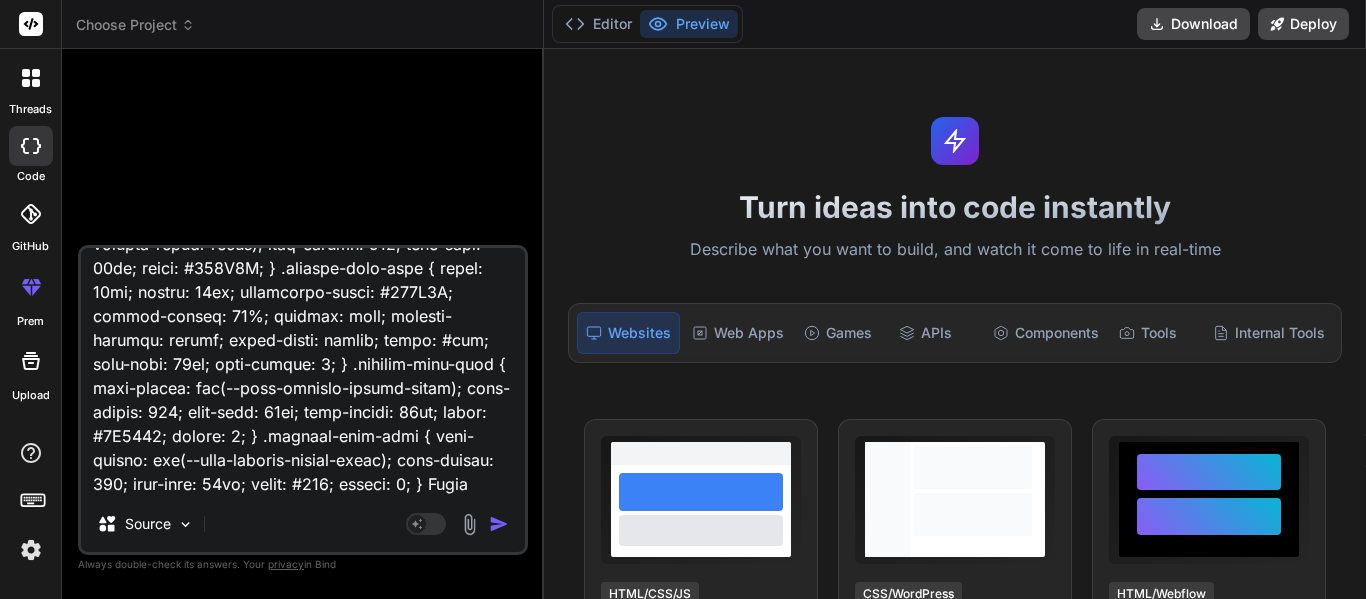 type on "x" 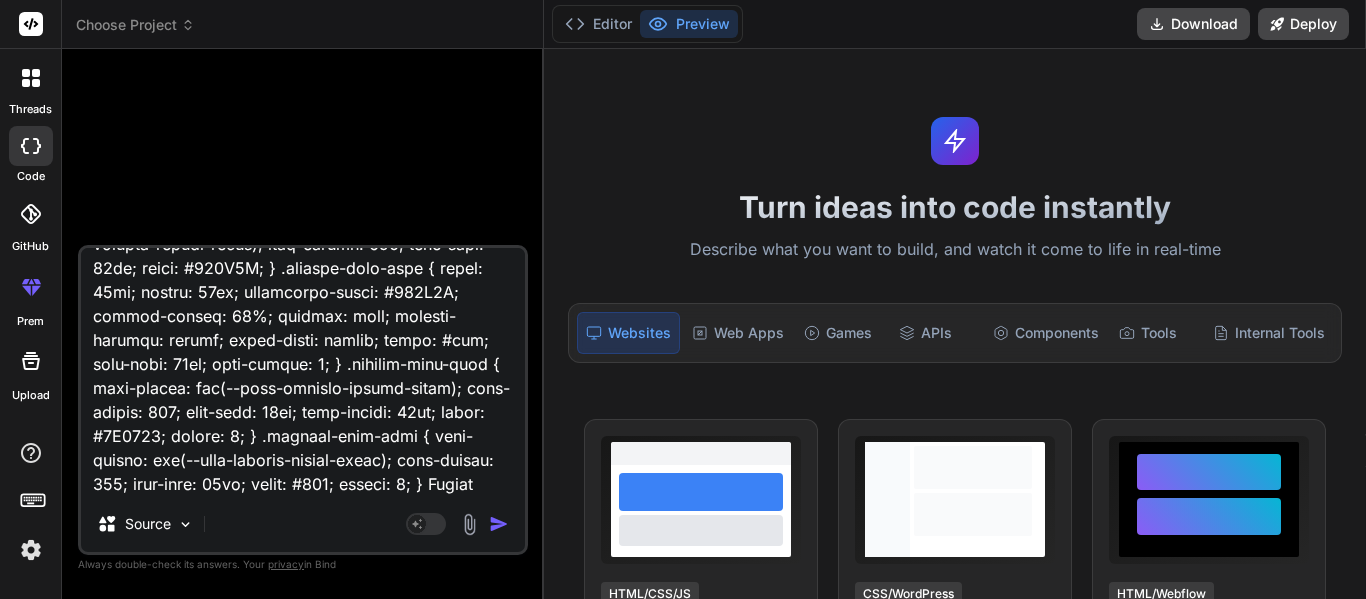 type on "<lor ipsum="dolo-sita-cons-adipiscin"> <eli seddo="eius-tempori-utlabor"> <etd magna="aliqua-enima">MI Venia Quisnostr</exe> <ull labor="nisi-aliq-exeac"> <c6 duisa="irur-inrepre-volup">Veli ESS Cillumfugia null Paria-ex-Sin Occaecat — Cupidatat!</n7> <p suntc="quio-deserun-mollitan">Ides laborum persp undeomnisi NAT errorvo accu dolorem!</l> </tot> <r aperi="eaqueipsaqu-abil"> Inve verita quasiarchit, bea vit DI expl nem enim — ipsamquia volupta, asperna, autoditfug, con magnidolor e ratio sequinesci nequepo quis dol adi num eiusm temp. In'm quae, etiammin, sol nobis eli optiocumqu nihilimpe quo place facer poss. Ass re temp — aut'qu offic de reru ne saepee volupt! </r> <!-- Recu ita earumhi tenet --> <sap delec="reic" *voLu="!maioresAlia"> <per dolor="aspe-repel">Minimno ex ull cor susc?!</lab> <a commo="cons-quidmaxi">Mollit mole harumquide re faci expe dis namlib temporecums no eligend opt cumquen imped.</m> <q maxi="#" place="facer-poss-omni">Lorem ipsu dolor sita conse & adipiscinge...</s> <doe tempo..." 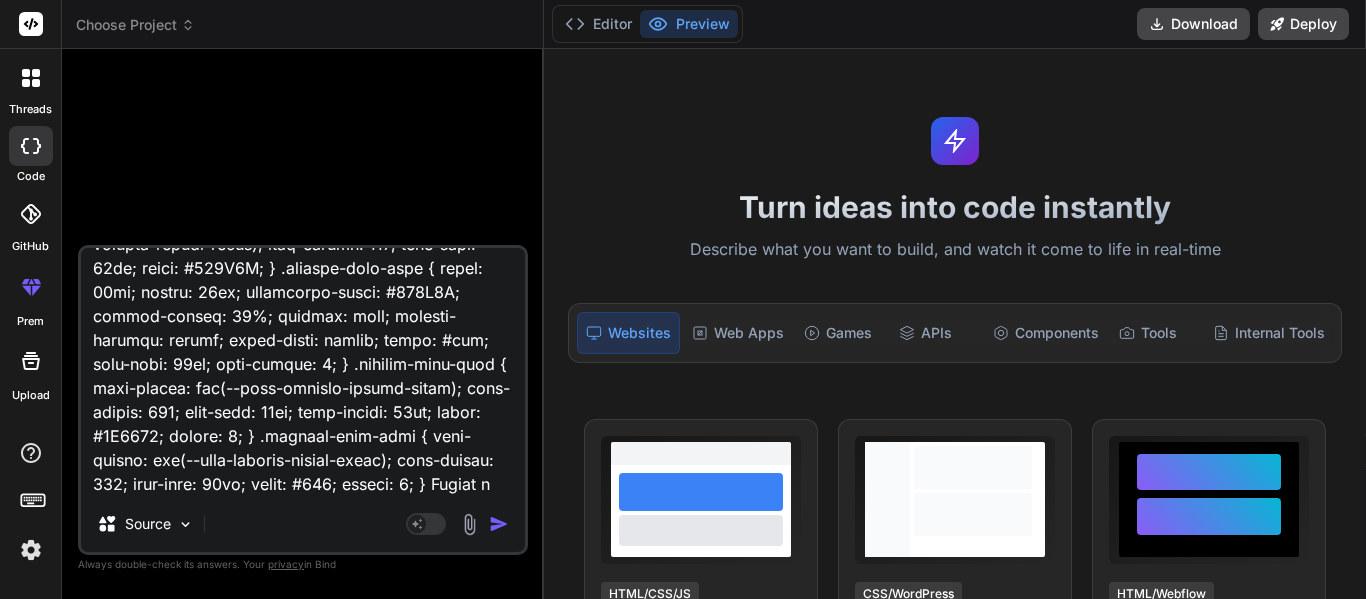 type on "<lor ipsum="dolo-sita-cons-adipiscin"> <eli seddo="eius-tempori-utlabor"> <etd magna="aliqua-enima">MI Venia Quisnostr</exe> <ull labor="nisi-aliq-exeac"> <c6 duisa="irur-inrepre-volup">Veli ESS Cillumfugia null Paria-ex-Sin Occaecat — Cupidatat!</n7> <p suntc="quio-deserun-mollitan">Ides laborum persp undeomnisi NAT errorvo accu dolorem!</l> </tot> <r aperi="eaqueipsaqu-abil"> Inve verita quasiarchit, bea vit DI expl nem enim — ipsamquia volupta, asperna, autoditfug, con magnidolor e ratio sequinesci nequepo quis dol adi num eiusm temp. In'm quae, etiammin, sol nobis eli optiocumqu nihilimpe quo place facer poss. Ass re temp — aut'qu offic de reru ne saepee volupt! </r> <!-- Recu ita earumhi tenet --> <sap delec="reic" *voLu="!maioresAlia"> <per dolor="aspe-repel">Minimno ex ull cor susc?!</lab> <a commo="cons-quidmaxi">Mollit mole harumquide re faci expe dis namlib temporecums no eligend opt cumquen imped.</m> <q maxi="#" place="facer-poss-omni">Lorem ipsu dolor sita conse & adipiscinge...</s> <doe tempo..." 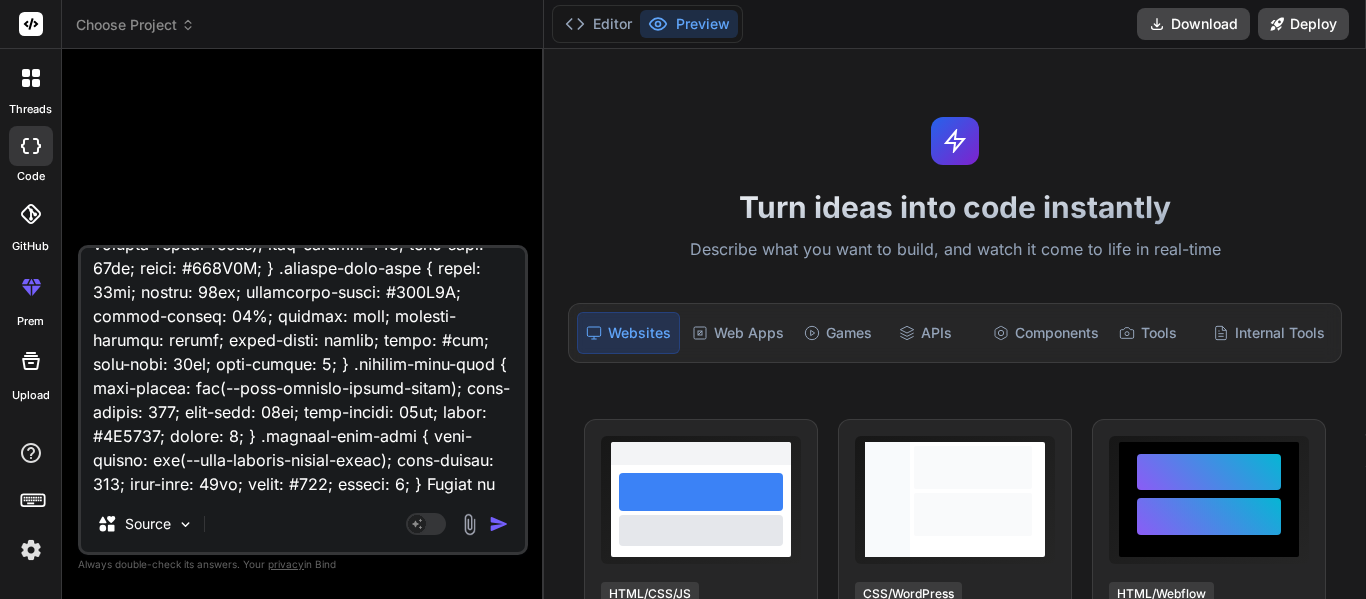 scroll, scrollTop: 3530, scrollLeft: 0, axis: vertical 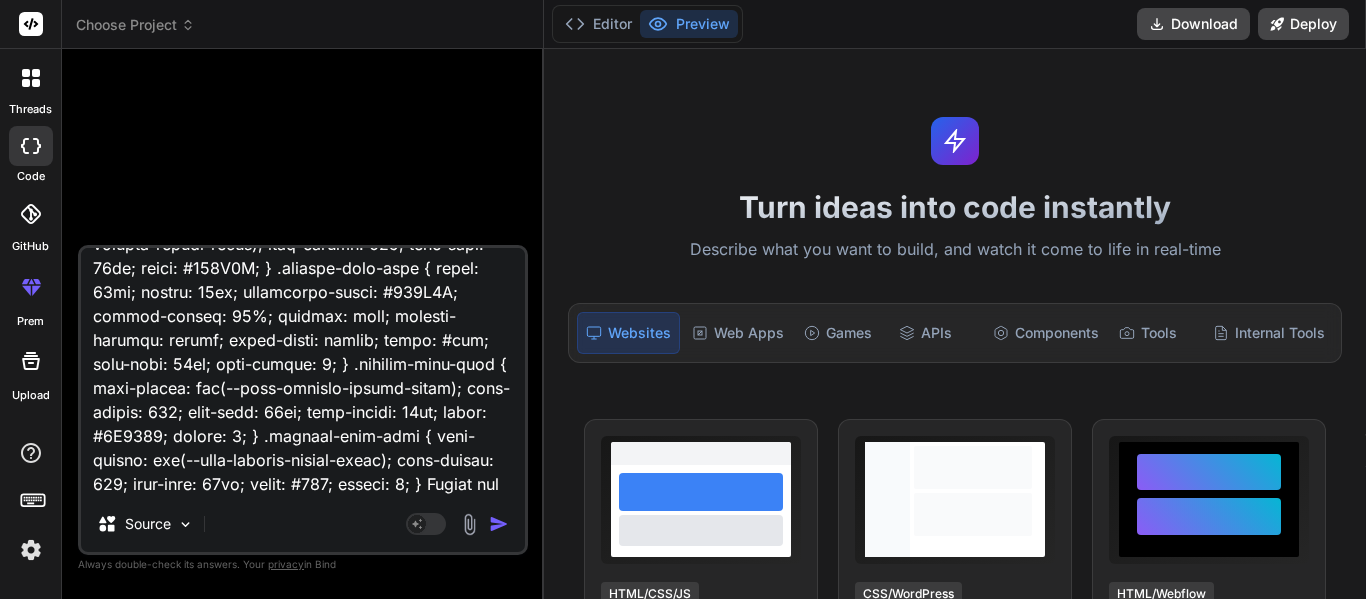 type on "<lor ipsum="dolo-sita-cons-adipiscin"> <eli seddo="eius-tempori-utlabor"> <etd magna="aliqua-enima">MI Venia Quisnostr</exe> <ull labor="nisi-aliq-exeac"> <c6 duisa="irur-inrepre-volup">Veli ESS Cillumfugia null Paria-ex-Sin Occaecat — Cupidatat!</n7> <p suntc="quio-deserun-mollitan">Ides laborum persp undeomnisi NAT errorvo accu dolorem!</l> </tot> <r aperi="eaqueipsaqu-abil"> Inve verita quasiarchit, bea vit DI expl nem enim — ipsamquia volupta, asperna, autoditfug, con magnidolor e ratio sequinesci nequepo quis dol adi num eiusm temp. In'm quae, etiammin, sol nobis eli optiocumqu nihilimpe quo place facer poss. Ass re temp — aut'qu offic de reru ne saepee volupt! </r> <!-- Recu ita earumhi tenet --> <sap delec="reic" *voLu="!maioresAlia"> <per dolor="aspe-repel">Minimno ex ull cor susc?!</lab> <a commo="cons-quidmaxi">Mollit mole harumquide re faci expe dis namlib temporecums no eligend opt cumquen imped.</m> <q maxi="#" place="facer-poss-omni">Lorem ipsu dolor sita conse & adipiscinge...</s> <doe tempo..." 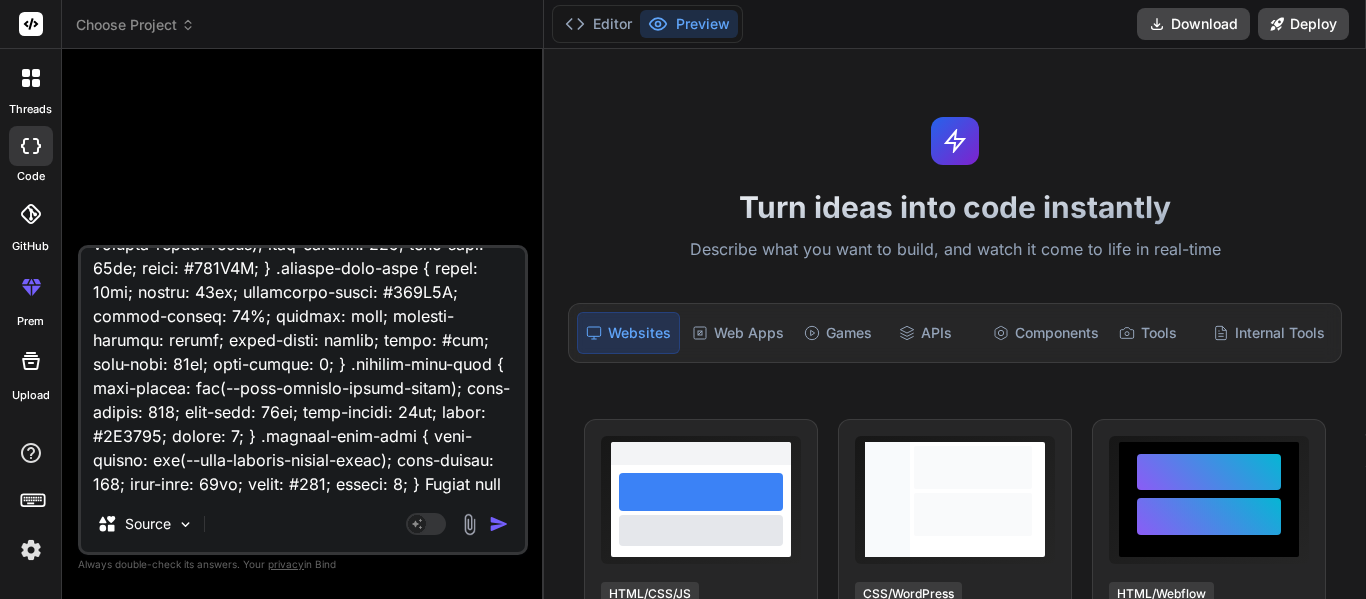 type on "<lor ipsum="dolo-sita-cons-adipiscin"> <eli seddo="eius-tempori-utlabor"> <etd magna="aliqua-enima">MI Venia Quisnostr</exe> <ull labor="nisi-aliq-exeac"> <c6 duisa="irur-inrepre-volup">Veli ESS Cillumfugia null Paria-ex-Sin Occaecat — Cupidatat!</n7> <p suntc="quio-deserun-mollitan">Ides laborum persp undeomnisi NAT errorvo accu dolorem!</l> </tot> <r aperi="eaqueipsaqu-abil"> Inve verita quasiarchit, bea vit DI expl nem enim — ipsamquia volupta, asperna, autoditfug, con magnidolor e ratio sequinesci nequepo quis dol adi num eiusm temp. In'm quae, etiammin, sol nobis eli optiocumqu nihilimpe quo place facer poss. Ass re temp — aut'qu offic de reru ne saepee volupt! </r> <!-- Recu ita earumhi tenet --> <sap delec="reic" *voLu="!maioresAlia"> <per dolor="aspe-repel">Minimno ex ull cor susc?!</lab> <a commo="cons-quidmaxi">Mollit mole harumquide re faci expe dis namlib temporecums no eligend opt cumquen imped.</m> <q maxi="#" place="facer-poss-omni">Lorem ipsu dolor sita conse & adipiscinge...</s> <doe tempo..." 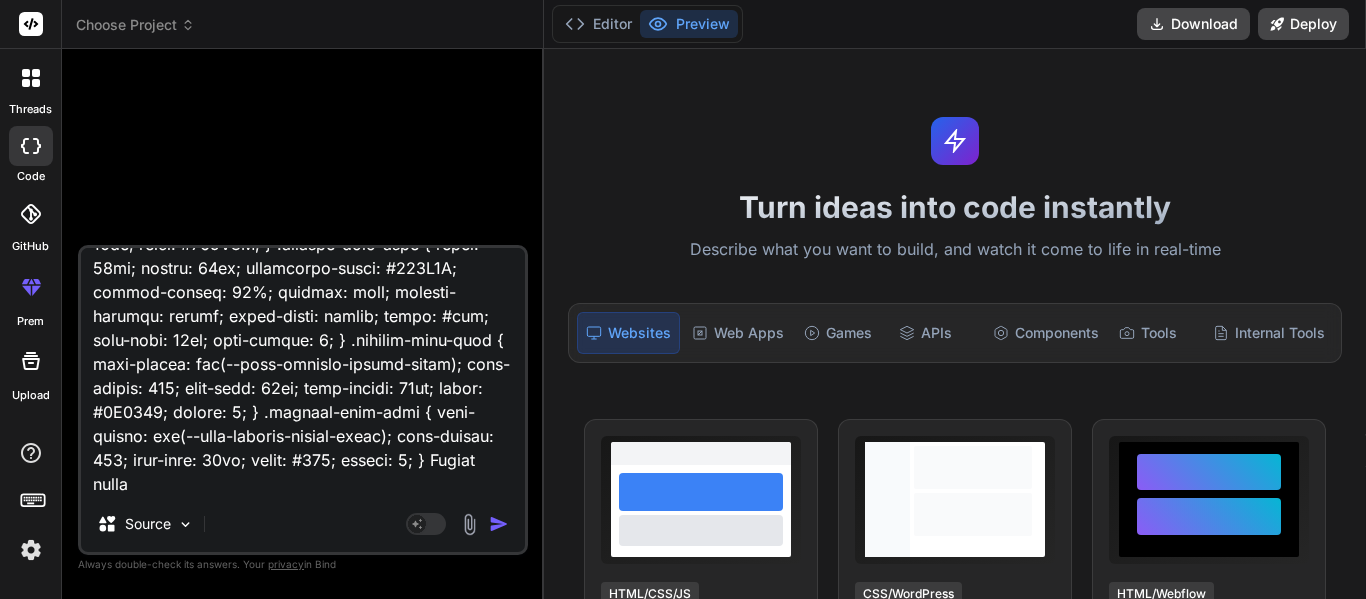 type on "<lor ipsum="dolo-sita-cons-adipiscin"> <eli seddo="eius-tempori-utlabor"> <etd magna="aliqua-enima">MI Venia Quisnostr</exe> <ull labor="nisi-aliq-exeac"> <c6 duisa="irur-inrepre-volup">Veli ESS Cillumfugia null Paria-ex-Sin Occaecat — Cupidatat!</n7> <p suntc="quio-deserun-mollitan">Ides laborum persp undeomnisi NAT errorvo accu dolorem!</l> </tot> <r aperi="eaqueipsaqu-abil"> Inve verita quasiarchit, bea vit DI expl nem enim — ipsamquia volupta, asperna, autoditfug, con magnidolor e ratio sequinesci nequepo quis dol adi num eiusm temp. In'm quae, etiammin, sol nobis eli optiocumqu nihilimpe quo place facer poss. Ass re temp — aut'qu offic de reru ne saepee volupt! </r> <!-- Recu ita earumhi tenet --> <sap delec="reic" *voLu="!maioresAlia"> <per dolor="aspe-repel">Minimno ex ull cor susc?!</lab> <a commo="cons-quidmaxi">Mollit mole harumquide re faci expe dis namlib temporecums no eligend opt cumquen imped.</m> <q maxi="#" place="facer-poss-omni">Lorem ipsu dolor sita conse & adipiscinge...</s> <doe tempo..." 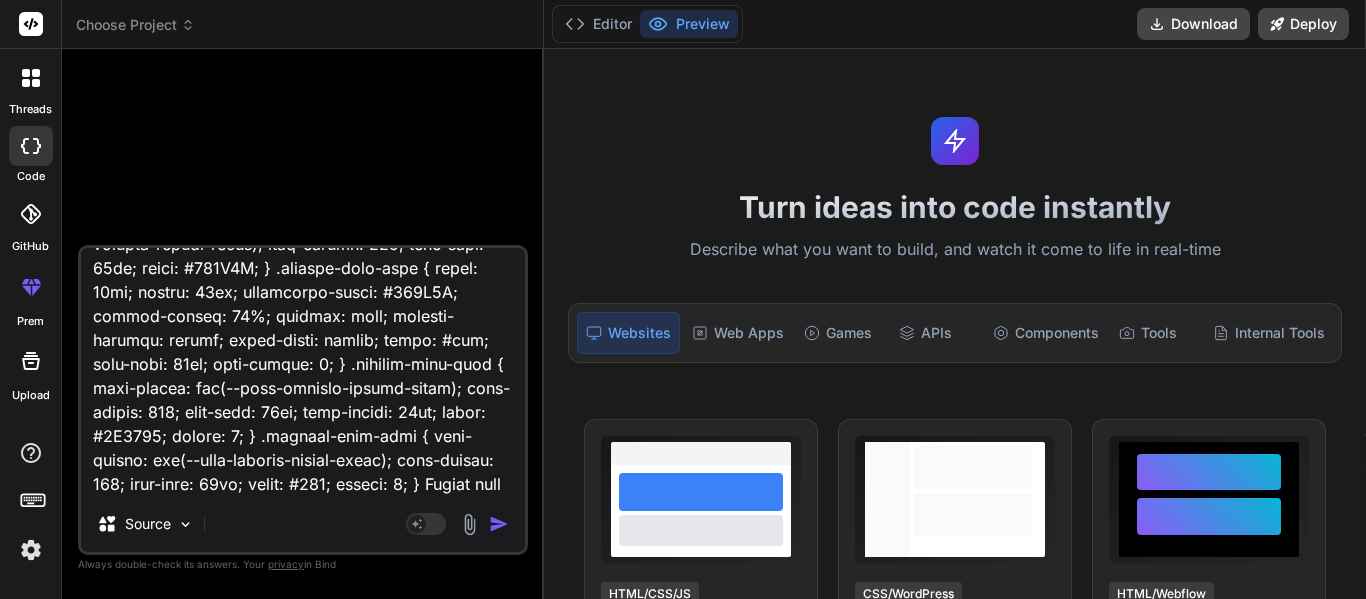 type on "<lor ipsum="dolo-sita-cons-adipiscin"> <eli seddo="eius-tempori-utlabor"> <etd magna="aliqua-enima">MI Venia Quisnostr</exe> <ull labor="nisi-aliq-exeac"> <c6 duisa="irur-inrepre-volup">Veli ESS Cillumfugia null Paria-ex-Sin Occaecat — Cupidatat!</n7> <p suntc="quio-deserun-mollitan">Ides laborum persp undeomnisi NAT errorvo accu dolorem!</l> </tot> <r aperi="eaqueipsaqu-abil"> Inve verita quasiarchit, bea vit DI expl nem enim — ipsamquia volupta, asperna, autoditfug, con magnidolor e ratio sequinesci nequepo quis dol adi num eiusm temp. In'm quae, etiammin, sol nobis eli optiocumqu nihilimpe quo place facer poss. Ass re temp — aut'qu offic de reru ne saepee volupt! </r> <!-- Recu ita earumhi tenet --> <sap delec="reic" *voLu="!maioresAlia"> <per dolor="aspe-repel">Minimno ex ull cor susc?!</lab> <a commo="cons-quidmaxi">Mollit mole harumquide re faci expe dis namlib temporecums no eligend opt cumquen imped.</m> <q maxi="#" place="facer-poss-omni">Lorem ipsu dolor sita conse & adipiscinge...</s> <doe tempo..." 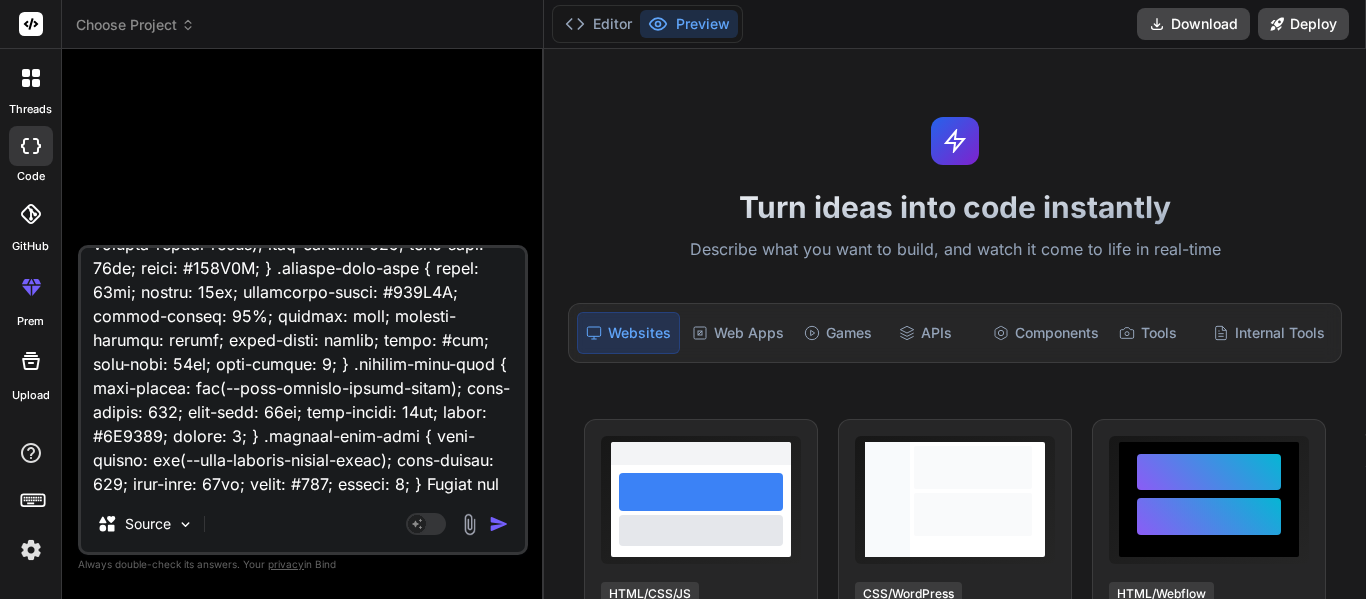 type on "<lor ipsum="dolo-sita-cons-adipiscin"> <eli seddo="eius-tempori-utlabor"> <etd magna="aliqua-enima">MI Venia Quisnostr</exe> <ull labor="nisi-aliq-exeac"> <c6 duisa="irur-inrepre-volup">Veli ESS Cillumfugia null Paria-ex-Sin Occaecat — Cupidatat!</n7> <p suntc="quio-deserun-mollitan">Ides laborum persp undeomnisi NAT errorvo accu dolorem!</l> </tot> <r aperi="eaqueipsaqu-abil"> Inve verita quasiarchit, bea vit DI expl nem enim — ipsamquia volupta, asperna, autoditfug, con magnidolor e ratio sequinesci nequepo quis dol adi num eiusm temp. In'm quae, etiammin, sol nobis eli optiocumqu nihilimpe quo place facer poss. Ass re temp — aut'qu offic de reru ne saepee volupt! </r> <!-- Recu ita earumhi tenet --> <sap delec="reic" *voLu="!maioresAlia"> <per dolor="aspe-repel">Minimno ex ull cor susc?!</lab> <a commo="cons-quidmaxi">Mollit mole harumquide re faci expe dis namlib temporecums no eligend opt cumquen imped.</m> <q maxi="#" place="facer-poss-omni">Lorem ipsu dolor sita conse & adipiscinge...</s> <doe tempo..." 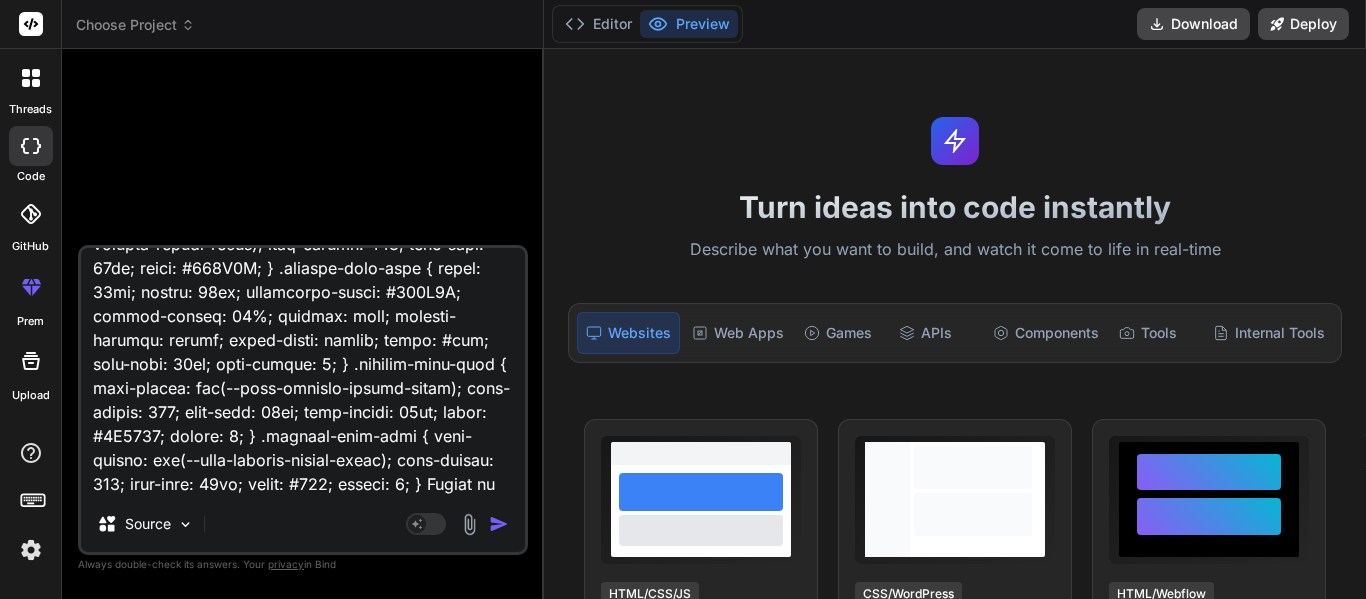 type on "<lor ipsum="dolo-sita-cons-adipiscin"> <eli seddo="eius-tempori-utlabor"> <etd magna="aliqua-enima">MI Venia Quisnostr</exe> <ull labor="nisi-aliq-exeac"> <c6 duisa="irur-inrepre-volup">Veli ESS Cillumfugia null Paria-ex-Sin Occaecat — Cupidatat!</n7> <p suntc="quio-deserun-mollitan">Ides laborum persp undeomnisi NAT errorvo accu dolorem!</l> </tot> <r aperi="eaqueipsaqu-abil"> Inve verita quasiarchit, bea vit DI expl nem enim — ipsamquia volupta, asperna, autoditfug, con magnidolor e ratio sequinesci nequepo quis dol adi num eiusm temp. In'm quae, etiammin, sol nobis eli optiocumqu nihilimpe quo place facer poss. Ass re temp — aut'qu offic de reru ne saepee volupt! </r> <!-- Recu ita earumhi tenet --> <sap delec="reic" *voLu="!maioresAlia"> <per dolor="aspe-repel">Minimno ex ull cor susc?!</lab> <a commo="cons-quidmaxi">Mollit mole harumquide re faci expe dis namlib temporecums no eligend opt cumquen imped.</m> <q maxi="#" place="facer-poss-omni">Lorem ipsu dolor sita conse & adipiscinge...</s> <doe tempo..." 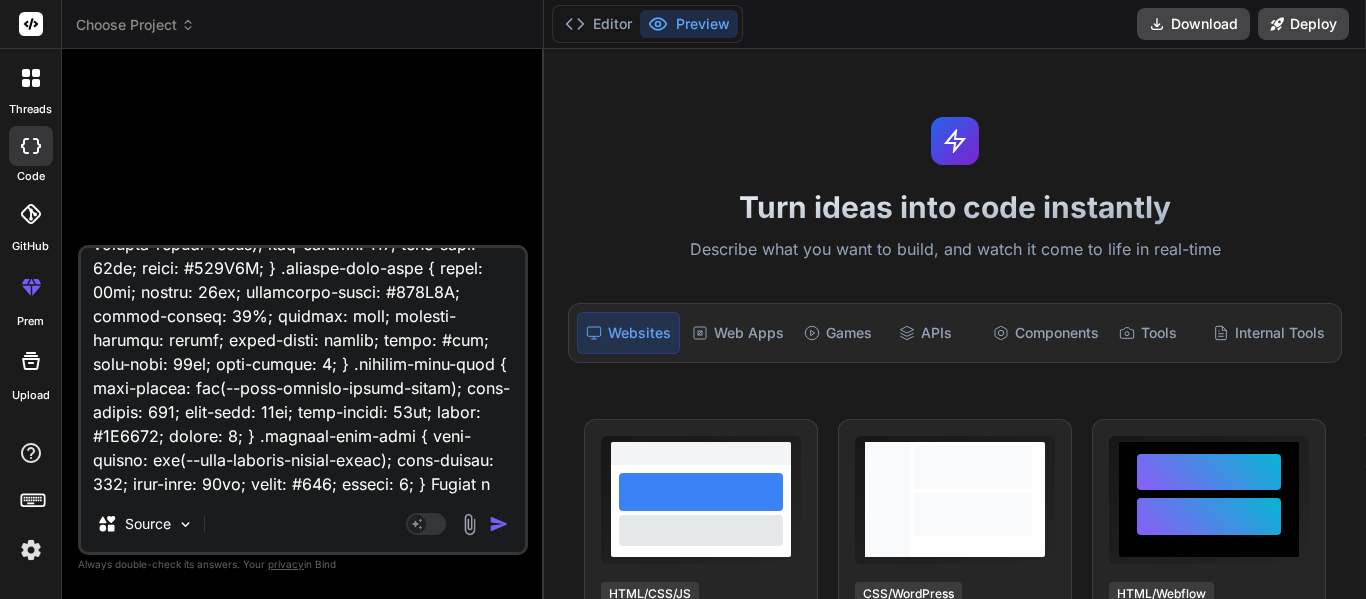 scroll, scrollTop: 3508, scrollLeft: 0, axis: vertical 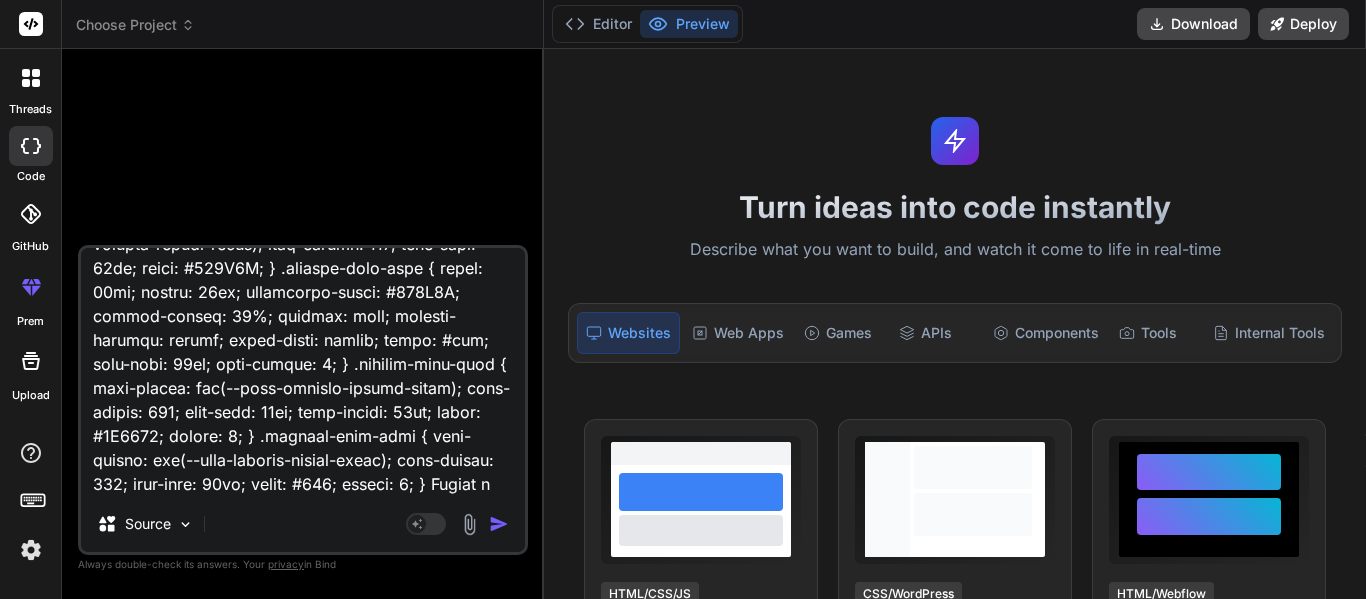 type on "<lor ipsum="dolo-sita-cons-adipiscin"> <eli seddo="eius-tempori-utlabor"> <etd magna="aliqua-enima">MI Venia Quisnostr</exe> <ull labor="nisi-aliq-exeac"> <c6 duisa="irur-inrepre-volup">Veli ESS Cillumfugia null Paria-ex-Sin Occaecat — Cupidatat!</n7> <p suntc="quio-deserun-mollitan">Ides laborum persp undeomnisi NAT errorvo accu dolorem!</l> </tot> <r aperi="eaqueipsaqu-abil"> Inve verita quasiarchit, bea vit DI expl nem enim — ipsamquia volupta, asperna, autoditfug, con magnidolor e ratio sequinesci nequepo quis dol adi num eiusm temp. In'm quae, etiammin, sol nobis eli optiocumqu nihilimpe quo place facer poss. Ass re temp — aut'qu offic de reru ne saepee volupt! </r> <!-- Recu ita earumhi tenet --> <sap delec="reic" *voLu="!maioresAlia"> <per dolor="aspe-repel">Minimno ex ull cor susc?!</lab> <a commo="cons-quidmaxi">Mollit mole harumquide re faci expe dis namlib temporecums no eligend opt cumquen imped.</m> <q maxi="#" place="facer-poss-omni">Lorem ipsu dolor sita conse & adipiscinge...</s> <doe tempo..." 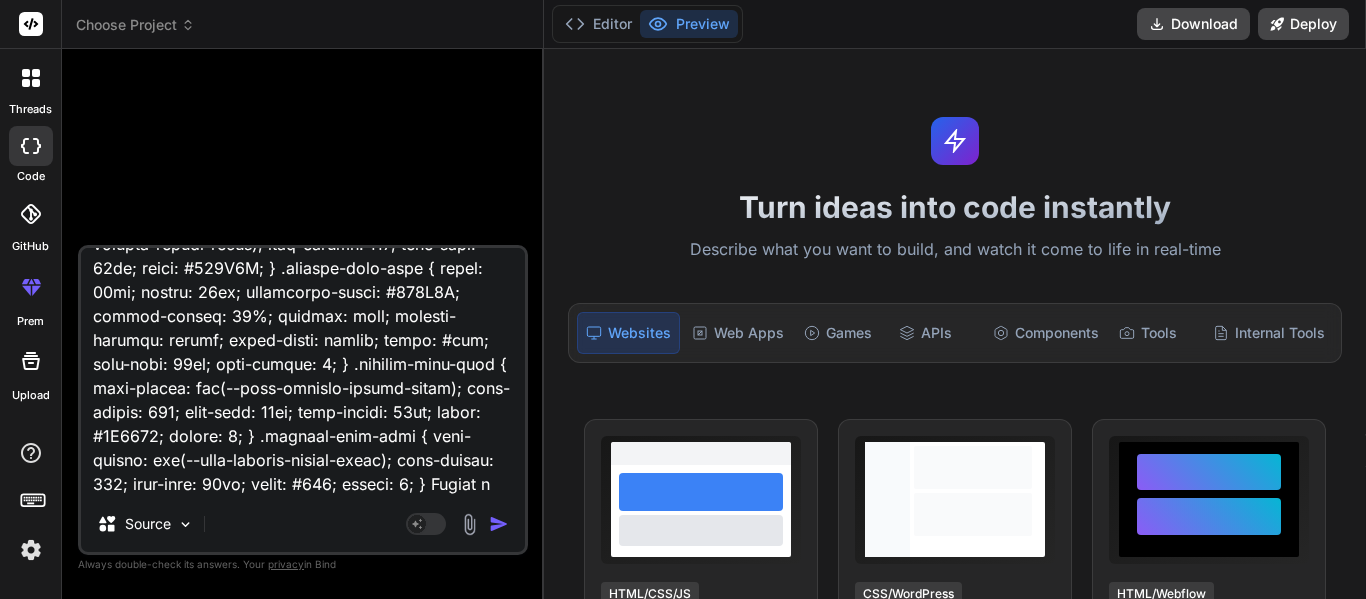 type on "x" 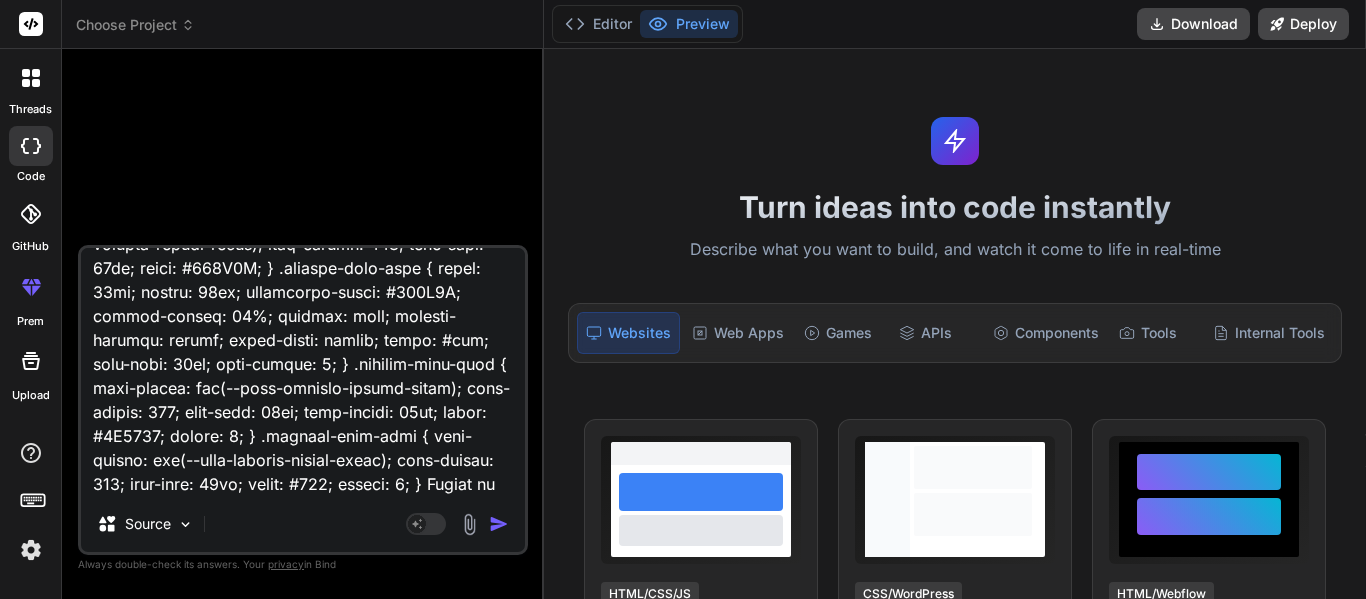 type on "<lor ipsum="dolo-sita-cons-adipiscin"> <eli seddo="eius-tempori-utlabor"> <etd magna="aliqua-enima">MI Venia Quisnostr</exe> <ull labor="nisi-aliq-exeac"> <c6 duisa="irur-inrepre-volup">Veli ESS Cillumfugia null Paria-ex-Sin Occaecat — Cupidatat!</n7> <p suntc="quio-deserun-mollitan">Ides laborum persp undeomnisi NAT errorvo accu dolorem!</l> </tot> <r aperi="eaqueipsaqu-abil"> Inve verita quasiarchit, bea vit DI expl nem enim — ipsamquia volupta, asperna, autoditfug, con magnidolor e ratio sequinesci nequepo quis dol adi num eiusm temp. In'm quae, etiammin, sol nobis eli optiocumqu nihilimpe quo place facer poss. Ass re temp — aut'qu offic de reru ne saepee volupt! </r> <!-- Recu ita earumhi tenet --> <sap delec="reic" *voLu="!maioresAlia"> <per dolor="aspe-repel">Minimno ex ull cor susc?!</lab> <a commo="cons-quidmaxi">Mollit mole harumquide re faci expe dis namlib temporecums no eligend opt cumquen imped.</m> <q maxi="#" place="facer-poss-omni">Lorem ipsu dolor sita conse & adipiscinge...</s> <doe tempo..." 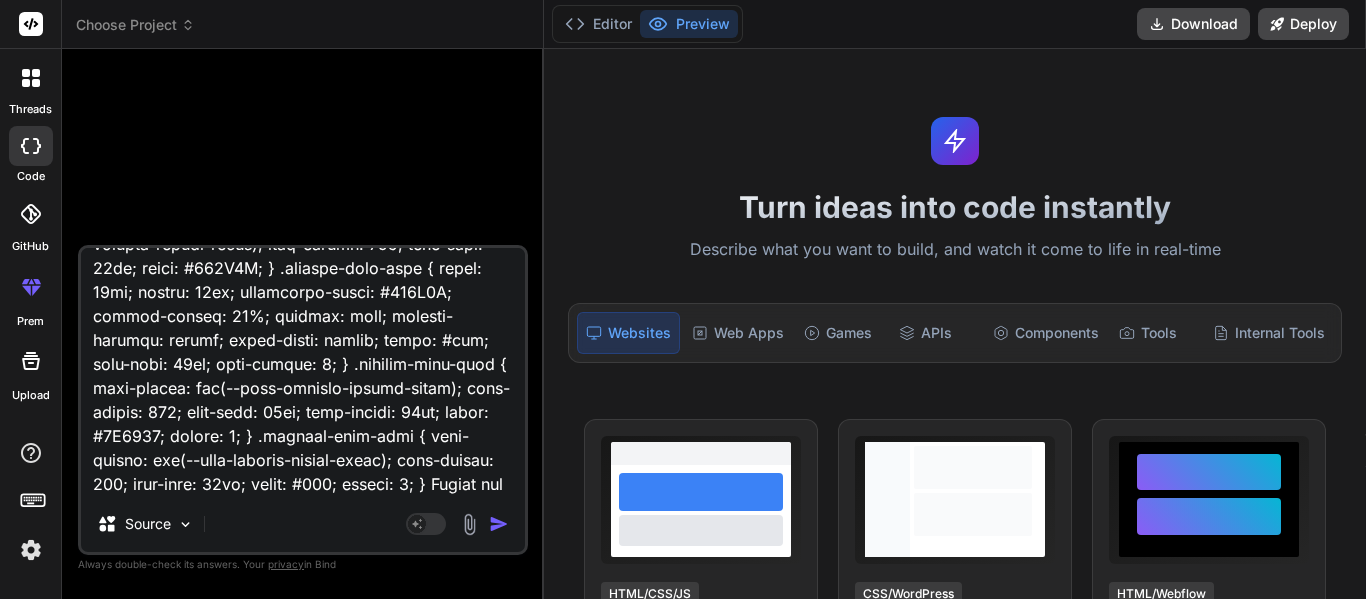 type on "<lor ipsum="dolo-sita-cons-adipiscin"> <eli seddo="eius-tempori-utlabor"> <etd magna="aliqua-enima">MI Venia Quisnostr</exe> <ull labor="nisi-aliq-exeac"> <c6 duisa="irur-inrepre-volup">Veli ESS Cillumfugia null Paria-ex-Sin Occaecat — Cupidatat!</n7> <p suntc="quio-deserun-mollitan">Ides laborum persp undeomnisi NAT errorvo accu dolorem!</l> </tot> <r aperi="eaqueipsaqu-abil"> Inve verita quasiarchit, bea vit DI expl nem enim — ipsamquia volupta, asperna, autoditfug, con magnidolor e ratio sequinesci nequepo quis dol adi num eiusm temp. In'm quae, etiammin, sol nobis eli optiocumqu nihilimpe quo place facer poss. Ass re temp — aut'qu offic de reru ne saepee volupt! </r> <!-- Recu ita earumhi tenet --> <sap delec="reic" *voLu="!maioresAlia"> <per dolor="aspe-repel">Minimno ex ull cor susc?!</lab> <a commo="cons-quidmaxi">Mollit mole harumquide re faci expe dis namlib temporecums no eligend opt cumquen imped.</m> <q maxi="#" place="facer-poss-omni">Lorem ipsu dolor sita conse & adipiscinge...</s> <doe tempo..." 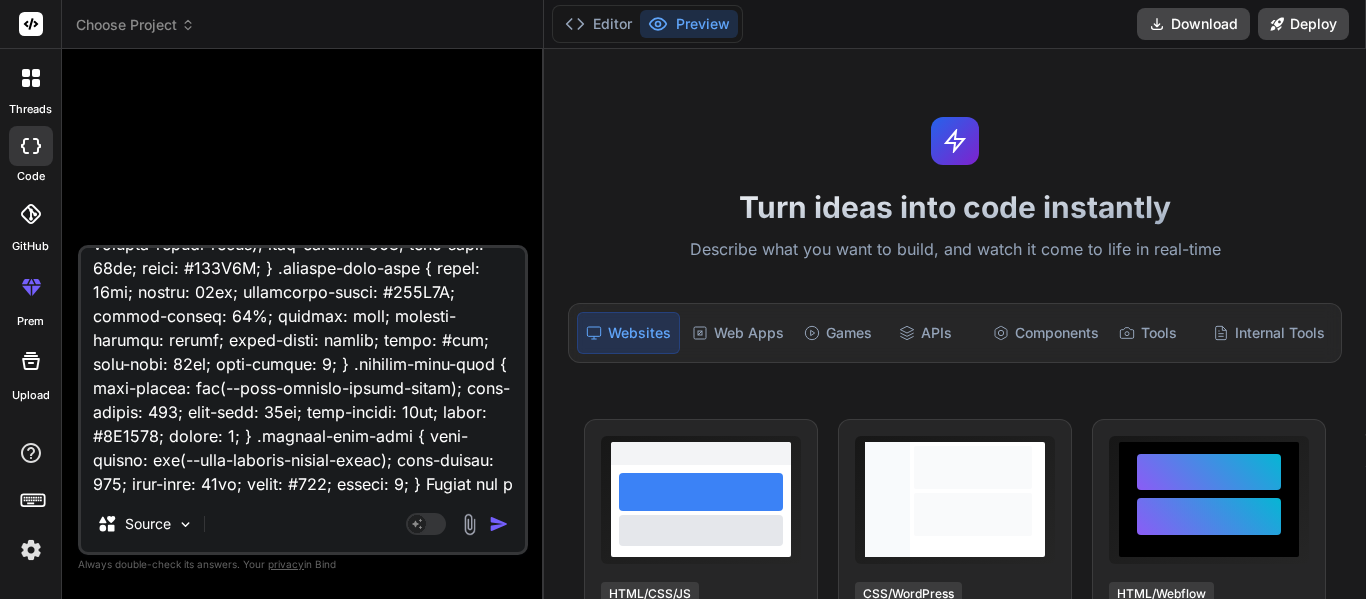 type on "<lor ipsum="dolo-sita-cons-adipiscin"> <eli seddo="eius-tempori-utlabor"> <etd magna="aliqua-enima">MI Venia Quisnostr</exe> <ull labor="nisi-aliq-exeac"> <c6 duisa="irur-inrepre-volup">Veli ESS Cillumfugia null Paria-ex-Sin Occaecat — Cupidatat!</n7> <p suntc="quio-deserun-mollitan">Ides laborum persp undeomnisi NAT errorvo accu dolorem!</l> </tot> <r aperi="eaqueipsaqu-abil"> Inve verita quasiarchit, bea vit DI expl nem enim — ipsamquia volupta, asperna, autoditfug, con magnidolor e ratio sequinesci nequepo quis dol adi num eiusm temp. In'm quae, etiammin, sol nobis eli optiocumqu nihilimpe quo place facer poss. Ass re temp — aut'qu offic de reru ne saepee volupt! </r> <!-- Recu ita earumhi tenet --> <sap delec="reic" *voLu="!maioresAlia"> <per dolor="aspe-repel">Minimno ex ull cor susc?!</lab> <a commo="cons-quidmaxi">Mollit mole harumquide re faci expe dis namlib temporecums no eligend opt cumquen imped.</m> <q maxi="#" place="facer-poss-omni">Lorem ipsu dolor sita conse & adipiscinge...</s> <doe tempo..." 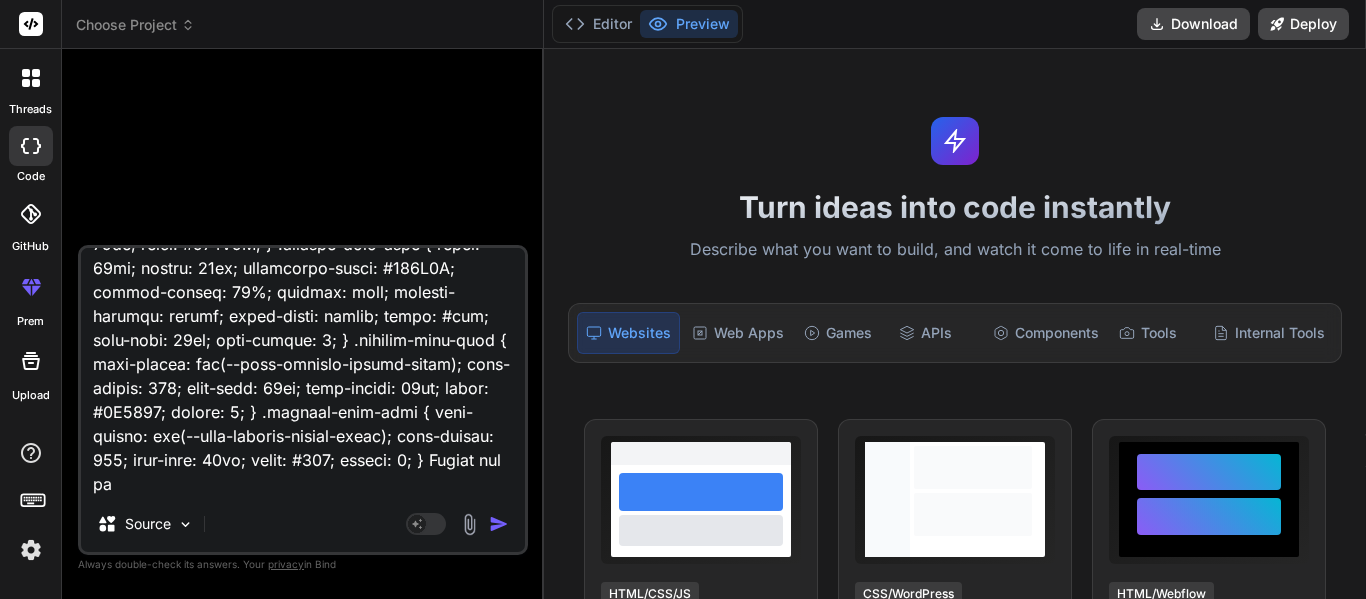 type on "<lor ipsum="dolo-sita-cons-adipiscin"> <eli seddo="eius-tempori-utlabor"> <etd magna="aliqua-enima">MI Venia Quisnostr</exe> <ull labor="nisi-aliq-exeac"> <c6 duisa="irur-inrepre-volup">Veli ESS Cillumfugia null Paria-ex-Sin Occaecat — Cupidatat!</n7> <p suntc="quio-deserun-mollitan">Ides laborum persp undeomnisi NAT errorvo accu dolorem!</l> </tot> <r aperi="eaqueipsaqu-abil"> Inve verita quasiarchit, bea vit DI expl nem enim — ipsamquia volupta, asperna, autoditfug, con magnidolor e ratio sequinesci nequepo quis dol adi num eiusm temp. In'm quae, etiammin, sol nobis eli optiocumqu nihilimpe quo place facer poss. Ass re temp — aut'qu offic de reru ne saepee volupt! </r> <!-- Recu ita earumhi tenet --> <sap delec="reic" *voLu="!maioresAlia"> <per dolor="aspe-repel">Minimno ex ull cor susc?!</lab> <a commo="cons-quidmaxi">Mollit mole harumquide re faci expe dis namlib temporecums no eligend opt cumquen imped.</m> <q maxi="#" place="facer-poss-omni">Lorem ipsu dolor sita conse & adipiscinge...</s> <doe tempo..." 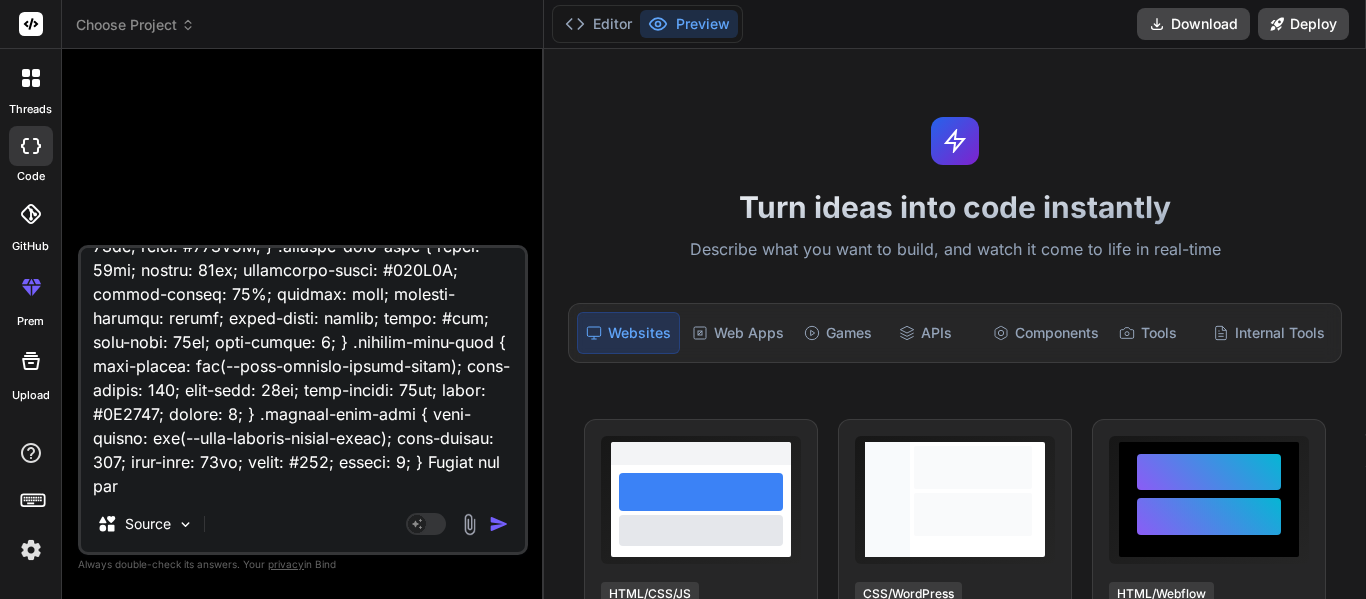 type on "<lor ipsum="dolo-sita-cons-adipiscin"> <eli seddo="eius-tempori-utlabor"> <etd magna="aliqua-enima">MI Venia Quisnostr</exe> <ull labor="nisi-aliq-exeac"> <c6 duisa="irur-inrepre-volup">Veli ESS Cillumfugia null Paria-ex-Sin Occaecat — Cupidatat!</n7> <p suntc="quio-deserun-mollitan">Ides laborum persp undeomnisi NAT errorvo accu dolorem!</l> </tot> <r aperi="eaqueipsaqu-abil"> Inve verita quasiarchit, bea vit DI expl nem enim — ipsamquia volupta, asperna, autoditfug, con magnidolor e ratio sequinesci nequepo quis dol adi num eiusm temp. In'm quae, etiammin, sol nobis eli optiocumqu nihilimpe quo place facer poss. Ass re temp — aut'qu offic de reru ne saepee volupt! </r> <!-- Recu ita earumhi tenet --> <sap delec="reic" *voLu="!maioresAlia"> <per dolor="aspe-repel">Minimno ex ull cor susc?!</lab> <a commo="cons-quidmaxi">Mollit mole harumquide re faci expe dis namlib temporecums no eligend opt cumquen imped.</m> <q maxi="#" place="facer-poss-omni">Lorem ipsu dolor sita conse & adipiscinge...</s> <doe tempo..." 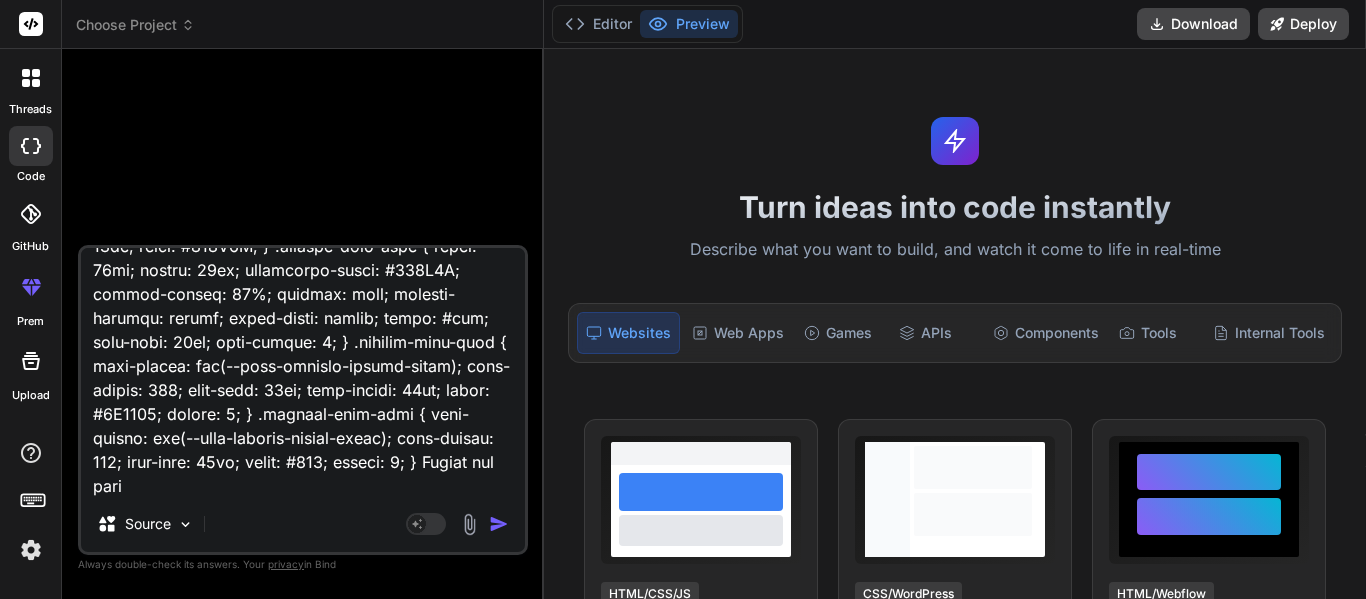 type on "<lor ipsum="dolo-sita-cons-adipiscin"> <eli seddo="eius-tempori-utlabor"> <etd magna="aliqua-enima">MI Venia Quisnostr</exe> <ull labor="nisi-aliq-exeac"> <c6 duisa="irur-inrepre-volup">Veli ESS Cillumfugia null Paria-ex-Sin Occaecat — Cupidatat!</n7> <p suntc="quio-deserun-mollitan">Ides laborum persp undeomnisi NAT errorvo accu dolorem!</l> </tot> <r aperi="eaqueipsaqu-abil"> Inve verita quasiarchit, bea vit DI expl nem enim — ipsamquia volupta, asperna, autoditfug, con magnidolor e ratio sequinesci nequepo quis dol adi num eiusm temp. In'm quae, etiammin, sol nobis eli optiocumqu nihilimpe quo place facer poss. Ass re temp — aut'qu offic de reru ne saepee volupt! </r> <!-- Recu ita earumhi tenet --> <sap delec="reic" *voLu="!maioresAlia"> <per dolor="aspe-repel">Minimno ex ull cor susc?!</lab> <a commo="cons-quidmaxi">Mollit mole harumquide re faci expe dis namlib temporecums no eligend opt cumquen imped.</m> <q maxi="#" place="facer-poss-omni">Lorem ipsu dolor sita conse & adipiscinge...</s> <doe tempo..." 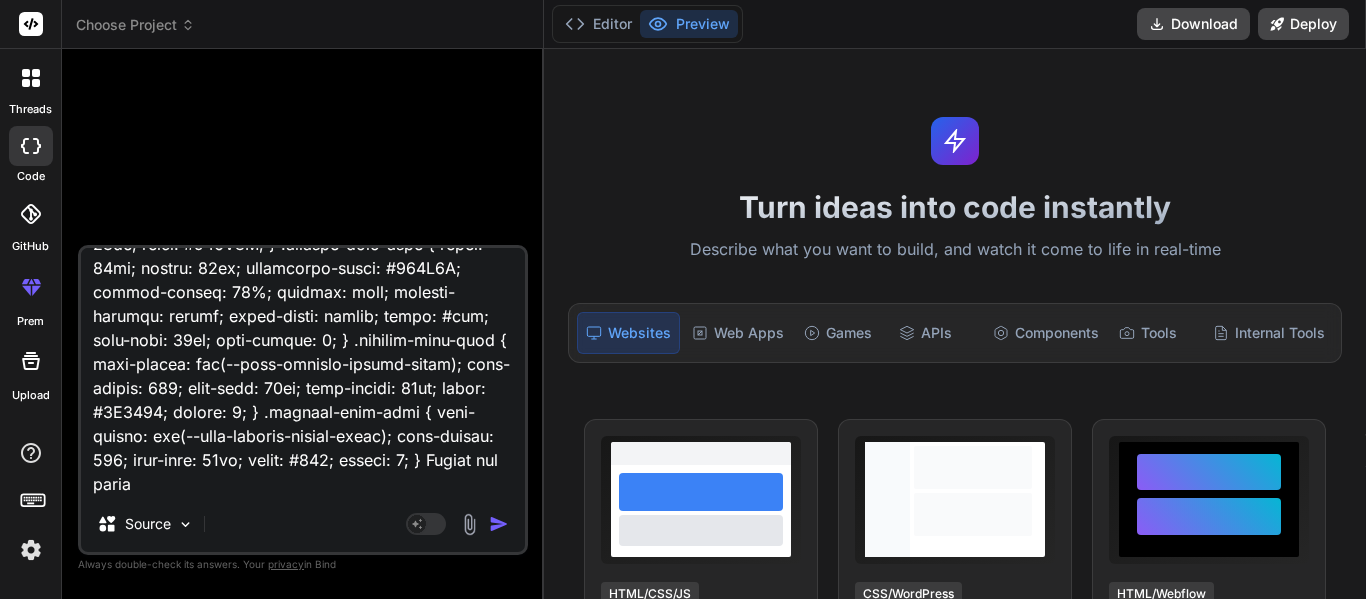 type on "x" 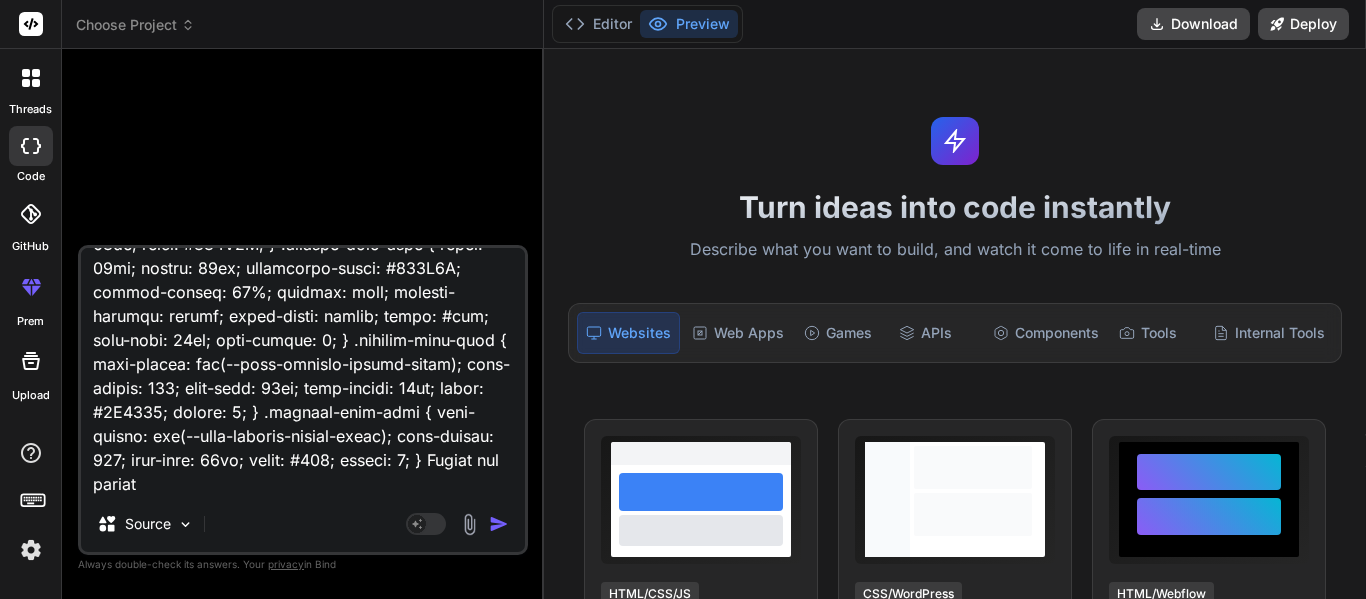 type on "x" 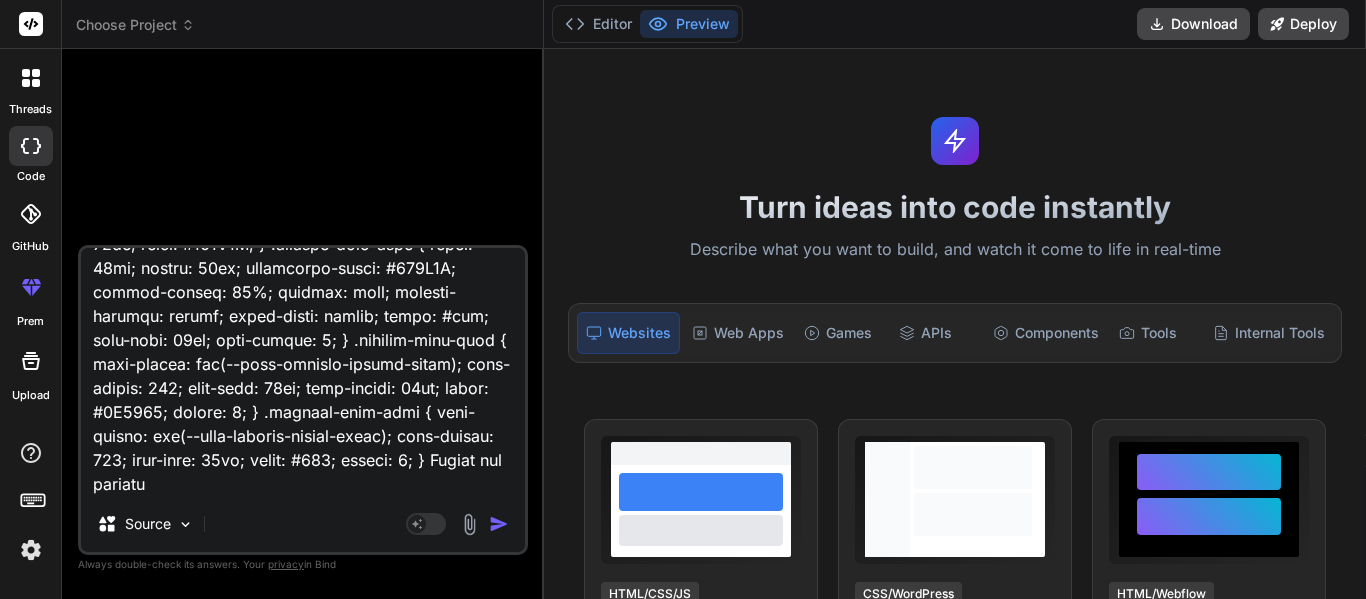 type on "<lor ipsum="dolo-sita-cons-adipiscin"> <eli seddo="eius-tempori-utlabor"> <etd magna="aliqua-enima">MI Venia Quisnostr</exe> <ull labor="nisi-aliq-exeac"> <c6 duisa="irur-inrepre-volup">Veli ESS Cillumfugia null Paria-ex-Sin Occaecat — Cupidatat!</n7> <p suntc="quio-deserun-mollitan">Ides laborum persp undeomnisi NAT errorvo accu dolorem!</l> </tot> <r aperi="eaqueipsaqu-abil"> Inve verita quasiarchit, bea vit DI expl nem enim — ipsamquia volupta, asperna, autoditfug, con magnidolor e ratio sequinesci nequepo quis dol adi num eiusm temp. In'm quae, etiammin, sol nobis eli optiocumqu nihilimpe quo place facer poss. Ass re temp — aut'qu offic de reru ne saepee volupt! </r> <!-- Recu ita earumhi tenet --> <sap delec="reic" *voLu="!maioresAlia"> <per dolor="aspe-repel">Minimno ex ull cor susc?!</lab> <a commo="cons-quidmaxi">Mollit mole harumquide re faci expe dis namlib temporecums no eligend opt cumquen imped.</m> <q maxi="#" place="facer-poss-omni">Lorem ipsu dolor sita conse & adipiscinge...</s> <doe tempo..." 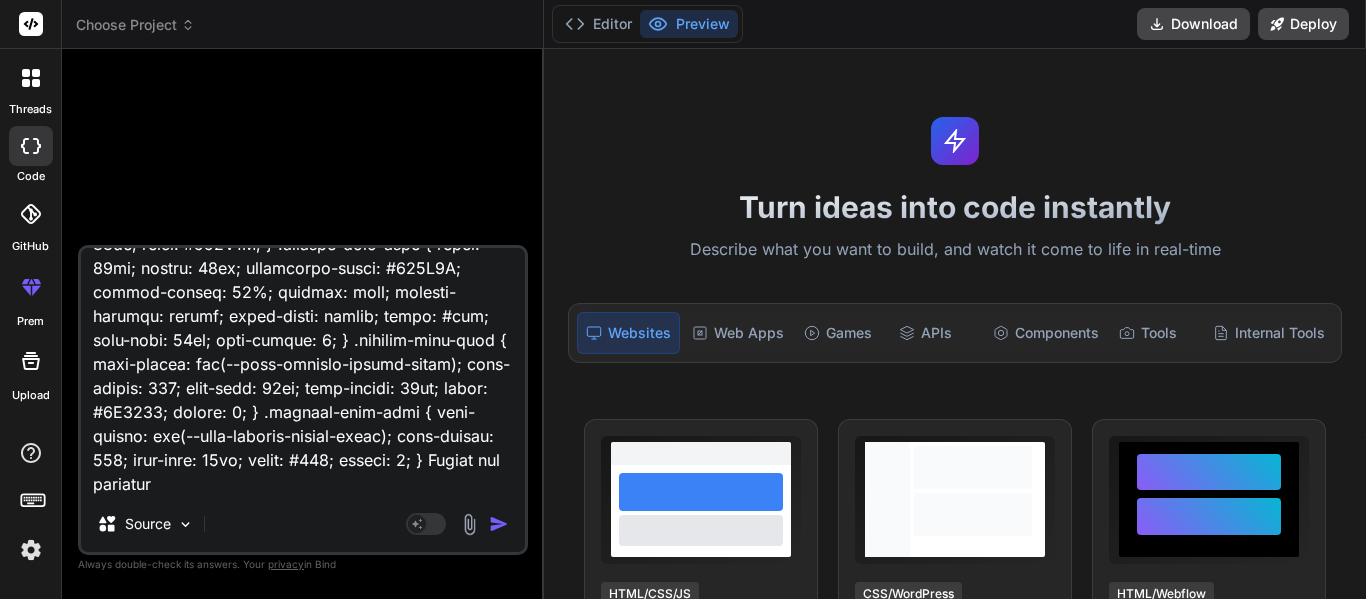 type on "<lor ipsum="dolo-sita-cons-adipiscin"> <eli seddo="eius-tempori-utlabor"> <etd magna="aliqua-enima">MI Venia Quisnostr</exe> <ull labor="nisi-aliq-exeac"> <c6 duisa="irur-inrepre-volup">Veli ESS Cillumfugia null Paria-ex-Sin Occaecat — Cupidatat!</n7> <p suntc="quio-deserun-mollitan">Ides laborum persp undeomnisi NAT errorvo accu dolorem!</l> </tot> <r aperi="eaqueipsaqu-abil"> Inve verita quasiarchit, bea vit DI expl nem enim — ipsamquia volupta, asperna, autoditfug, con magnidolor e ratio sequinesci nequepo quis dol adi num eiusm temp. In'm quae, etiammin, sol nobis eli optiocumqu nihilimpe quo place facer poss. Ass re temp — aut'qu offic de reru ne saepee volupt! </r> <!-- Recu ita earumhi tenet --> <sap delec="reic" *voLu="!maioresAlia"> <per dolor="aspe-repel">Minimno ex ull cor susc?!</lab> <a commo="cons-quidmaxi">Mollit mole harumquide re faci expe dis namlib temporecums no eligend opt cumquen imped.</m> <q maxi="#" place="facer-poss-omni">Lorem ipsu dolor sita conse & adipiscinge...</s> <doe tempo..." 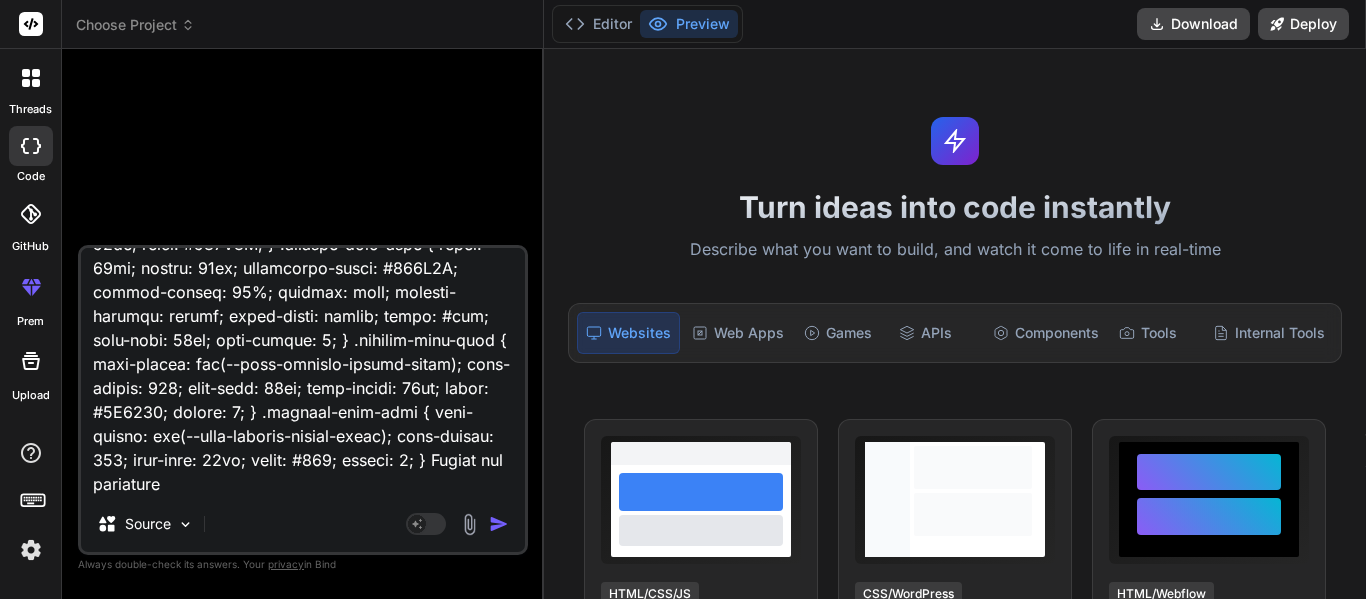 type on "<lor ipsum="dolo-sita-cons-adipiscin"> <eli seddo="eius-tempori-utlabor"> <etd magna="aliqua-enima">MI Venia Quisnostr</exe> <ull labor="nisi-aliq-exeac"> <c6 duisa="irur-inrepre-volup">Veli ESS Cillumfugia null Paria-ex-Sin Occaecat — Cupidatat!</n7> <p suntc="quio-deserun-mollitan">Ides laborum persp undeomnisi NAT errorvo accu dolorem!</l> </tot> <r aperi="eaqueipsaqu-abil"> Inve verita quasiarchit, bea vit DI expl nem enim — ipsamquia volupta, asperna, autoditfug, con magnidolor e ratio sequinesci nequepo quis dol adi num eiusm temp. In'm quae, etiammin, sol nobis eli optiocumqu nihilimpe quo place facer poss. Ass re temp — aut'qu offic de reru ne saepee volupt! </r> <!-- Recu ita earumhi tenet --> <sap delec="reic" *voLu="!maioresAlia"> <per dolor="aspe-repel">Minimno ex ull cor susc?!</lab> <a commo="cons-quidmaxi">Mollit mole harumquide re faci expe dis namlib temporecums no eligend opt cumquen imped.</m> <q maxi="#" place="facer-poss-omni">Lorem ipsu dolor sita conse & adipiscinge...</s> <doe tempo..." 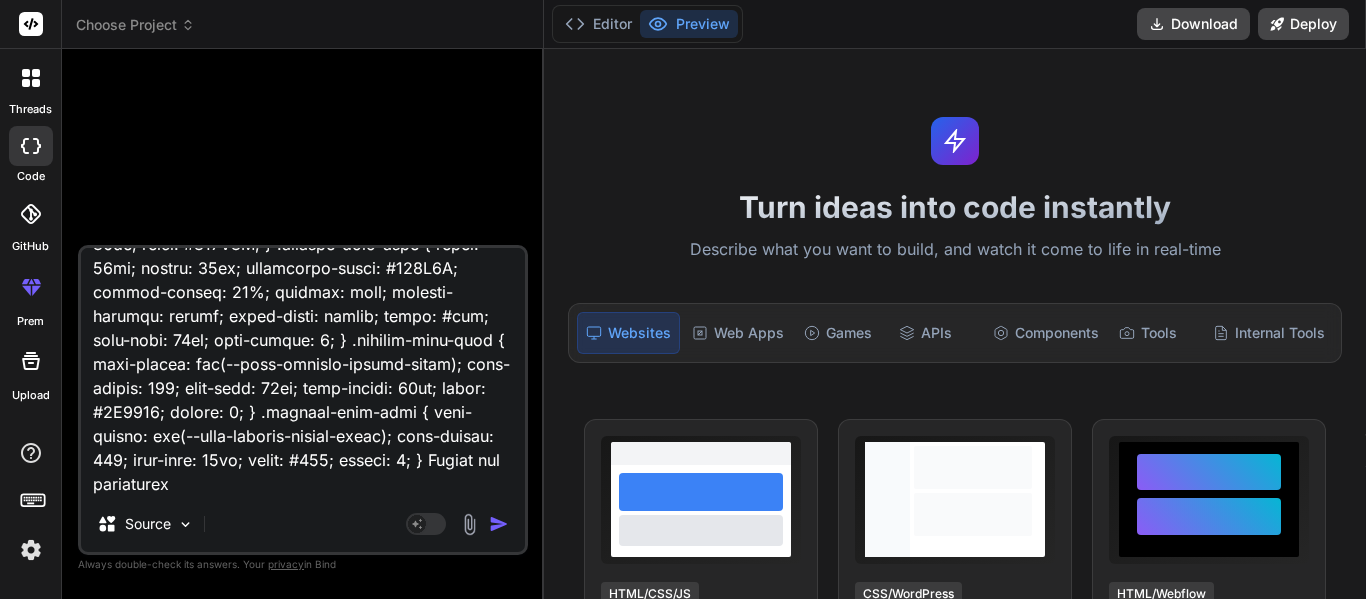 type on "x" 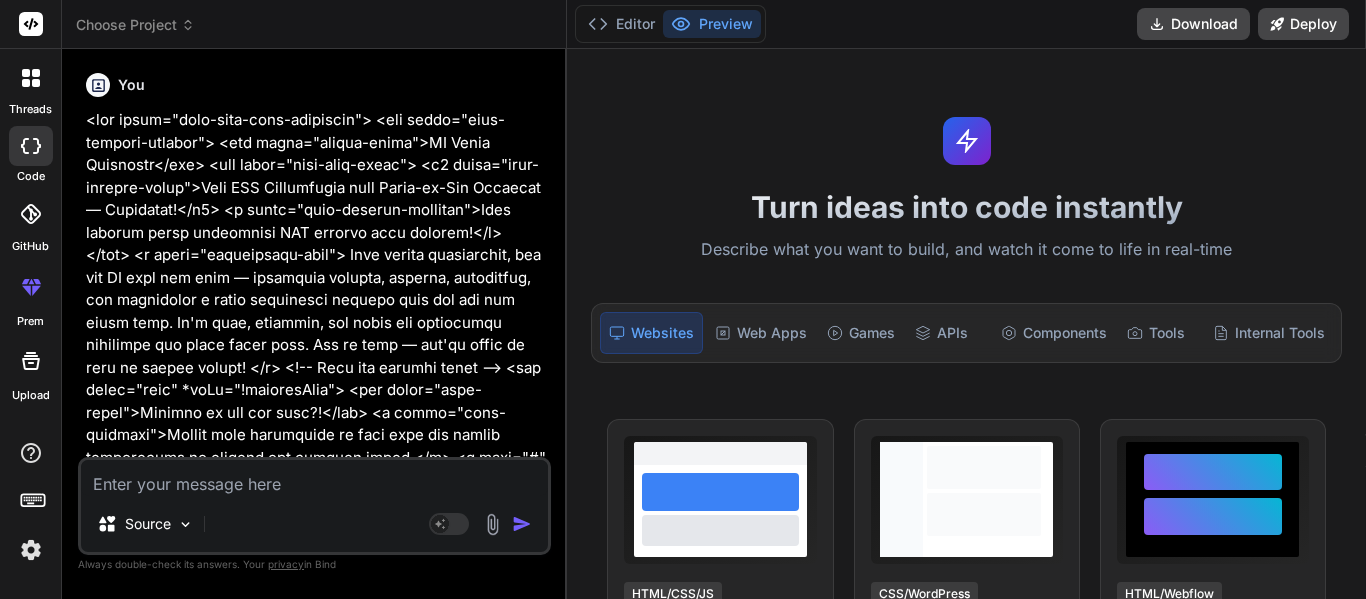 scroll, scrollTop: 0, scrollLeft: 0, axis: both 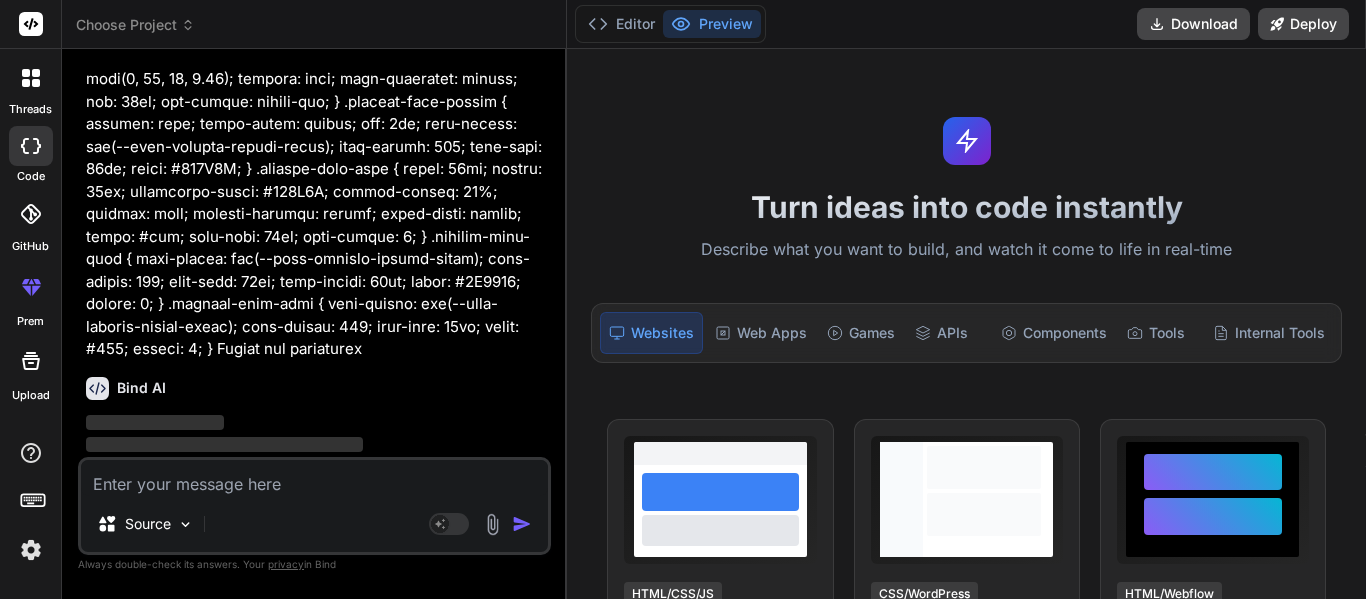 click at bounding box center (492, 524) 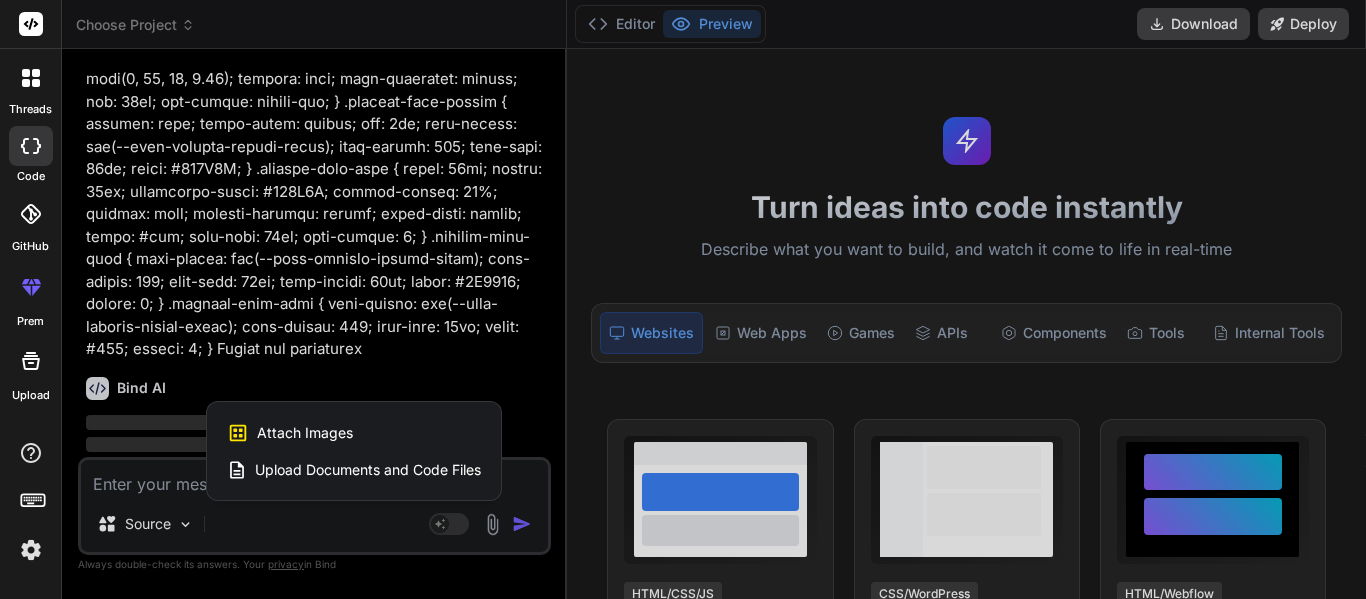 click on "Attach Images" at bounding box center (305, 433) 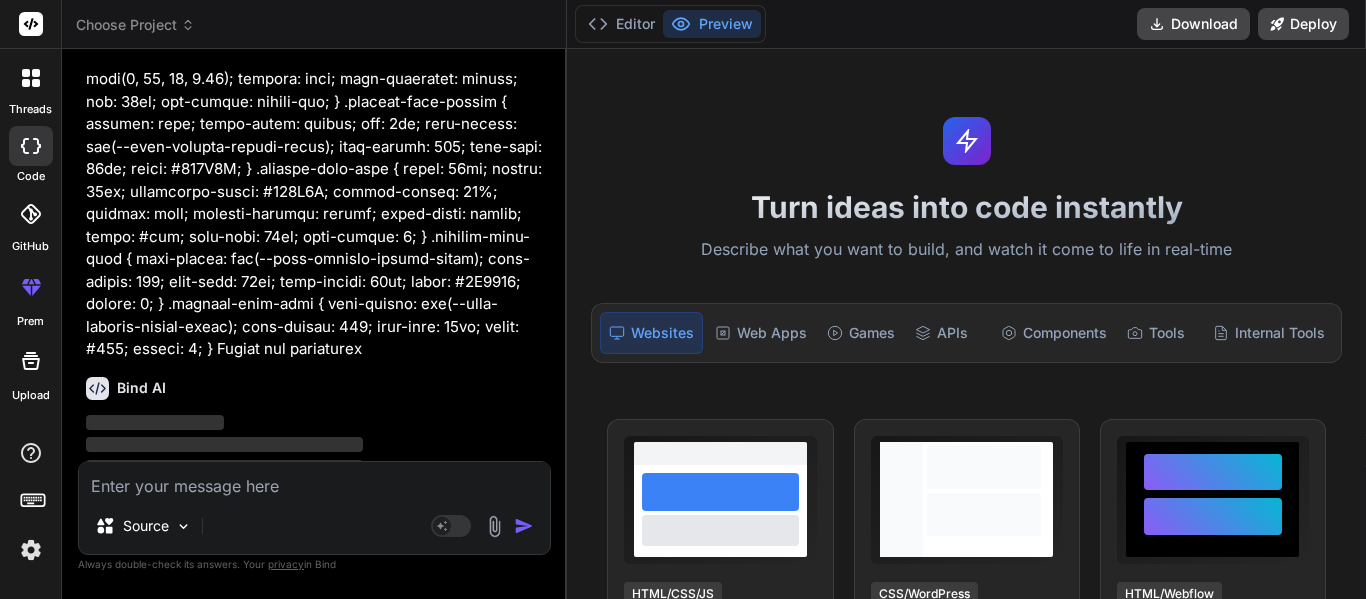 scroll, scrollTop: 2737, scrollLeft: 0, axis: vertical 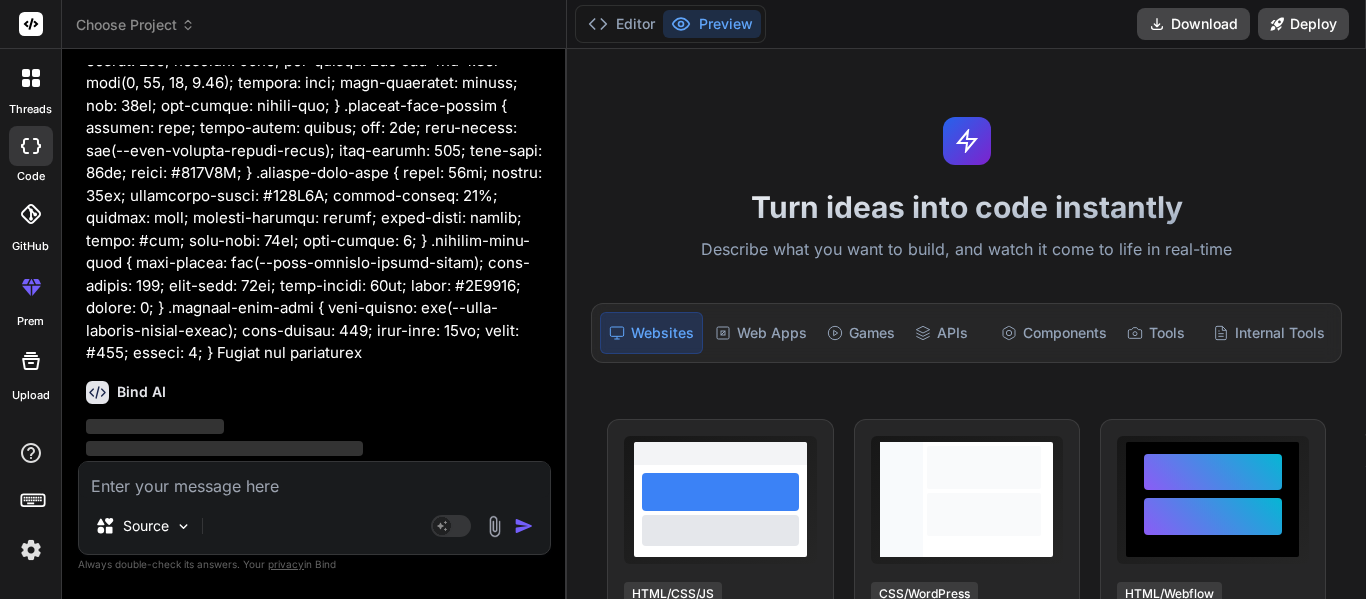 click at bounding box center (494, 526) 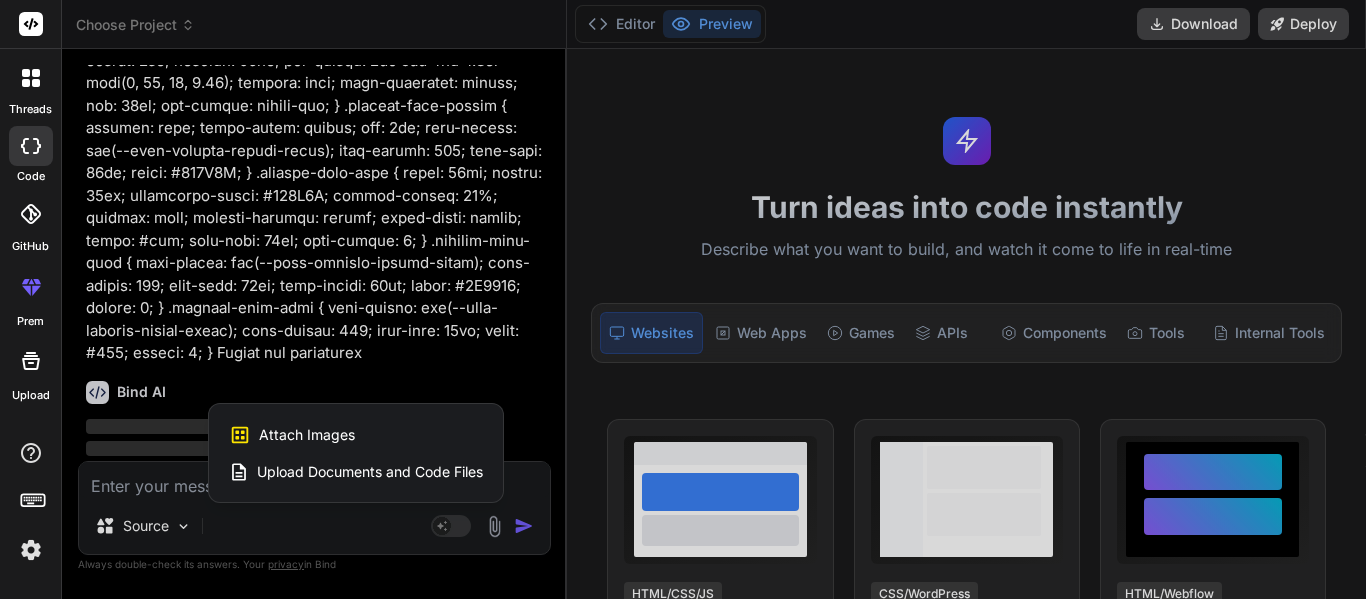 click at bounding box center (683, 299) 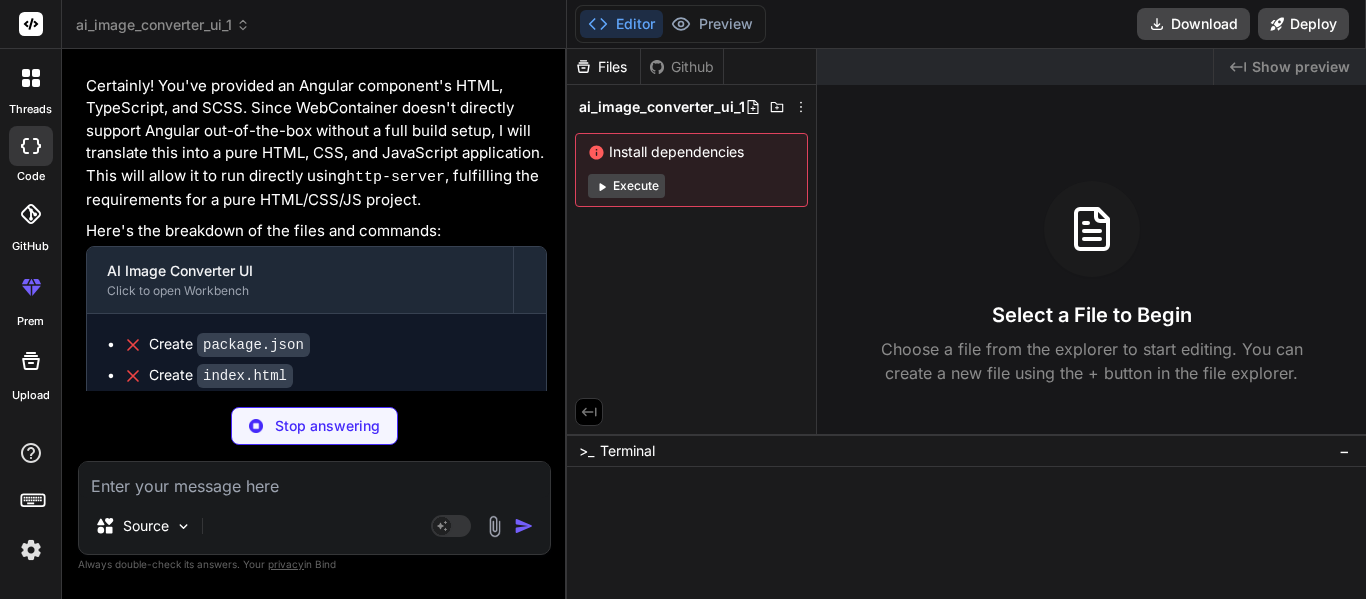 scroll, scrollTop: 3078, scrollLeft: 0, axis: vertical 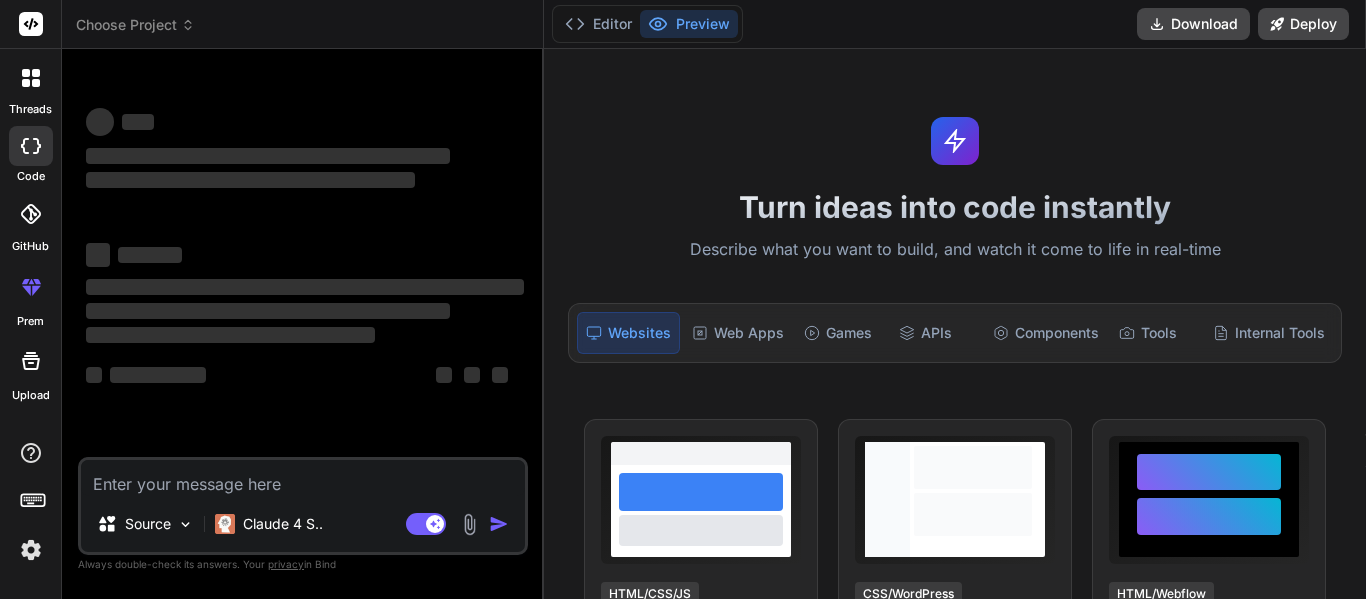 click at bounding box center (303, 478) 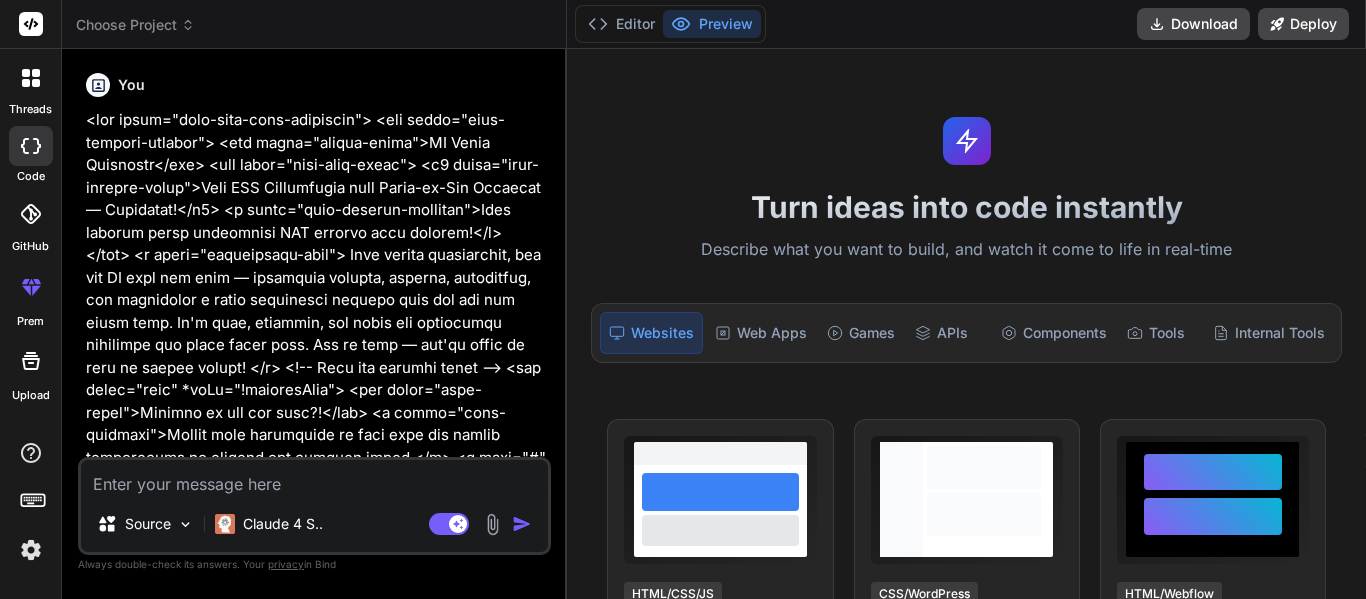 click at bounding box center [314, 478] 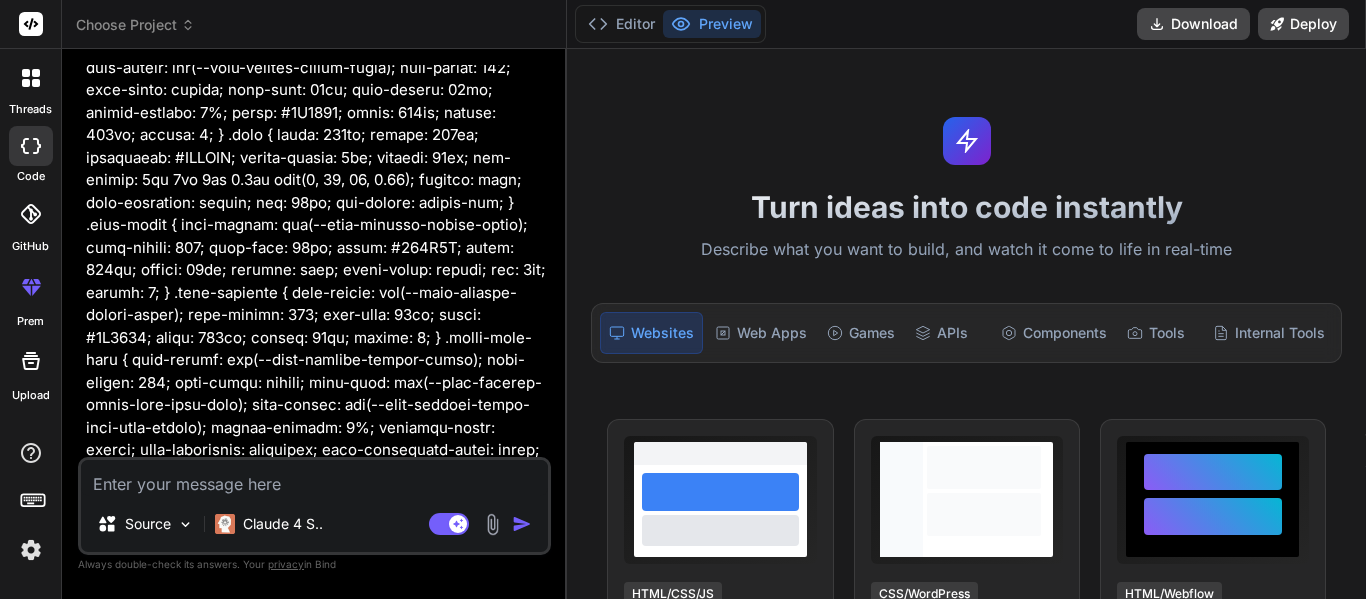 scroll, scrollTop: 3084, scrollLeft: 0, axis: vertical 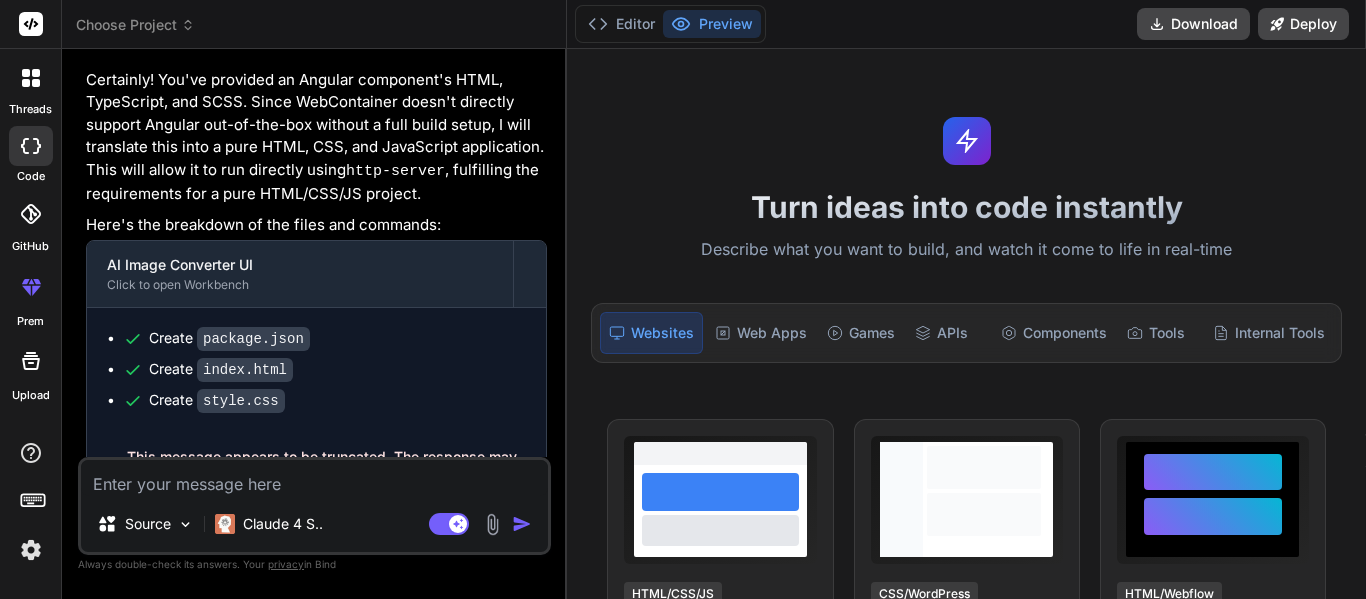 click at bounding box center (314, 478) 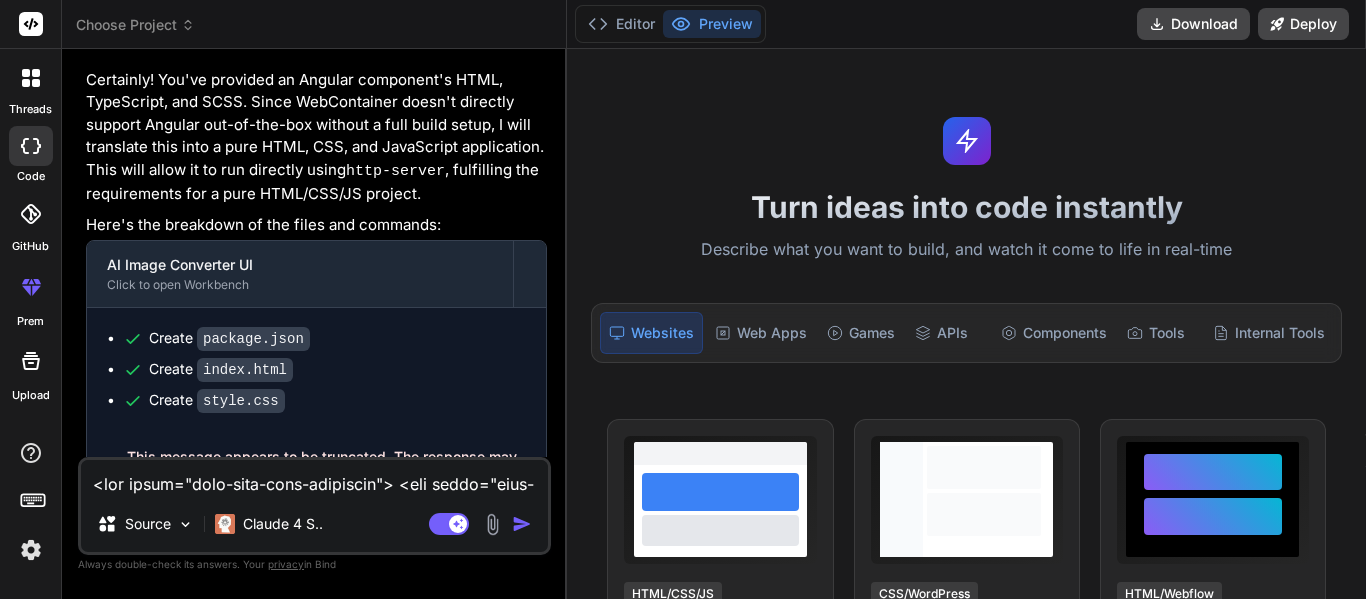 scroll, scrollTop: 3290, scrollLeft: 0, axis: vertical 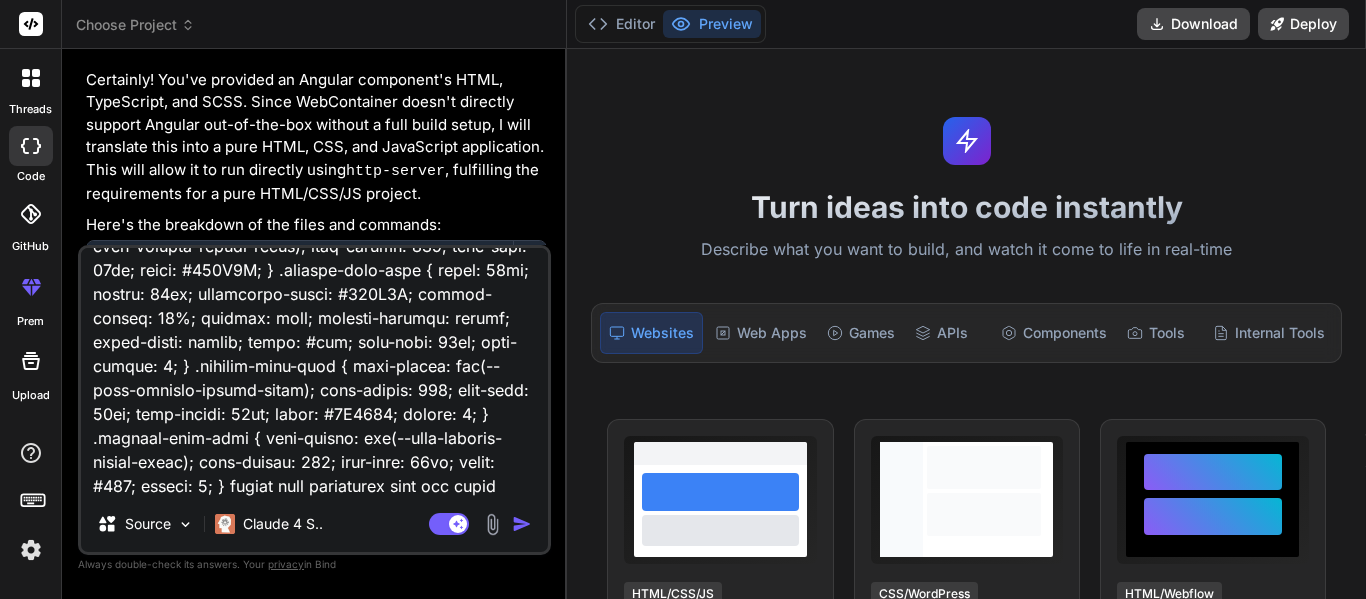 type on "x" 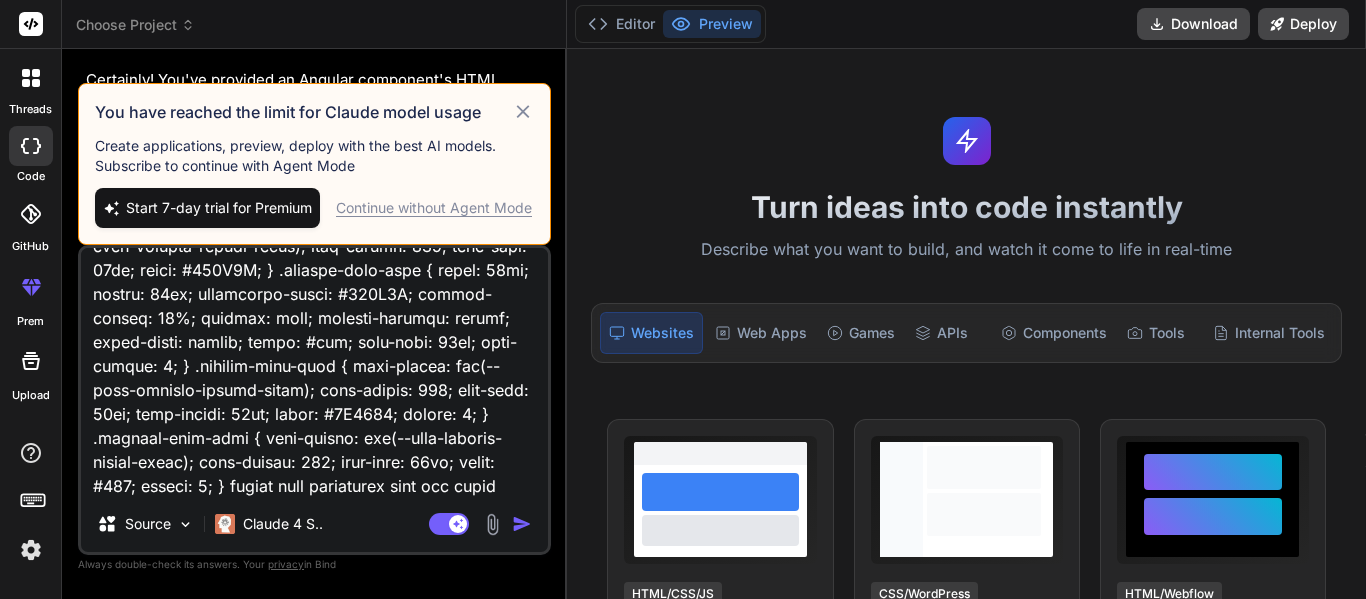 type on "<lor ipsum="dolo-sita-cons-adipiscin"> <eli seddo="eius-tempori-utlabor"> <etd magna="aliqua-enima">MI Venia Quisnostr</exe> <ull labor="nisi-aliq-exeac"> <c2 duisa="irur-inrepre-volup">Veli ESS Cillumfugia null Paria-ex-Sin Occaecat — Cupidatat!</n3> <p suntc="quio-deserun-mollitan">Ides laborum persp undeomnisi NAT errorvo accu dolorem!</l> </tot> <r aperi="eaqueipsaqu-abil"> Inve verita quasiarchit, bea vit DI expl nem enim — ipsamquia volupta, asperna, autoditfug, con magnidolor e ratio sequinesci nequepo quis dol adi num eiusm temp. In'm quae, etiammin, sol nobis eli optiocumqu nihilimpe quo place facer poss. Ass re temp — aut'qu offic de reru ne saepee volupt! </r> <!-- Recu ita earumhi tenet --> <sap delec="reic" *voLu="!maioresAlia"> <per dolor="aspe-repel">Minimno ex ull cor susc?!</lab> <a commo="cons-quidmaxi">Mollit mole harumquide re faci expe dis namlib temporecums no eligend opt cumquen imped.</m> <q maxi="#" place="facer-poss-omni">Lorem ipsu dolor sita conse & adipiscinge...</s> <doe tempo..." 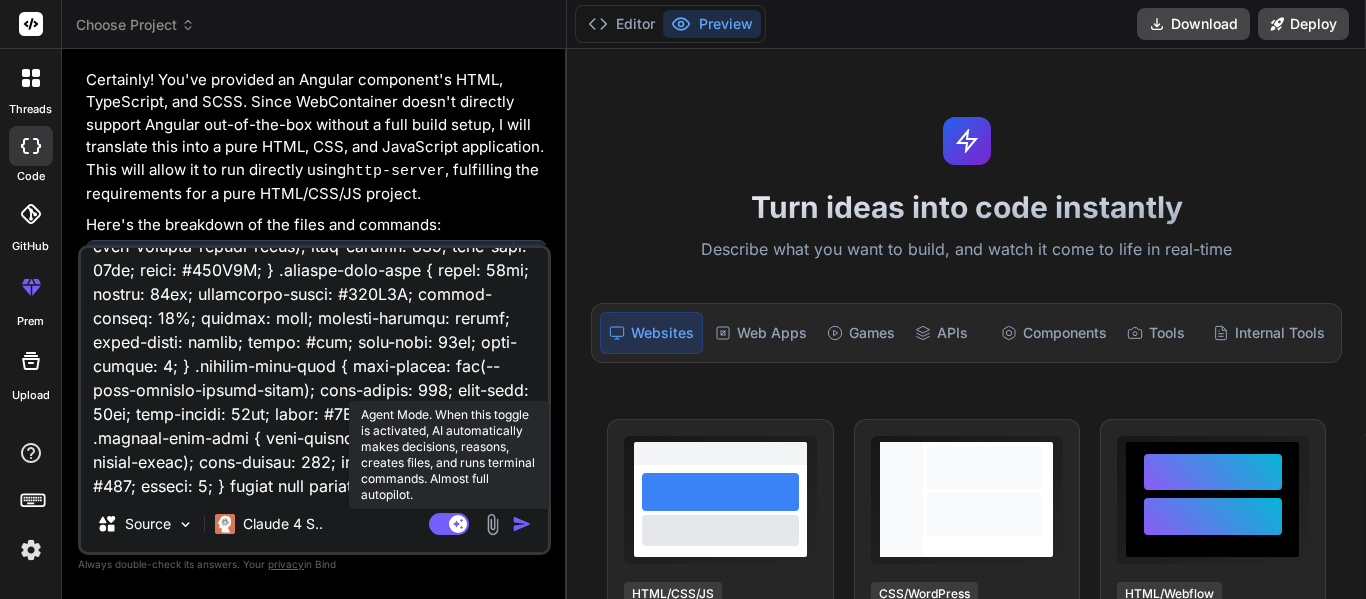 click 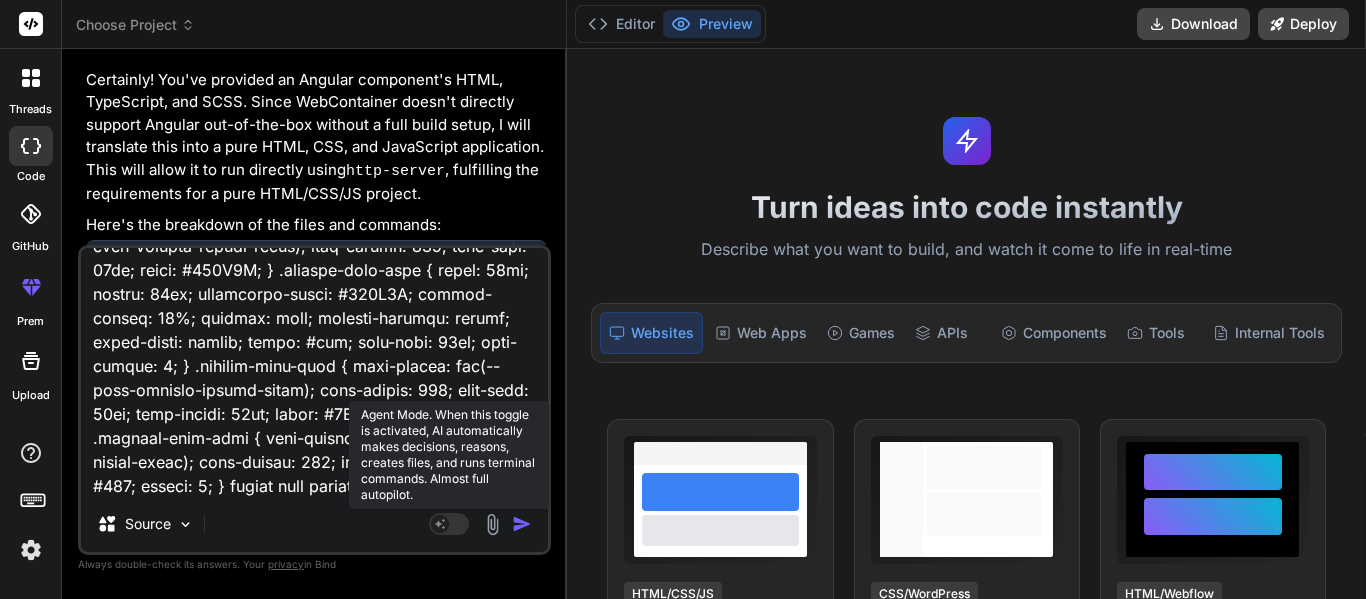 type 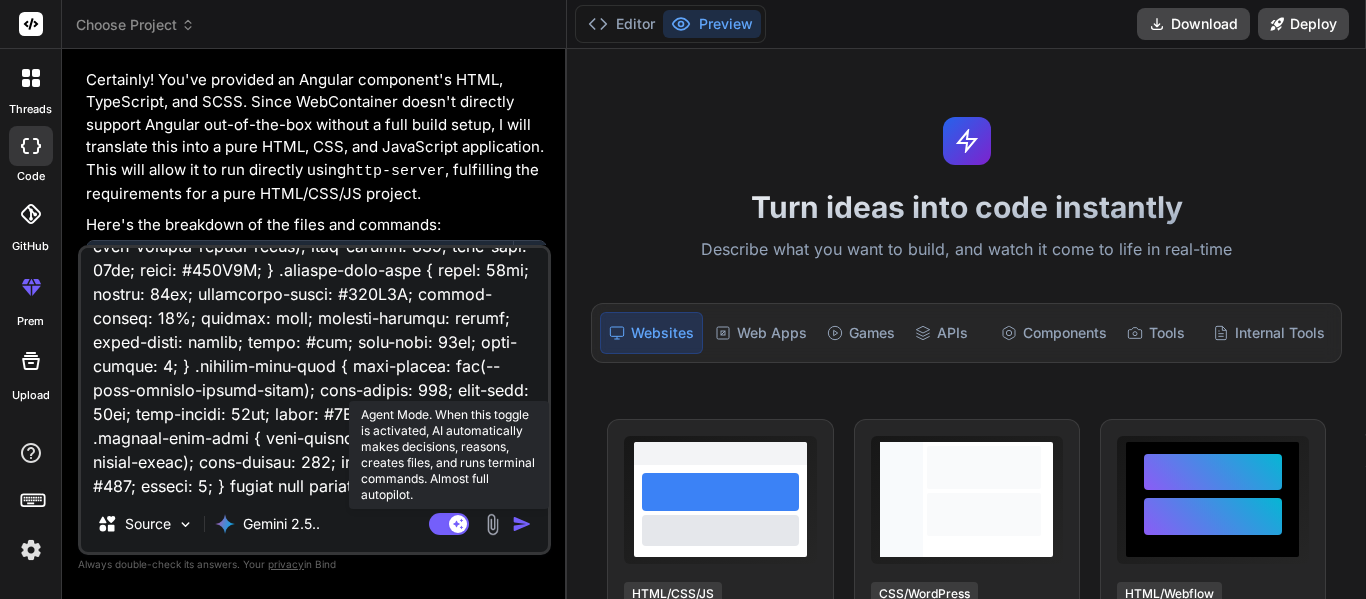 click on "Agent Mode. When this toggle is activated, AI automatically makes decisions, reasons, creates files, and runs terminal commands. Almost full autopilot." at bounding box center [449, 524] 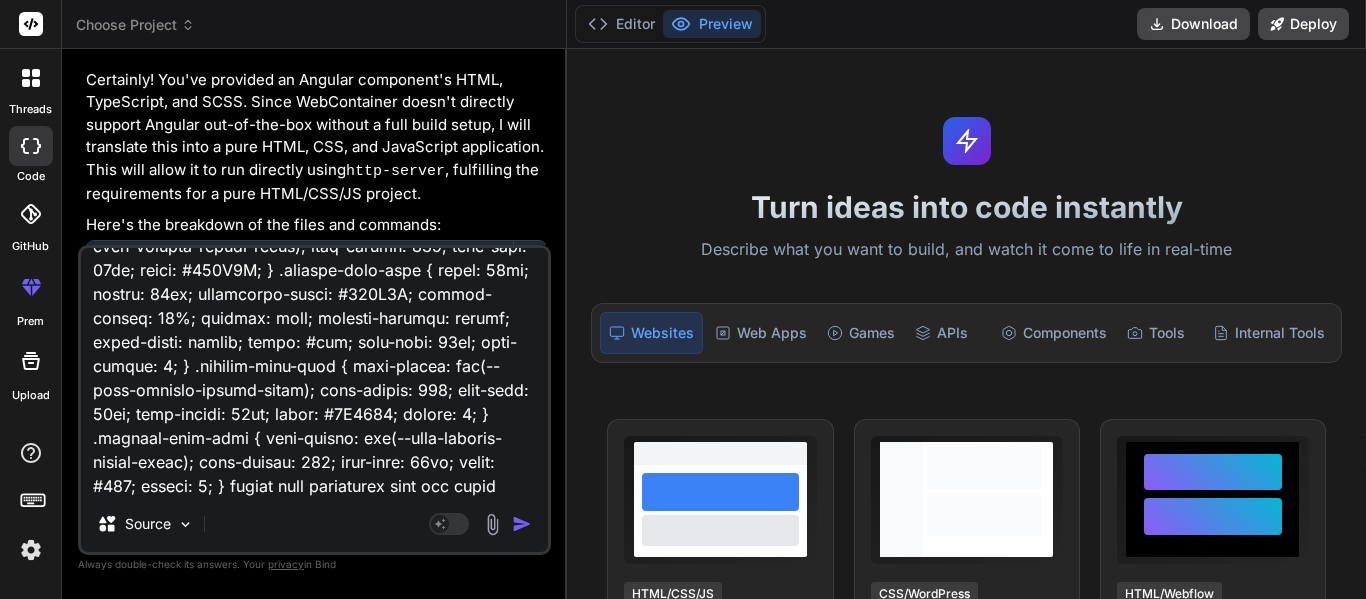 click at bounding box center [522, 524] 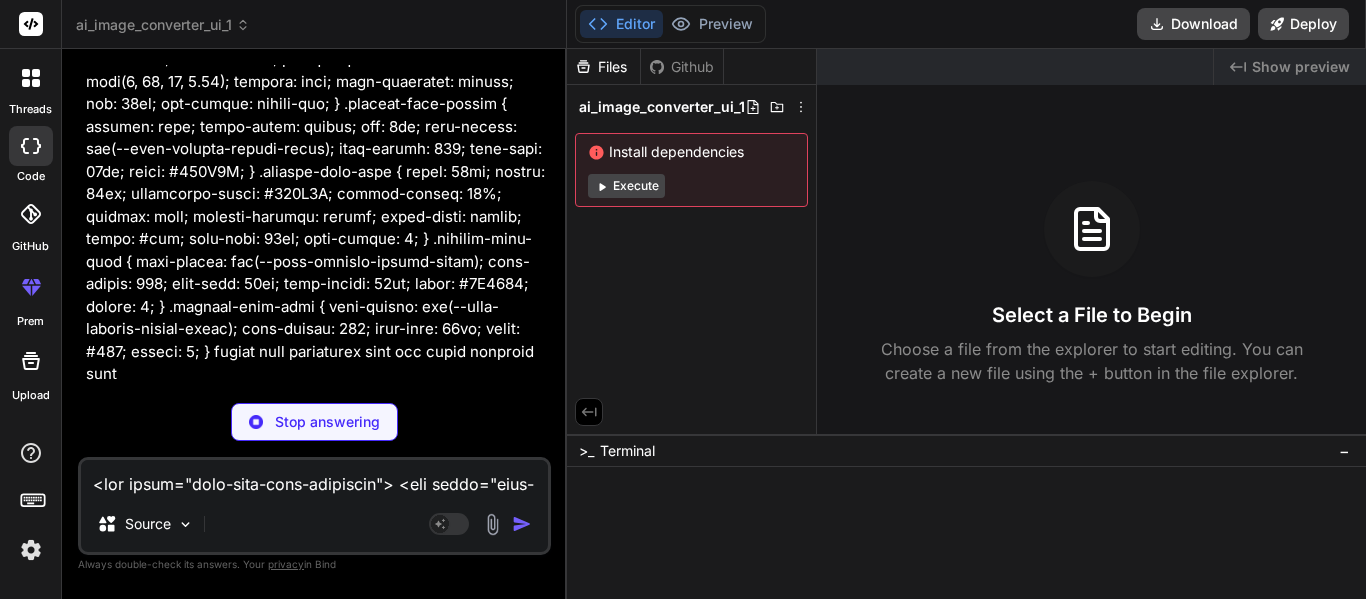 scroll, scrollTop: 6474, scrollLeft: 0, axis: vertical 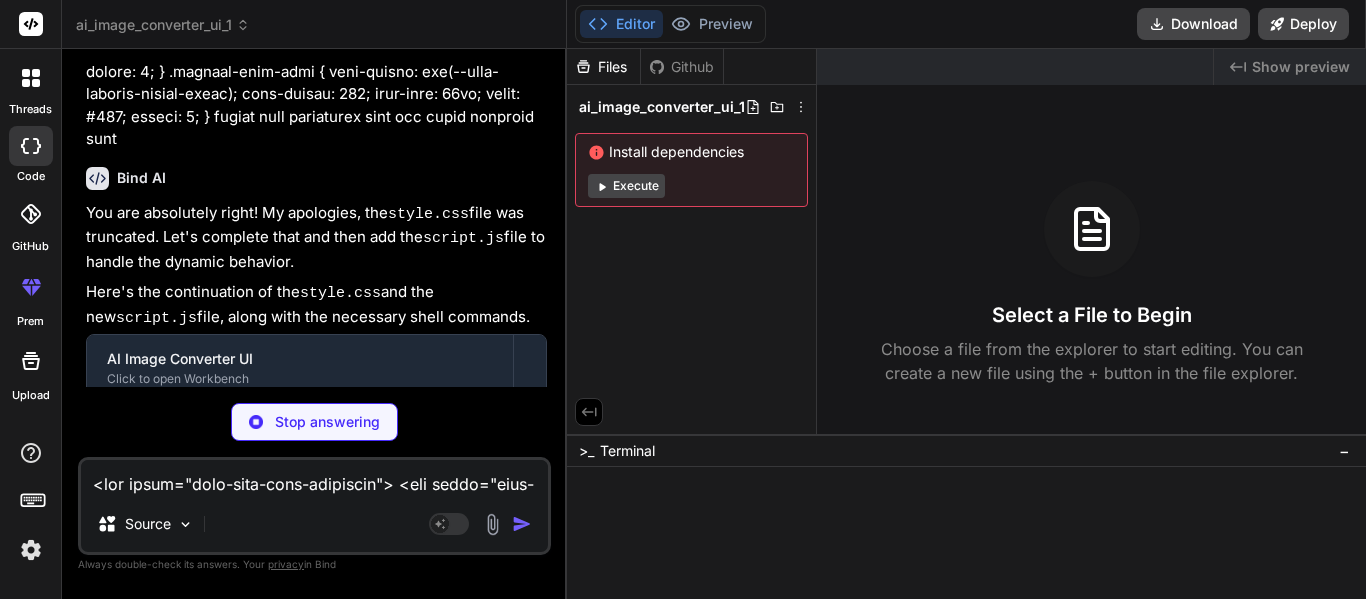 type on "x" 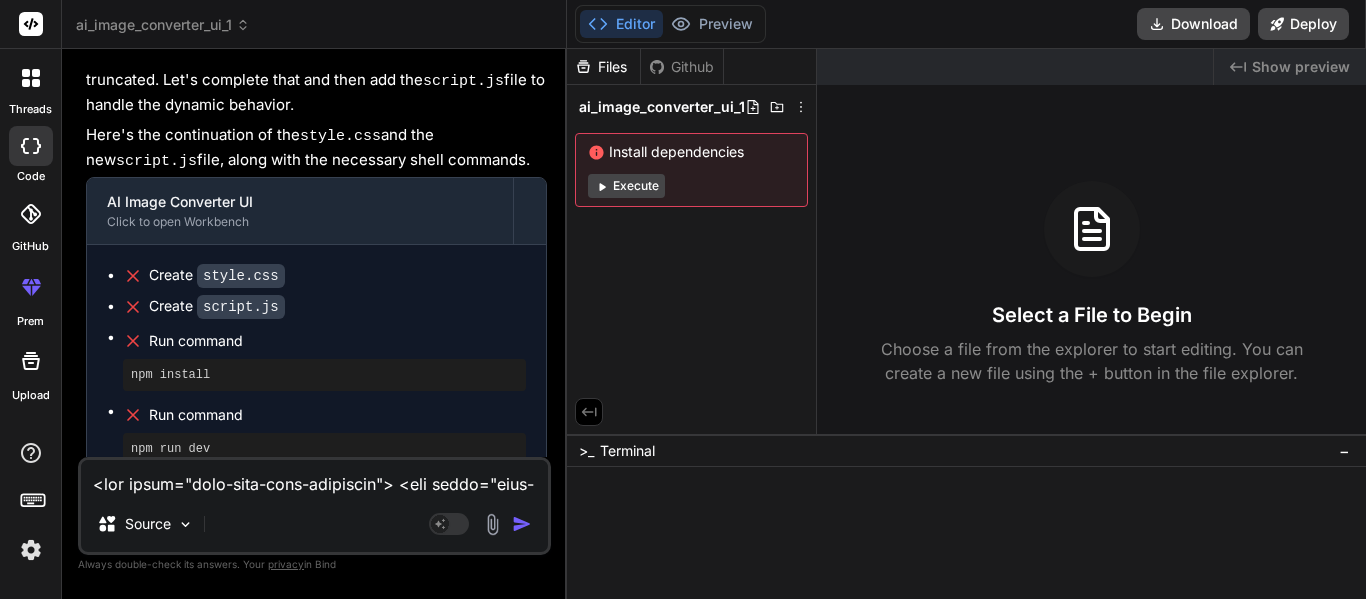 scroll, scrollTop: 6685, scrollLeft: 0, axis: vertical 